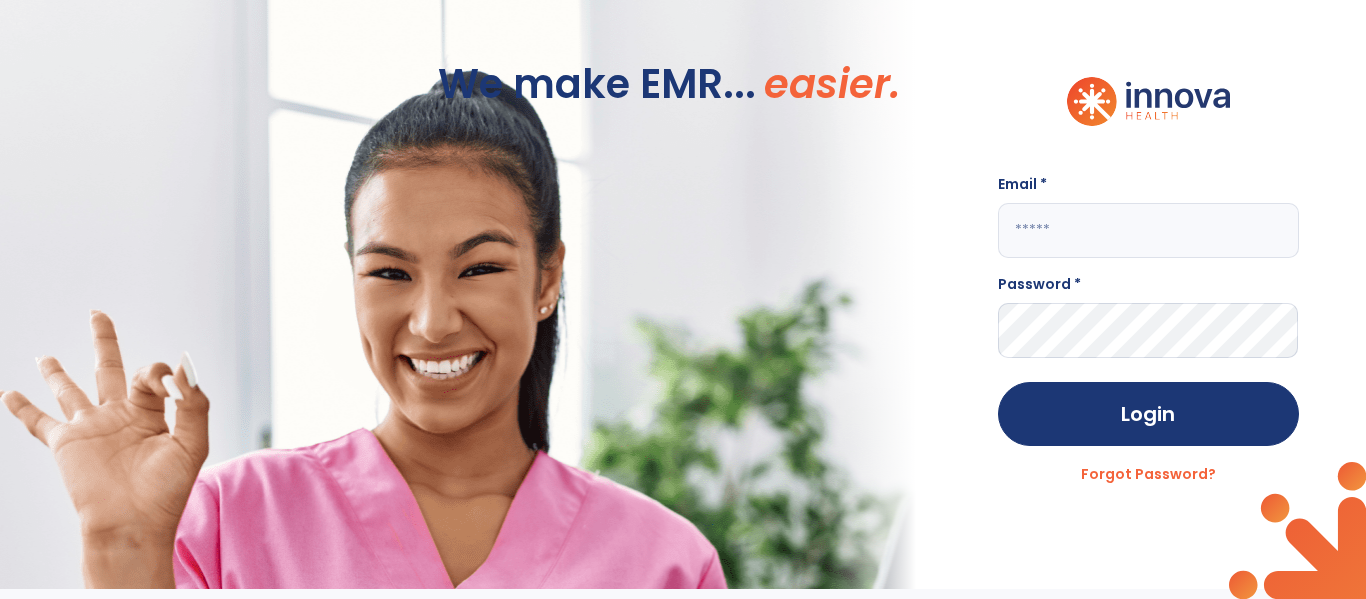 scroll, scrollTop: 0, scrollLeft: 0, axis: both 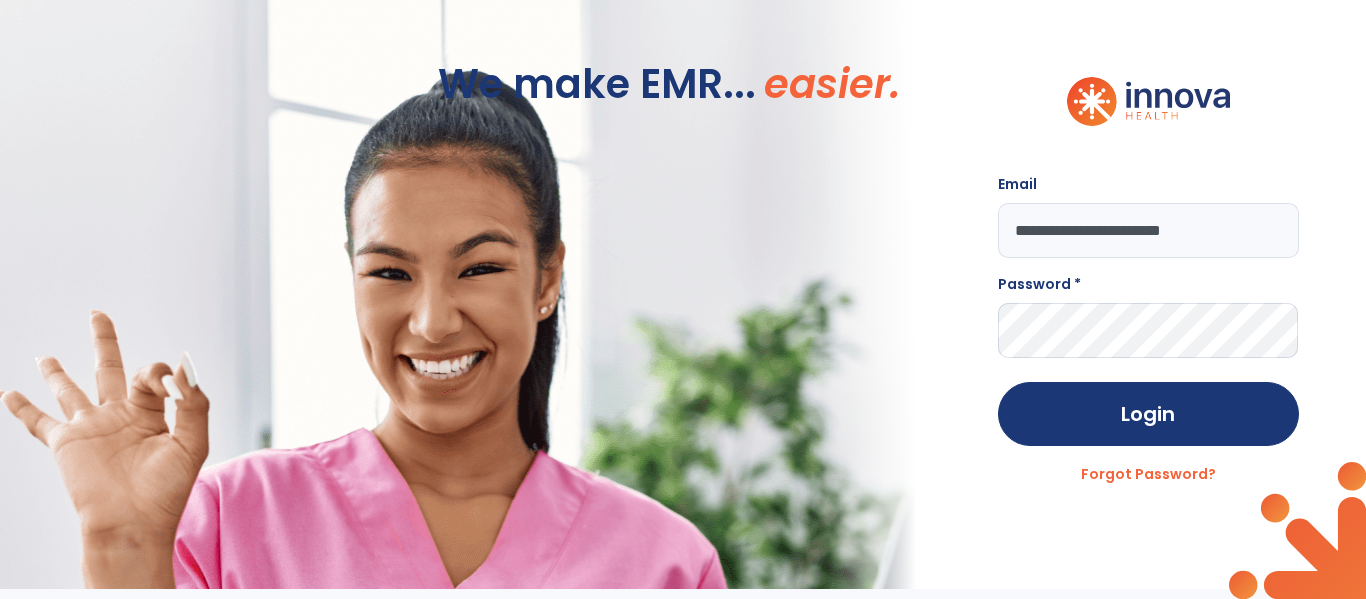 type on "**********" 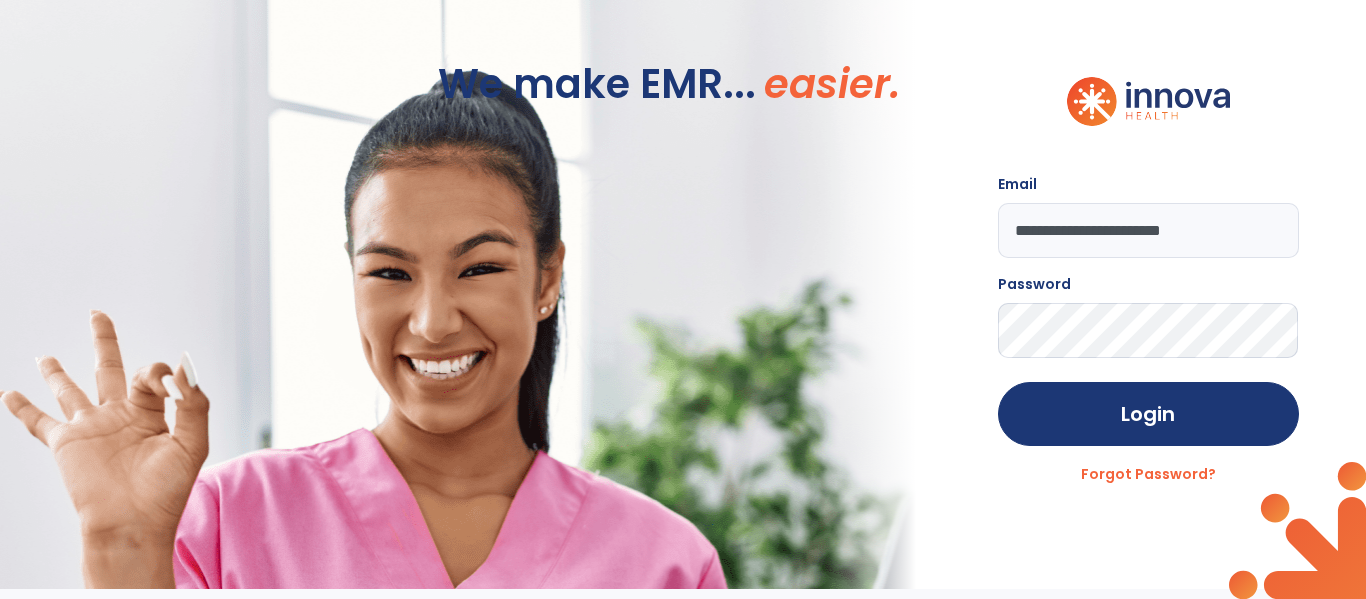 click on "Login" 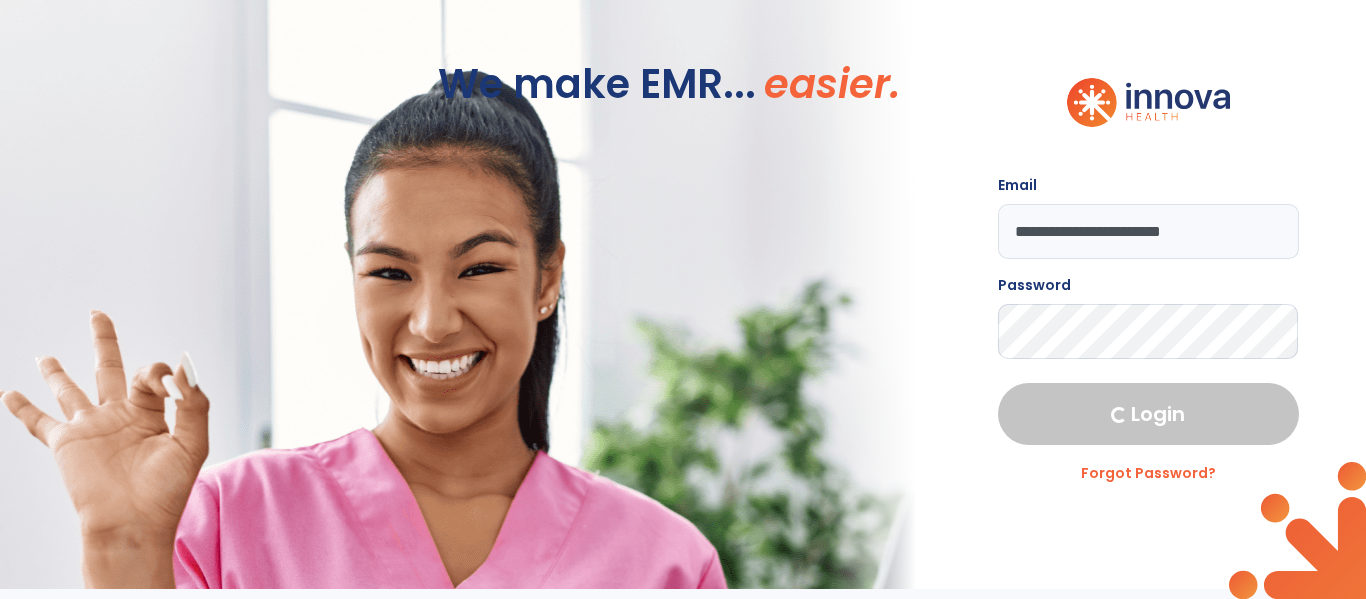 select on "****" 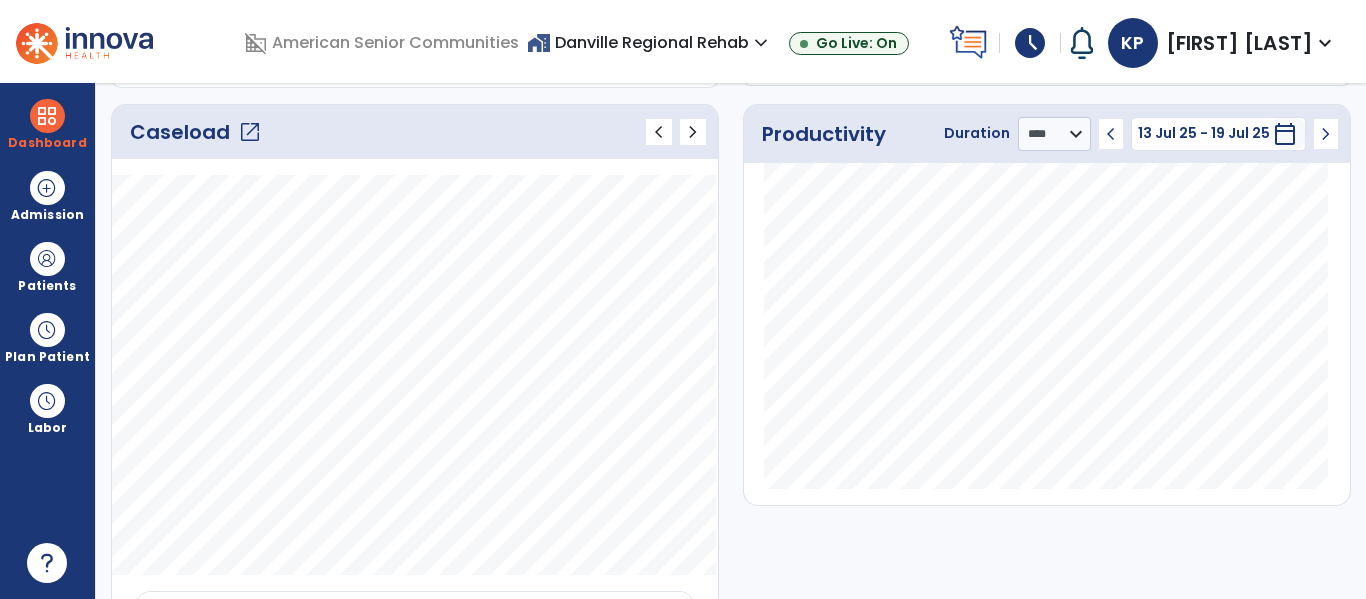 click on "open_in_new" 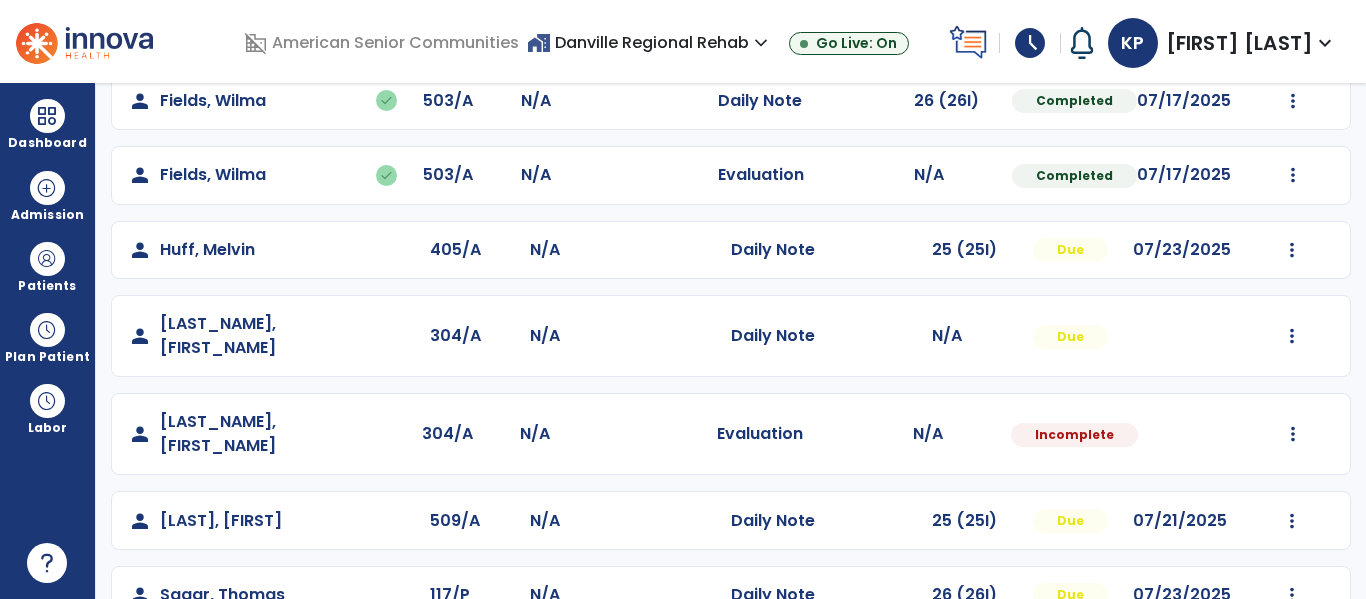 scroll, scrollTop: 637, scrollLeft: 0, axis: vertical 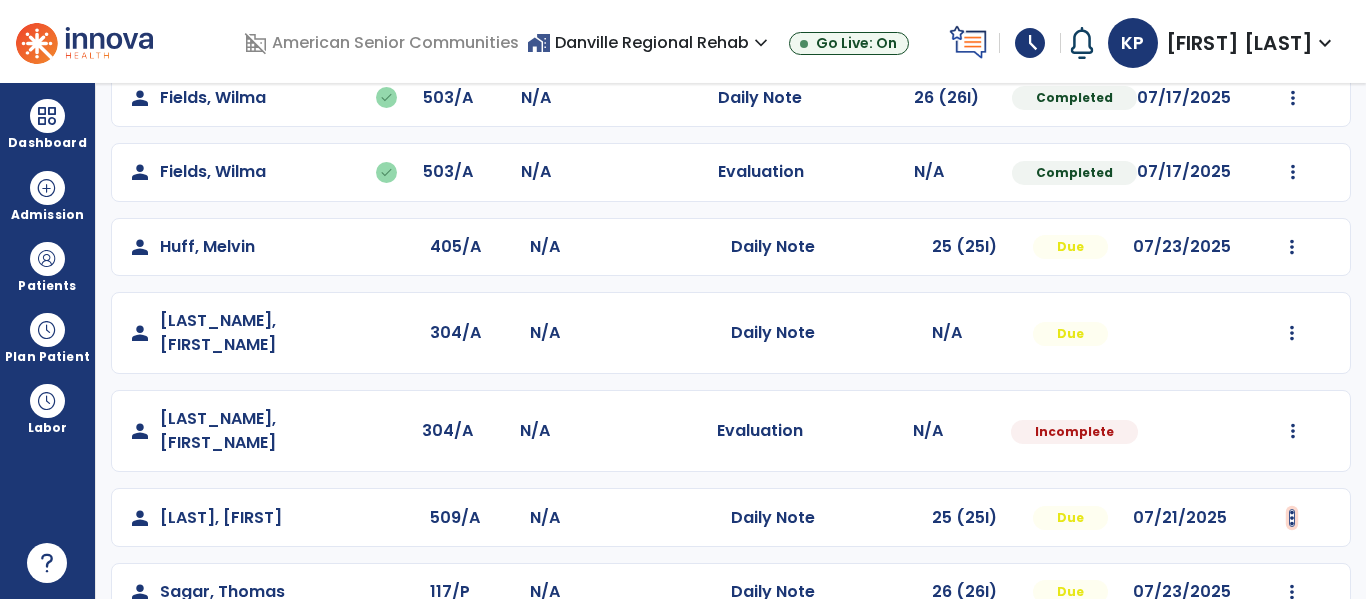 click at bounding box center [1292, -349] 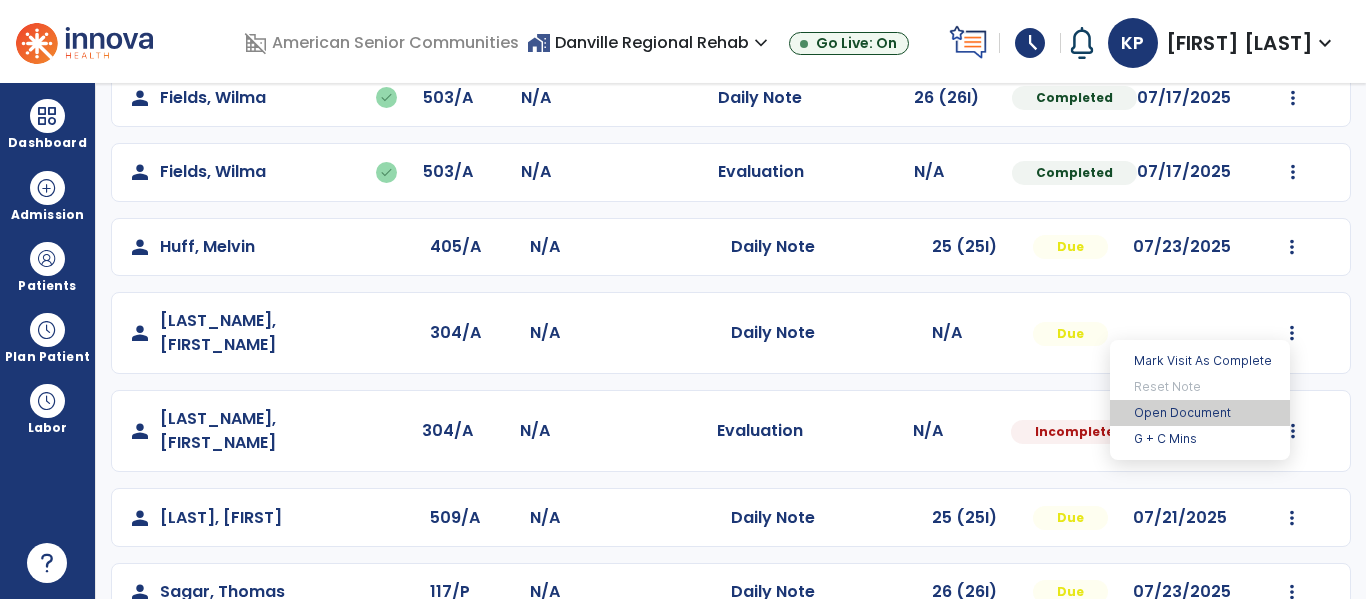 click on "Open Document" at bounding box center [1200, 413] 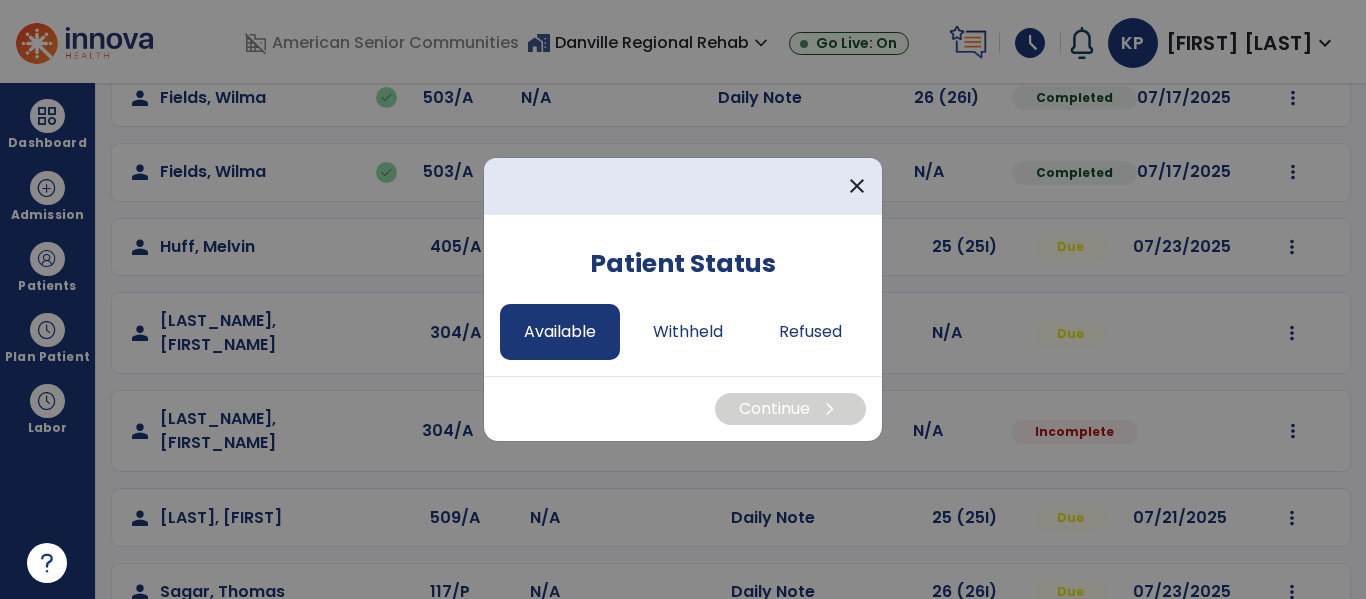 click on "Available" at bounding box center (560, 332) 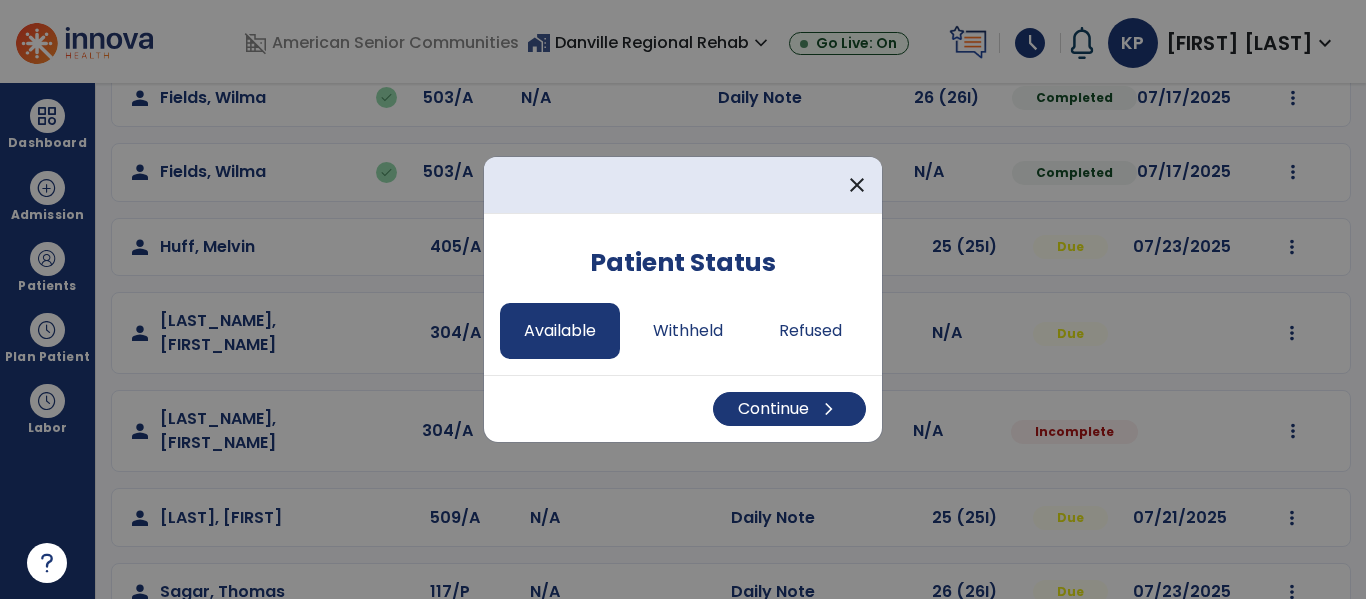 click on "Continue   chevron_right" at bounding box center [683, 408] 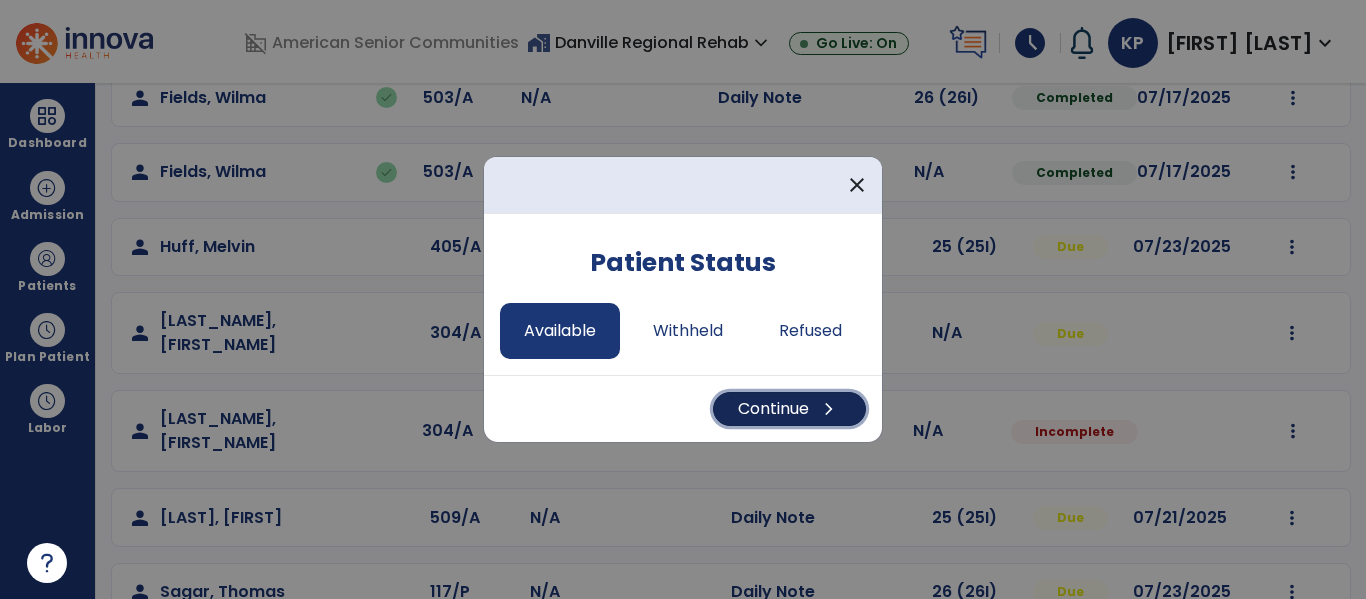 click on "chevron_right" at bounding box center [829, 409] 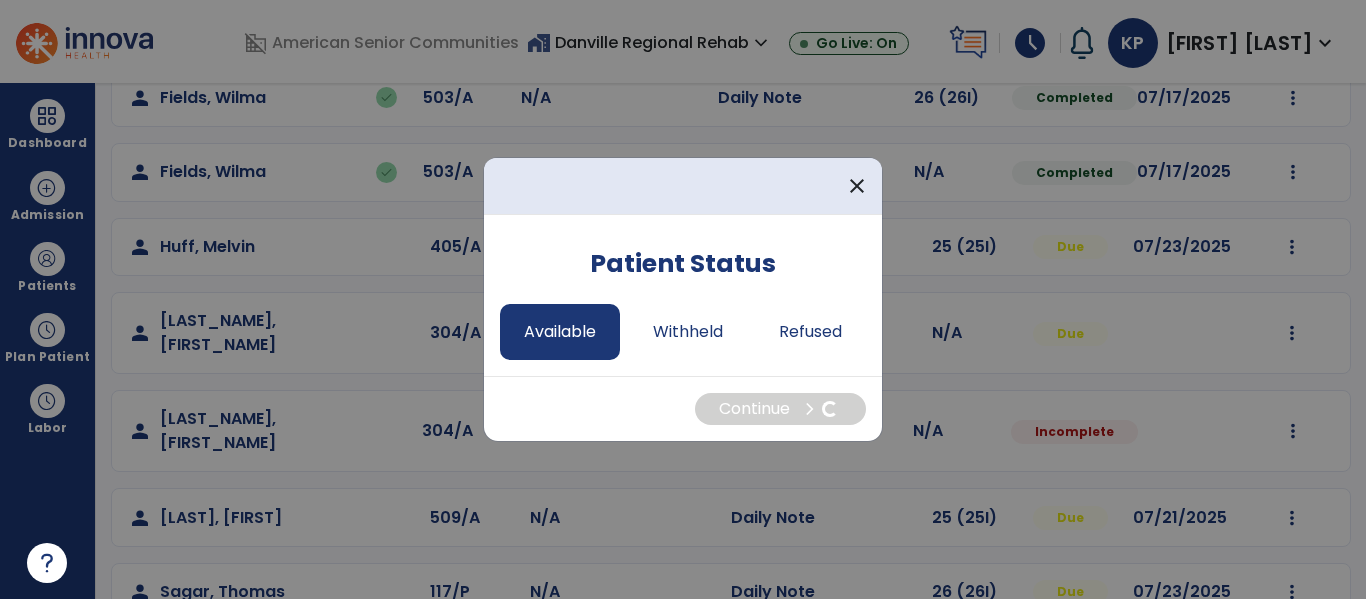 select on "*" 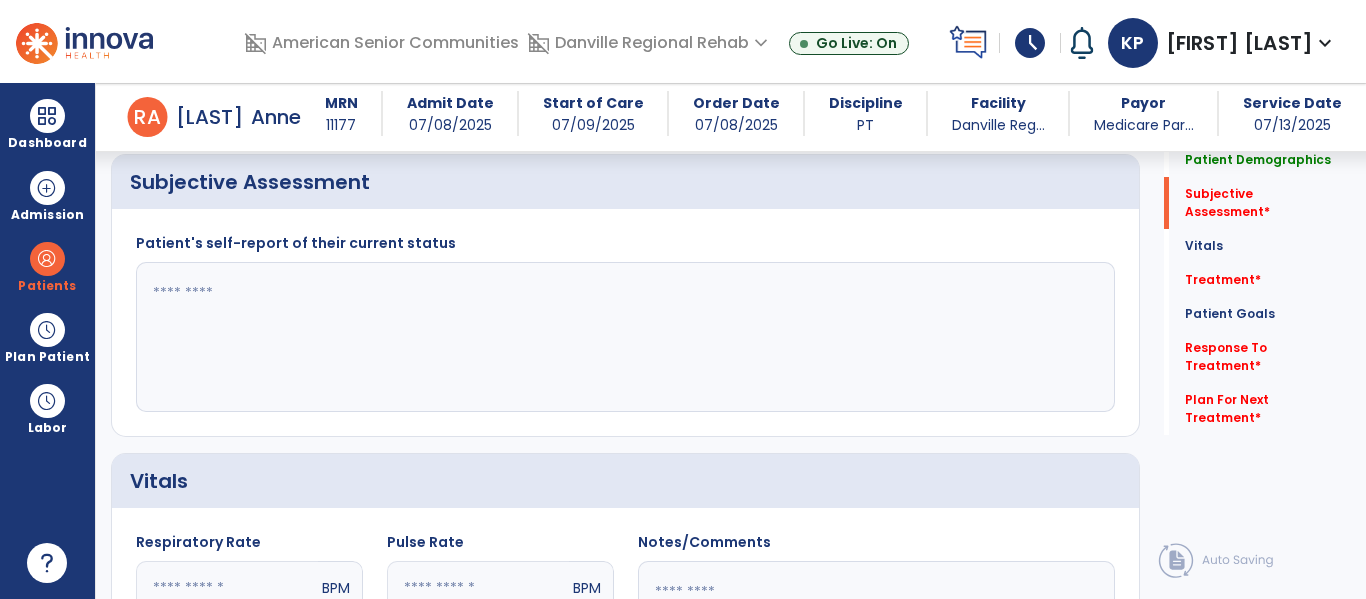 scroll, scrollTop: 452, scrollLeft: 0, axis: vertical 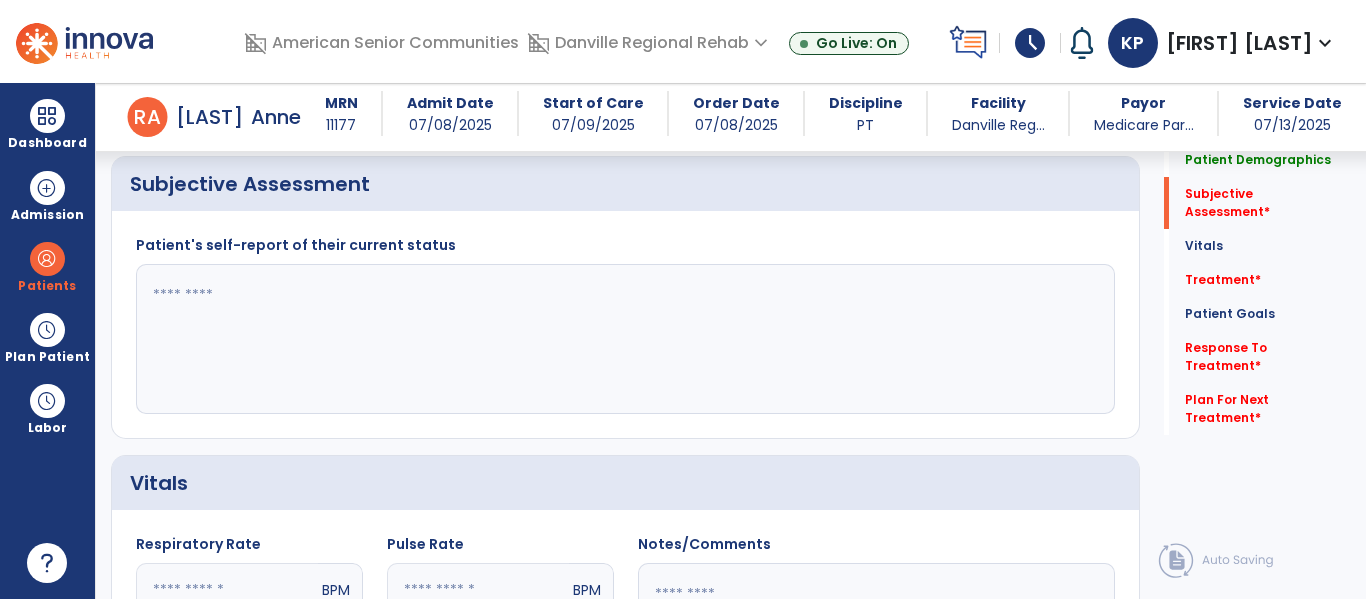 click 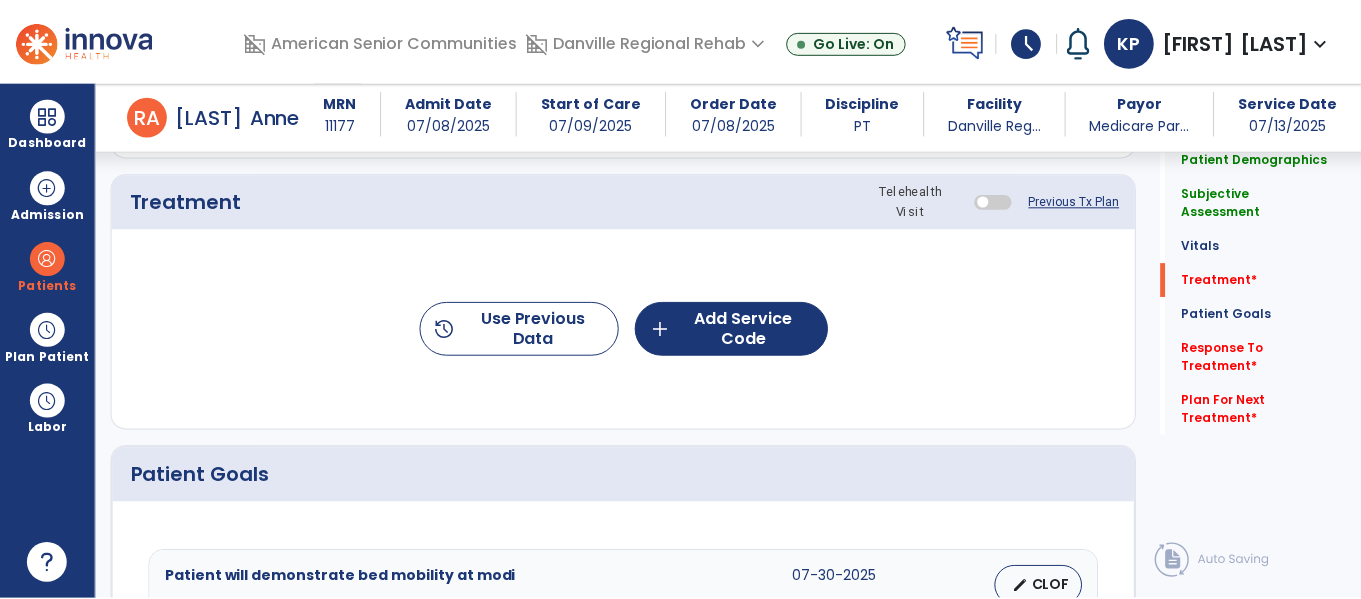scroll, scrollTop: 1157, scrollLeft: 0, axis: vertical 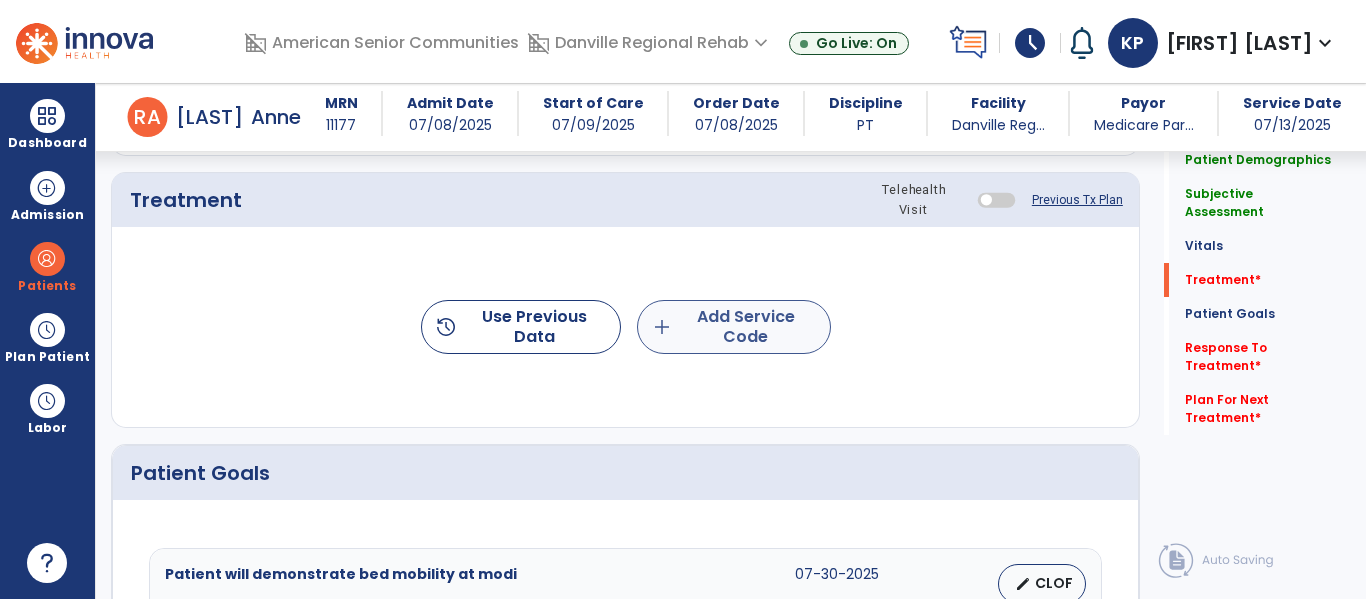 type on "**********" 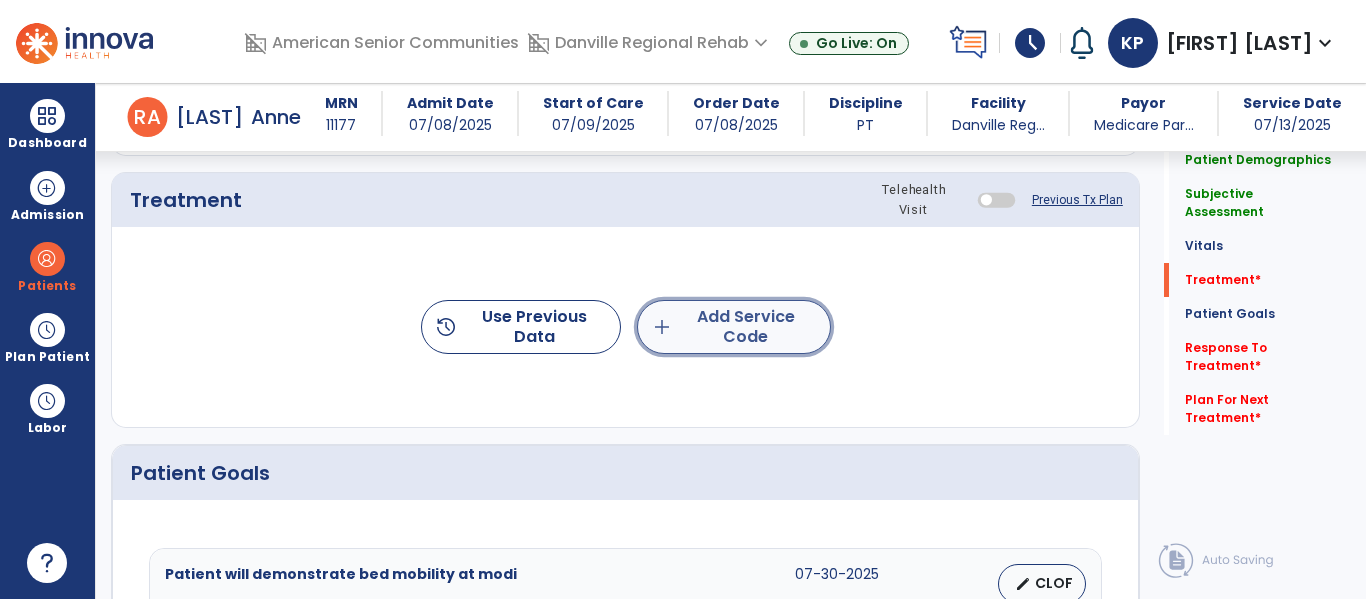 click on "add  Add Service Code" 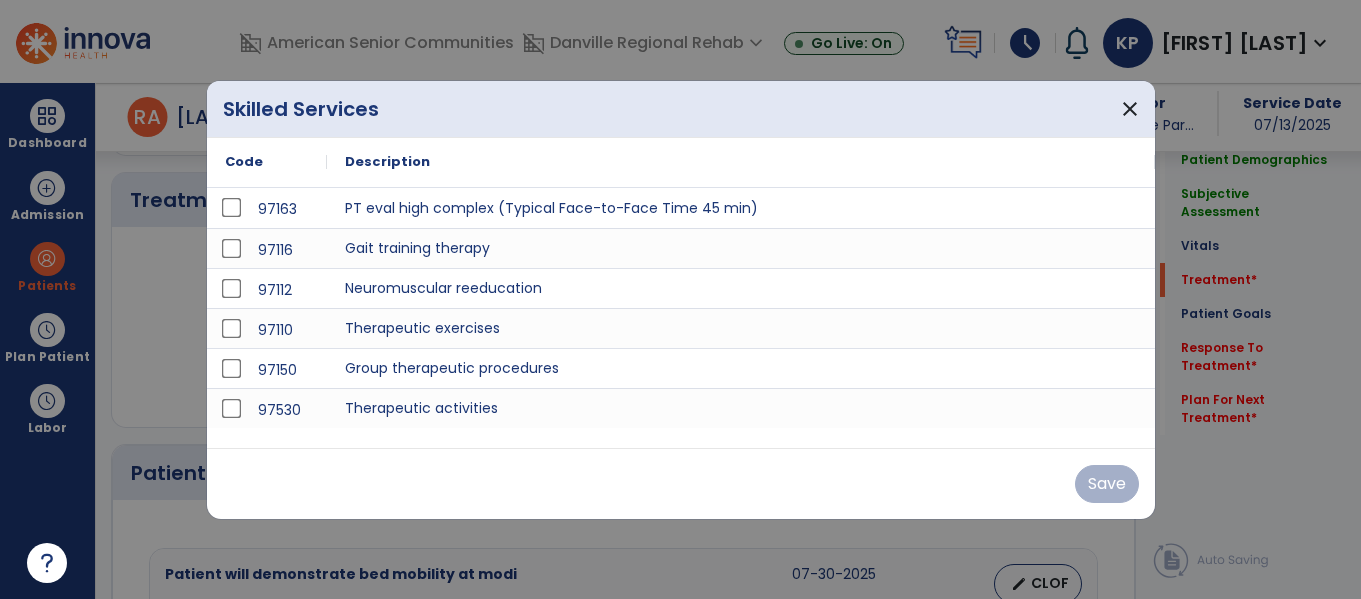 scroll, scrollTop: 1157, scrollLeft: 0, axis: vertical 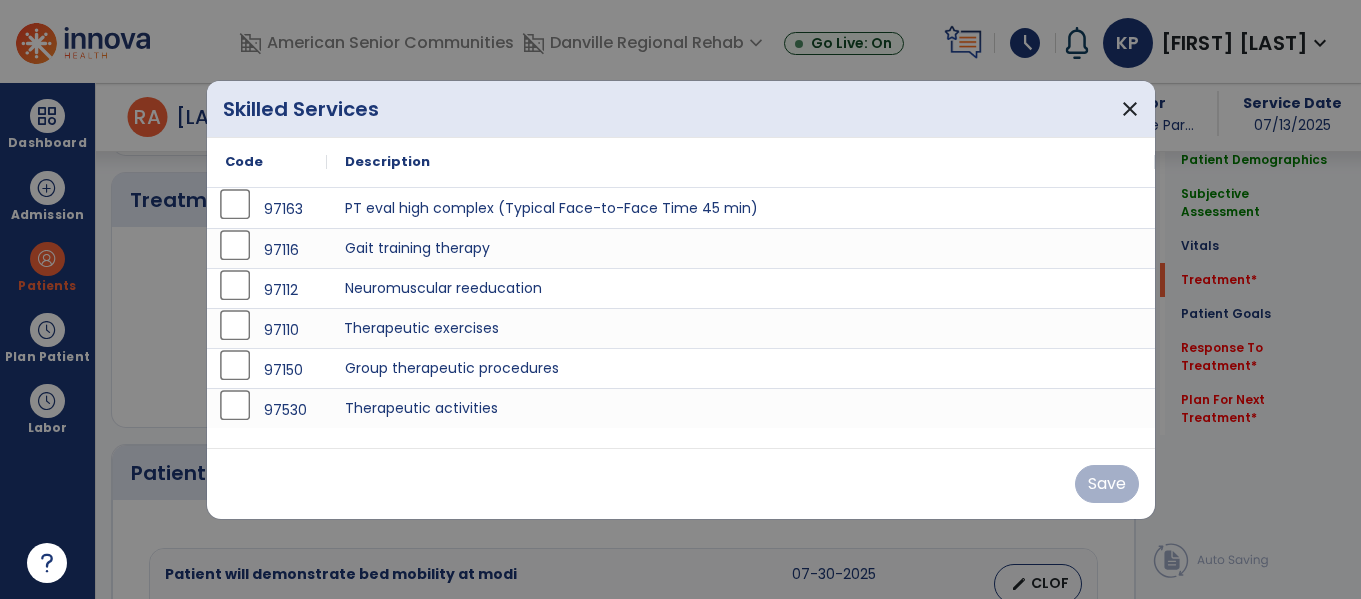 click on "Therapeutic exercises" at bounding box center [741, 328] 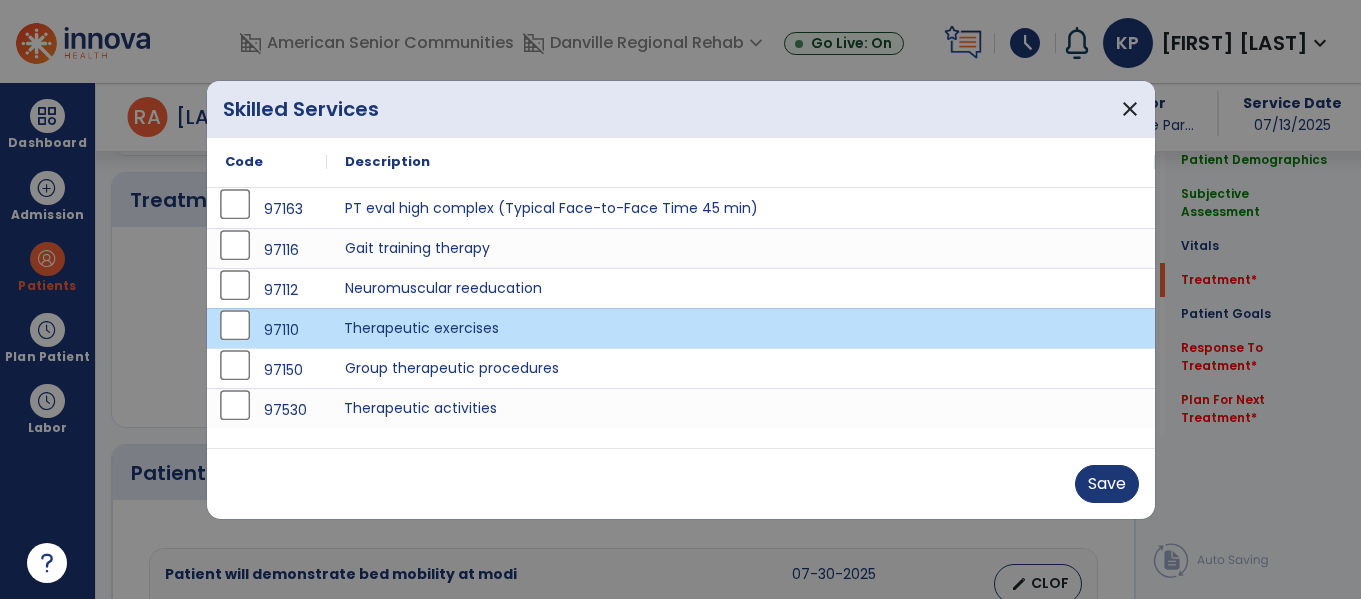 click on "Therapeutic activities" at bounding box center [741, 408] 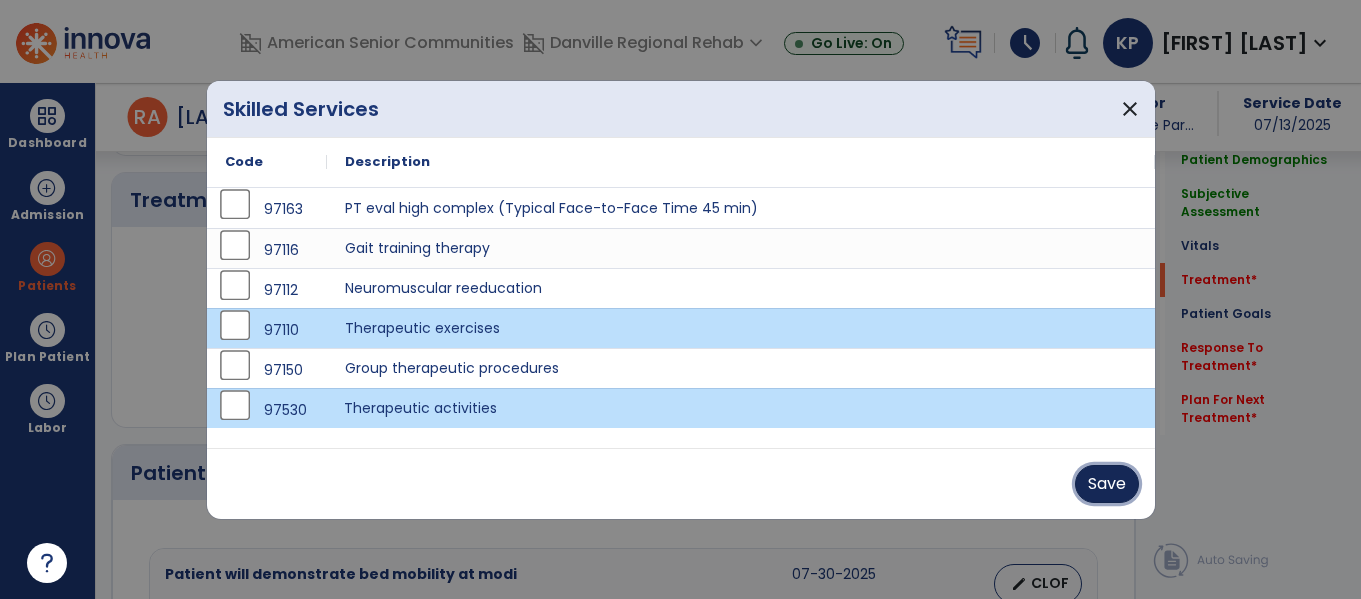 click on "Save" at bounding box center (1107, 484) 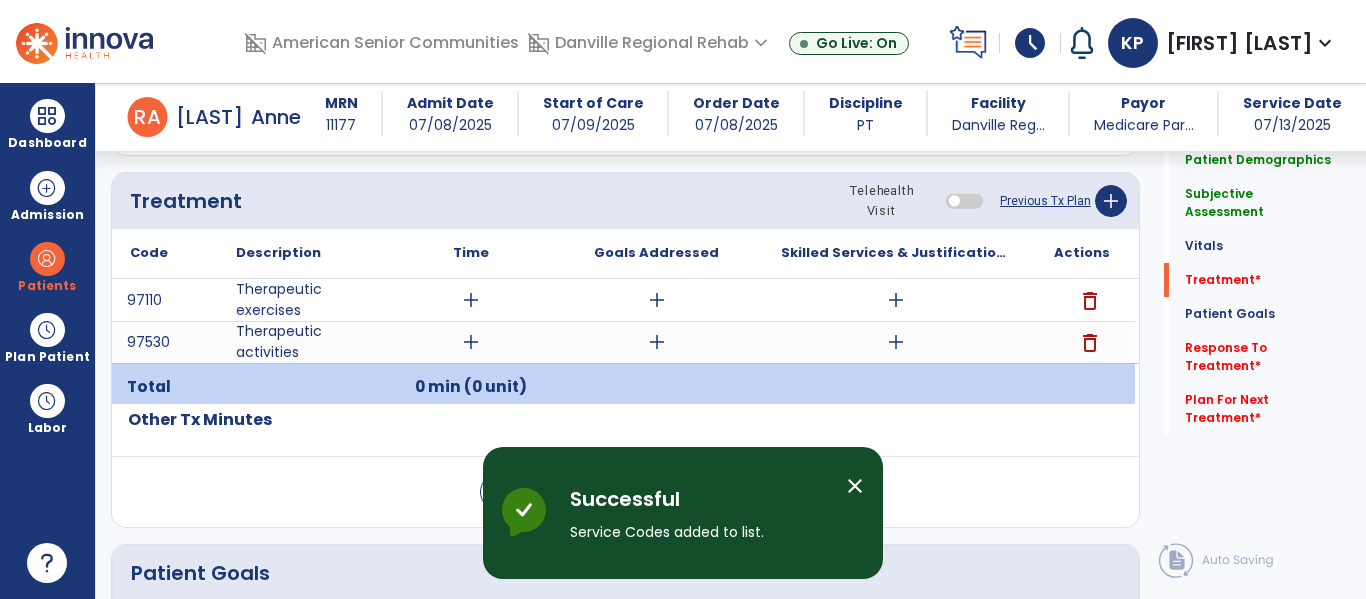 click on "add" at bounding box center [471, 342] 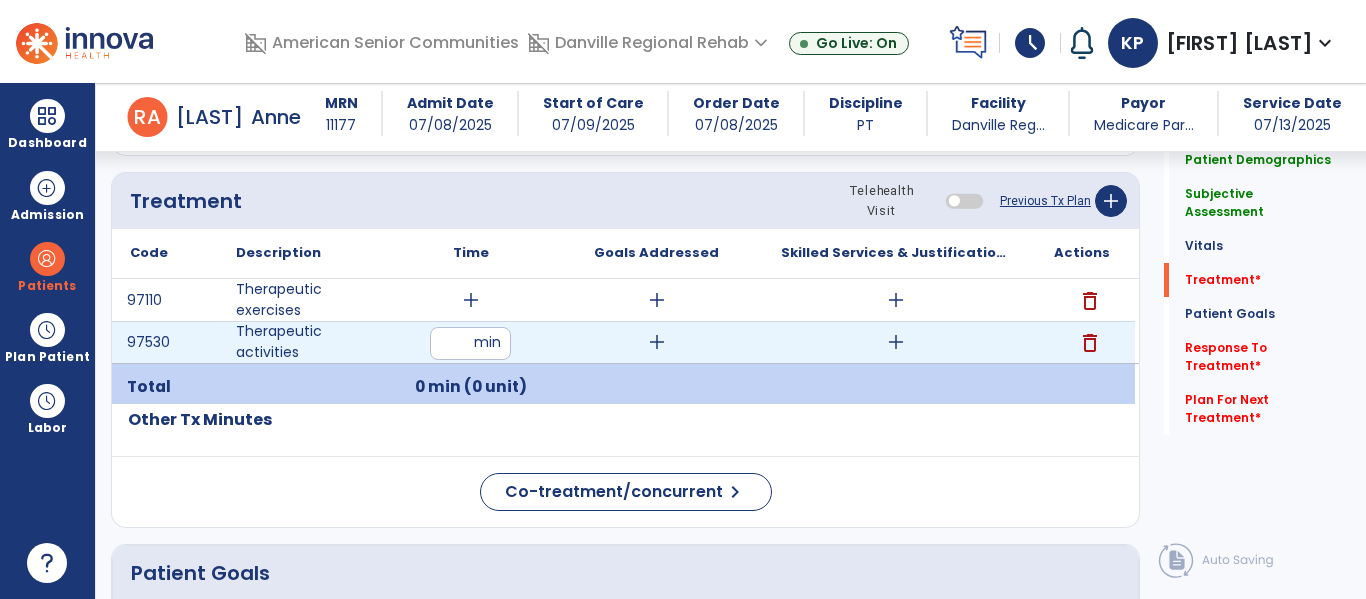 type on "**" 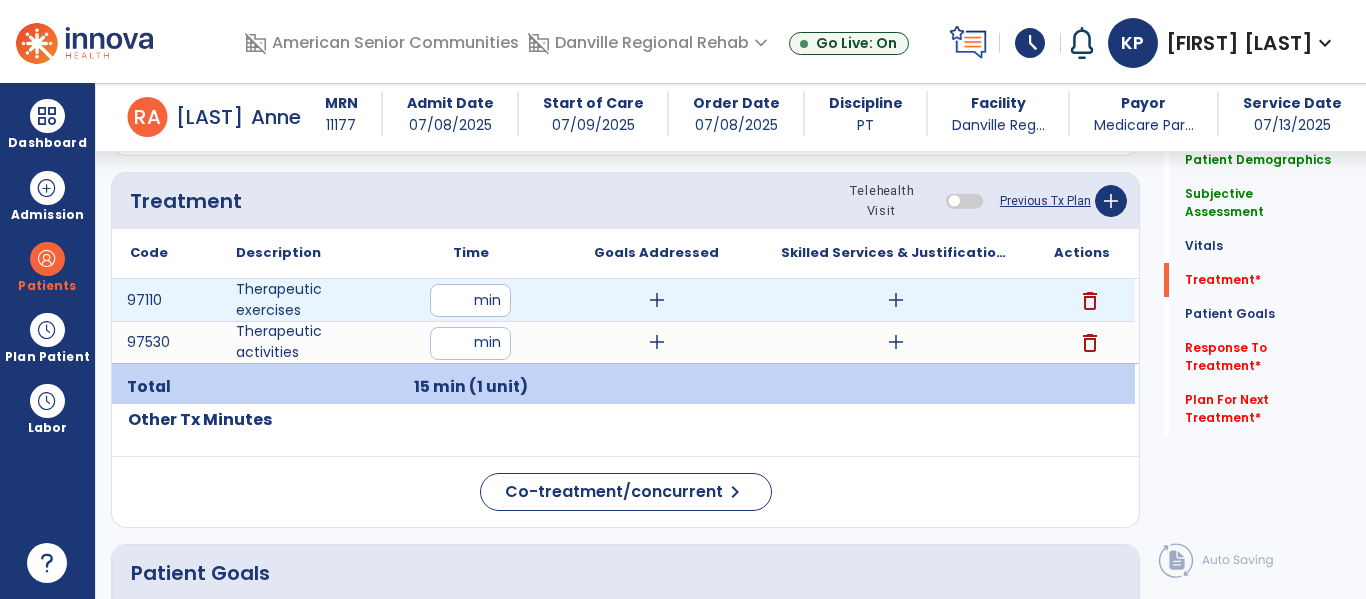 click at bounding box center [470, 300] 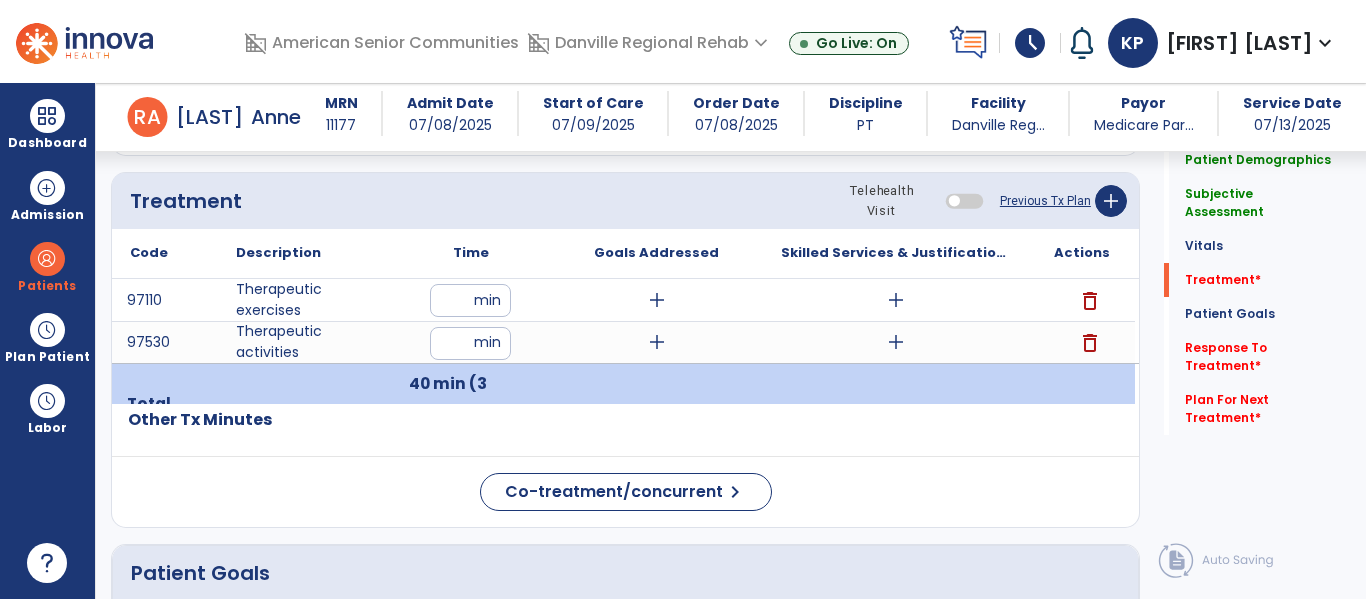 click on "add" at bounding box center [896, 342] 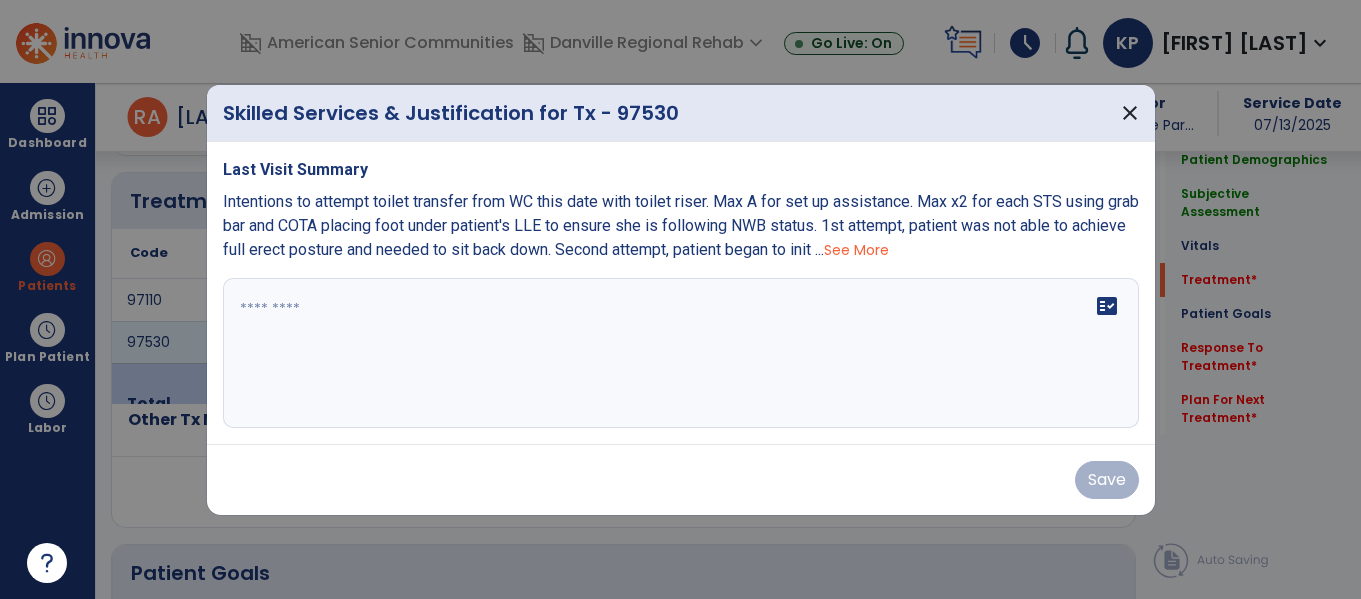 scroll, scrollTop: 1157, scrollLeft: 0, axis: vertical 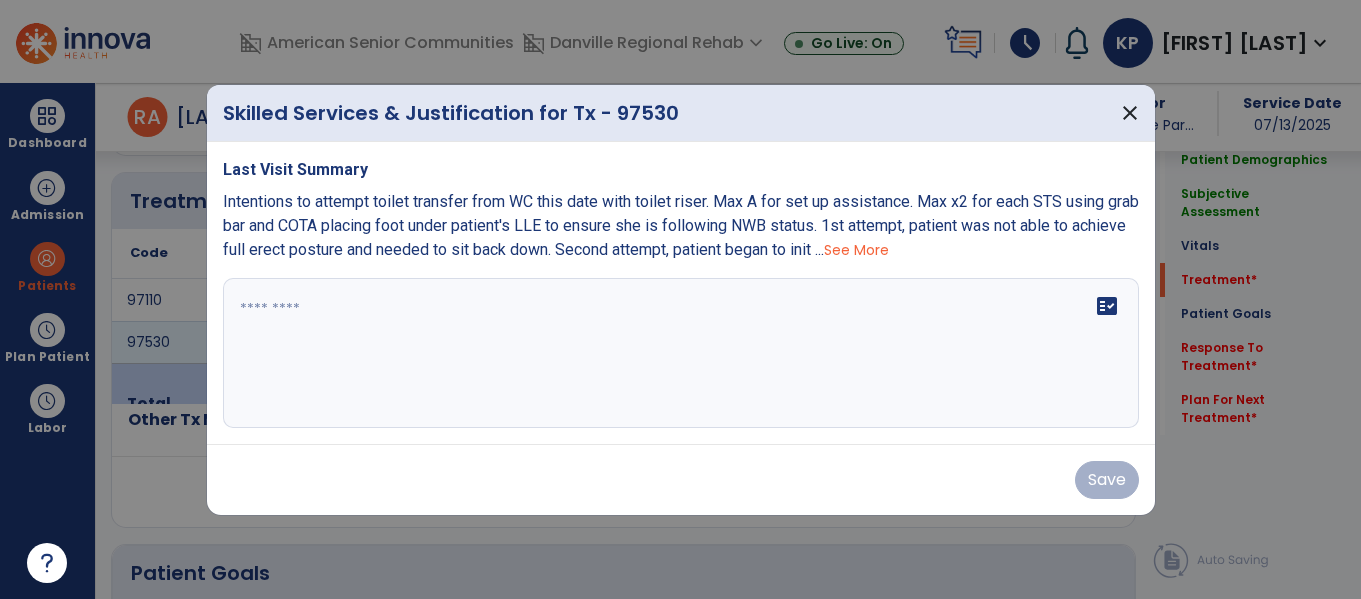 click at bounding box center (681, 353) 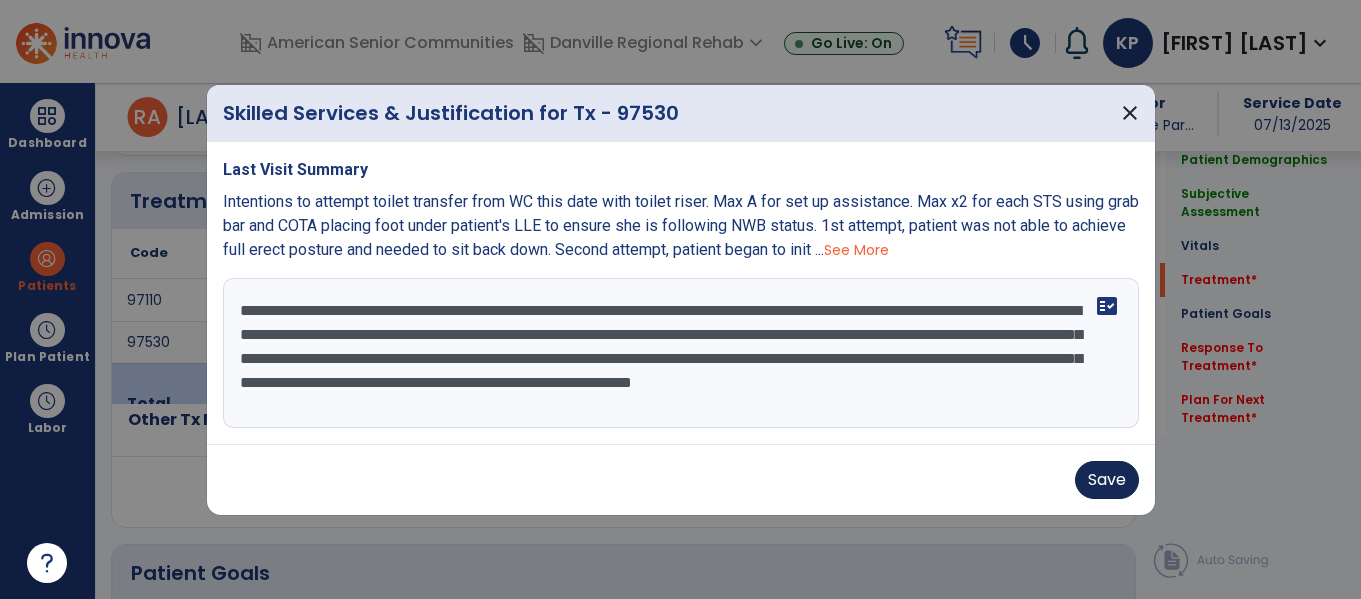 type on "**********" 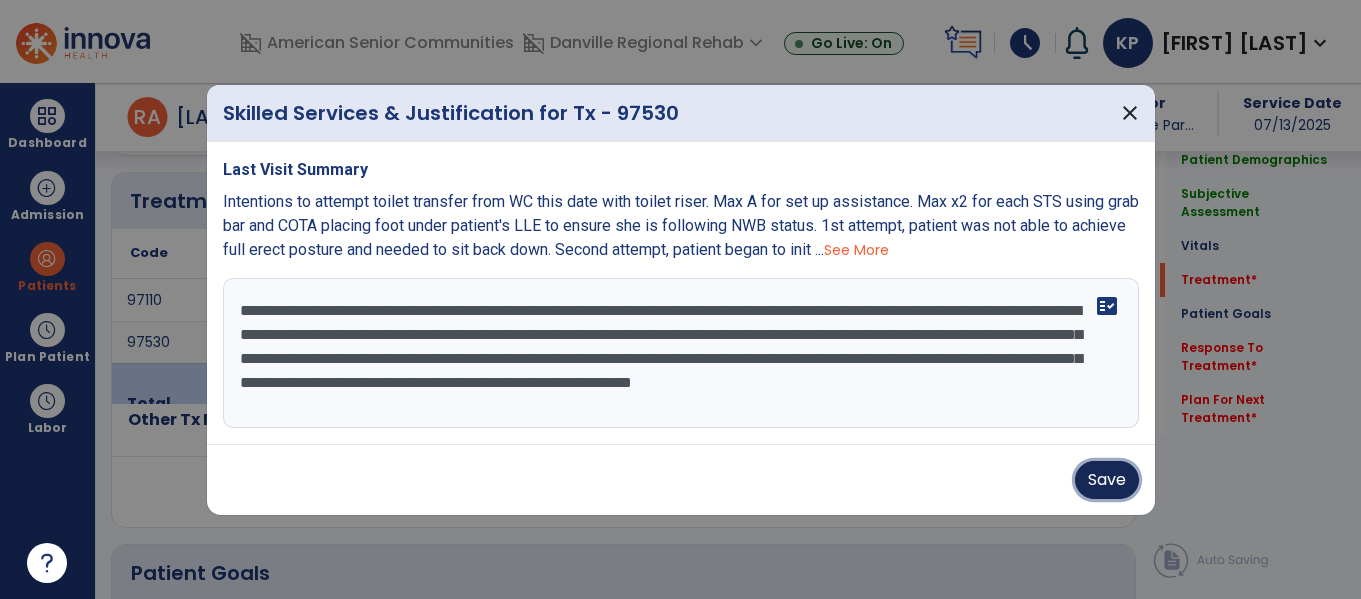 click on "Save" at bounding box center (1107, 480) 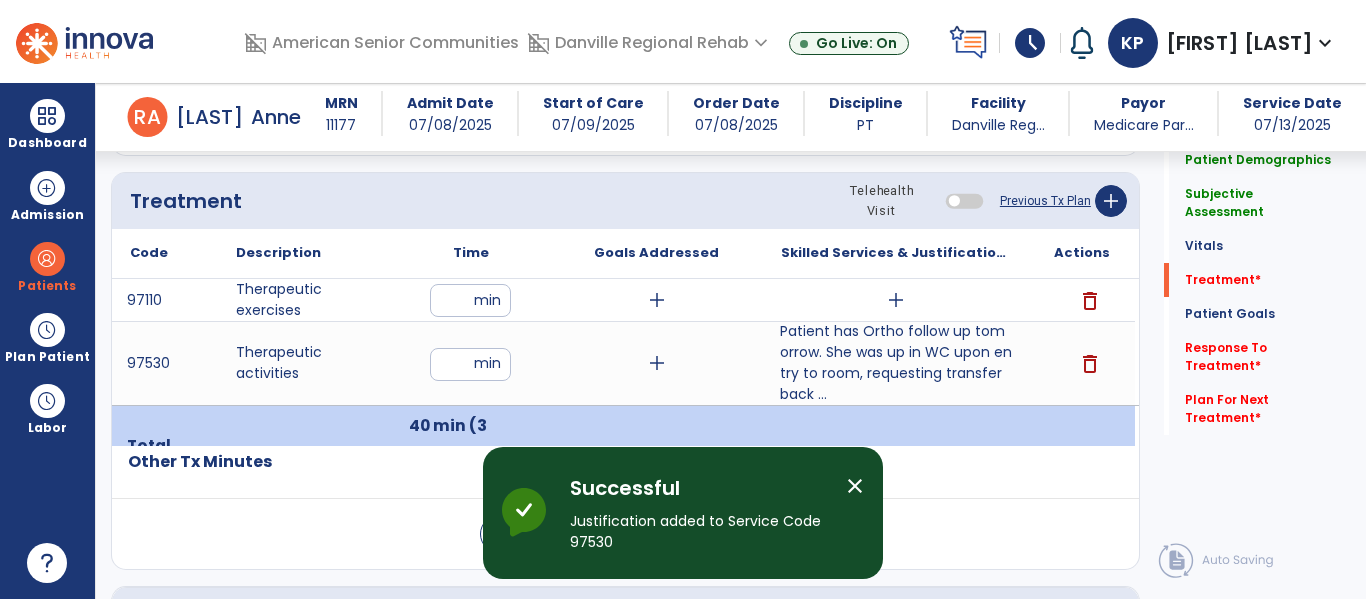 click on "add" at bounding box center (896, 300) 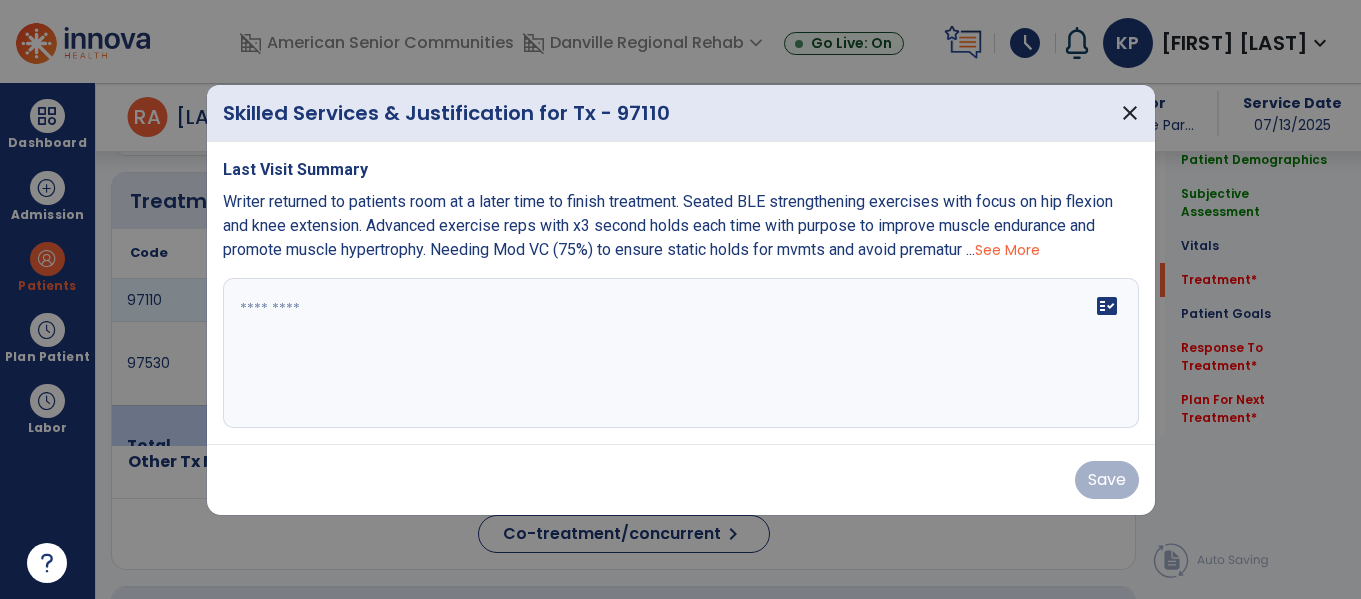scroll, scrollTop: 1157, scrollLeft: 0, axis: vertical 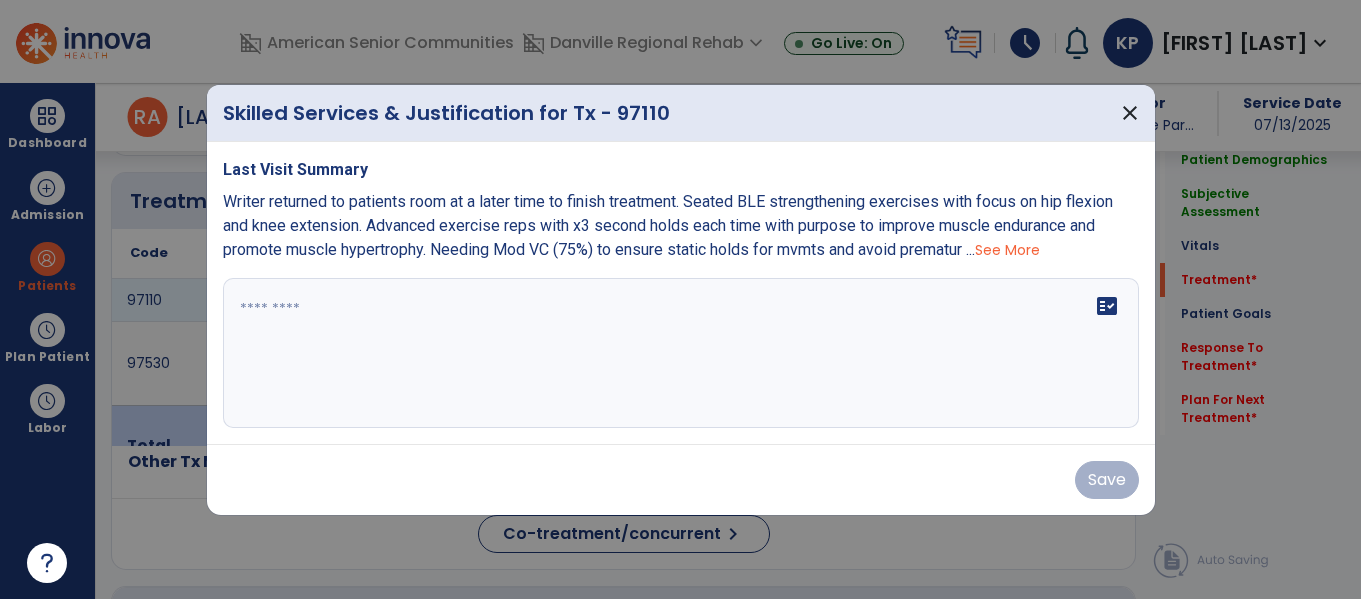 click at bounding box center [681, 353] 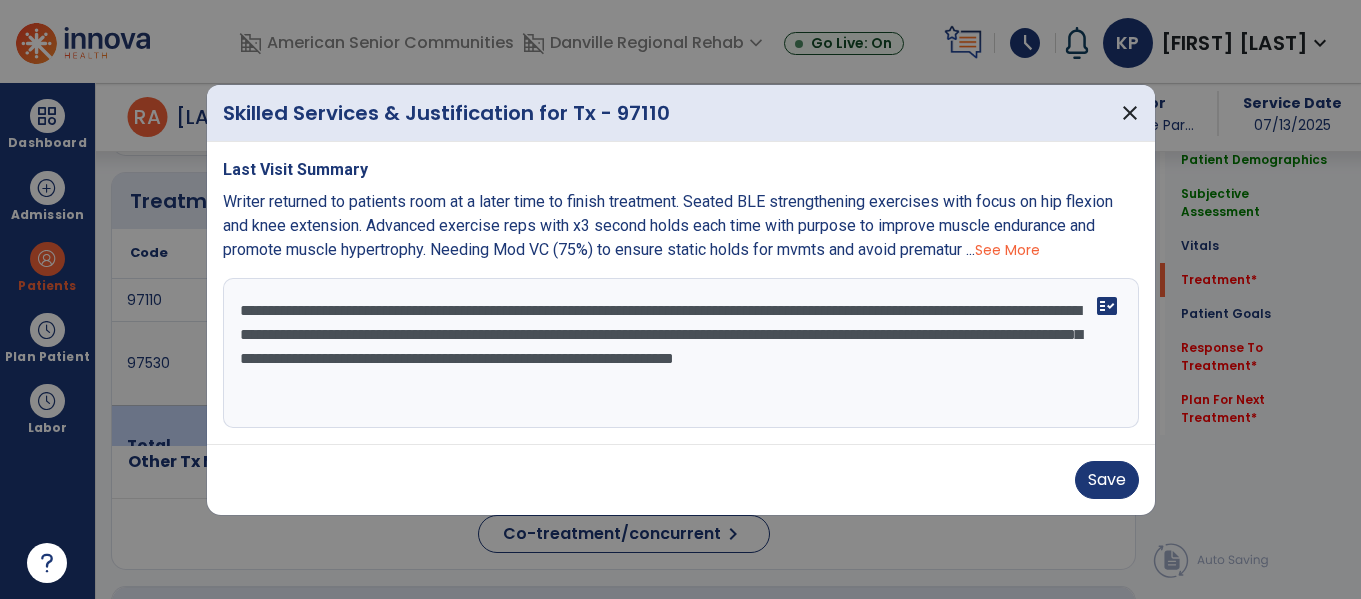 click on "See More" at bounding box center [1007, 250] 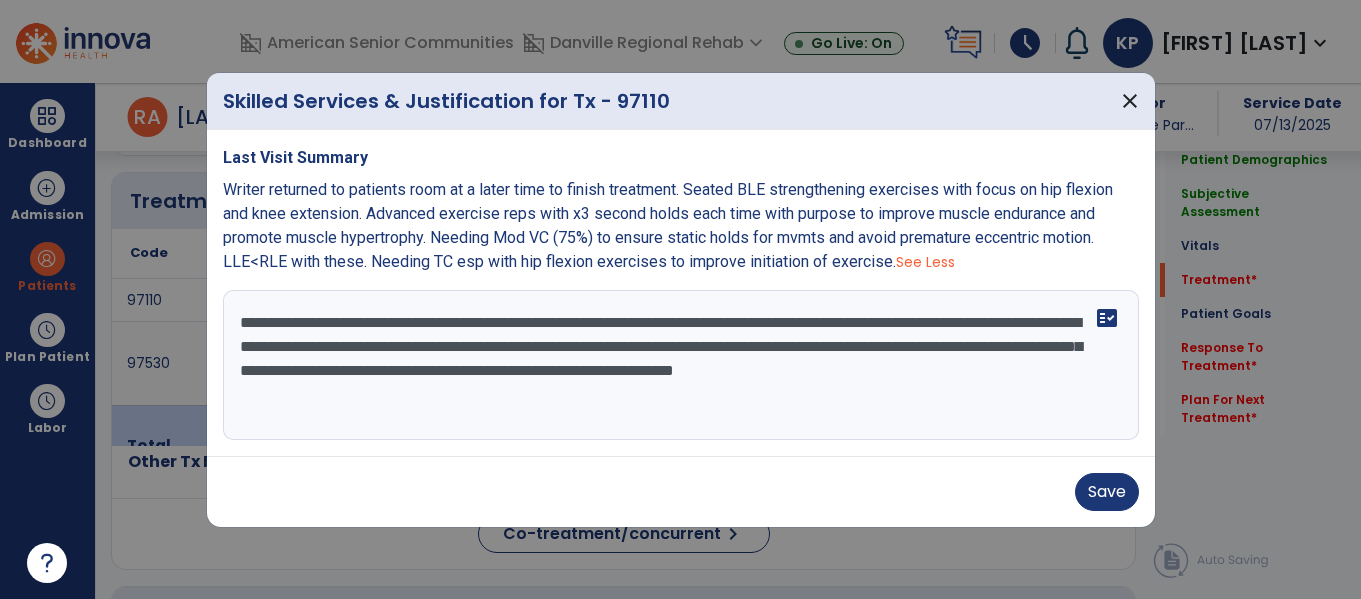 click on "**********" at bounding box center [681, 365] 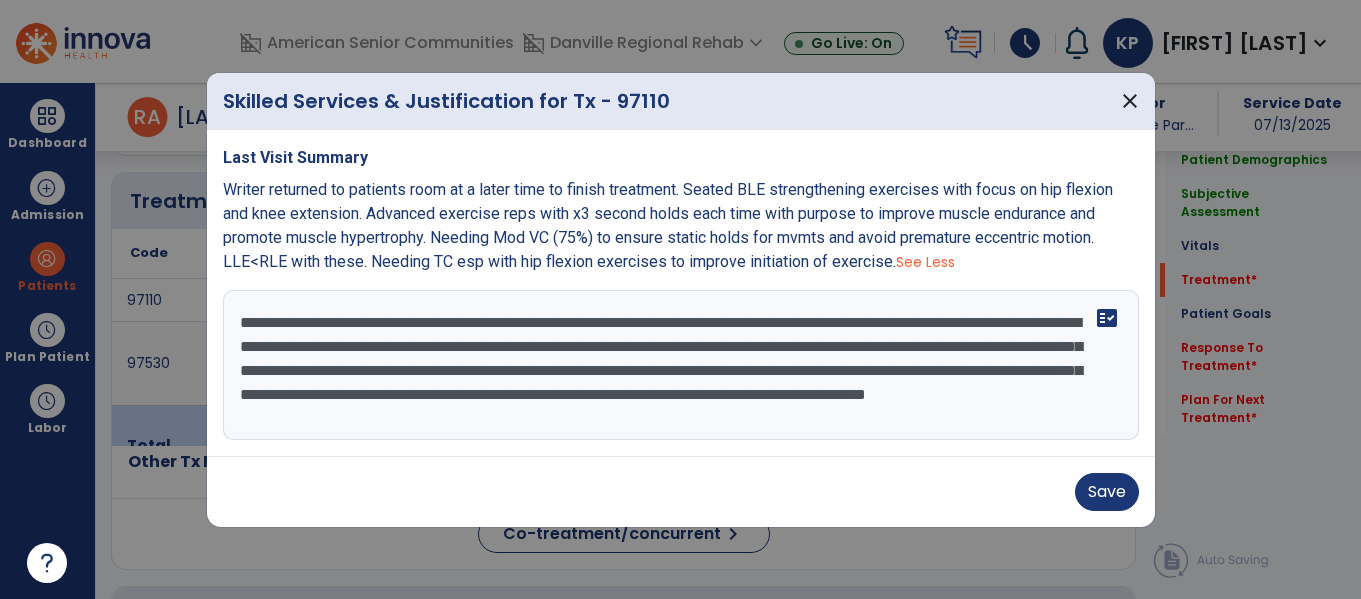 scroll, scrollTop: 16, scrollLeft: 0, axis: vertical 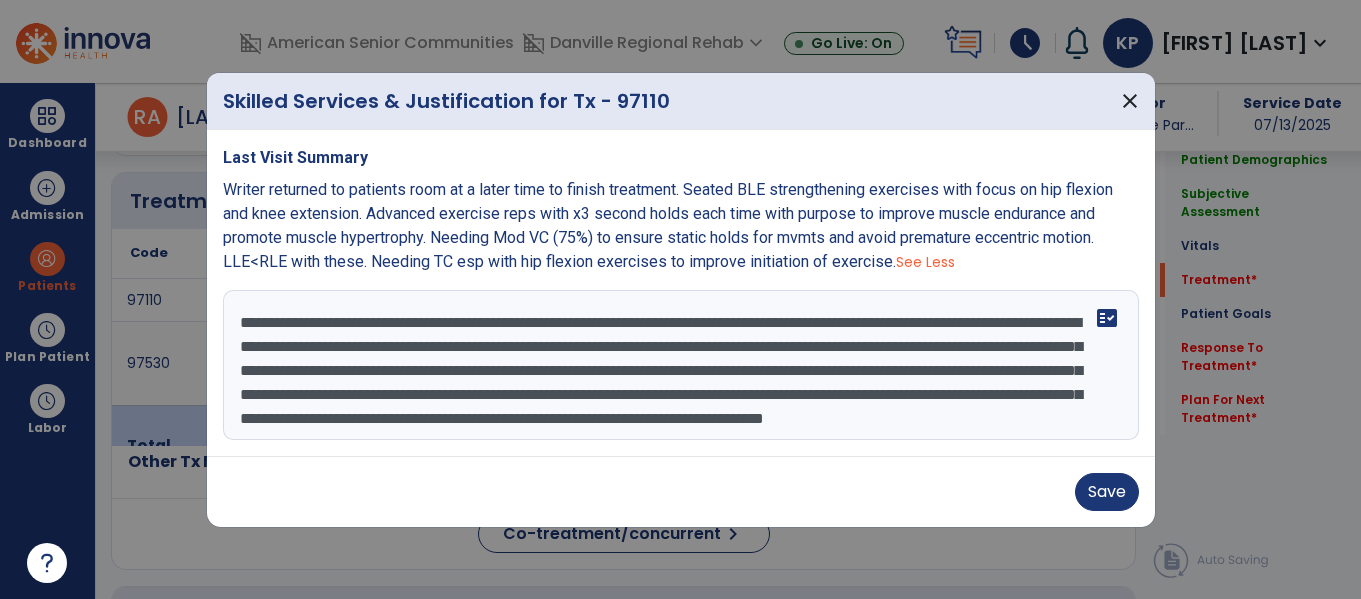 click on "**********" at bounding box center (681, 365) 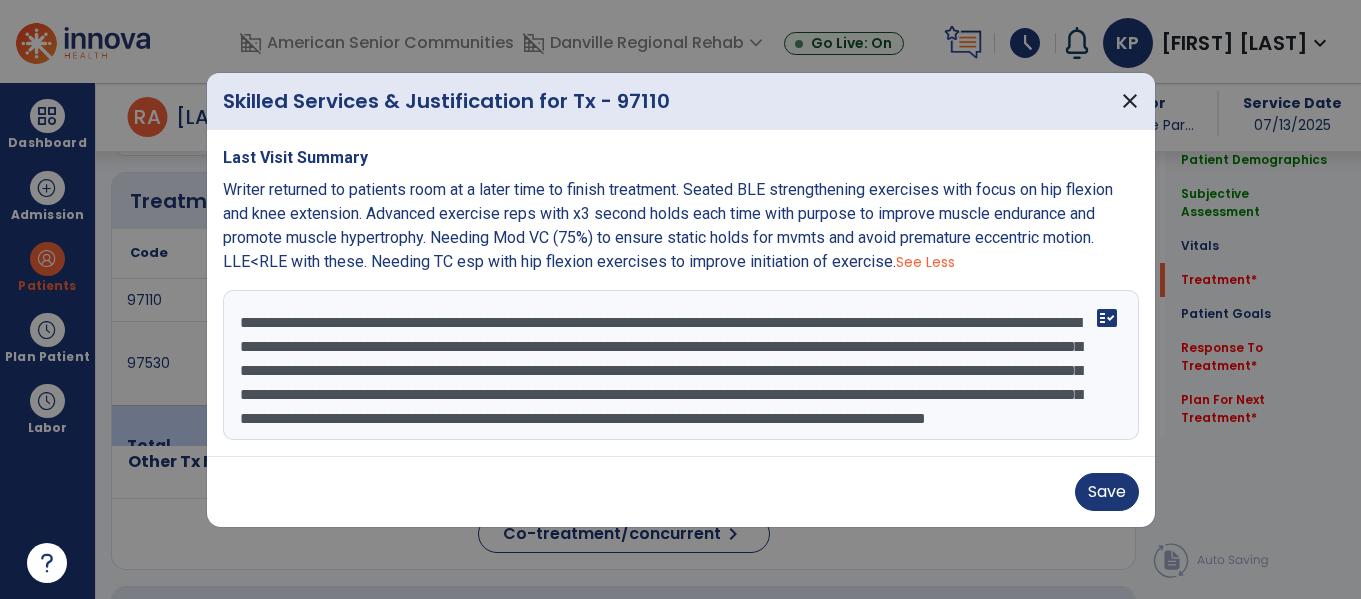 click on "**********" at bounding box center (681, 365) 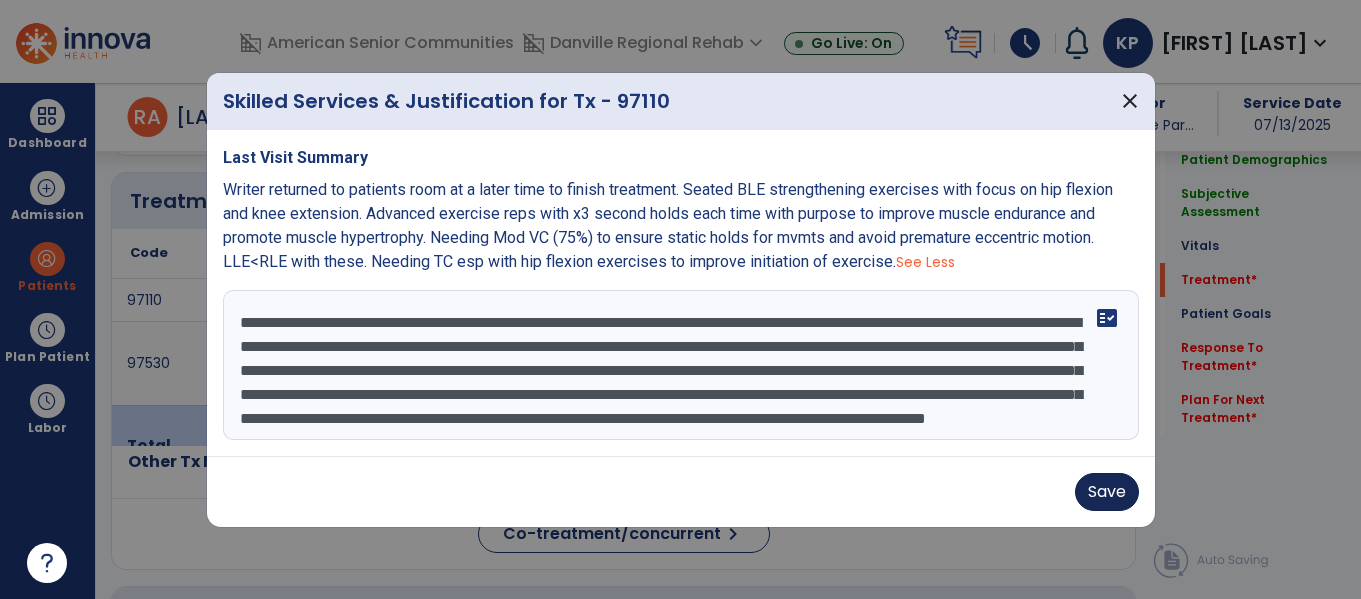 type on "**********" 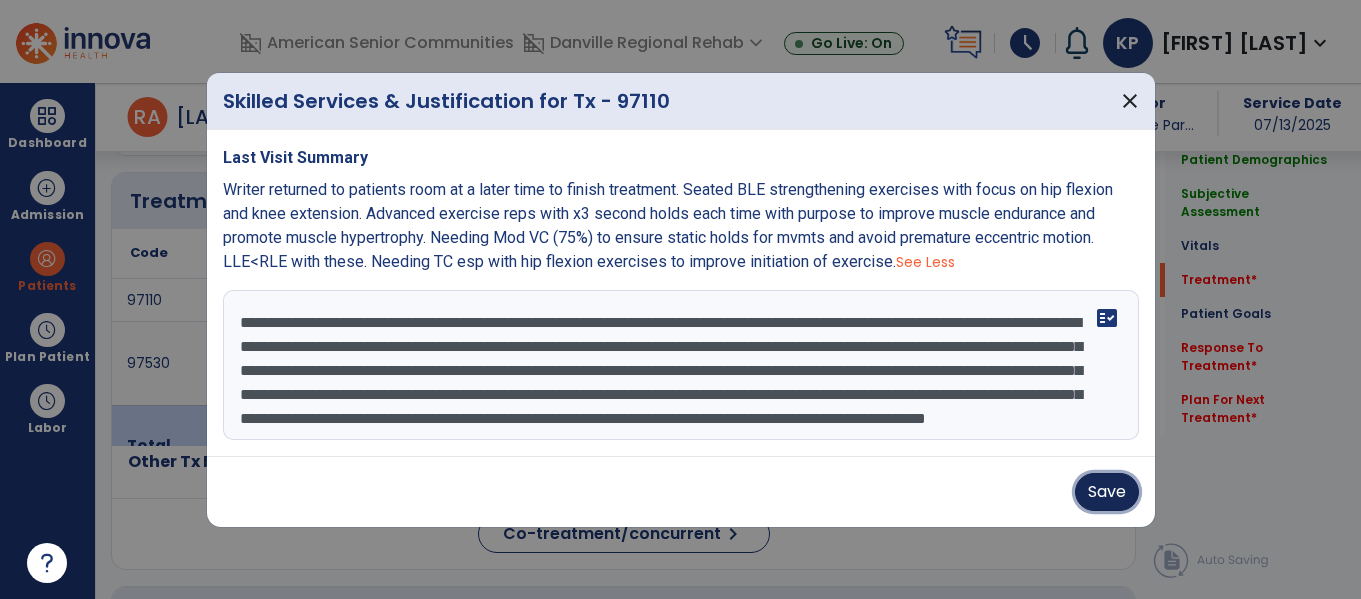 click on "Save" at bounding box center (1107, 492) 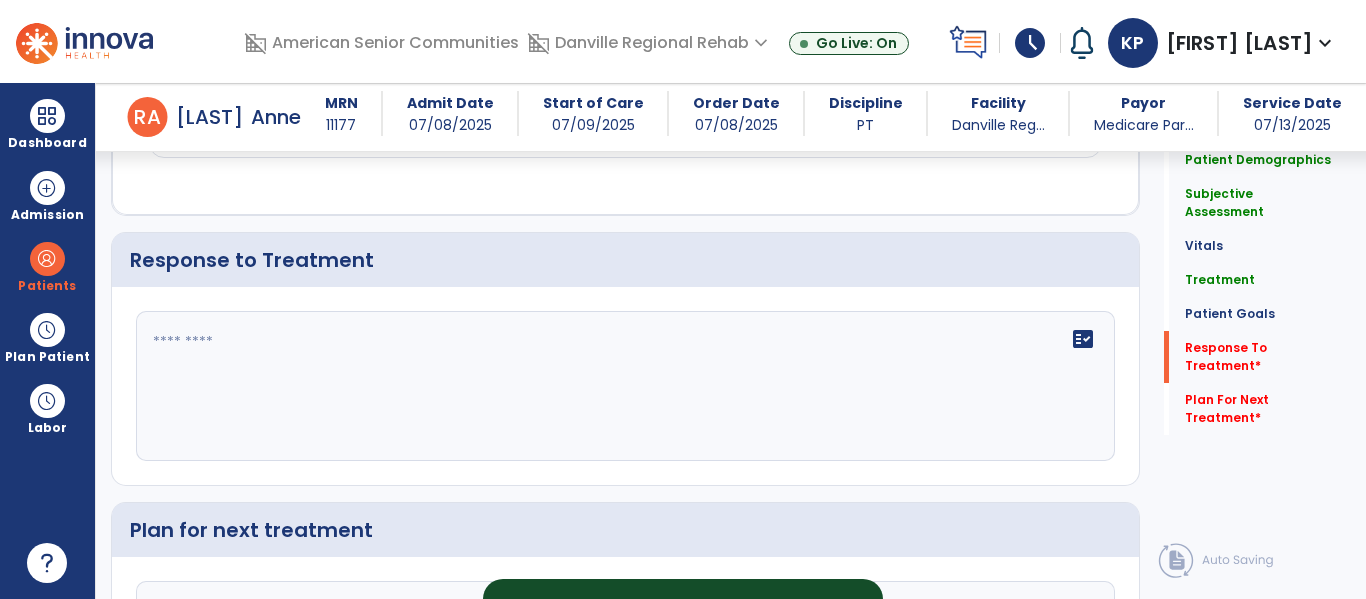 scroll, scrollTop: 2794, scrollLeft: 0, axis: vertical 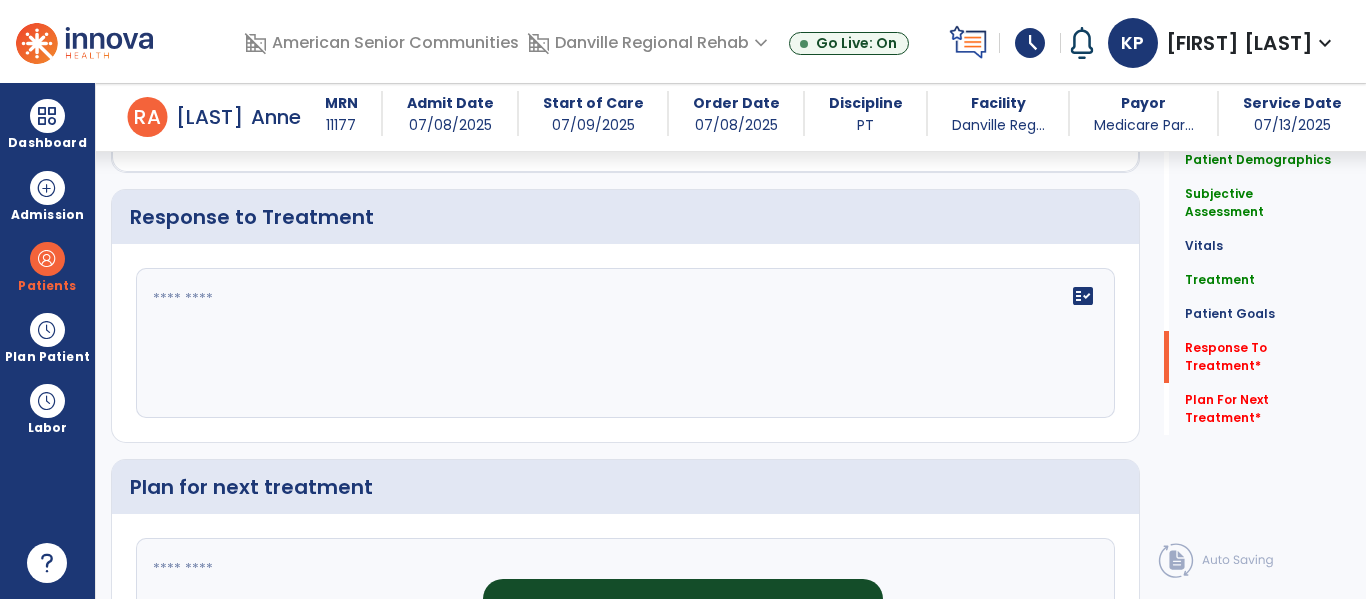 click on "fact_check" 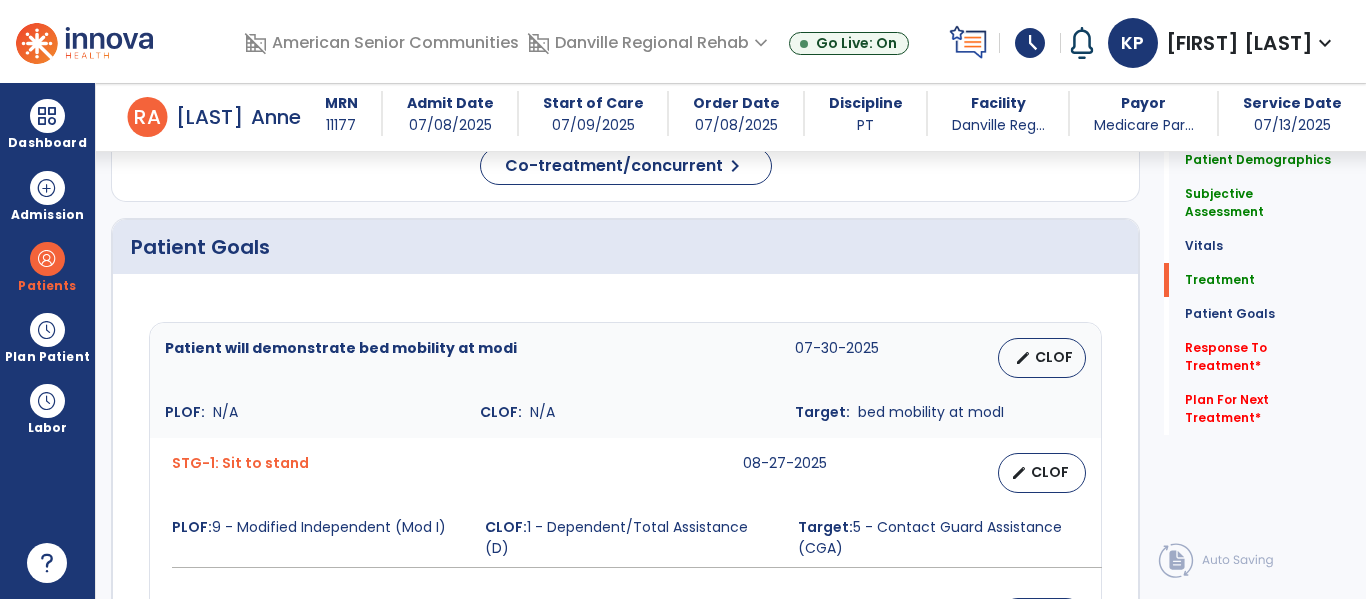 scroll, scrollTop: 1252, scrollLeft: 0, axis: vertical 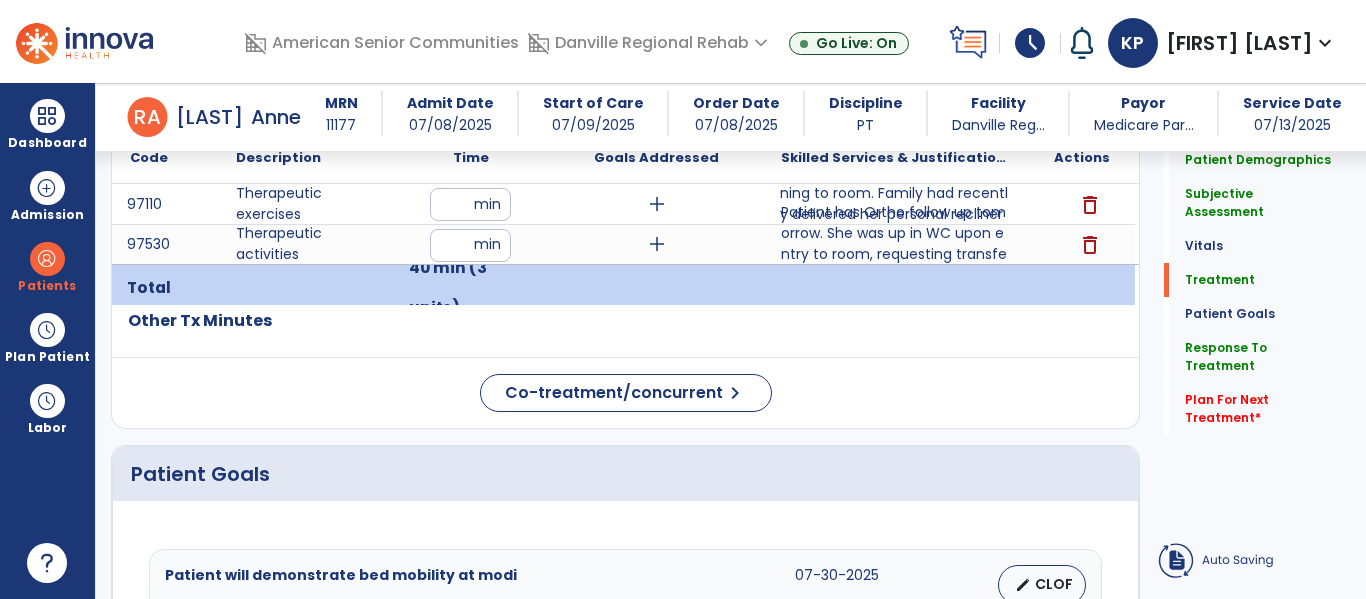 type on "**********" 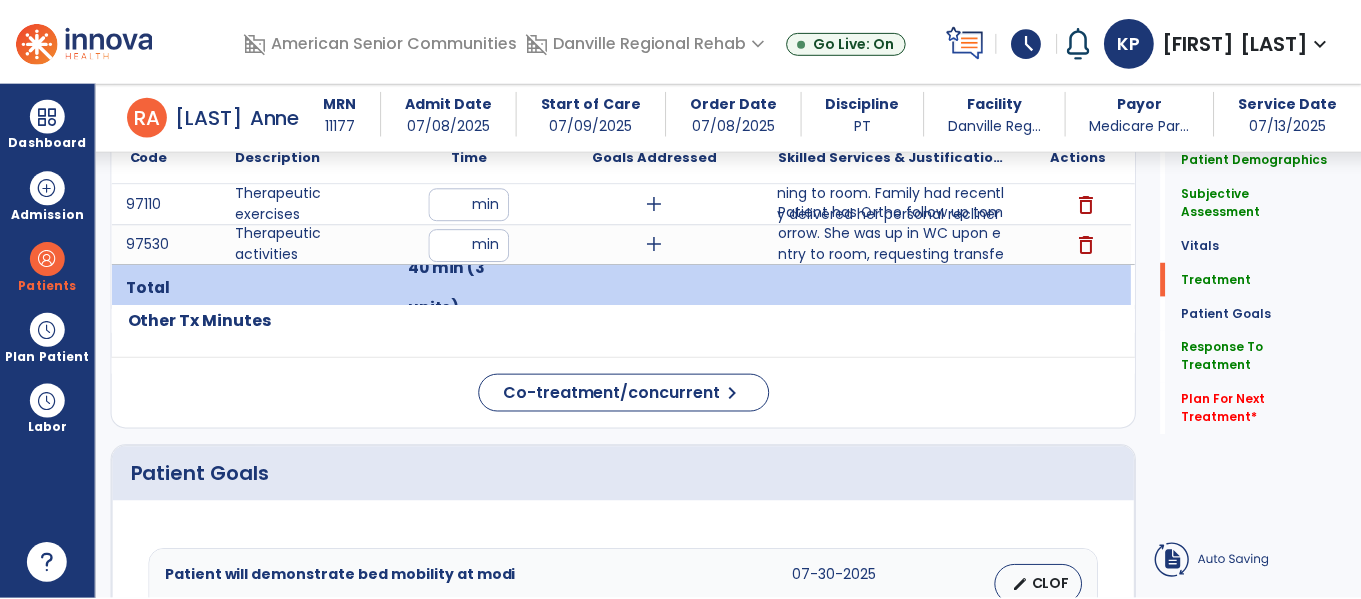 scroll, scrollTop: 1245, scrollLeft: 0, axis: vertical 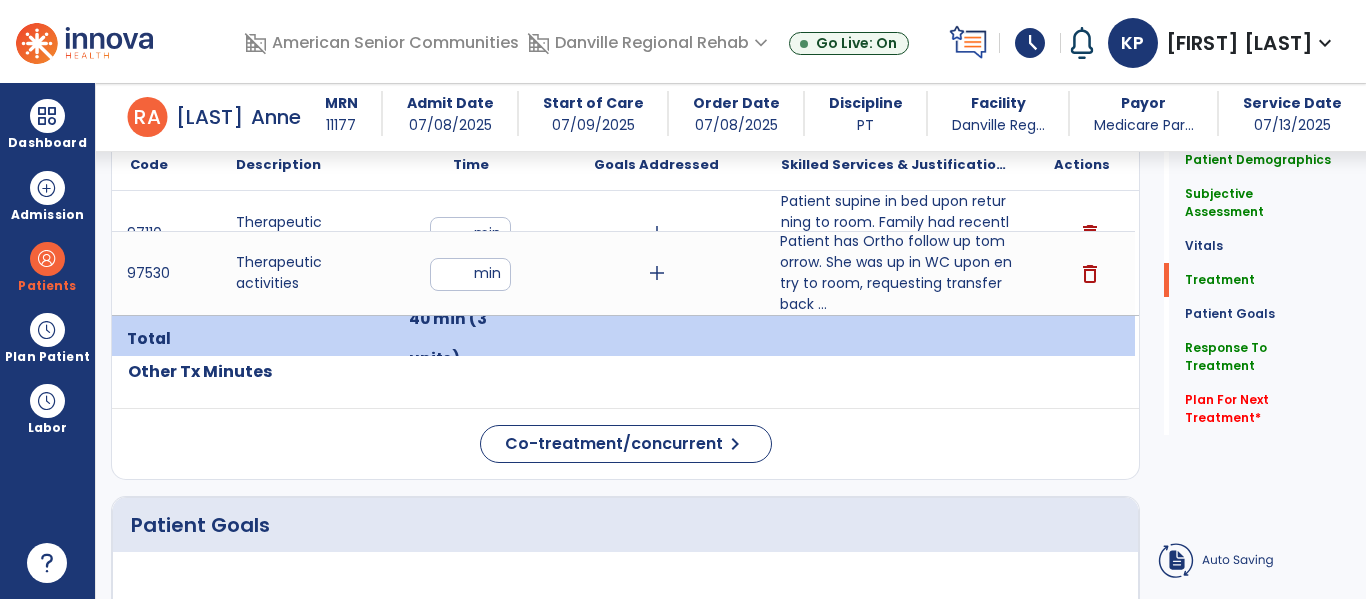 click on "Patient has Ortho follow up tomorrow. She was up in WC upon entry to room, requesting transfer back ..." at bounding box center (896, 273) 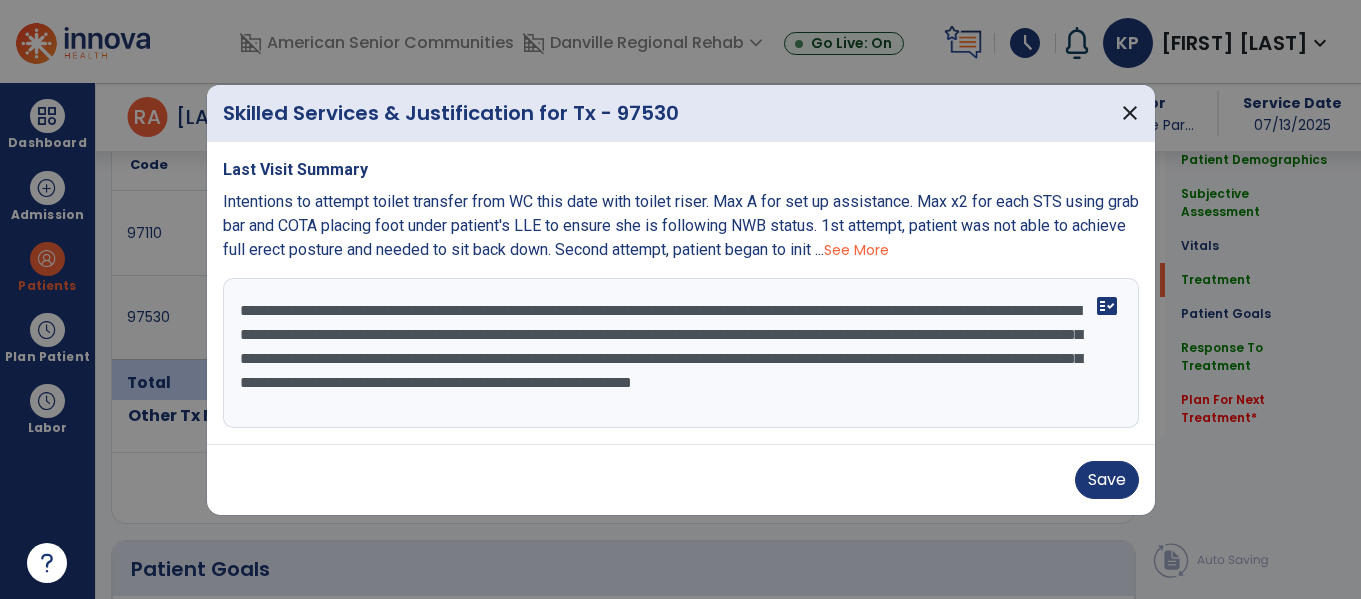 click on "**********" at bounding box center (681, 353) 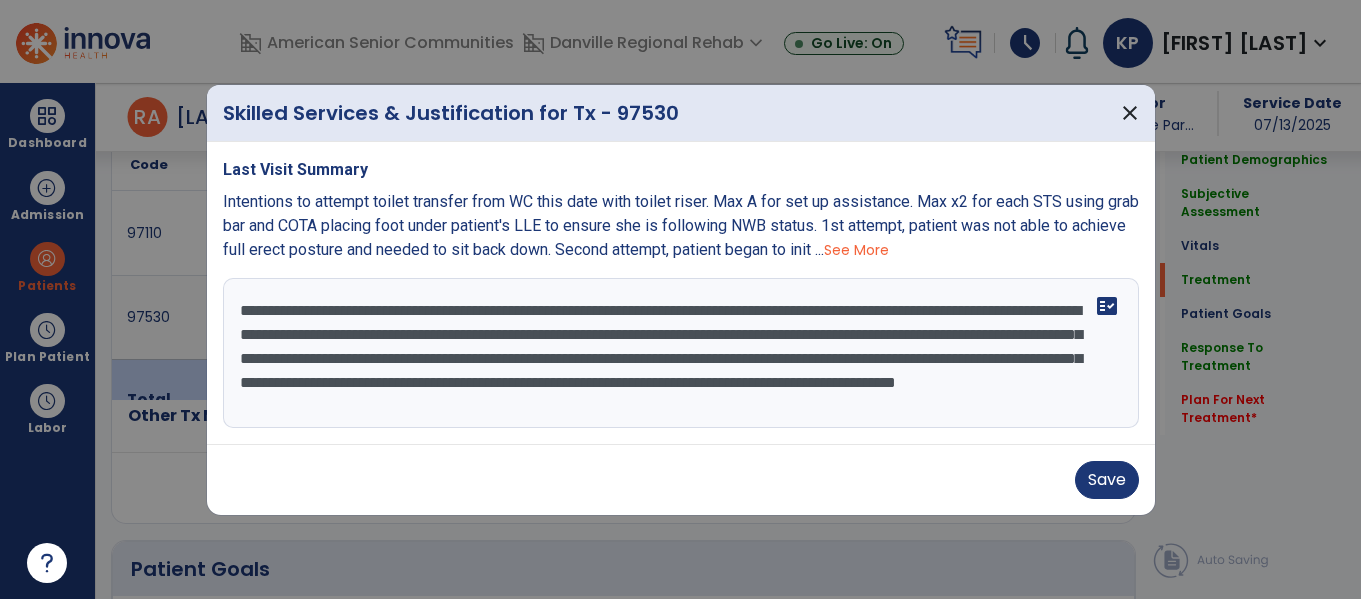 scroll, scrollTop: 16, scrollLeft: 0, axis: vertical 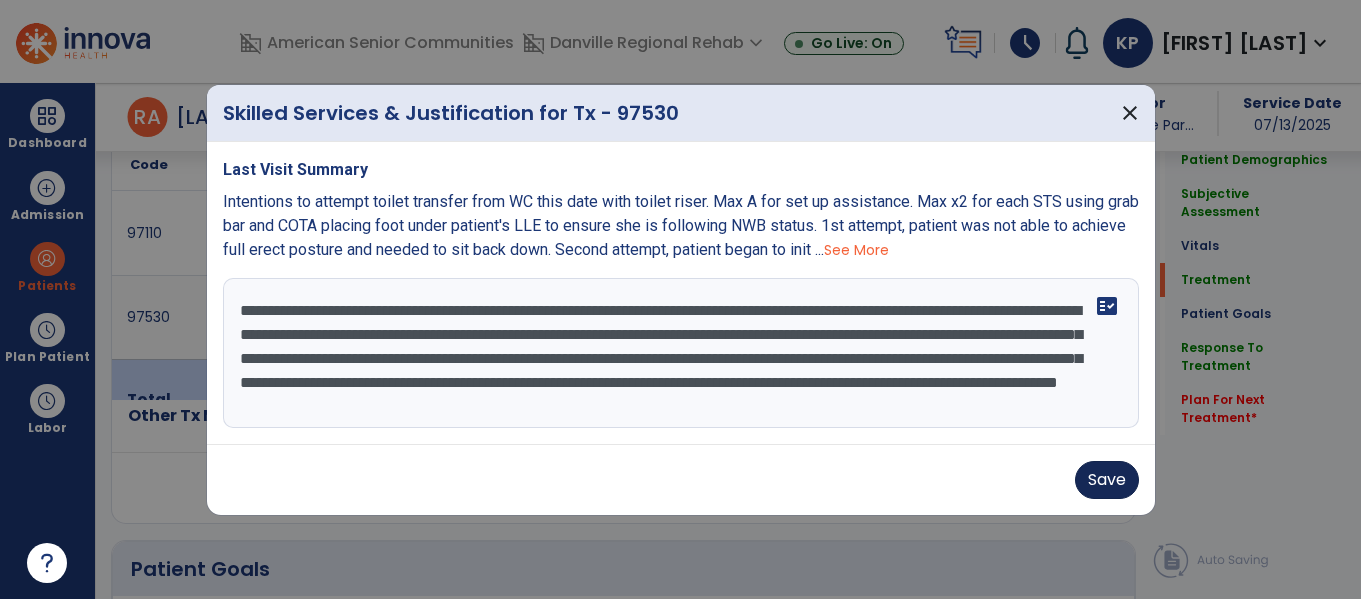 type on "**********" 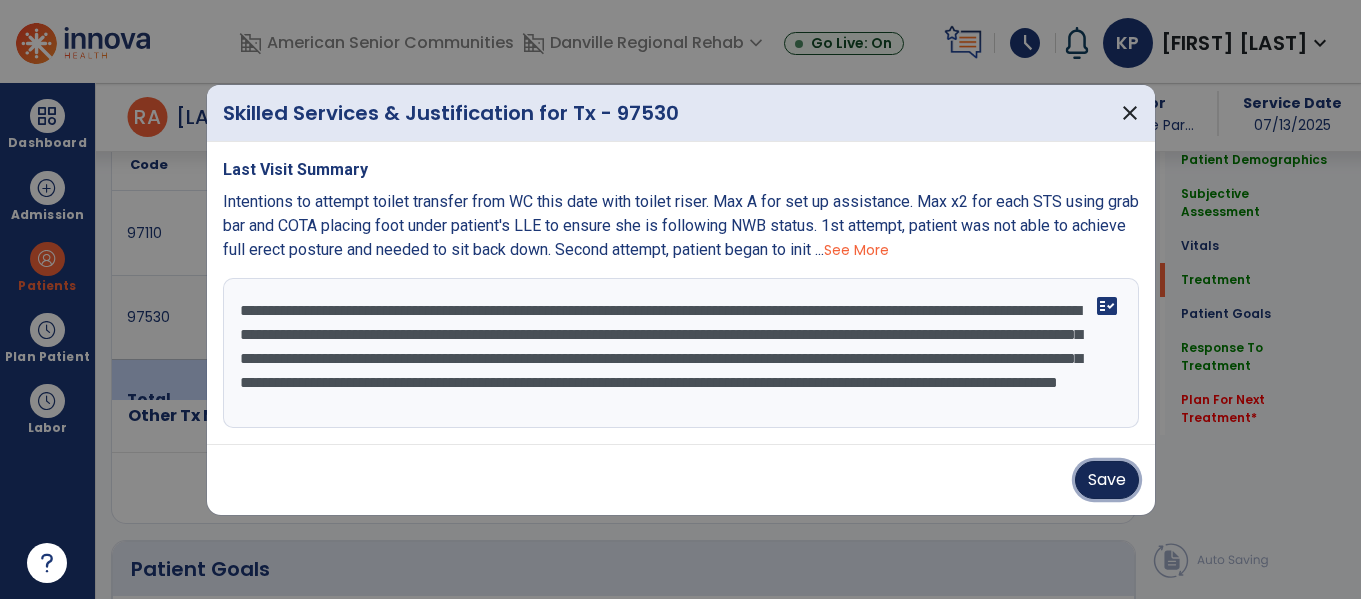 click on "Save" at bounding box center (1107, 480) 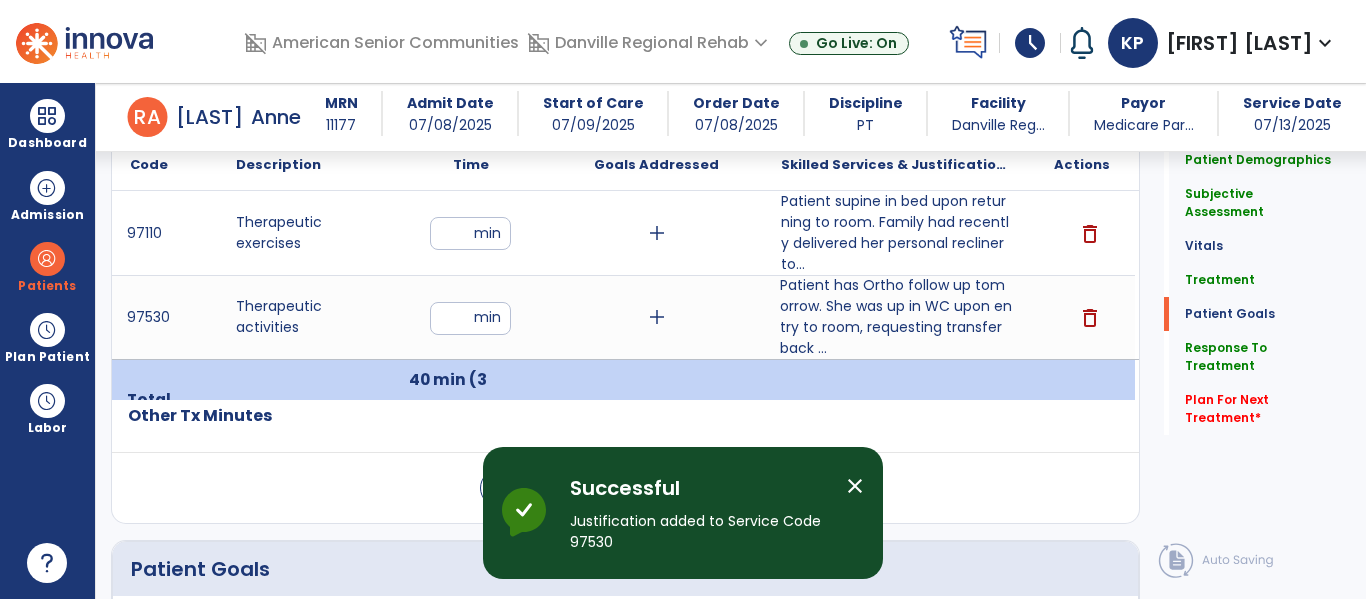 scroll, scrollTop: 2974, scrollLeft: 0, axis: vertical 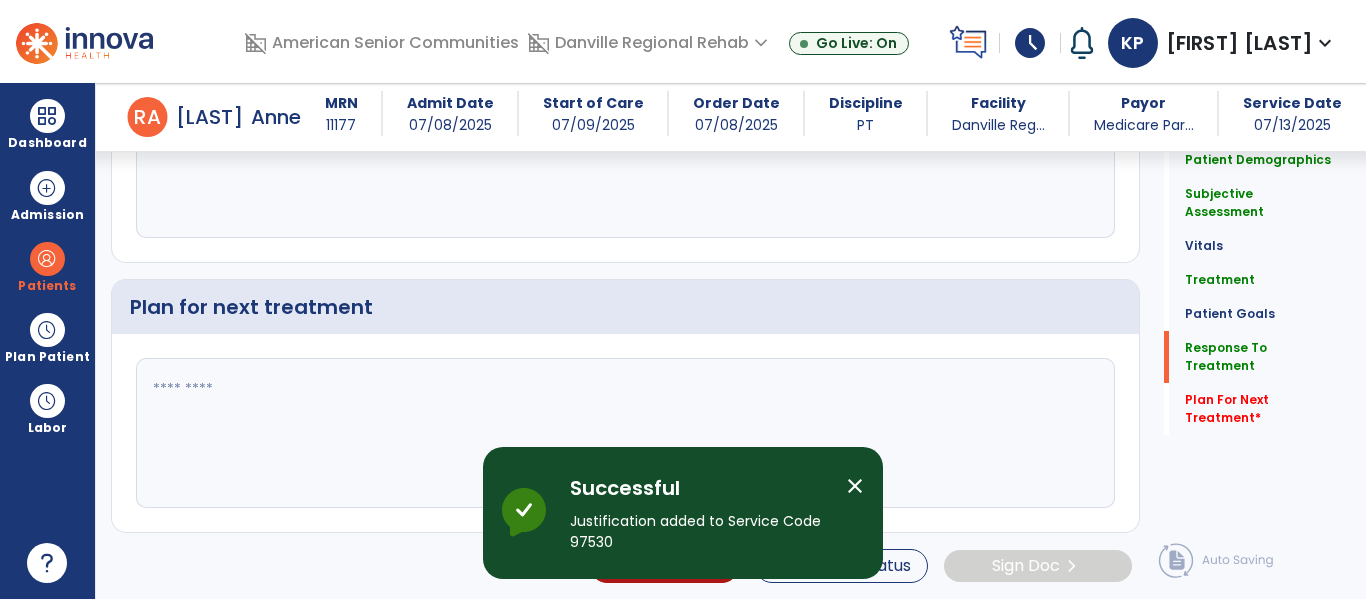 click 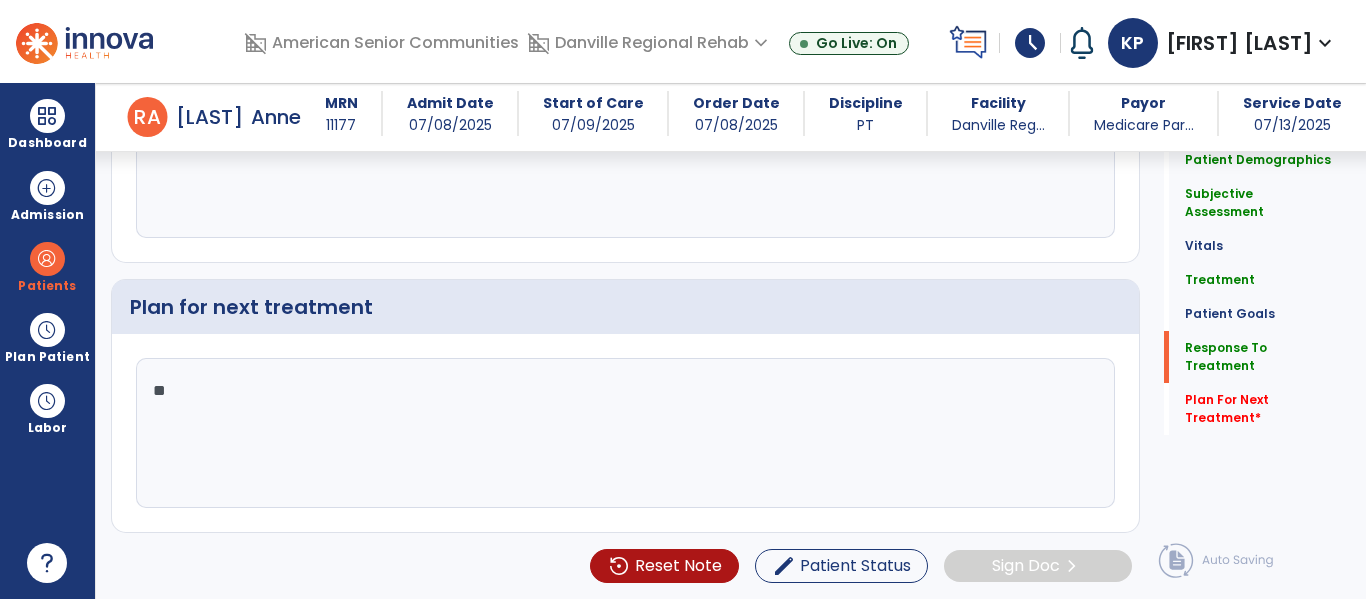 type on "*" 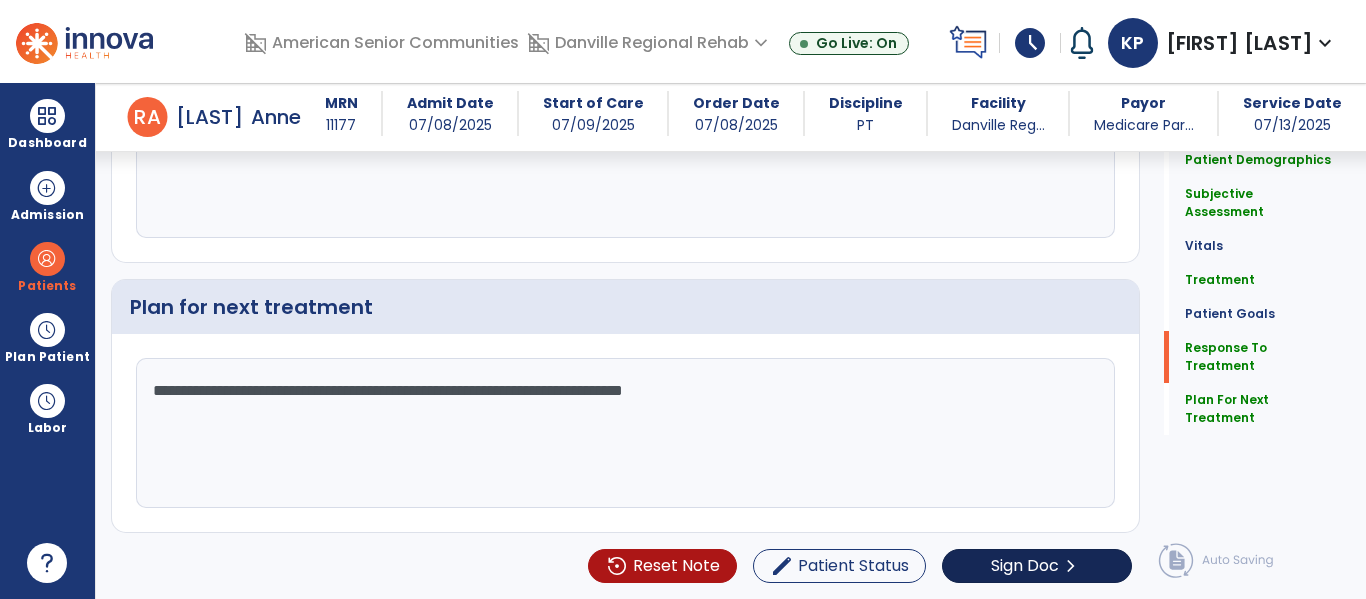 type on "**********" 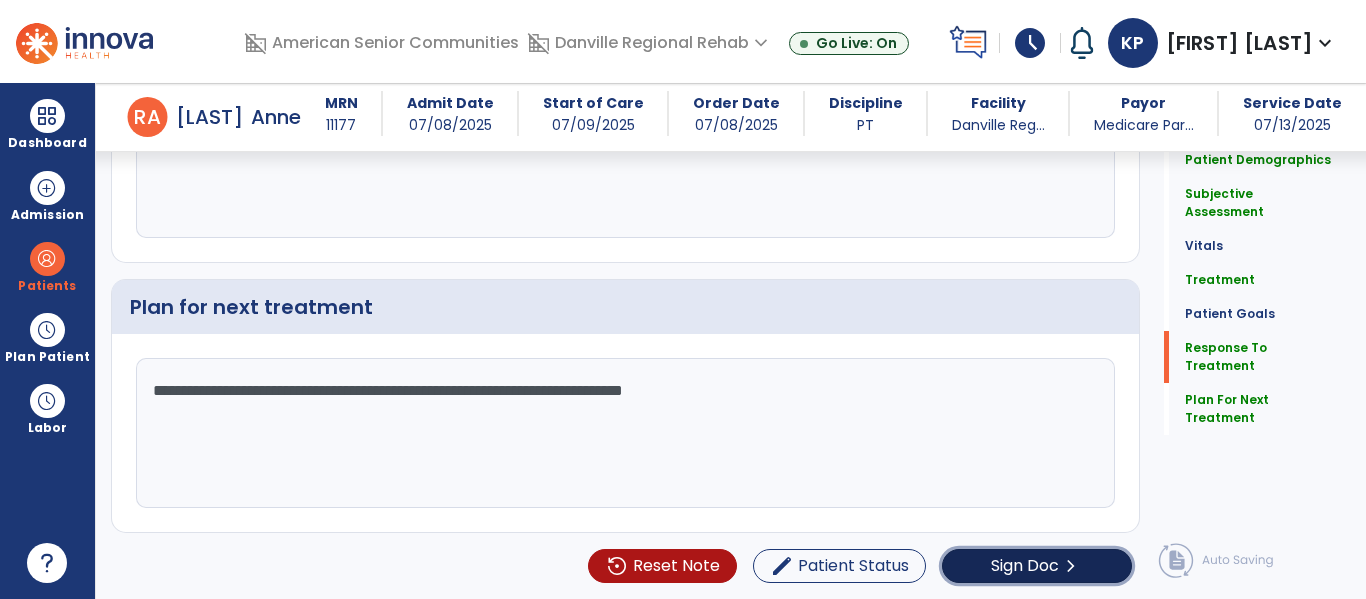 click on "Sign Doc" 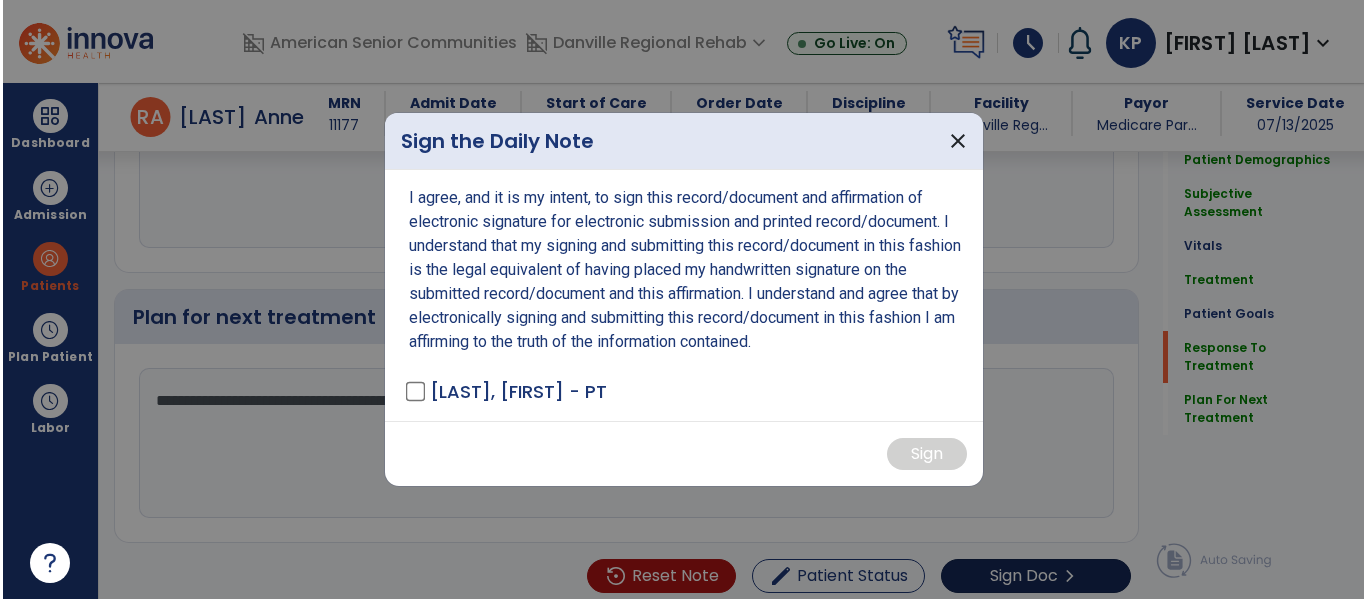 scroll, scrollTop: 2974, scrollLeft: 0, axis: vertical 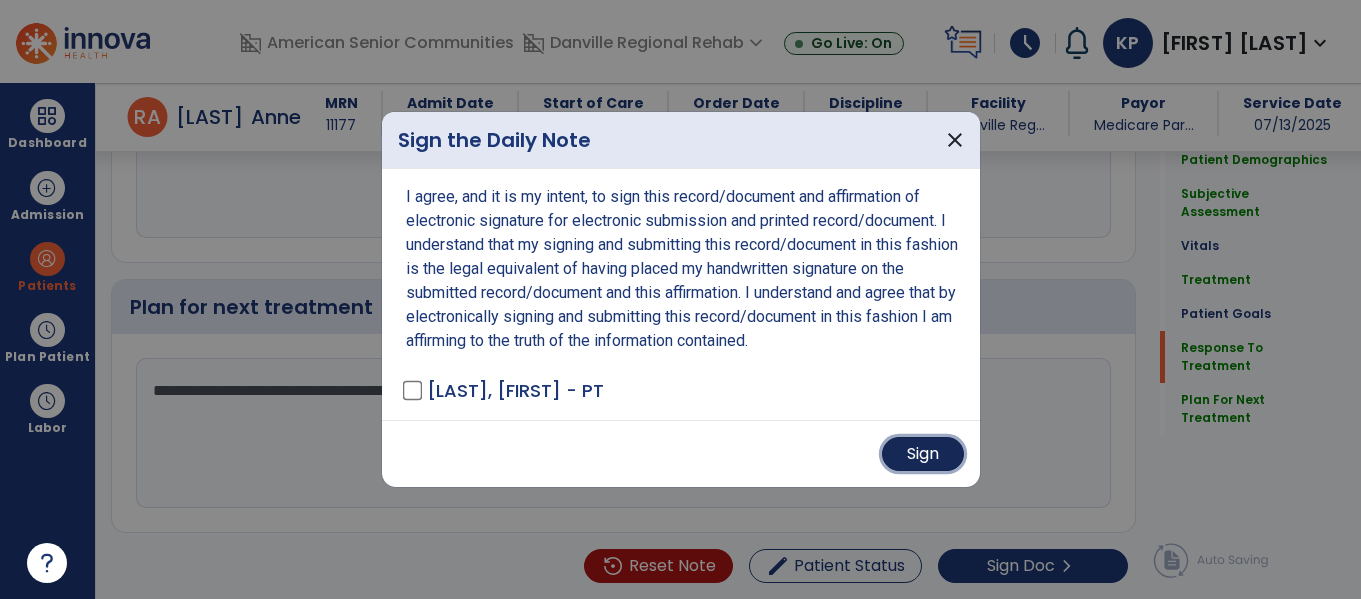 click on "Sign" at bounding box center [923, 454] 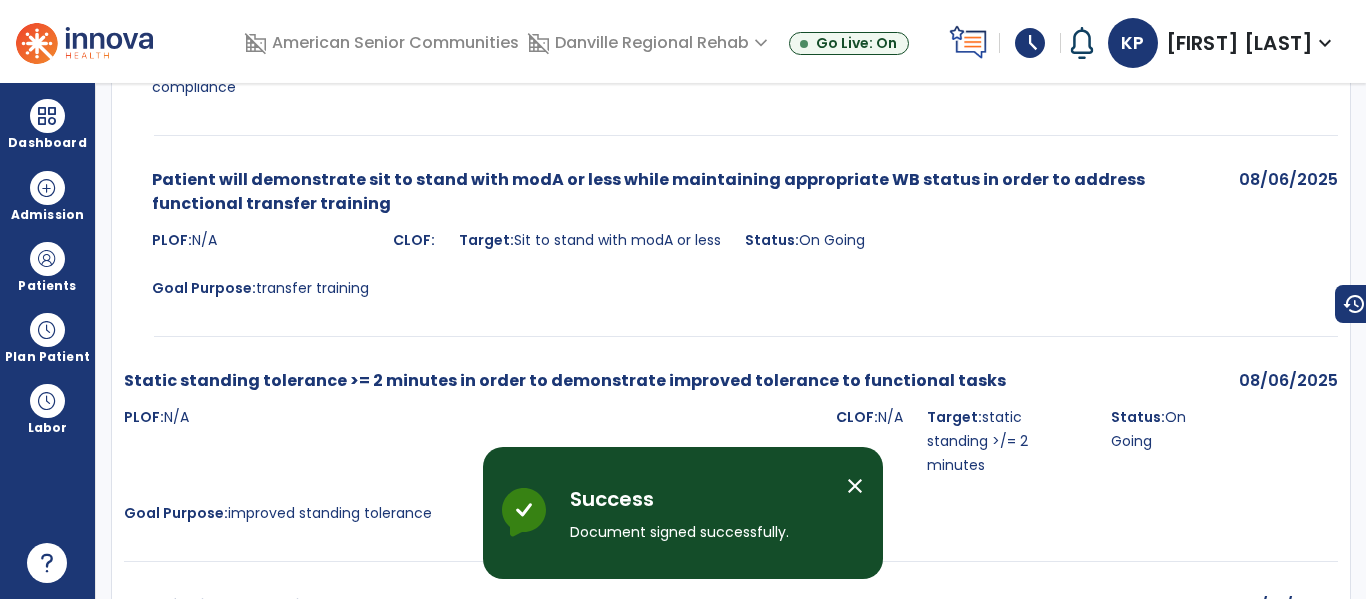 scroll, scrollTop: 0, scrollLeft: 0, axis: both 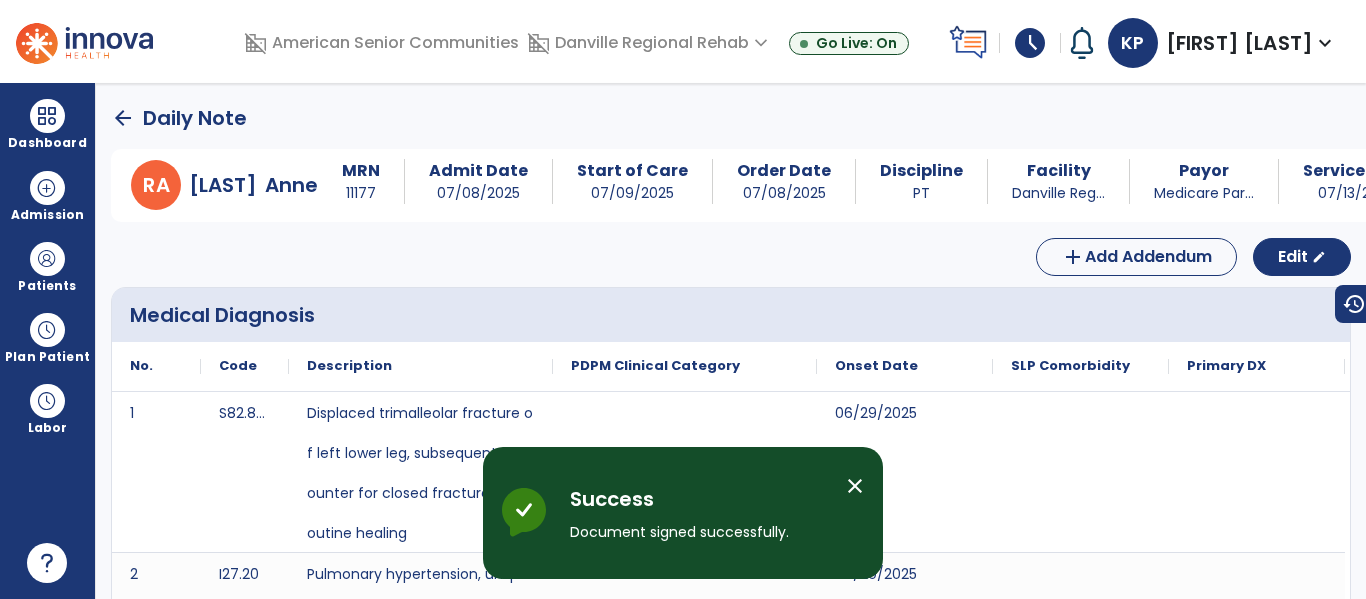 click on "arrow_back" 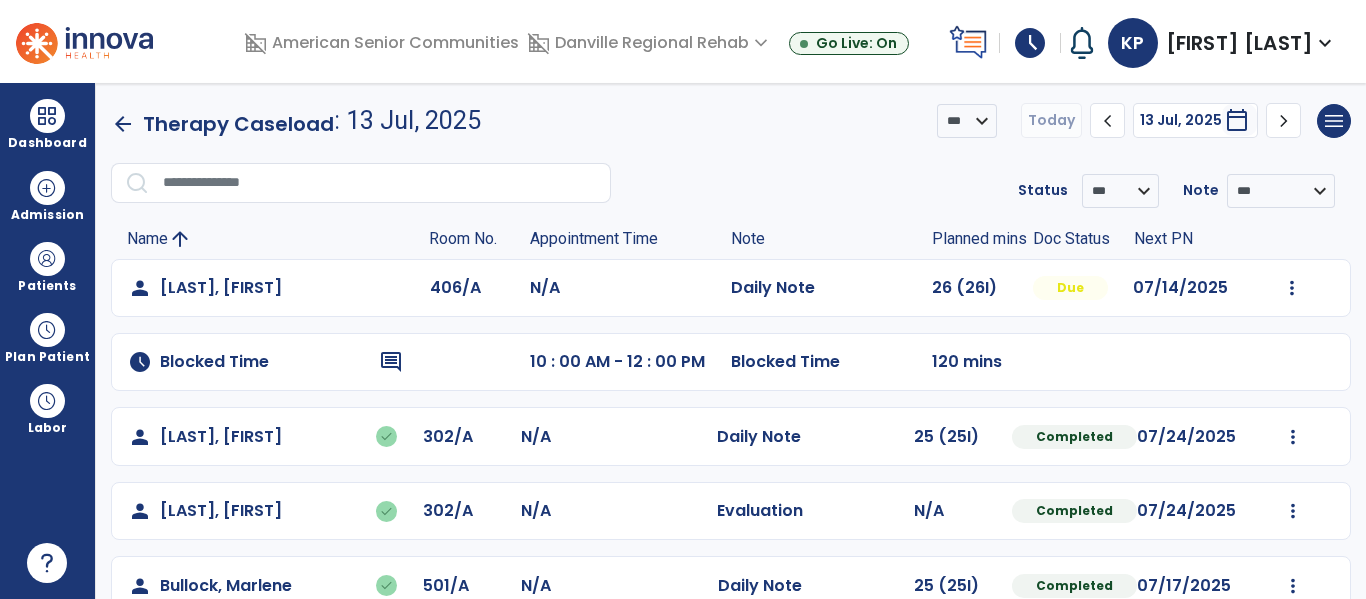 scroll, scrollTop: 637, scrollLeft: 0, axis: vertical 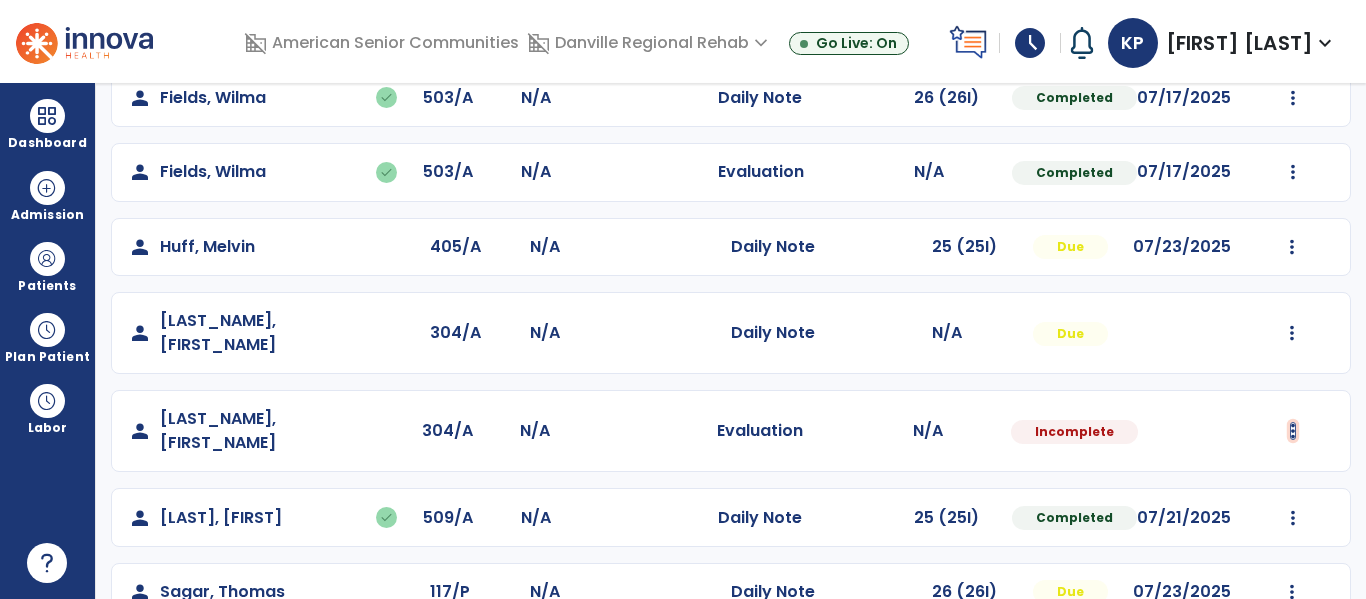 click at bounding box center (1292, -349) 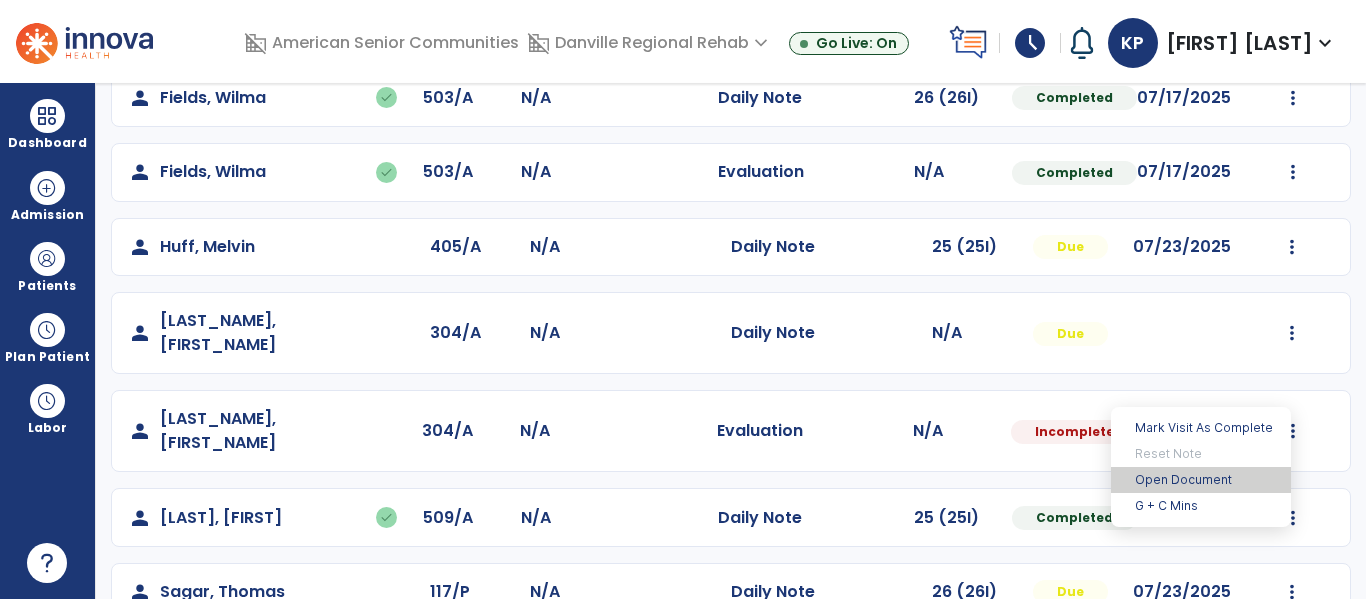 click on "Open Document" at bounding box center (1201, 480) 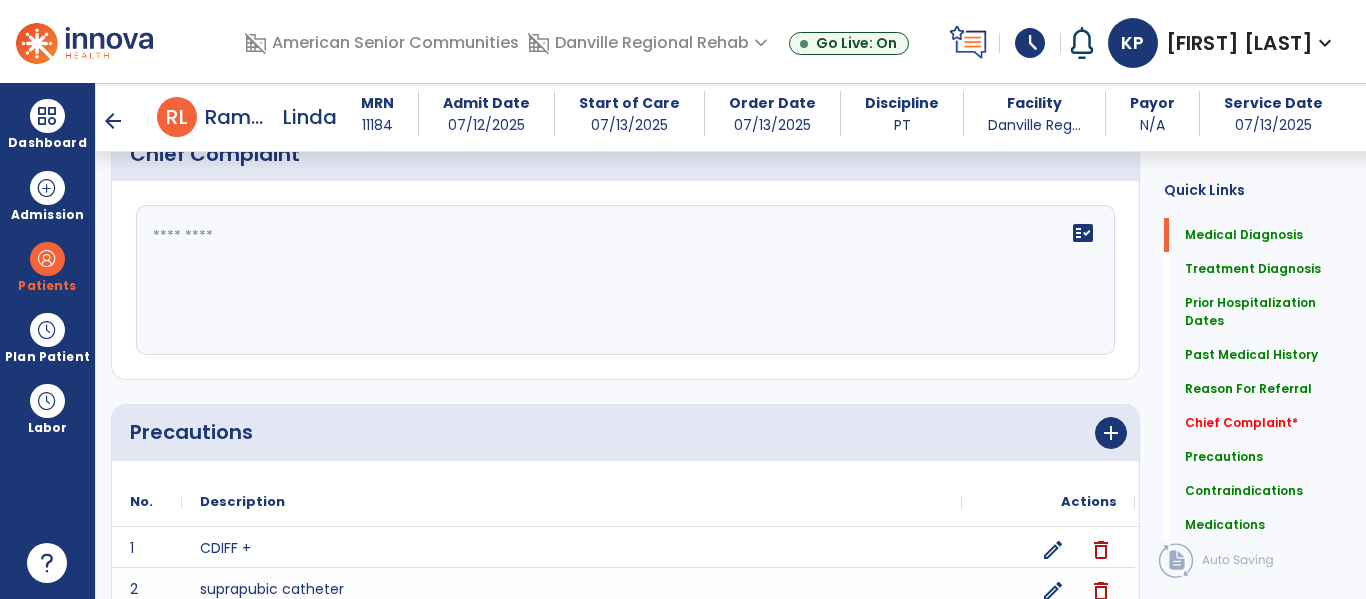scroll, scrollTop: 1634, scrollLeft: 0, axis: vertical 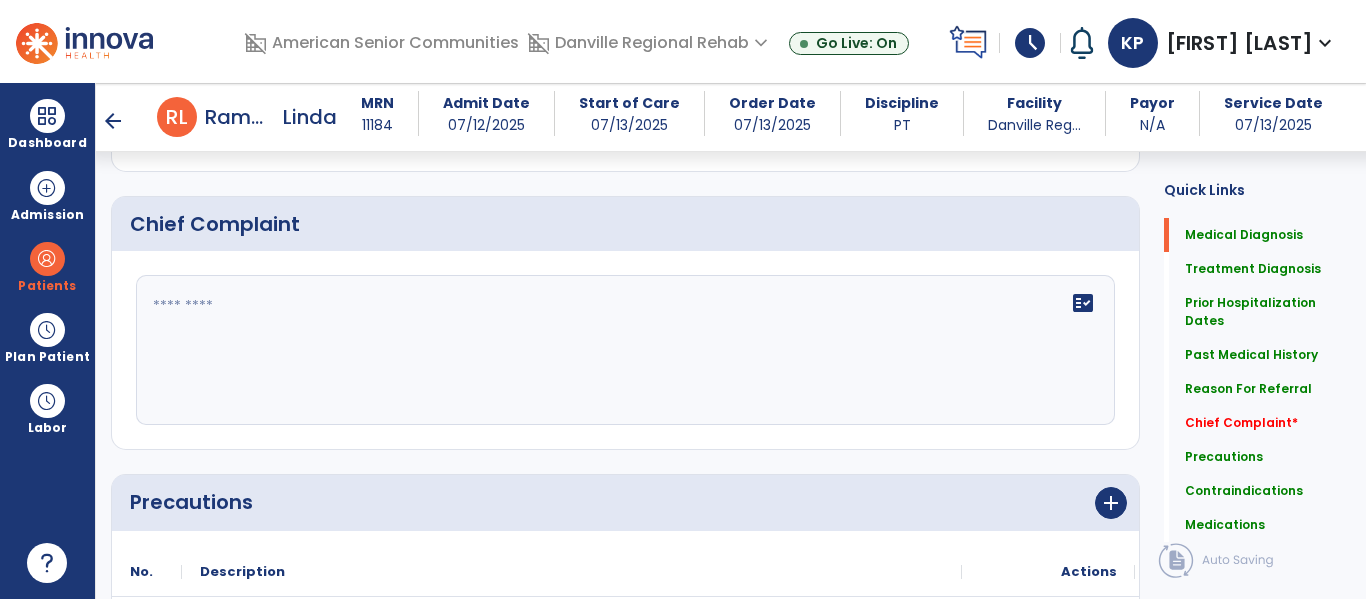 click on "fact_check" 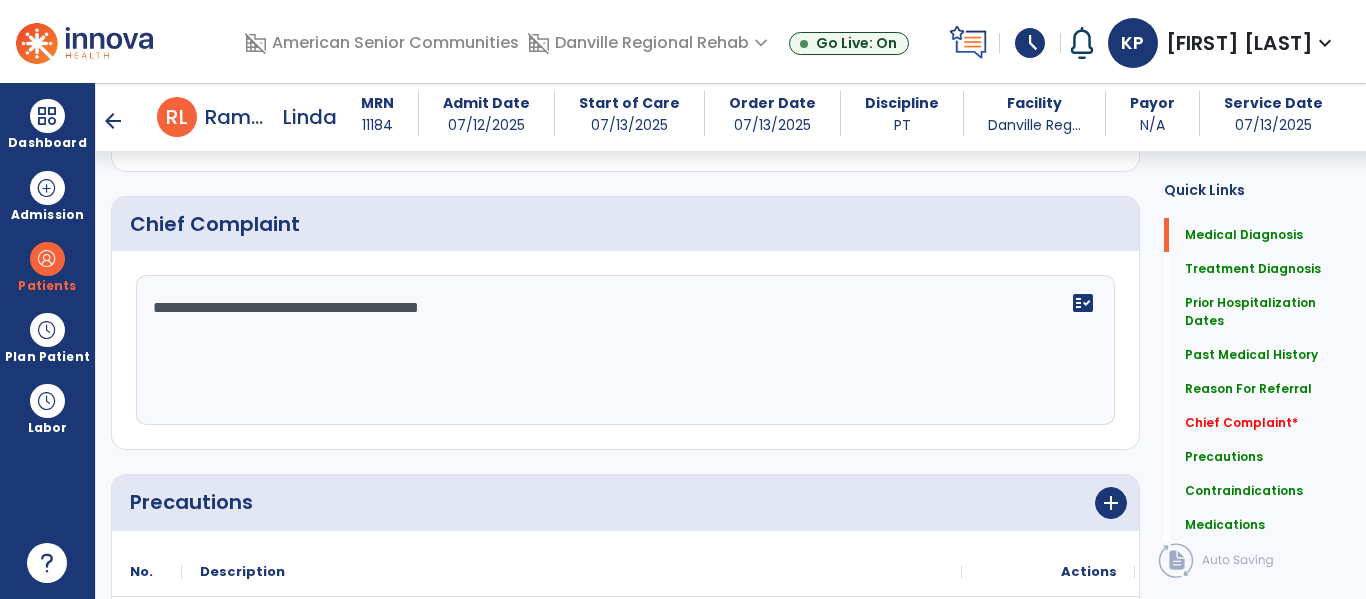 type on "**********" 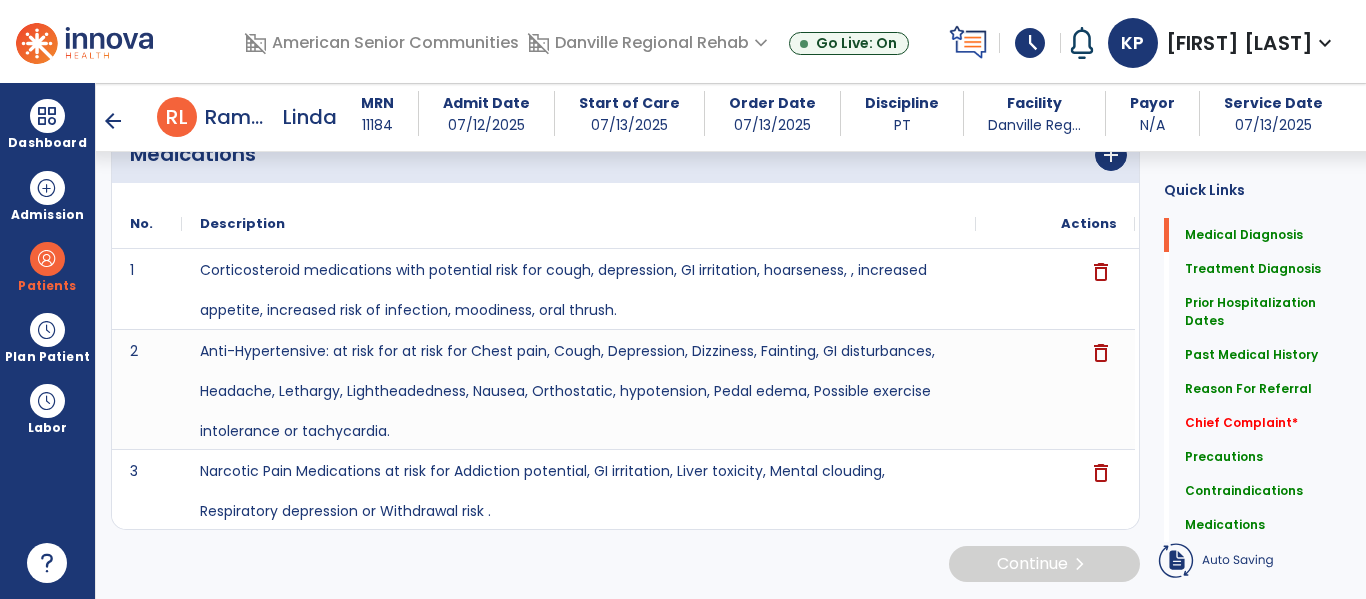 scroll, scrollTop: 2518, scrollLeft: 0, axis: vertical 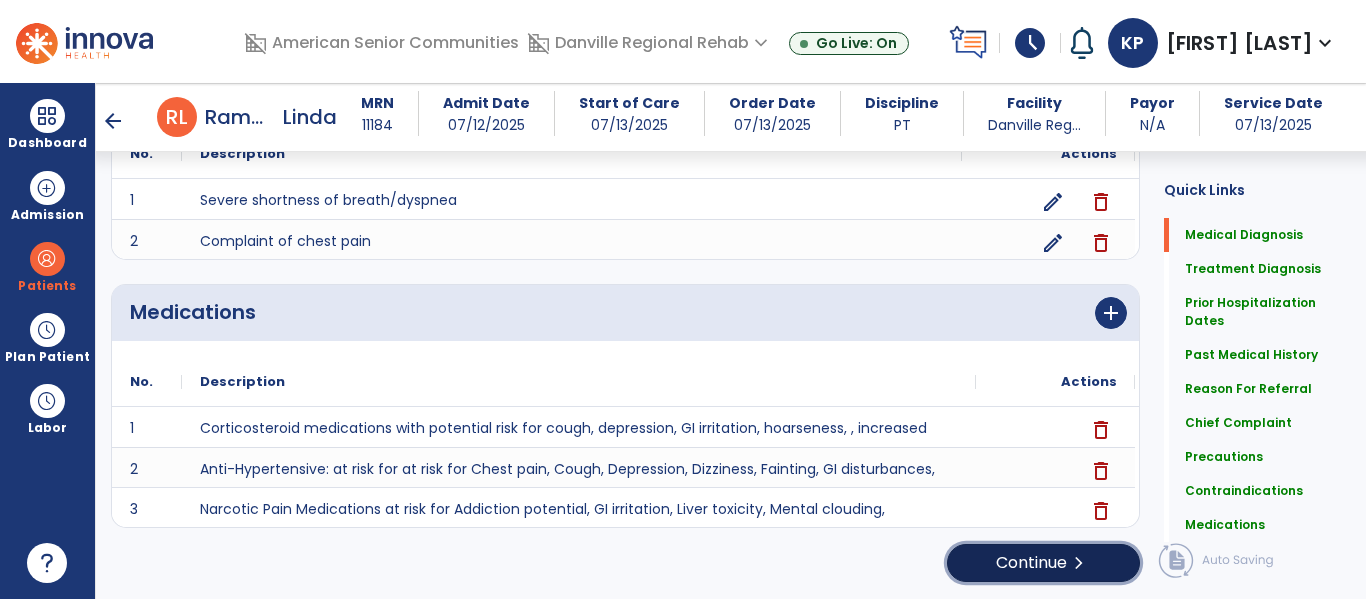 click on "Continue  chevron_right" 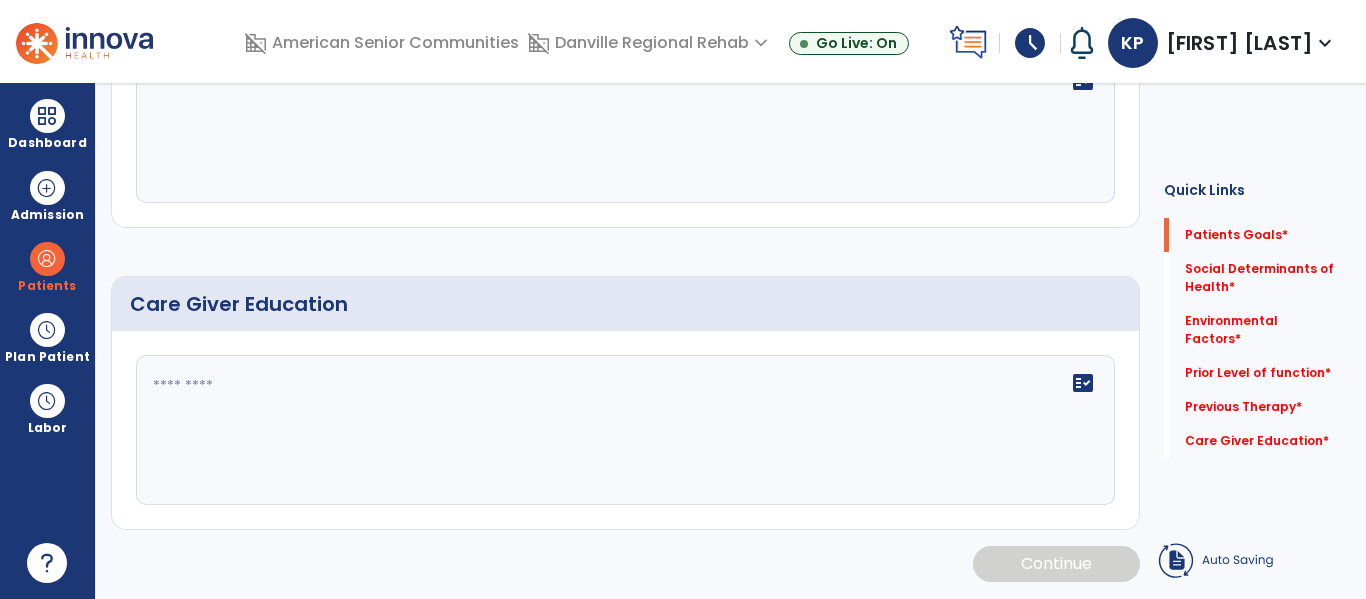 scroll, scrollTop: 6, scrollLeft: 0, axis: vertical 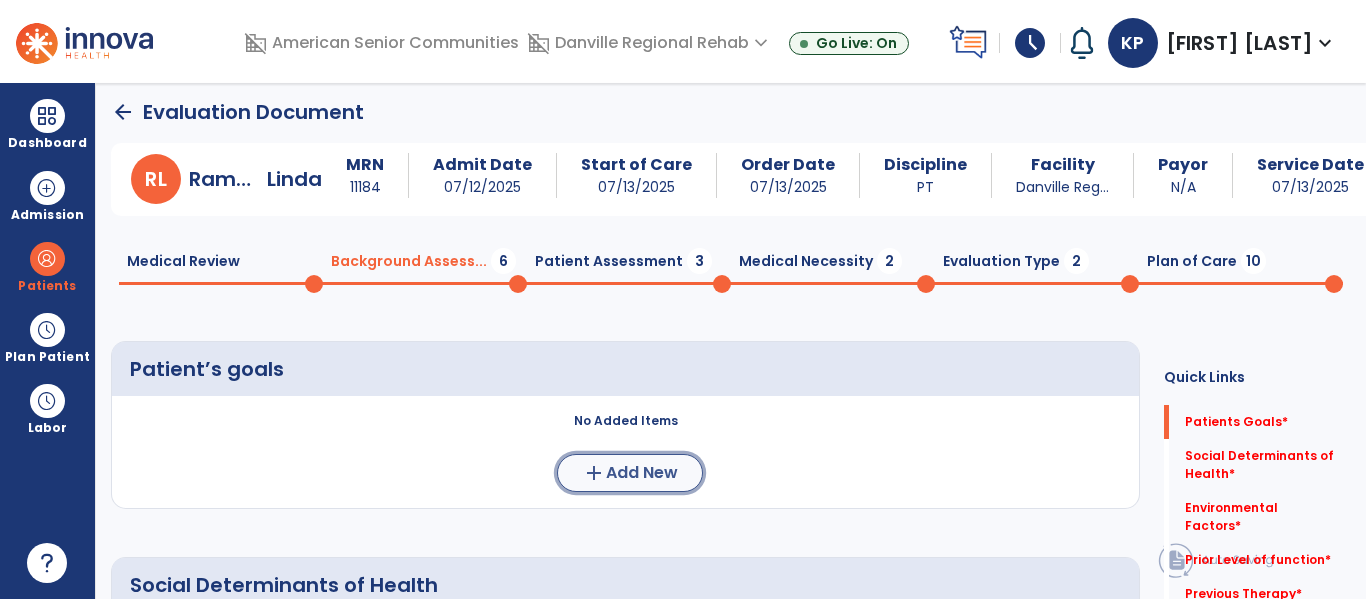 click on "Add New" 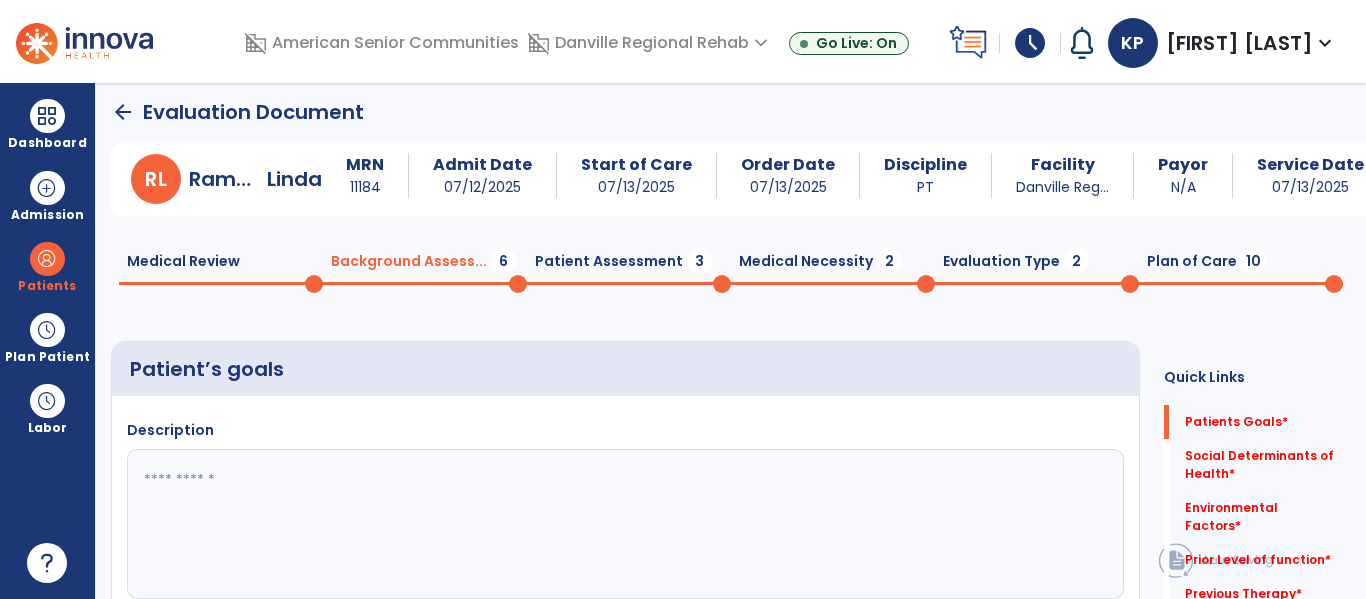 click 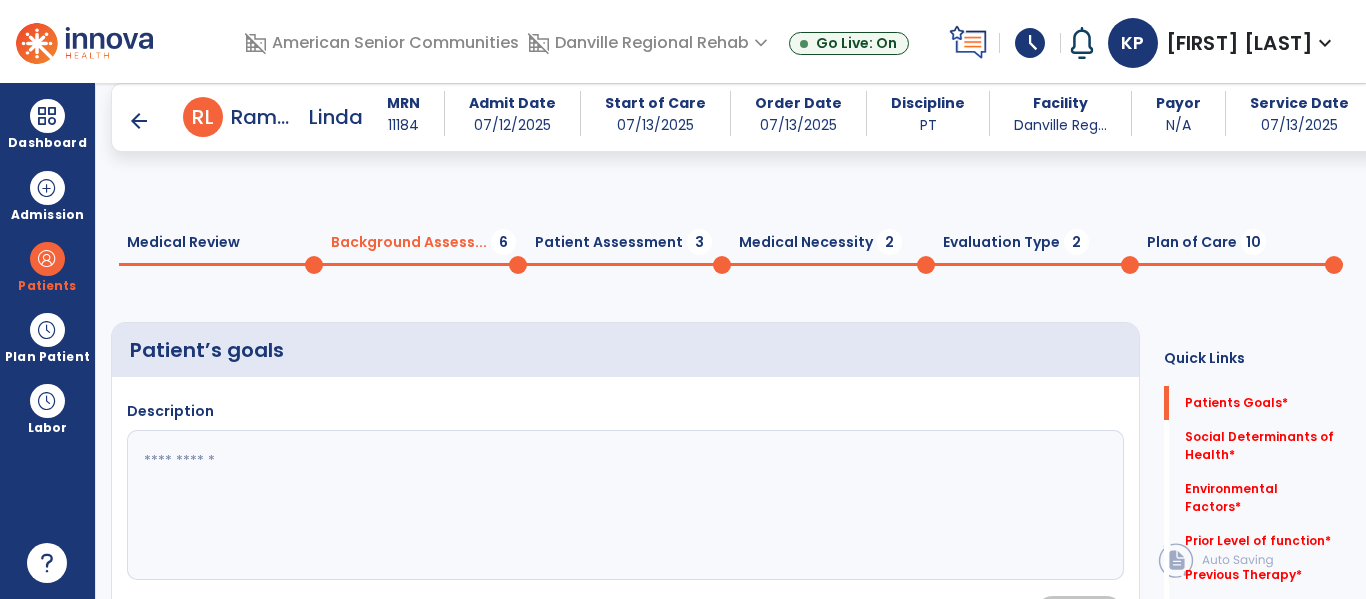 click 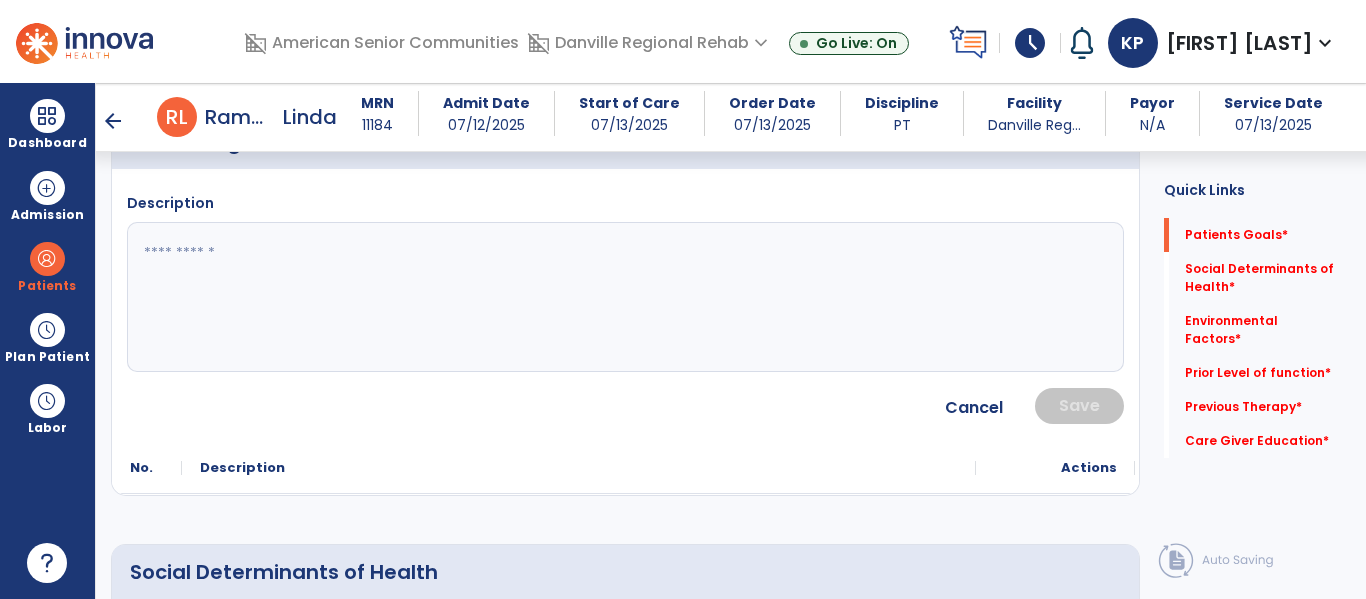 type on "*" 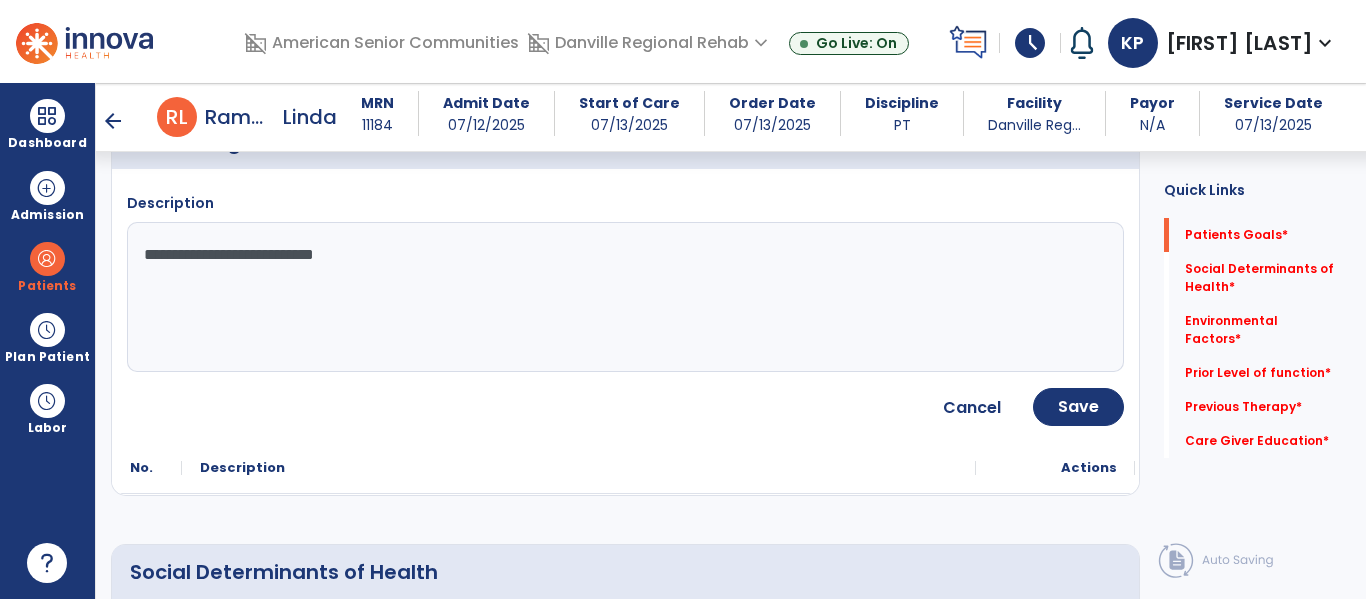 type on "**********" 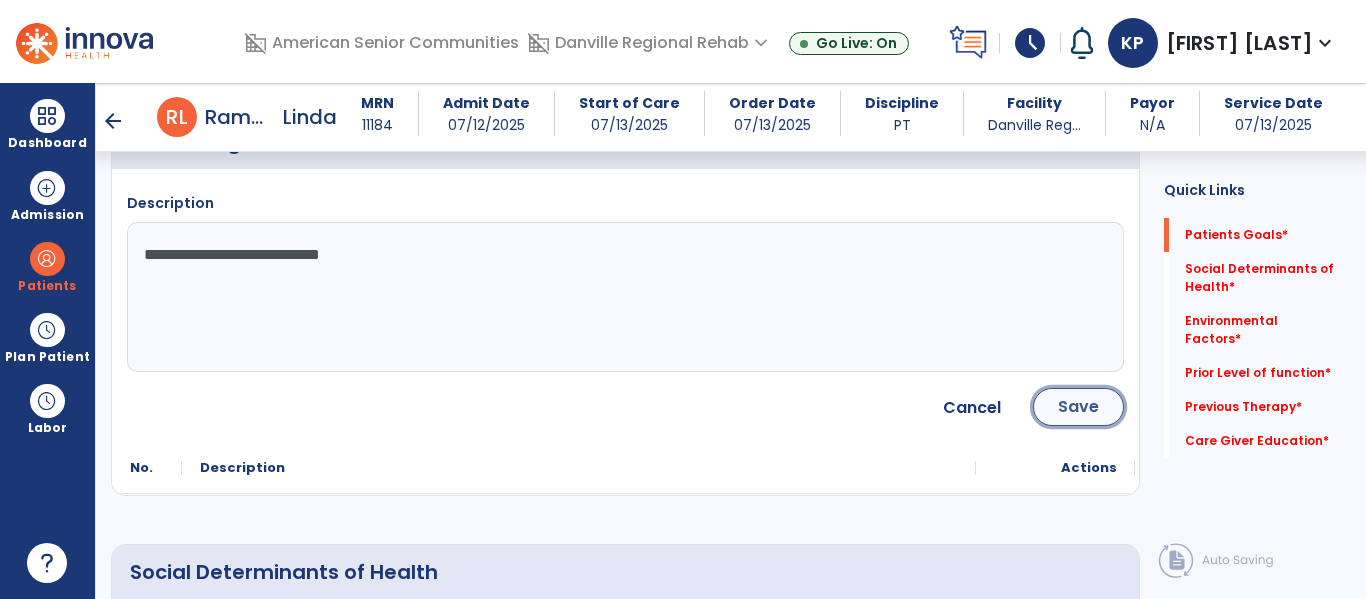 click on "Save" 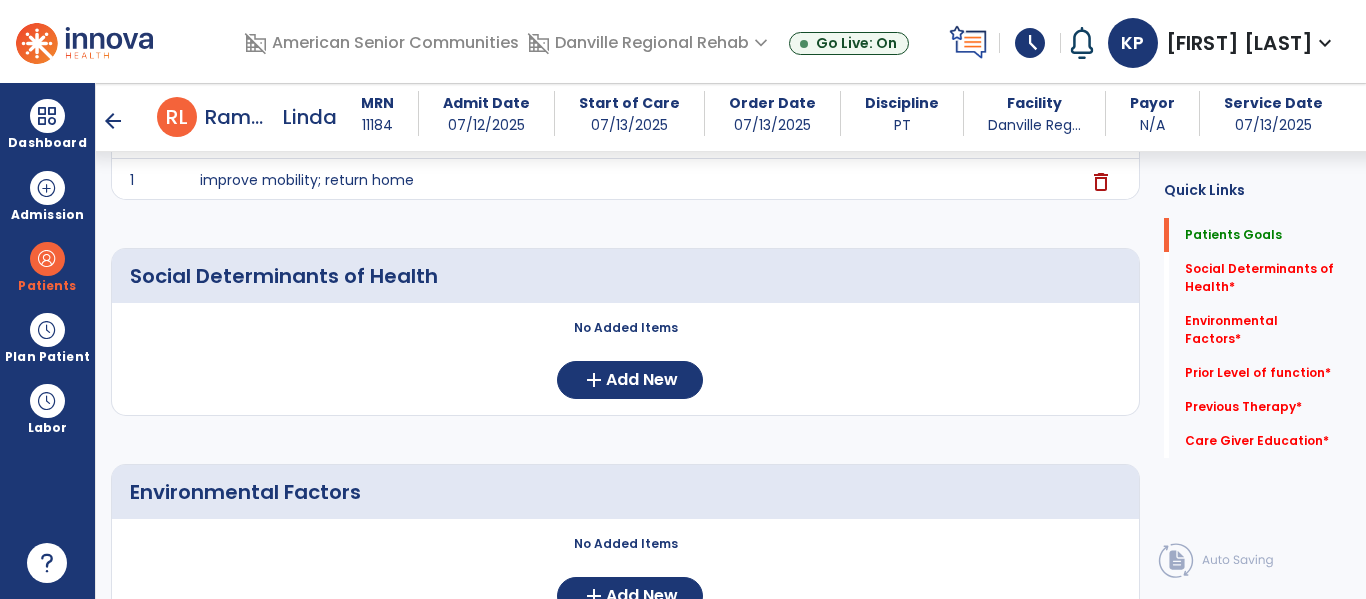 scroll, scrollTop: 355, scrollLeft: 0, axis: vertical 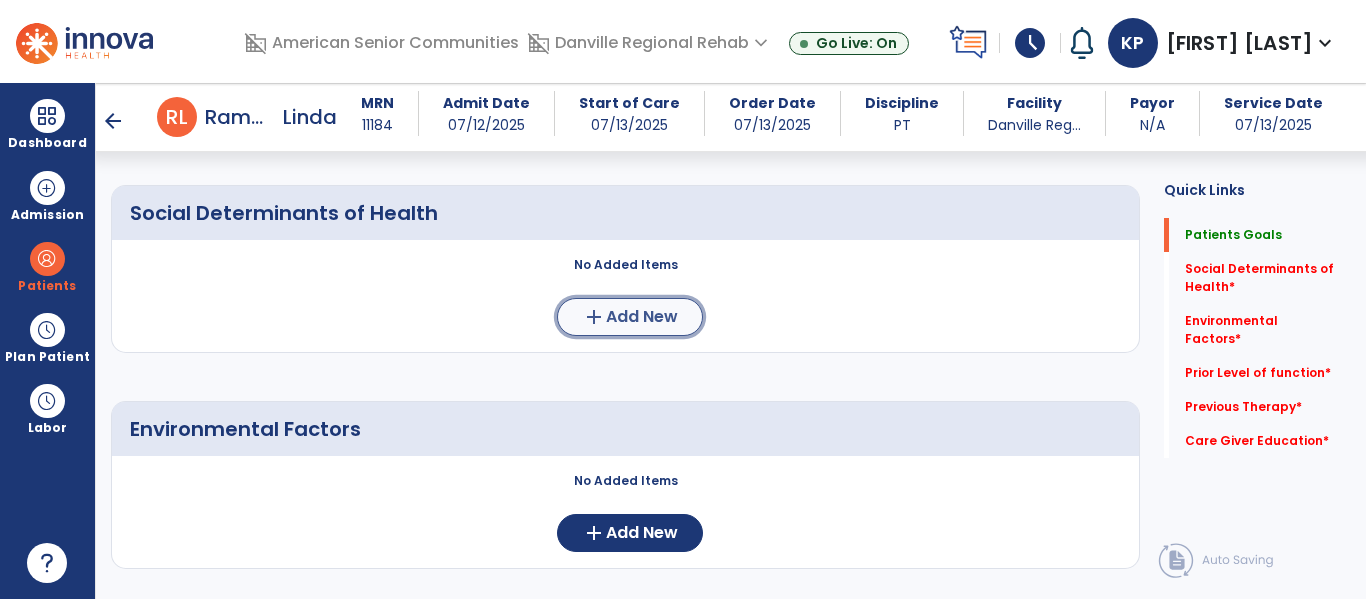 click on "Add New" 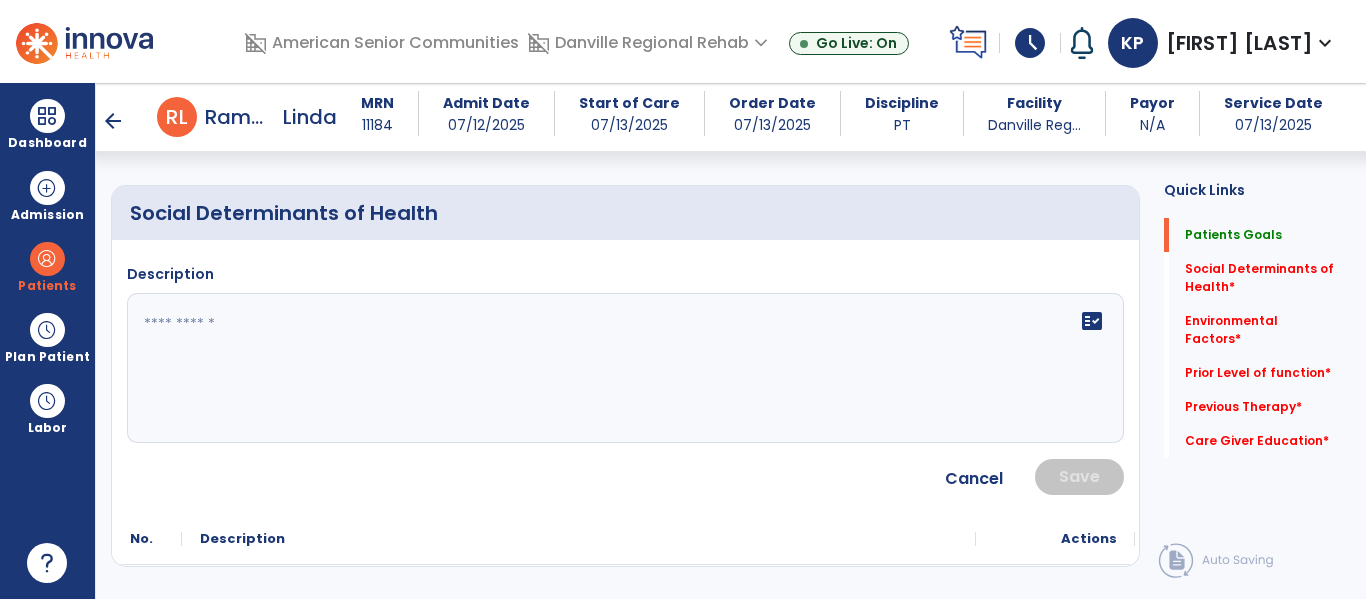 click on "fact_check" 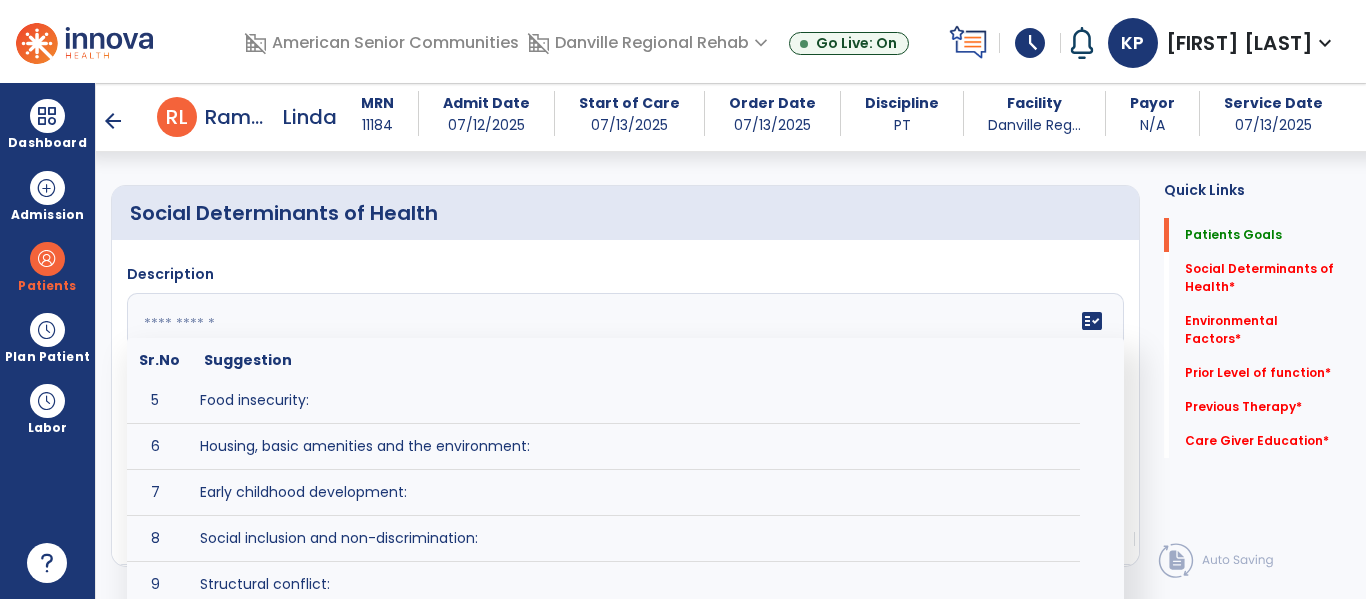scroll, scrollTop: 190, scrollLeft: 0, axis: vertical 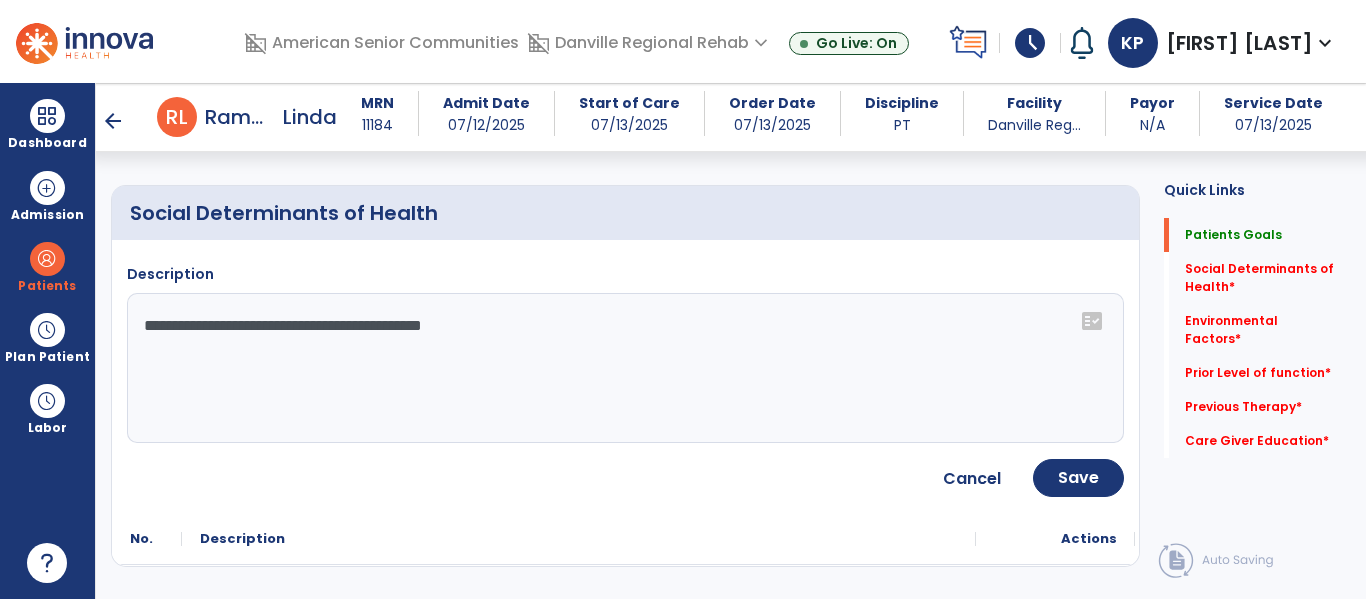 click on "**********" 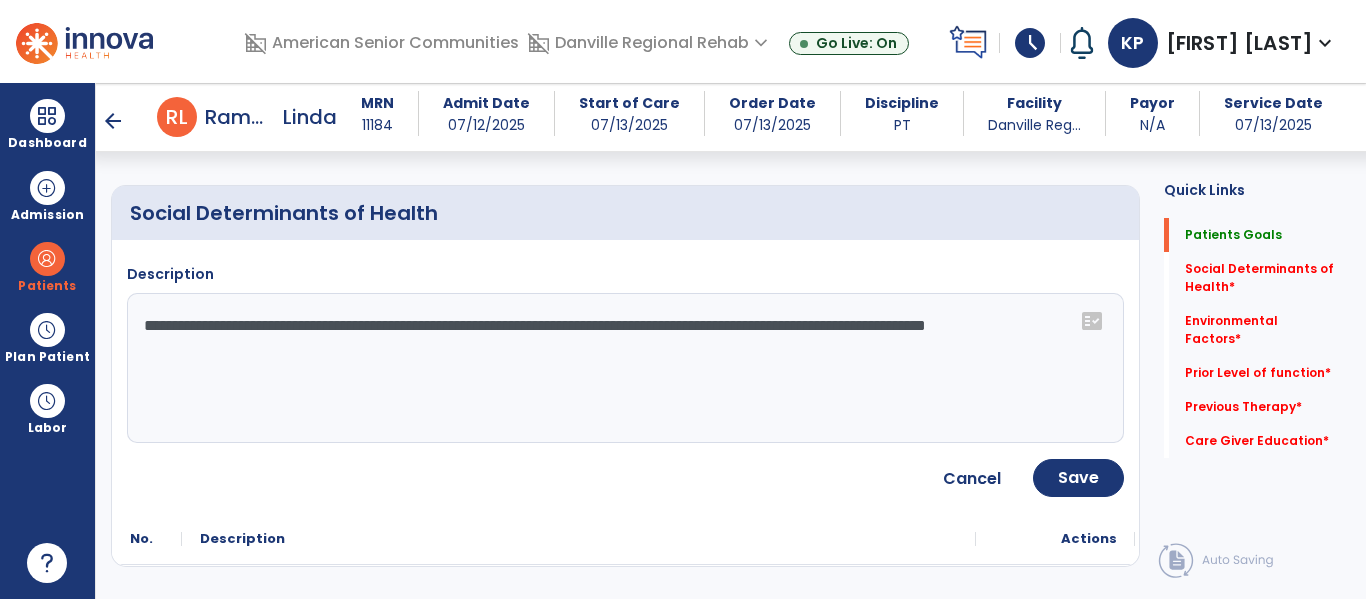 type on "**********" 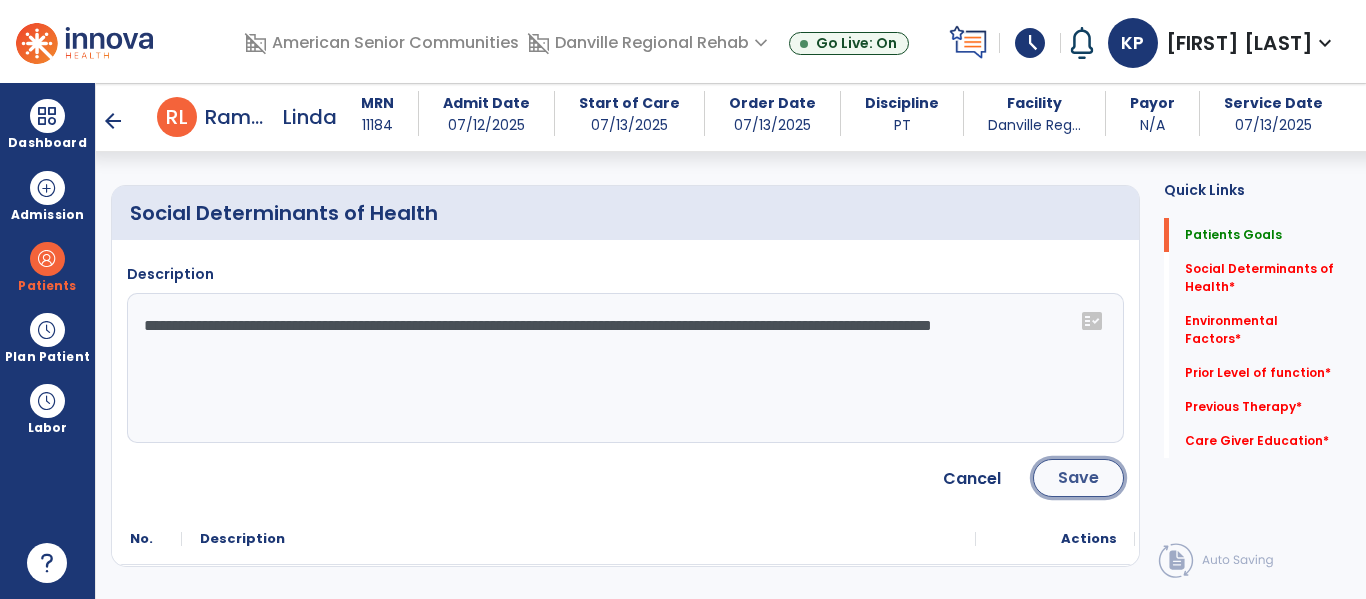 click on "Save" 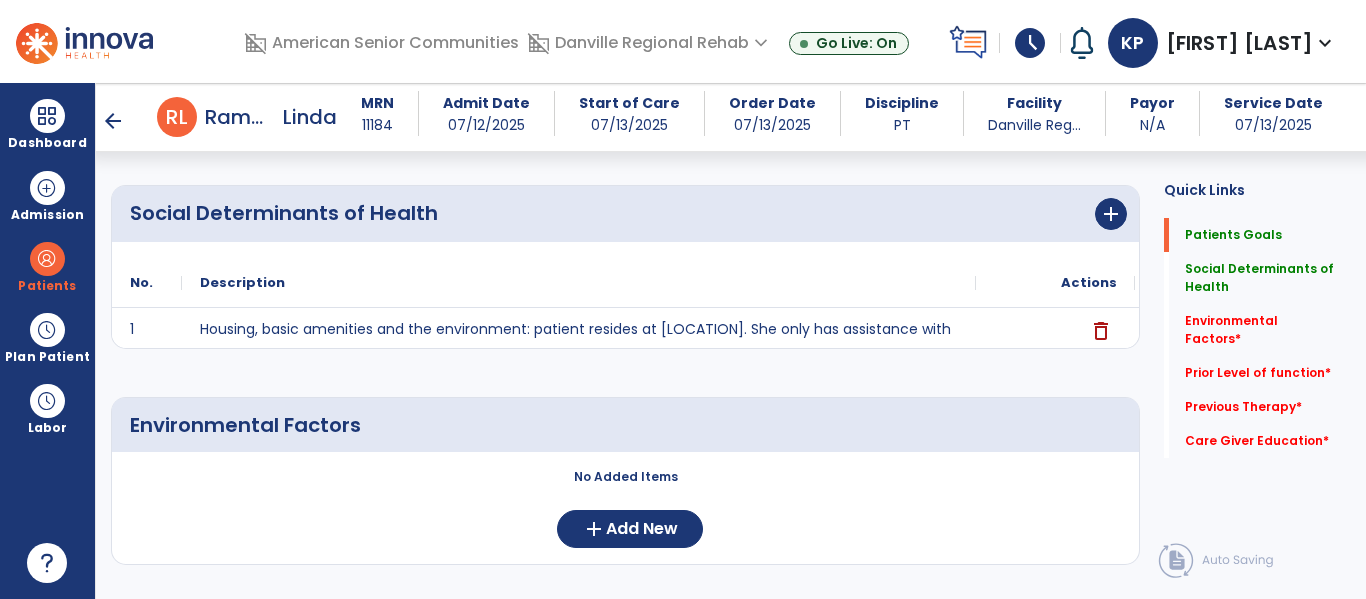scroll, scrollTop: 486, scrollLeft: 0, axis: vertical 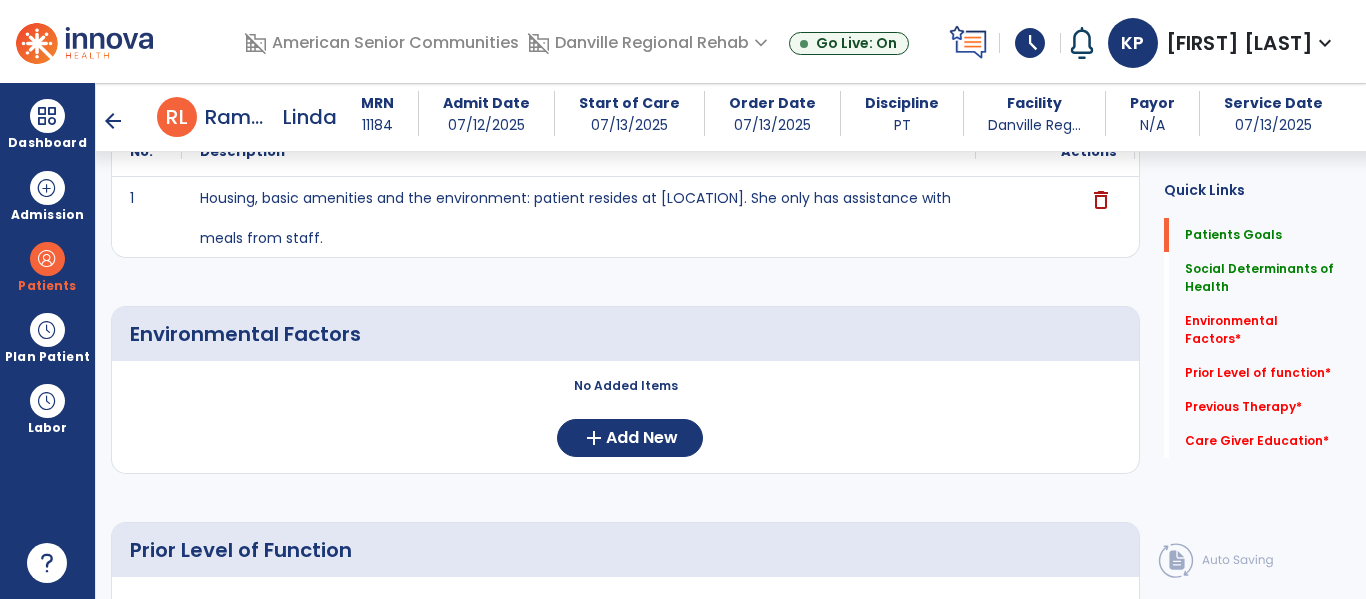 click on "No Added Items  add  Add New" 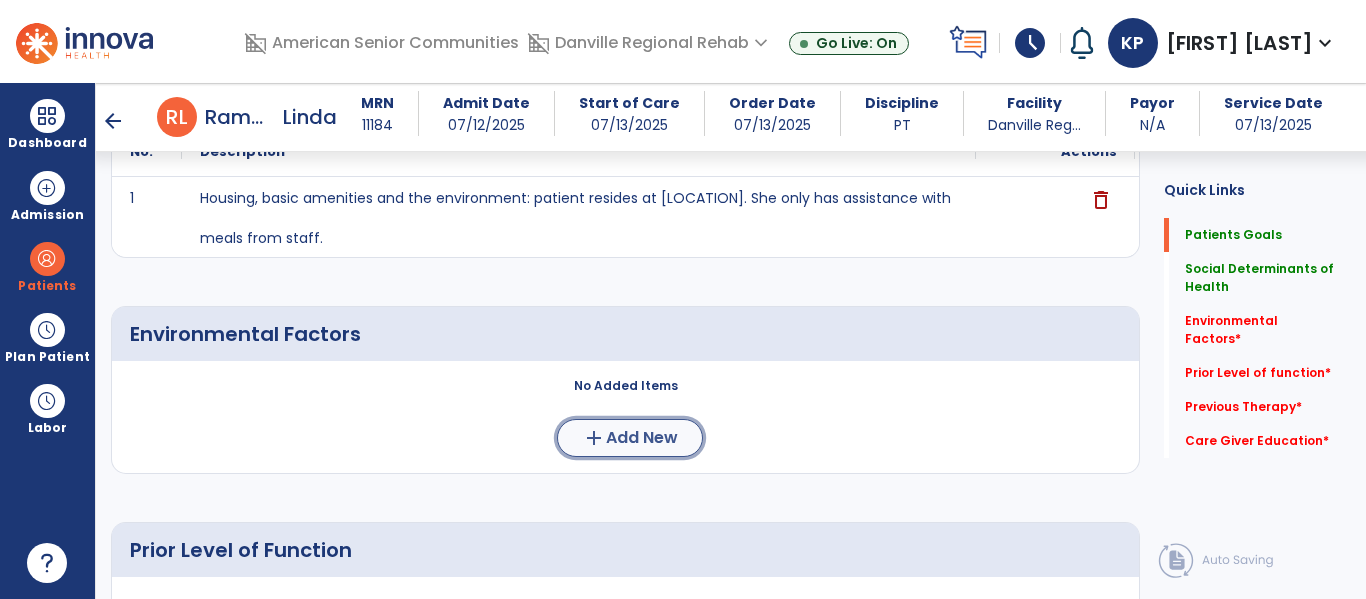 click on "Add New" 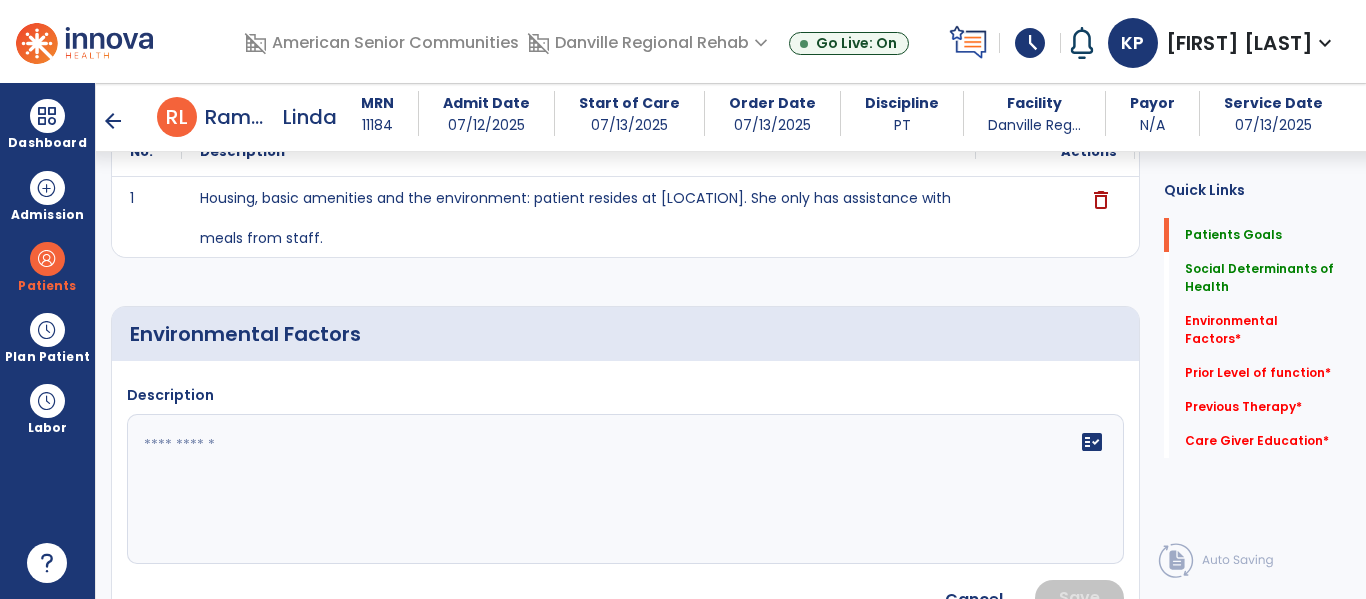 click 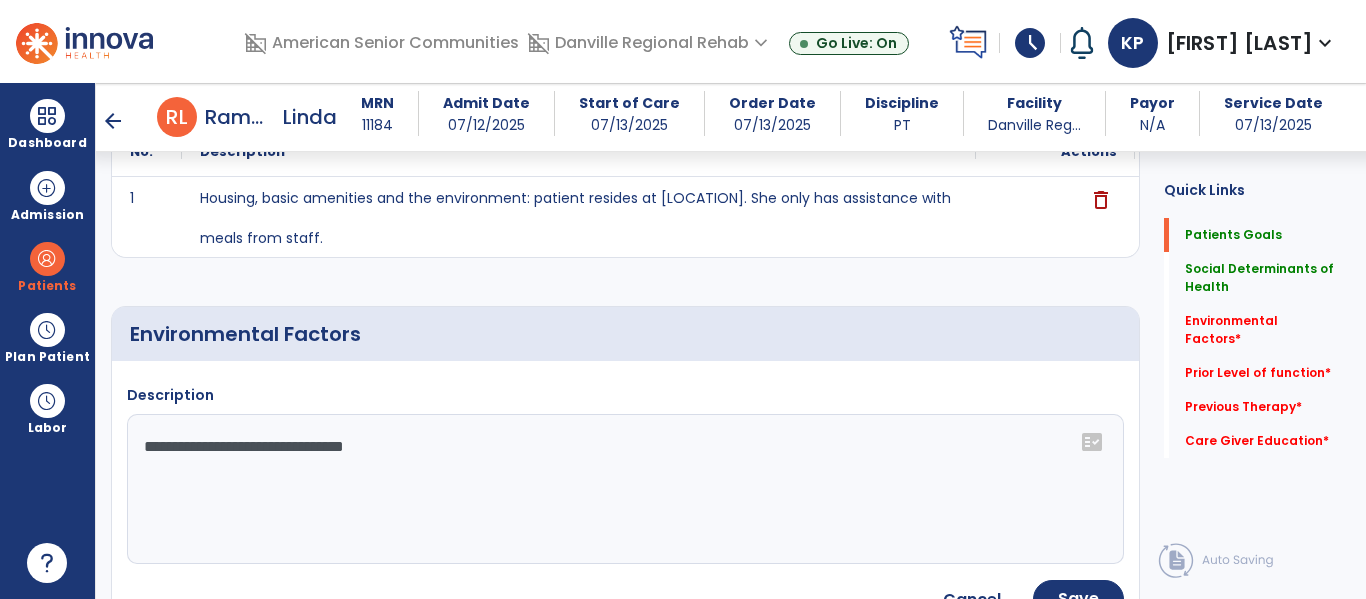 click on "**********" 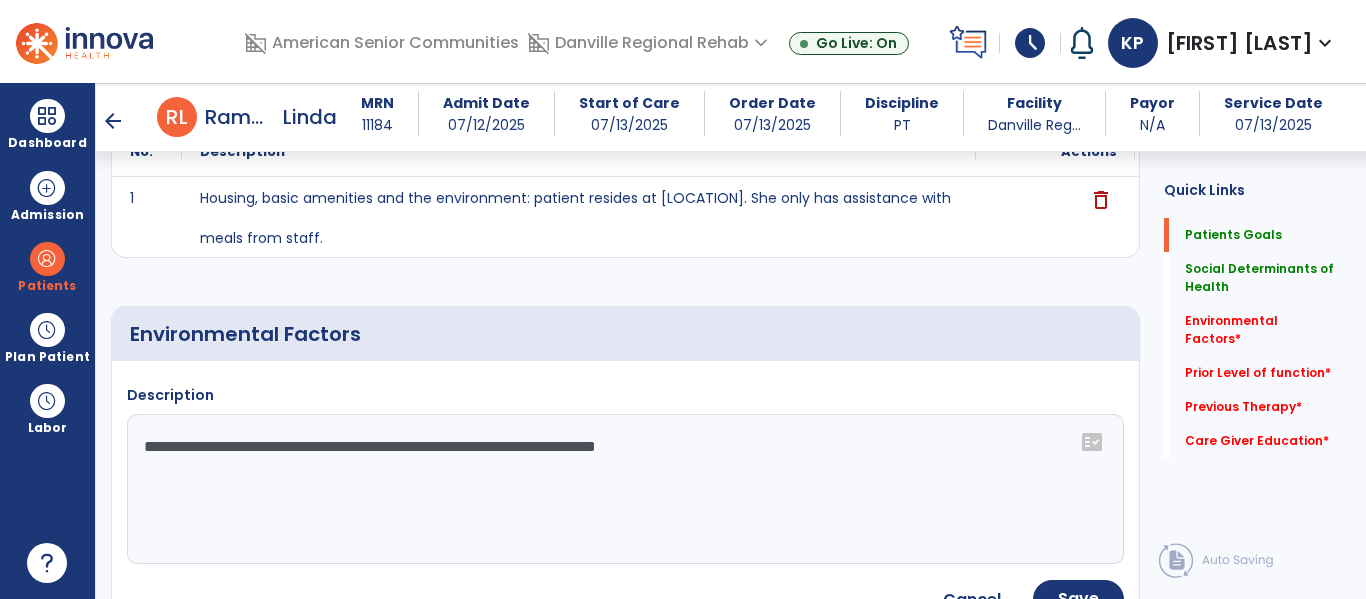 type on "**********" 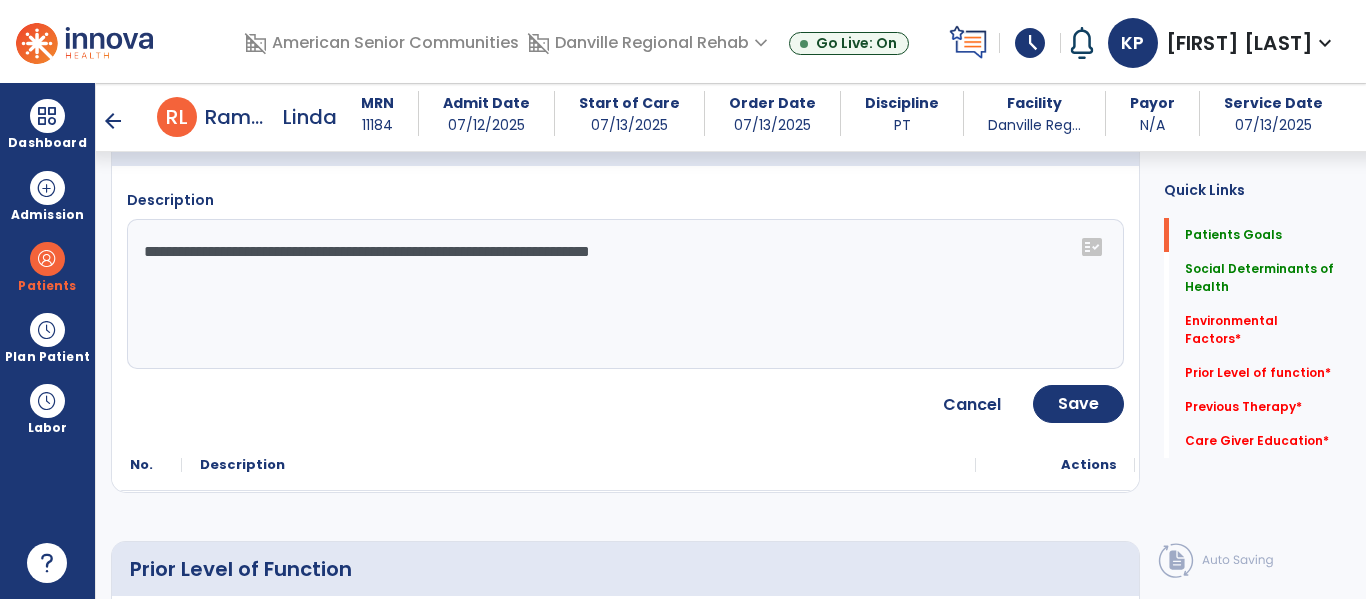 scroll, scrollTop: 718, scrollLeft: 0, axis: vertical 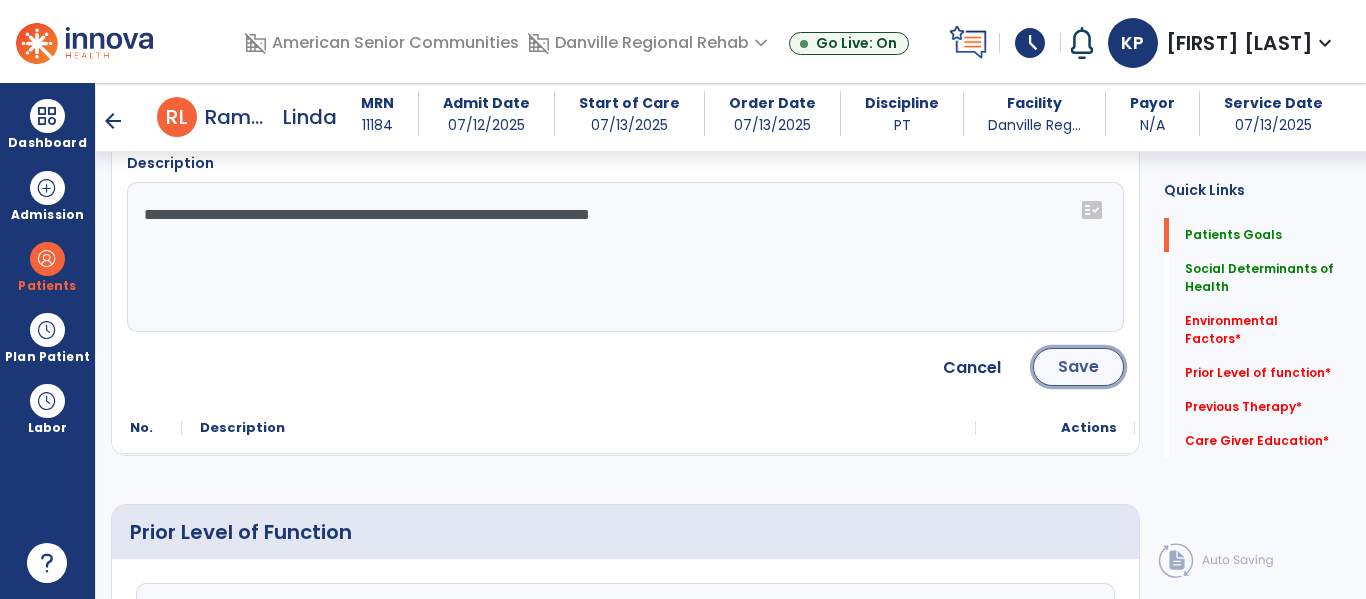 click on "Save" 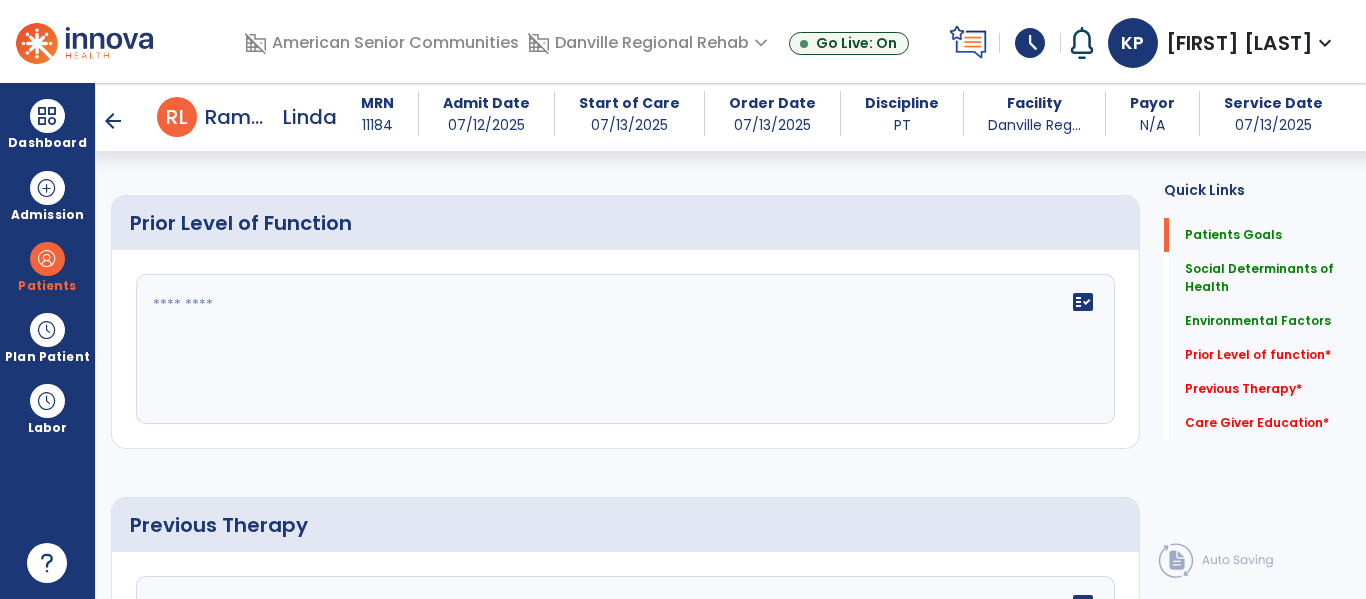 click on "fact_check" 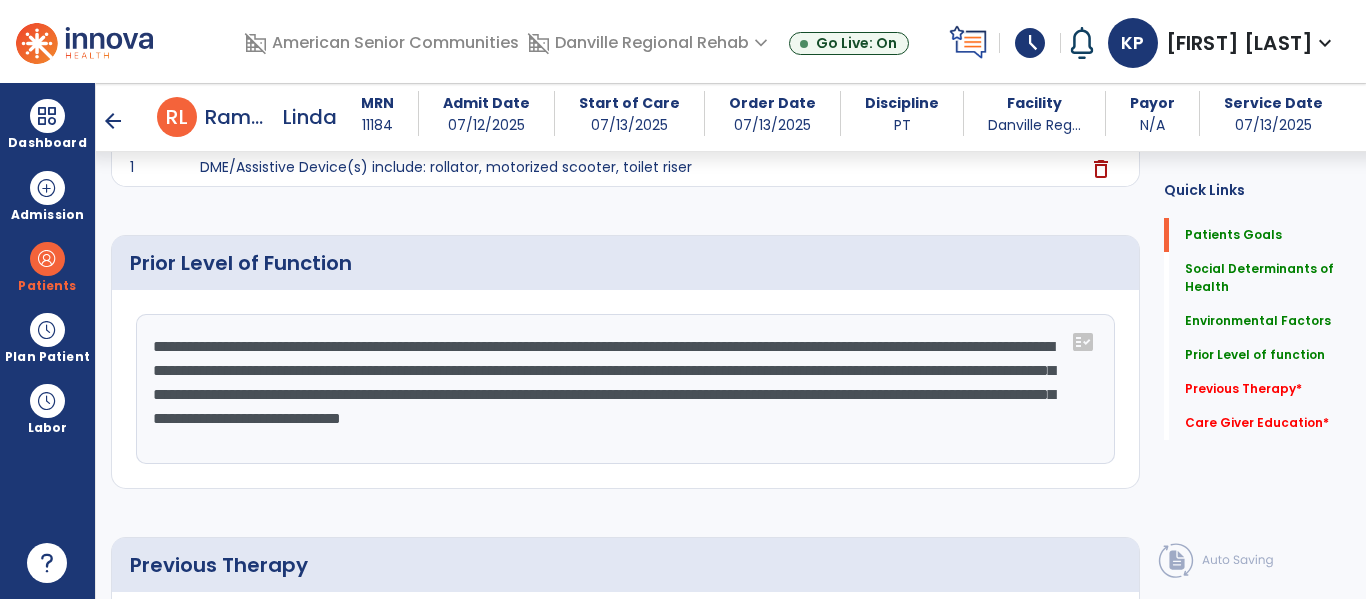 scroll, scrollTop: 809, scrollLeft: 0, axis: vertical 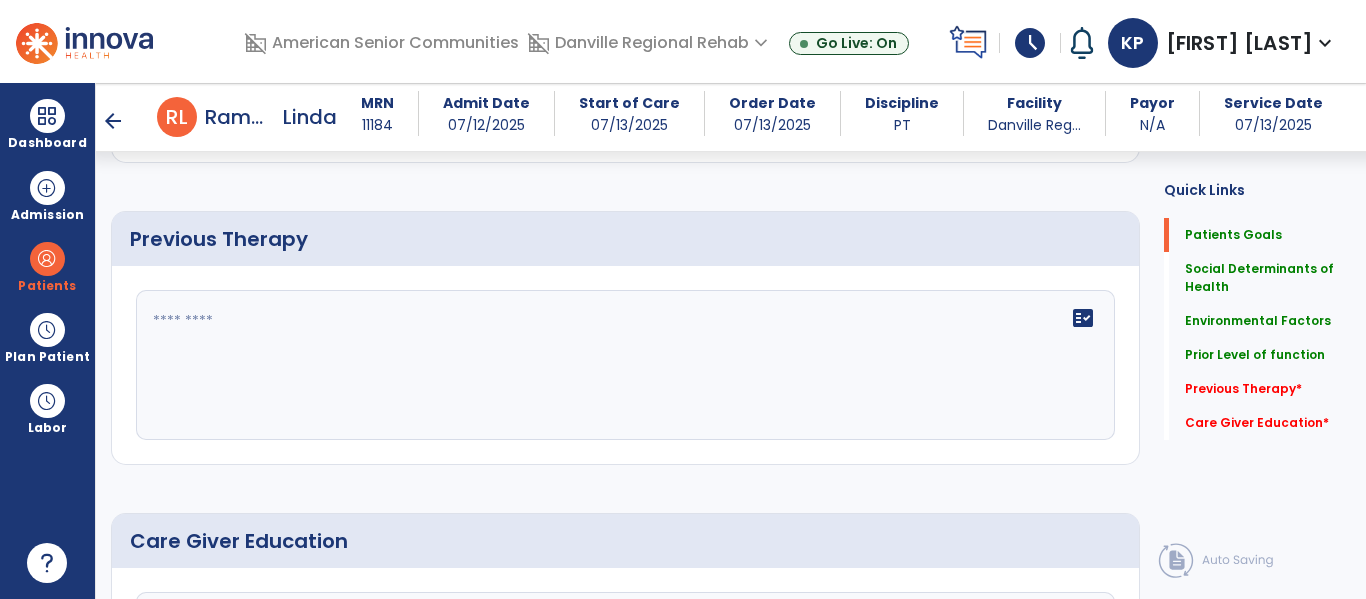 type on "**********" 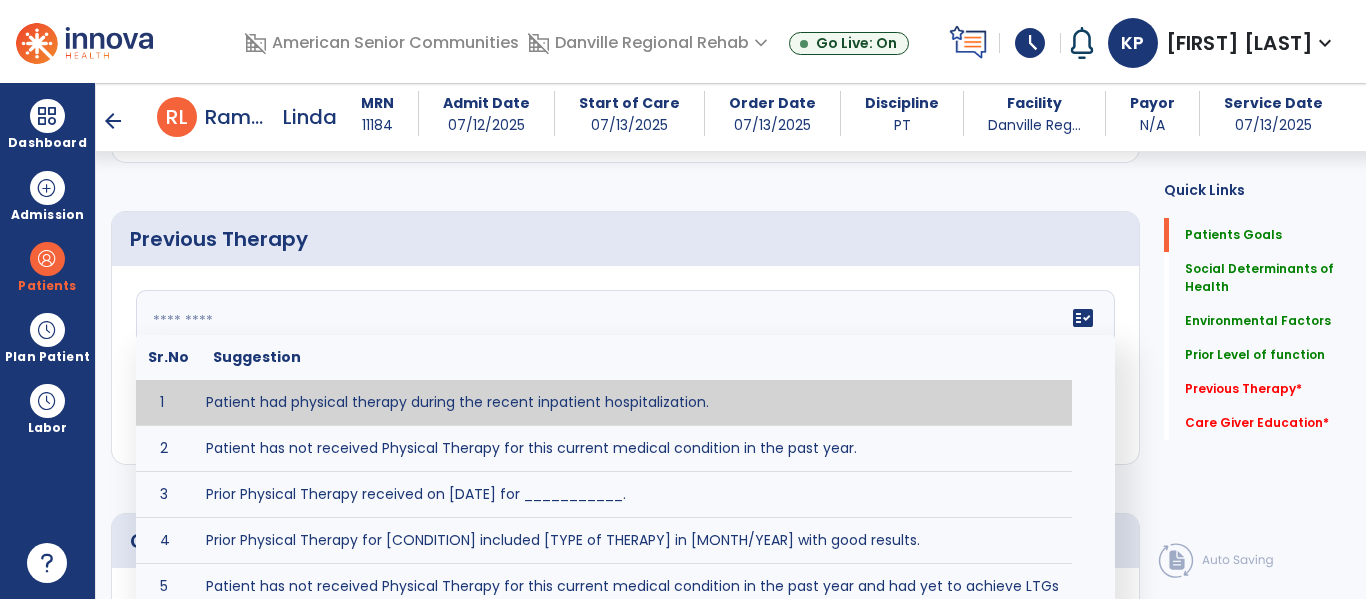 type on "**********" 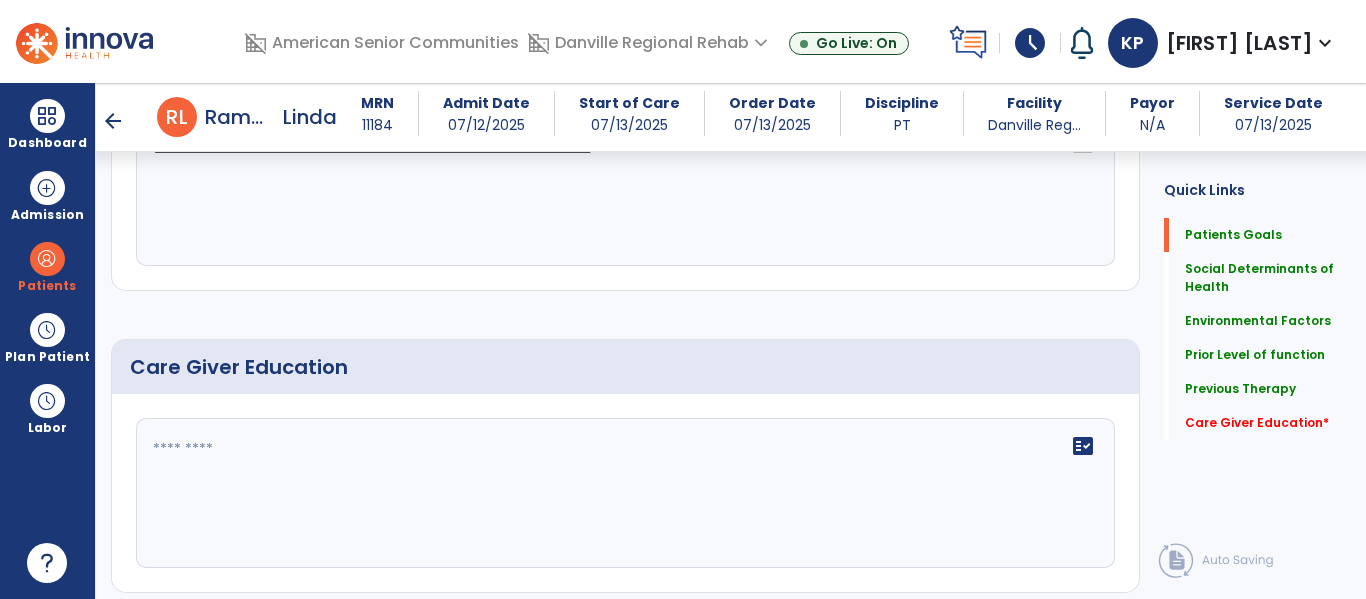 scroll, scrollTop: 1278, scrollLeft: 0, axis: vertical 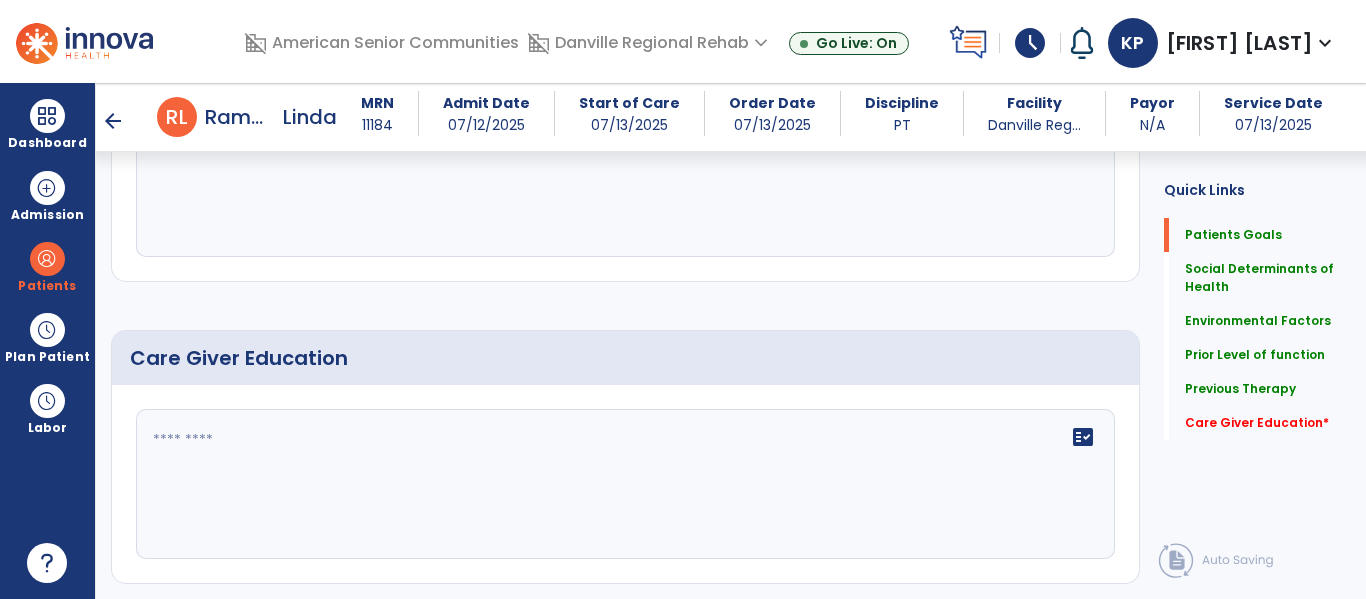 click on "fact_check" 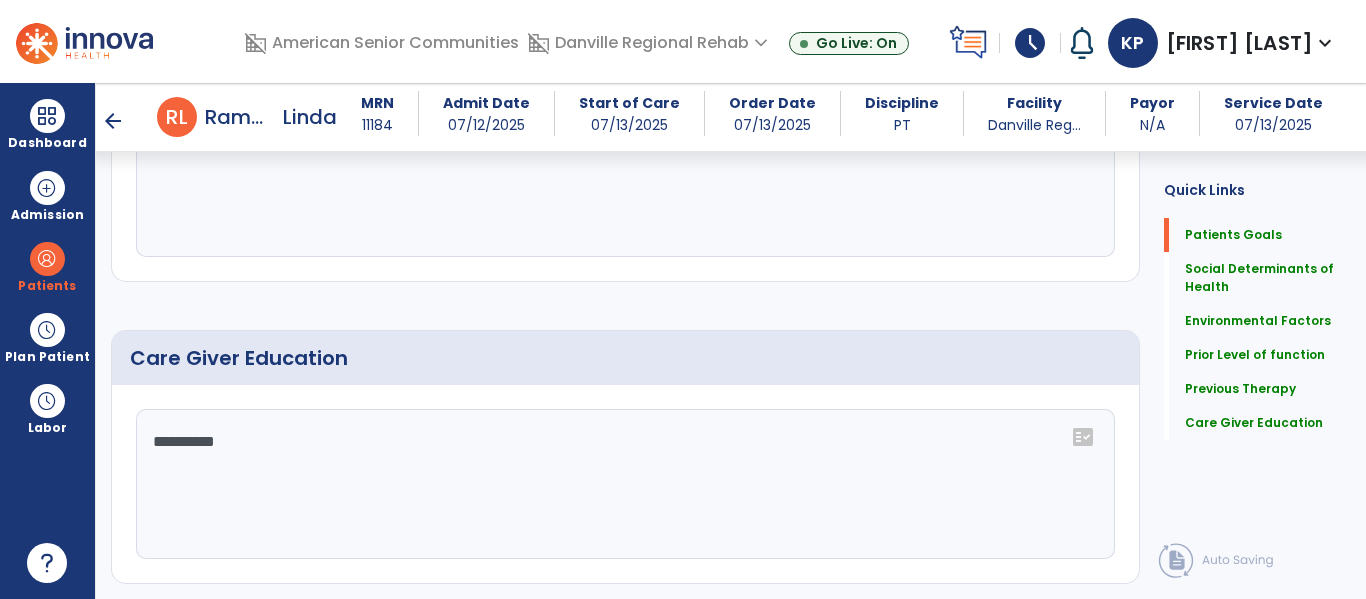 scroll, scrollTop: 1278, scrollLeft: 0, axis: vertical 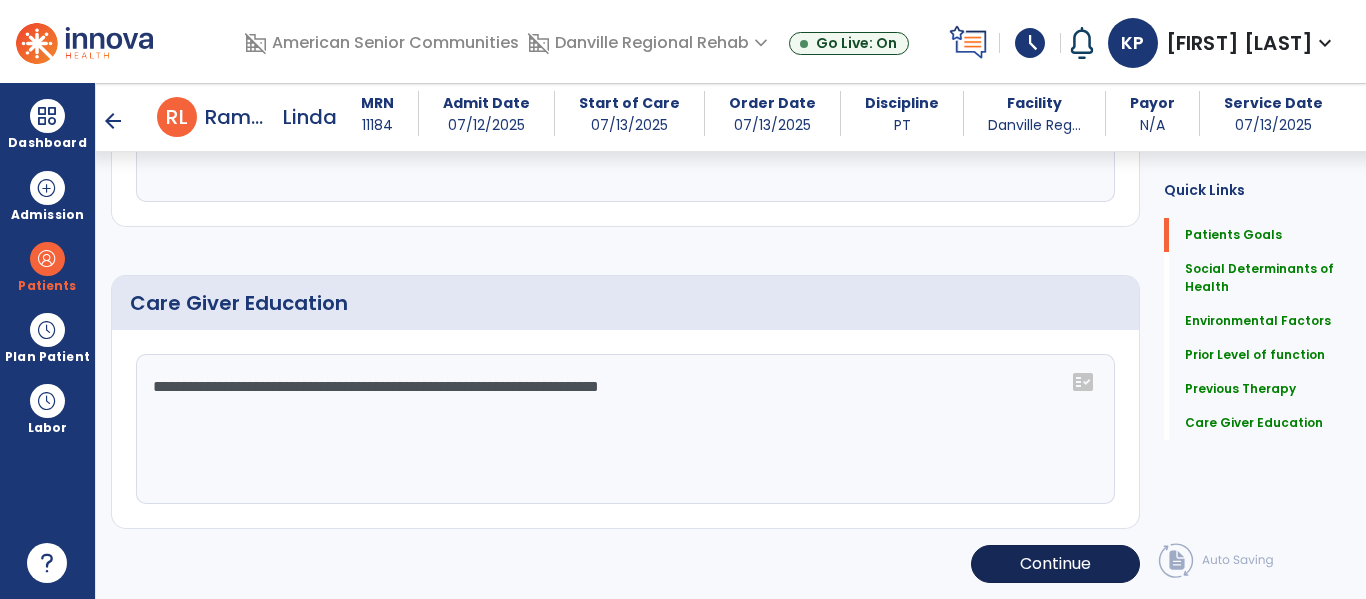 type on "**********" 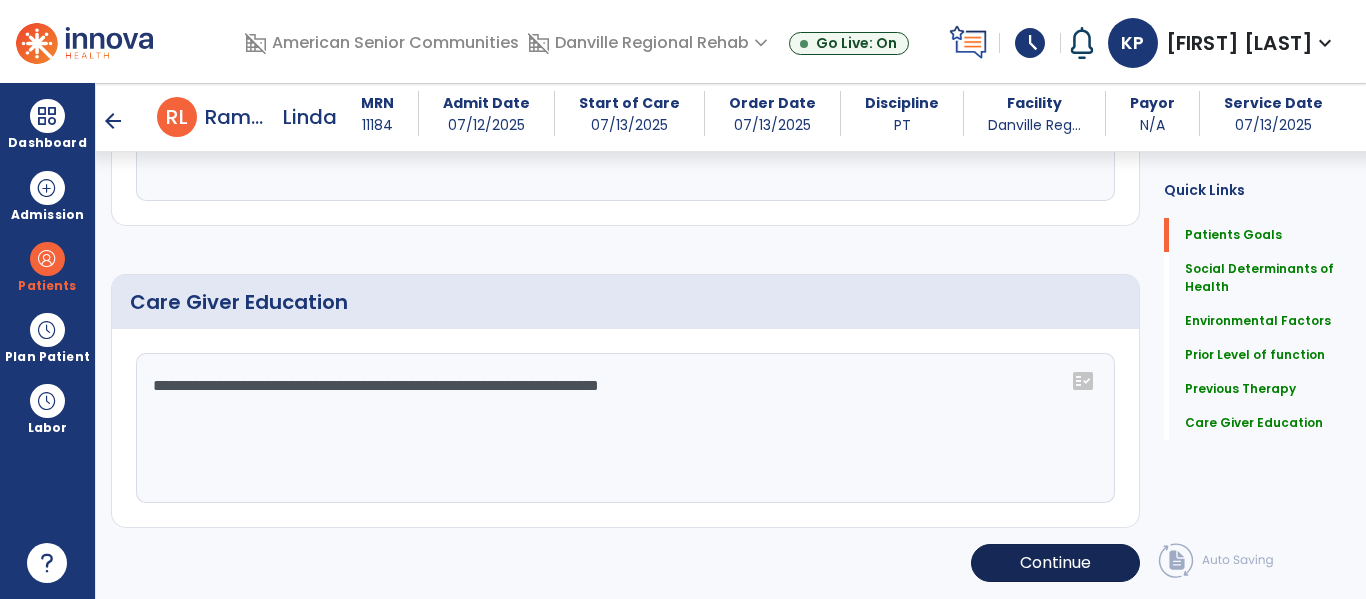 scroll, scrollTop: 1332, scrollLeft: 0, axis: vertical 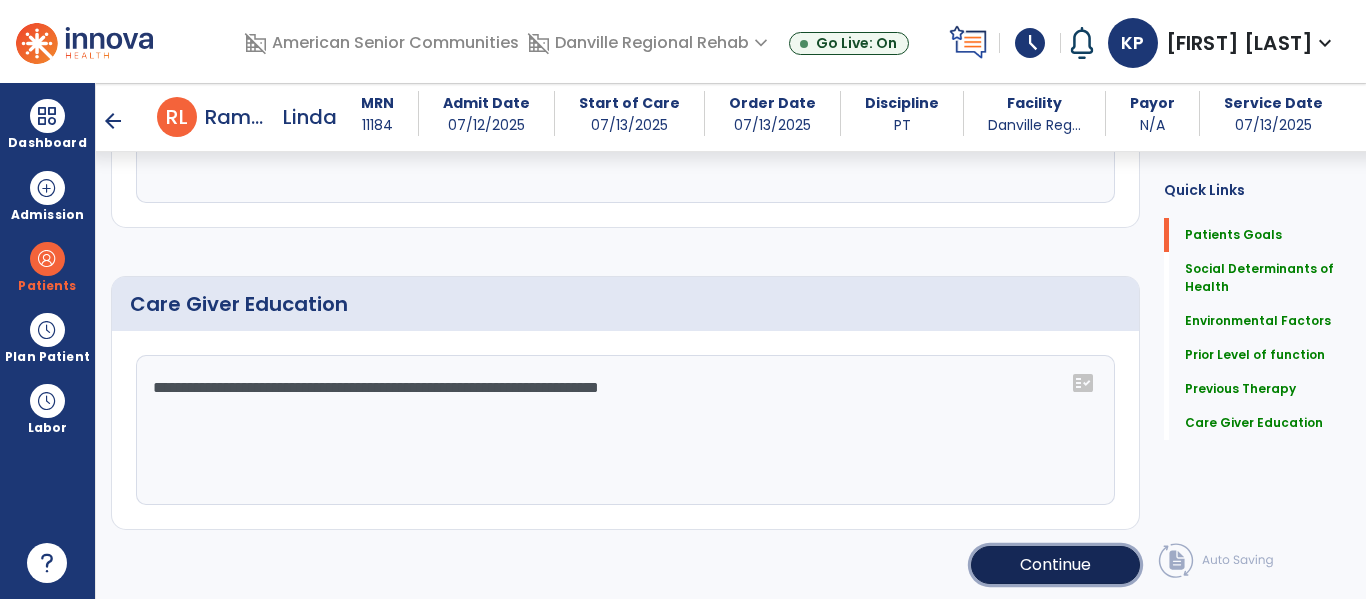 click on "Continue" 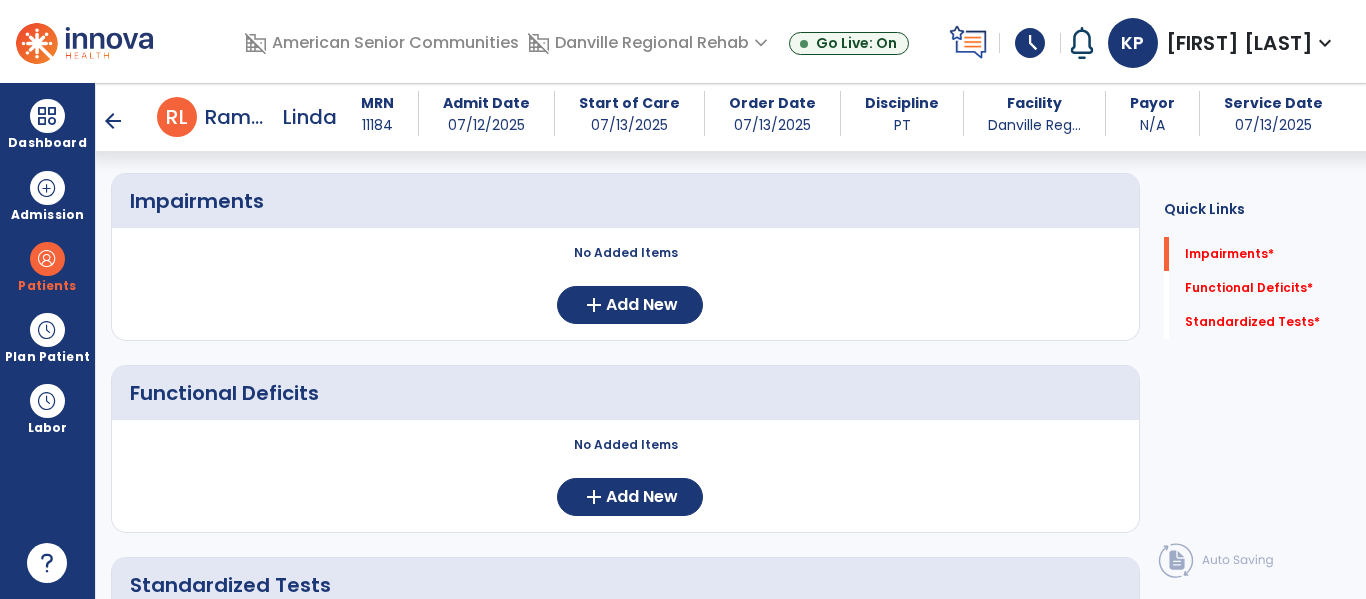 scroll, scrollTop: 0, scrollLeft: 0, axis: both 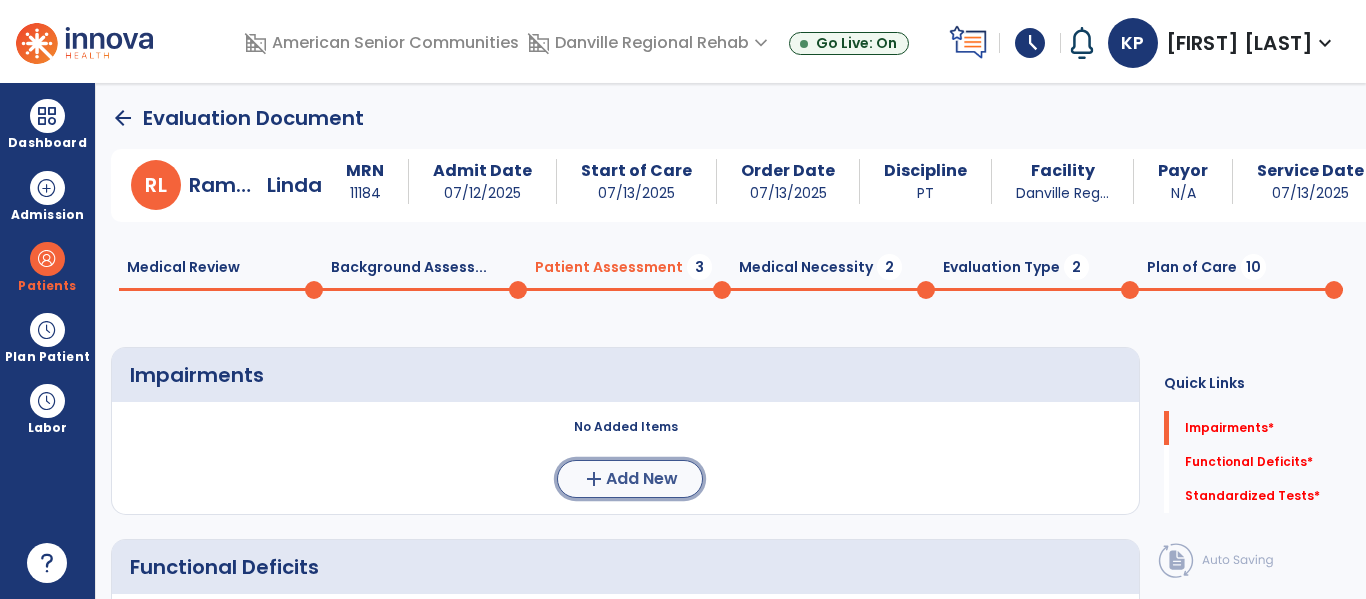 click on "add  Add New" 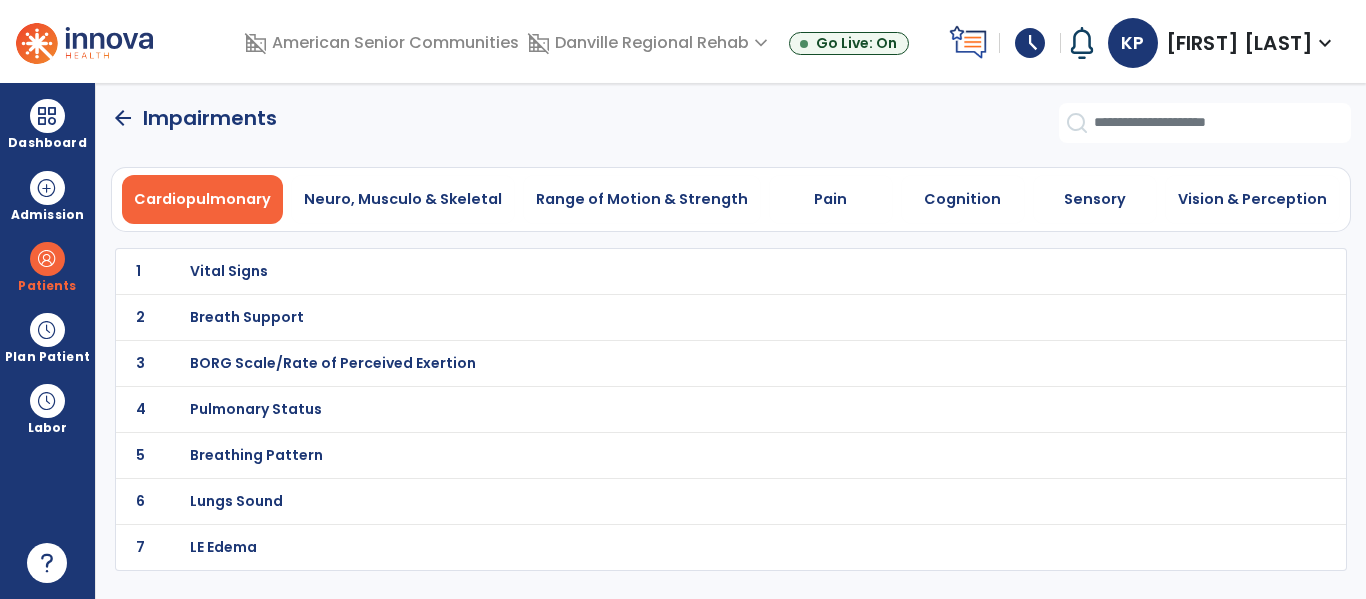 click on "Breath Support" at bounding box center [687, 271] 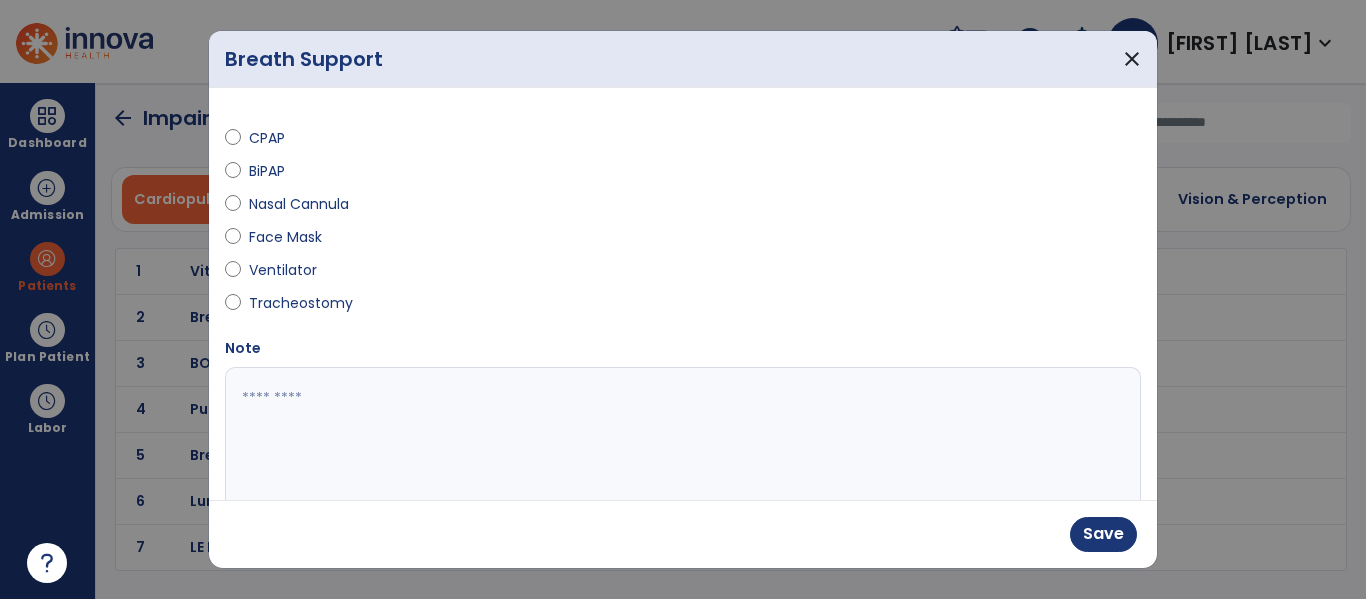 click at bounding box center (680, 442) 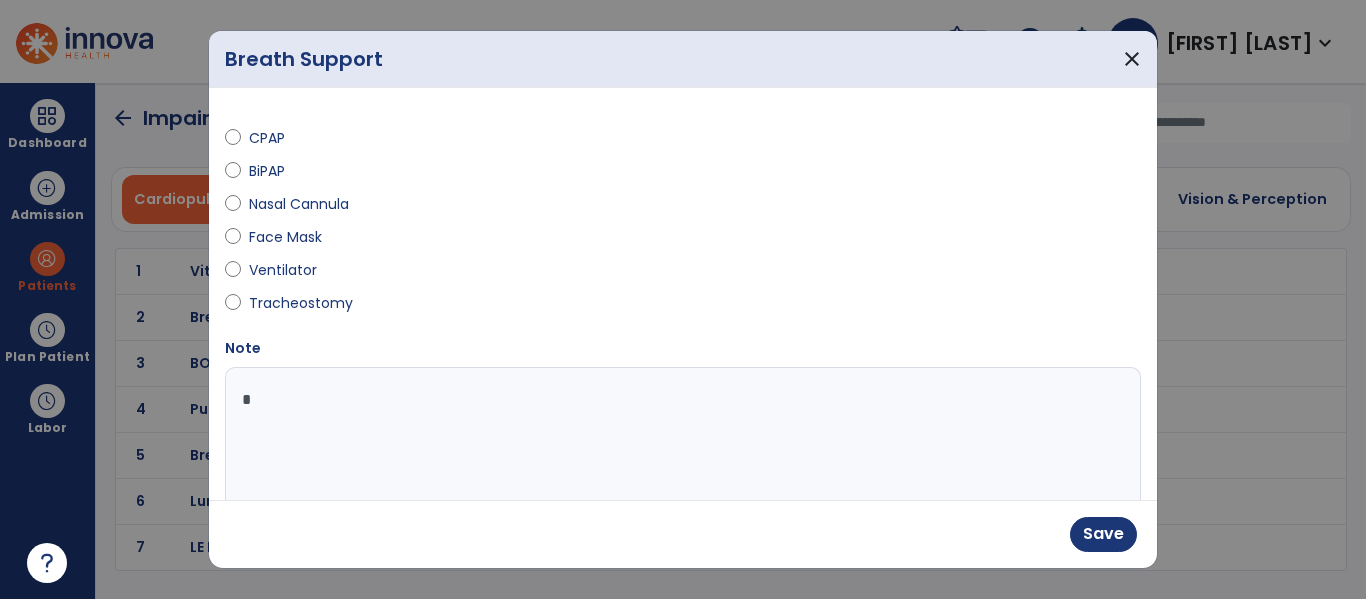type on "**" 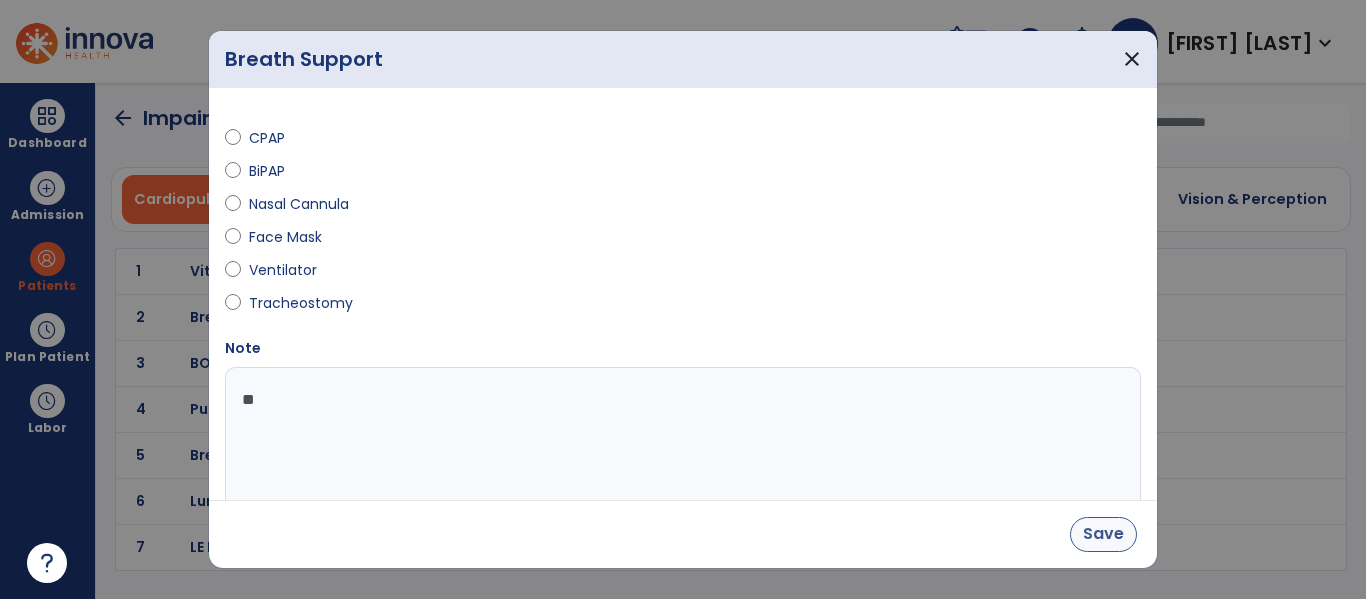 click on "Save" at bounding box center [1103, 534] 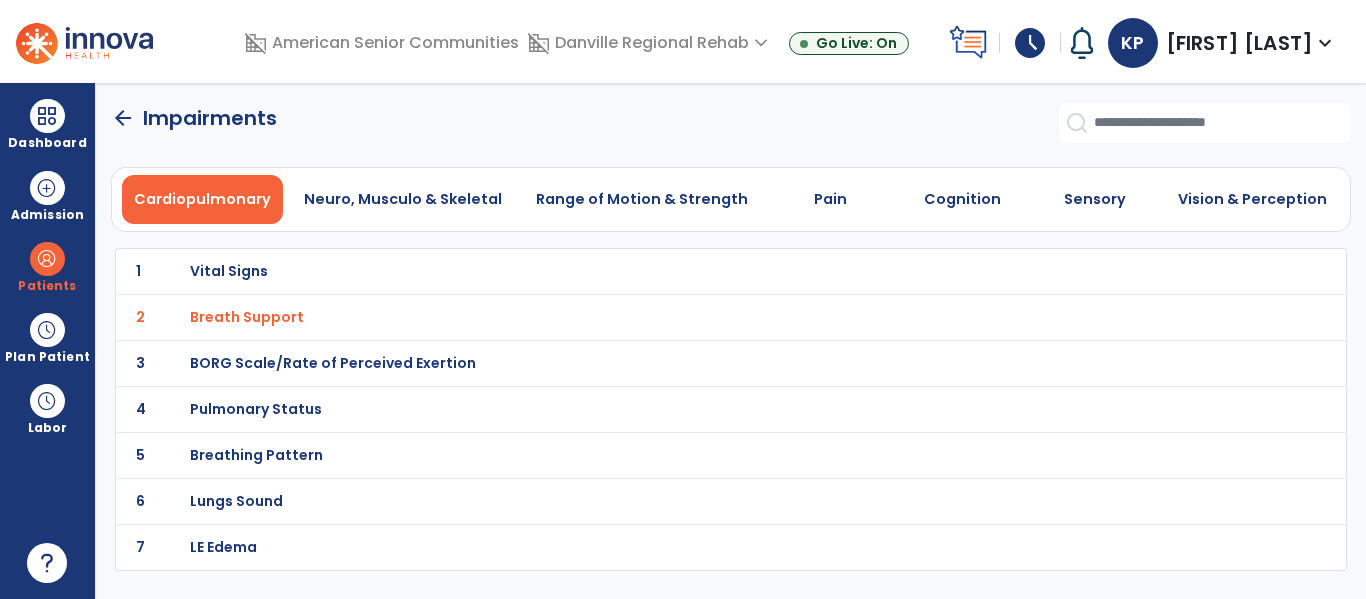 click on "Vital Signs" at bounding box center (687, 271) 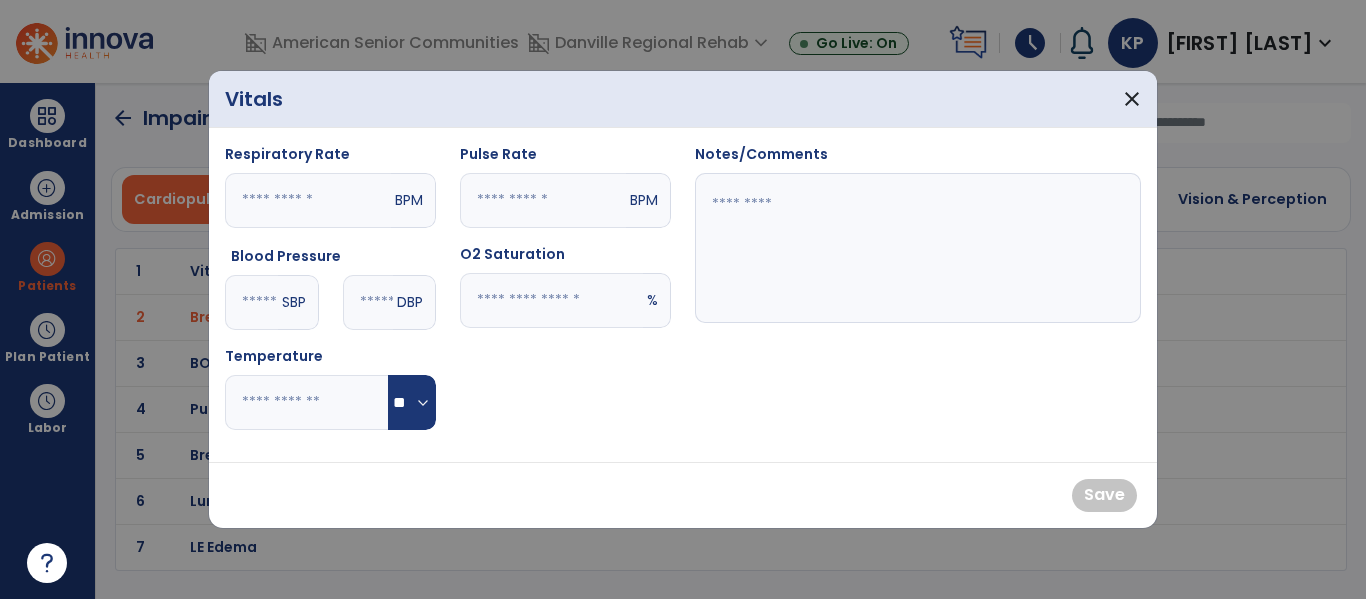click at bounding box center [551, 300] 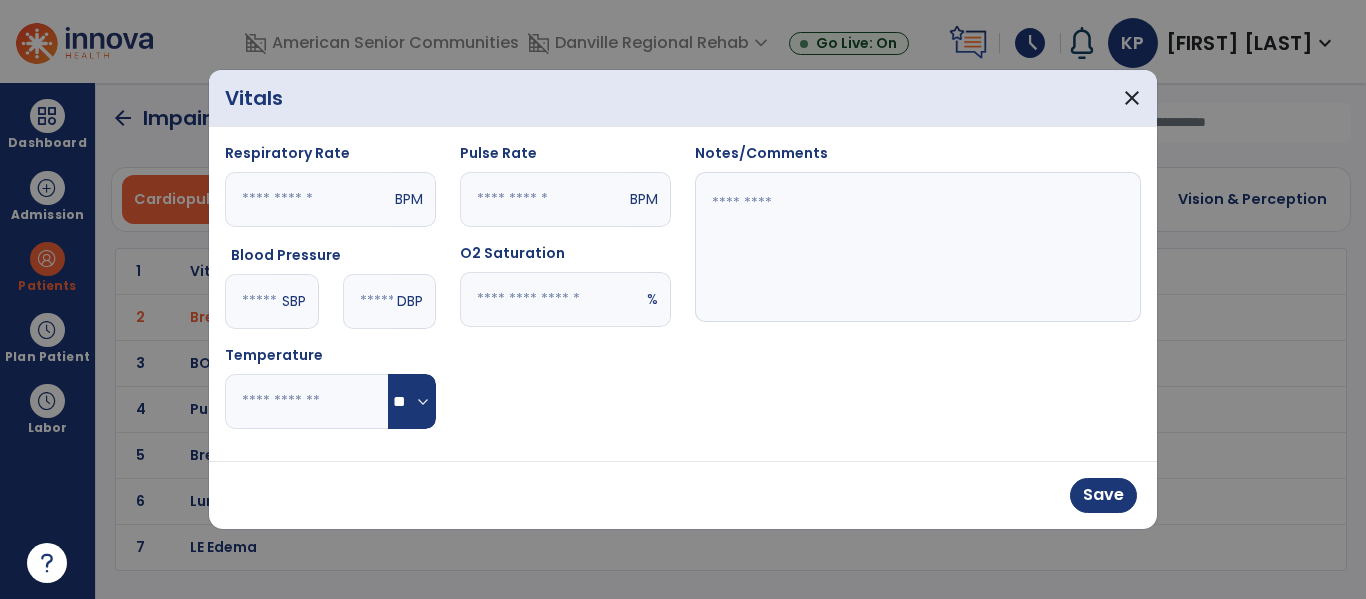 type on "***" 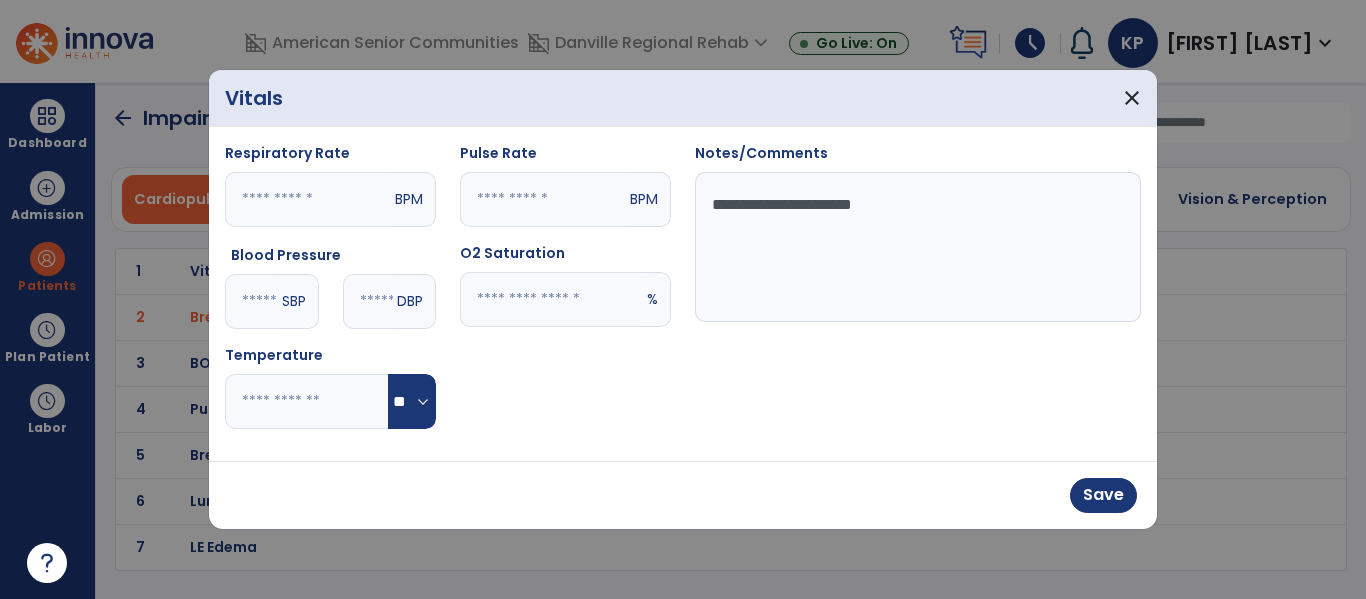 type on "**********" 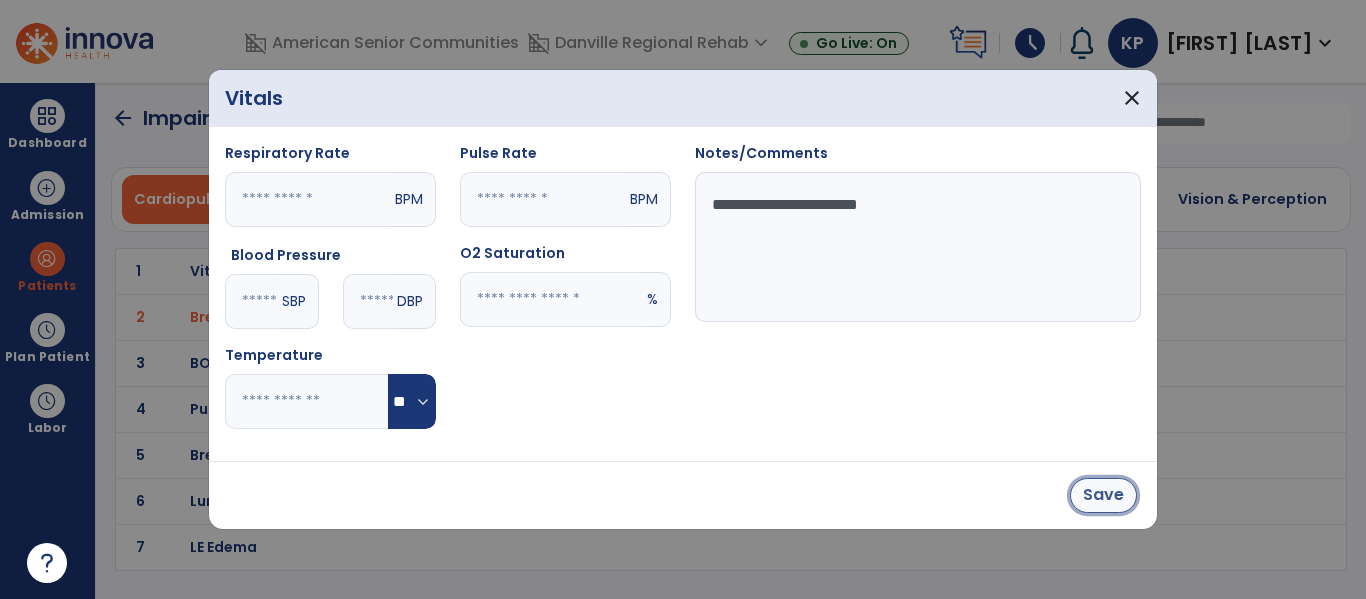 click on "Save" at bounding box center [1103, 495] 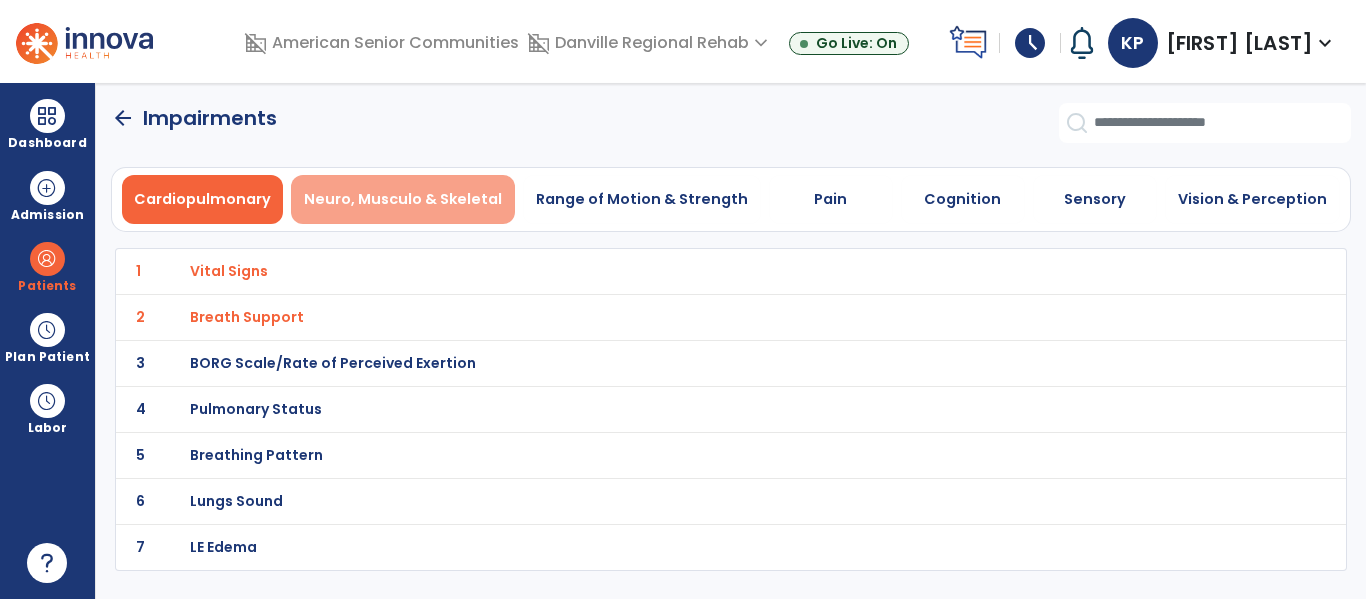 click on "Neuro, Musculo & Skeletal" at bounding box center [403, 199] 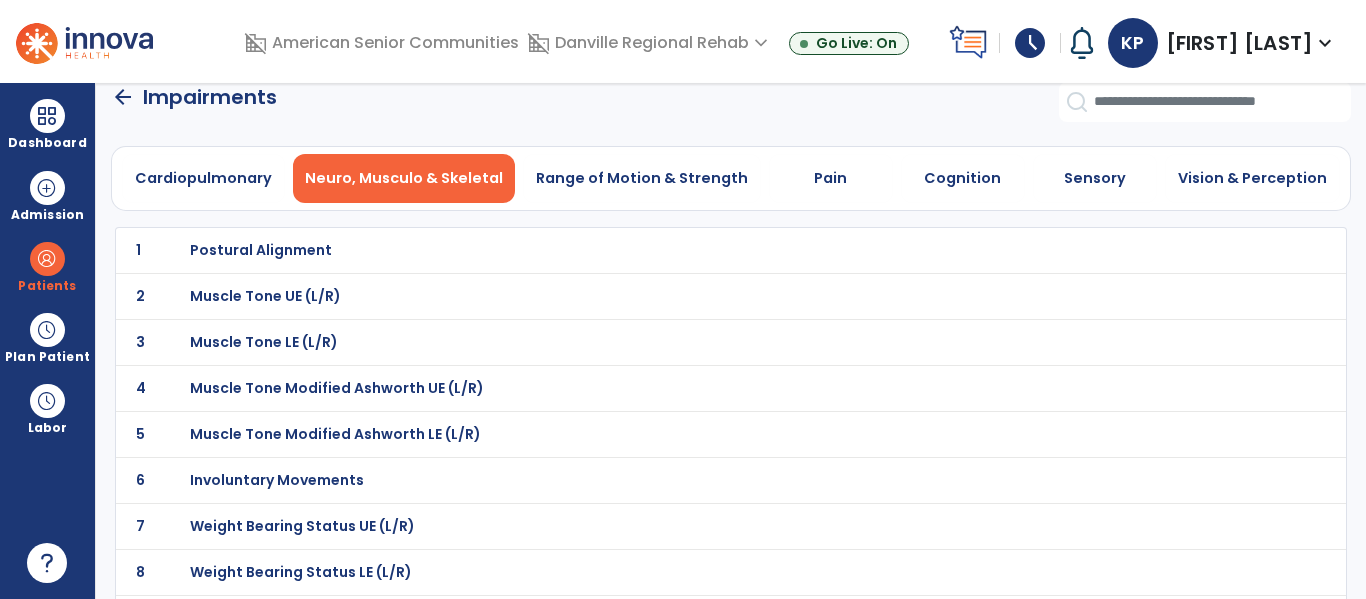 scroll, scrollTop: 22, scrollLeft: 0, axis: vertical 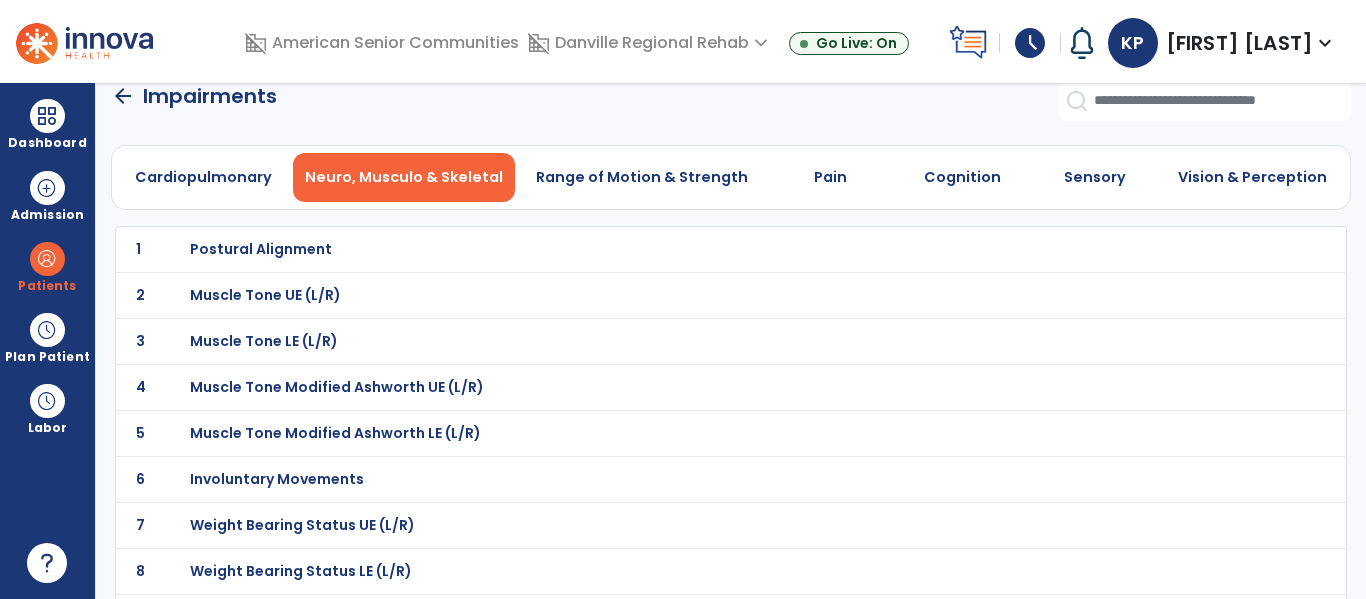 click on "Postural Alignment" at bounding box center (687, 249) 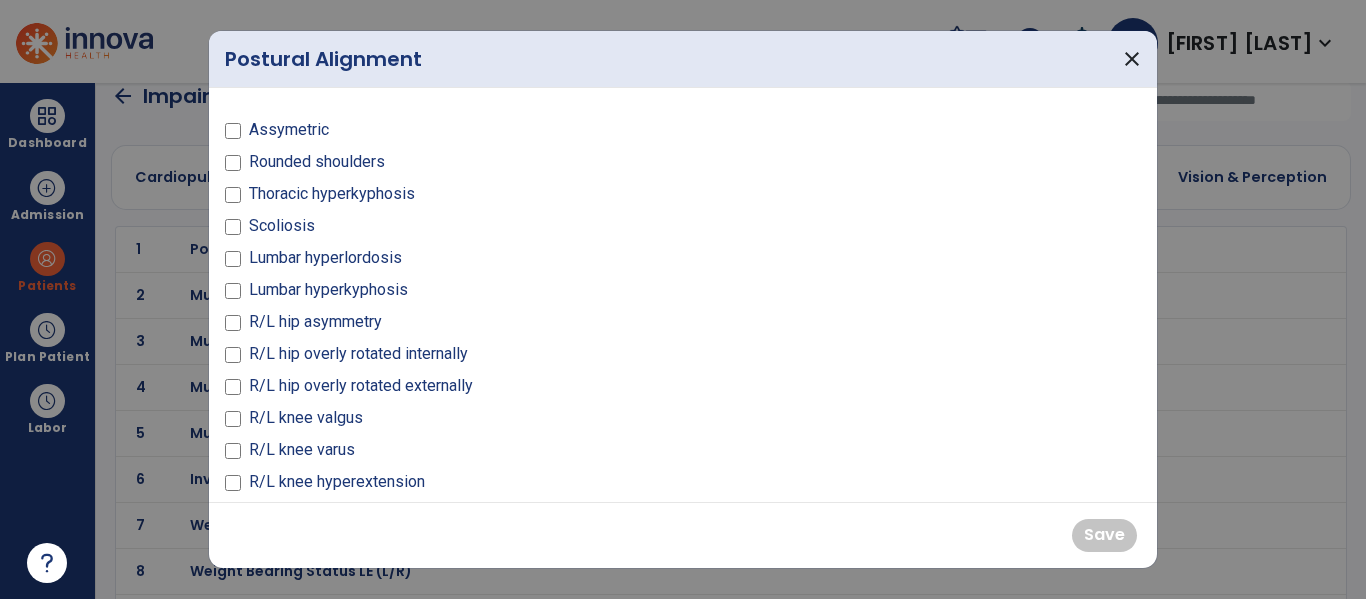 scroll, scrollTop: 20, scrollLeft: 0, axis: vertical 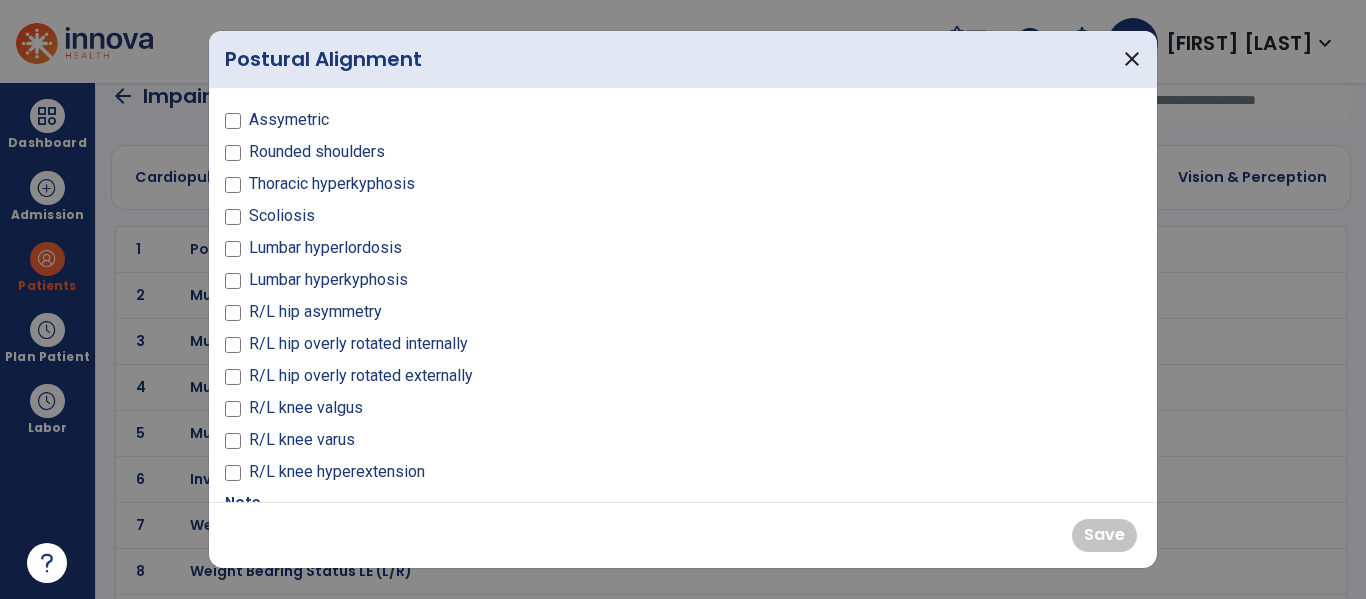 click on "Rounded shoulders" at bounding box center [317, 152] 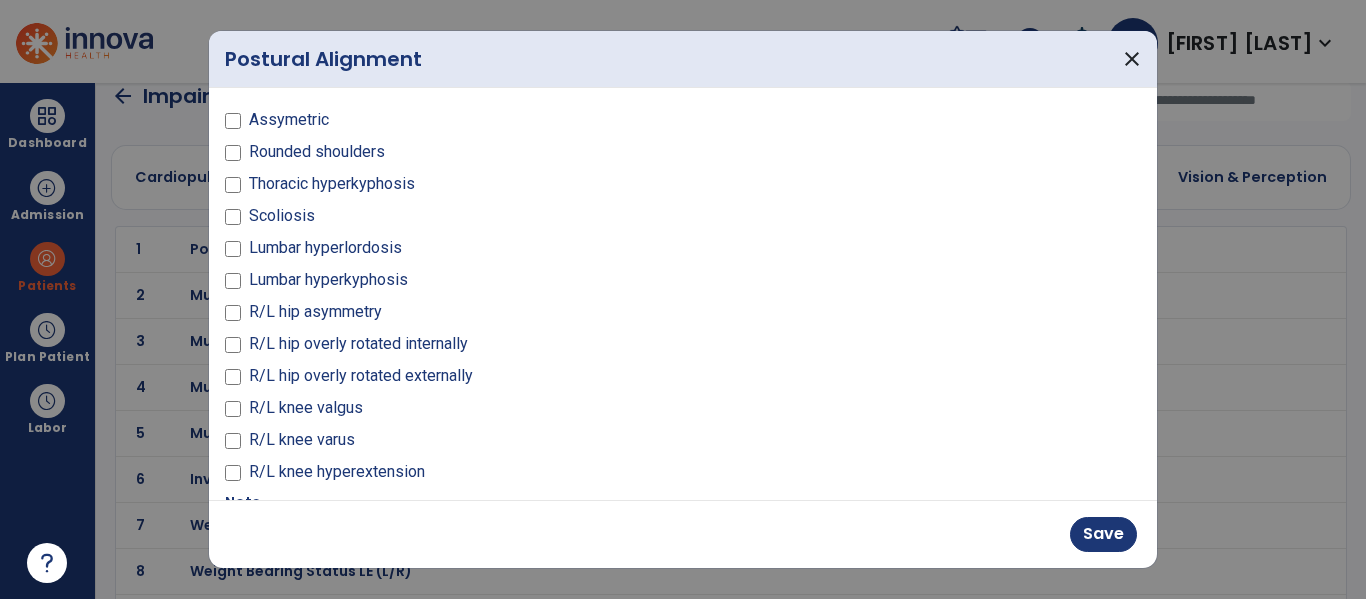 click on "Thoracic hyperkyphosis" at bounding box center (332, 184) 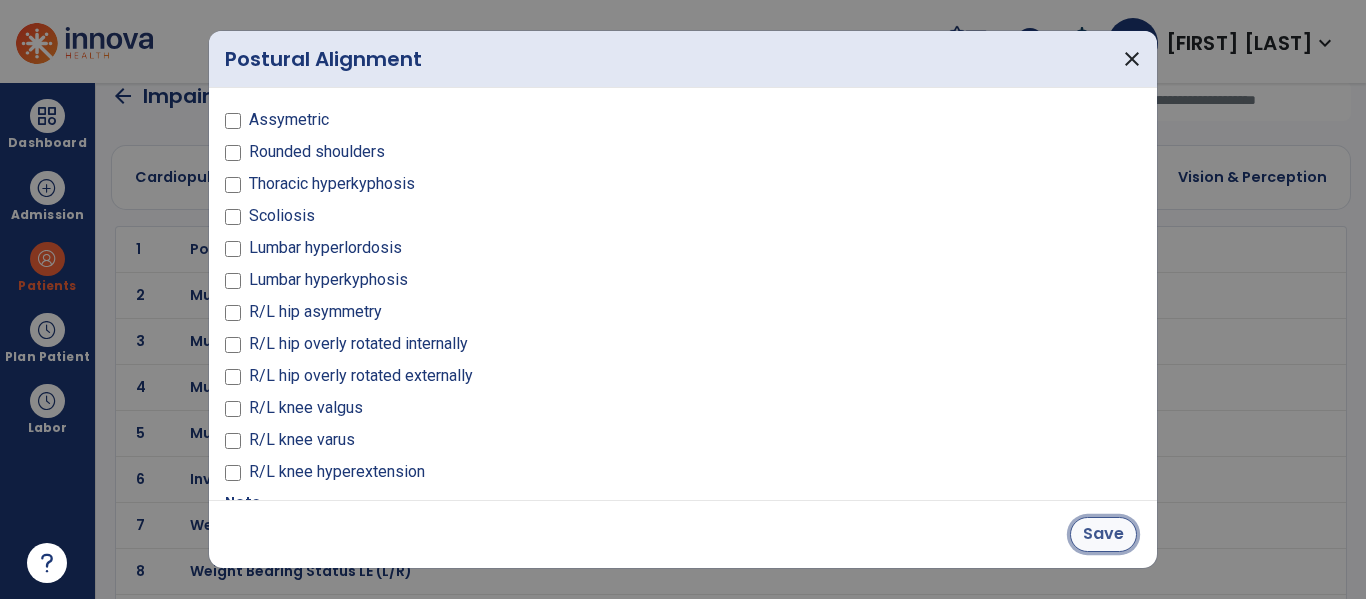 click on "Save" at bounding box center (1103, 534) 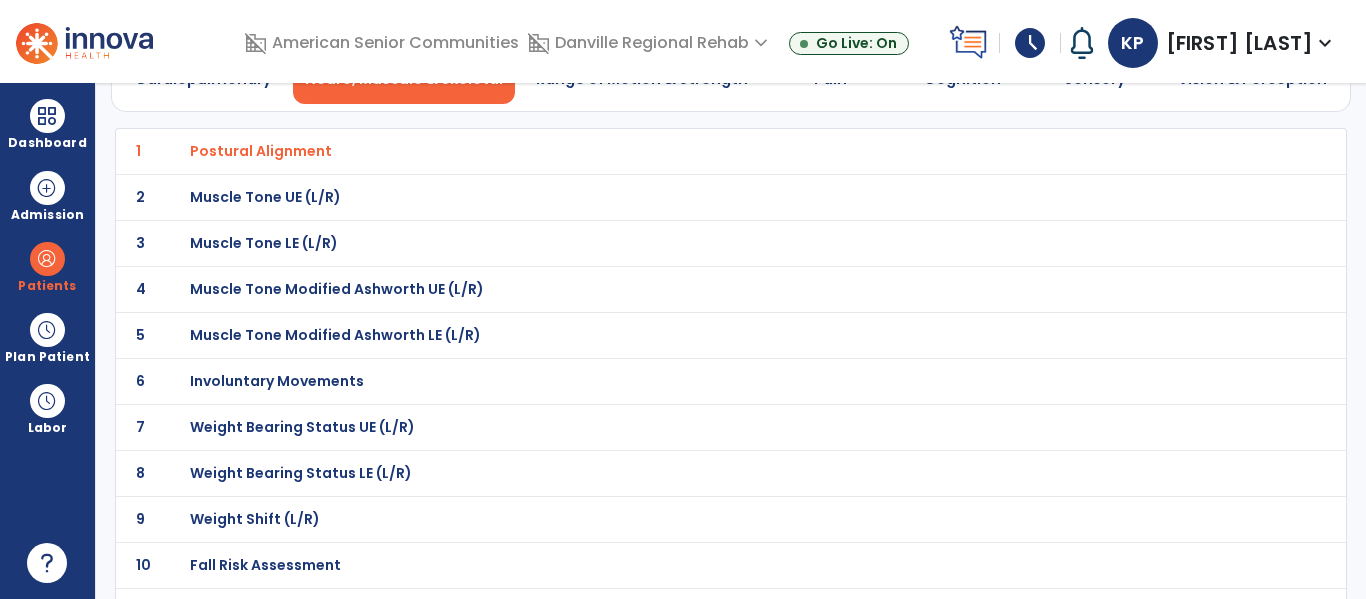 scroll, scrollTop: 121, scrollLeft: 0, axis: vertical 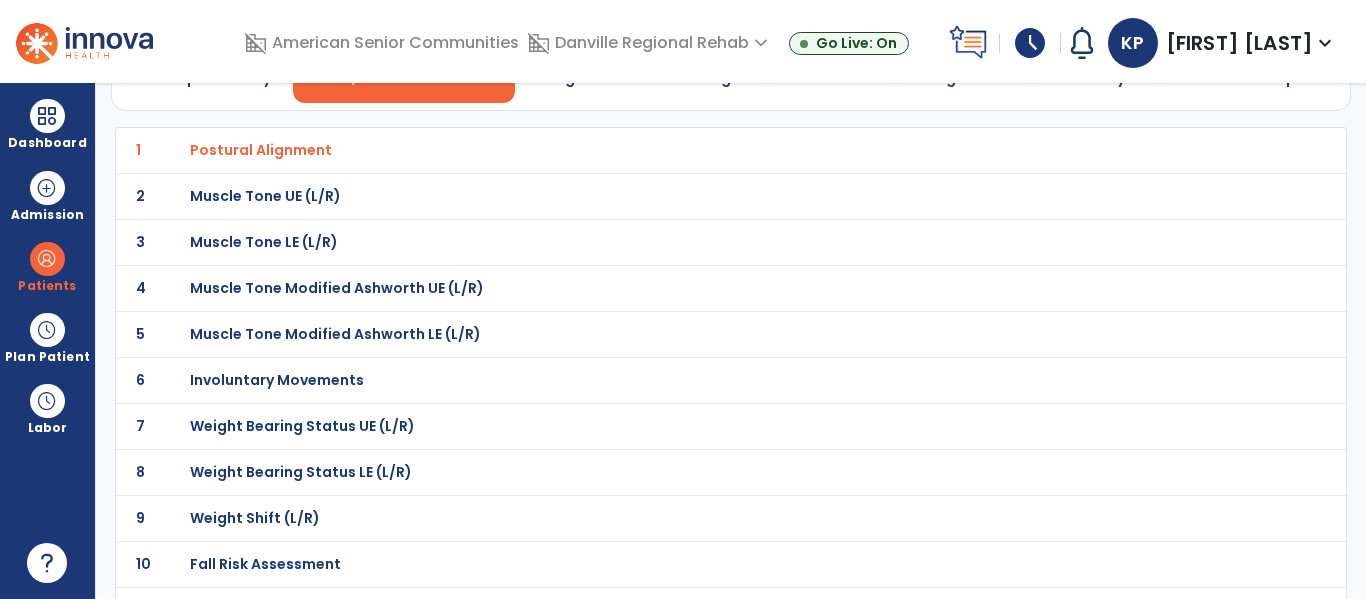 click on "6 Involuntary Movements" 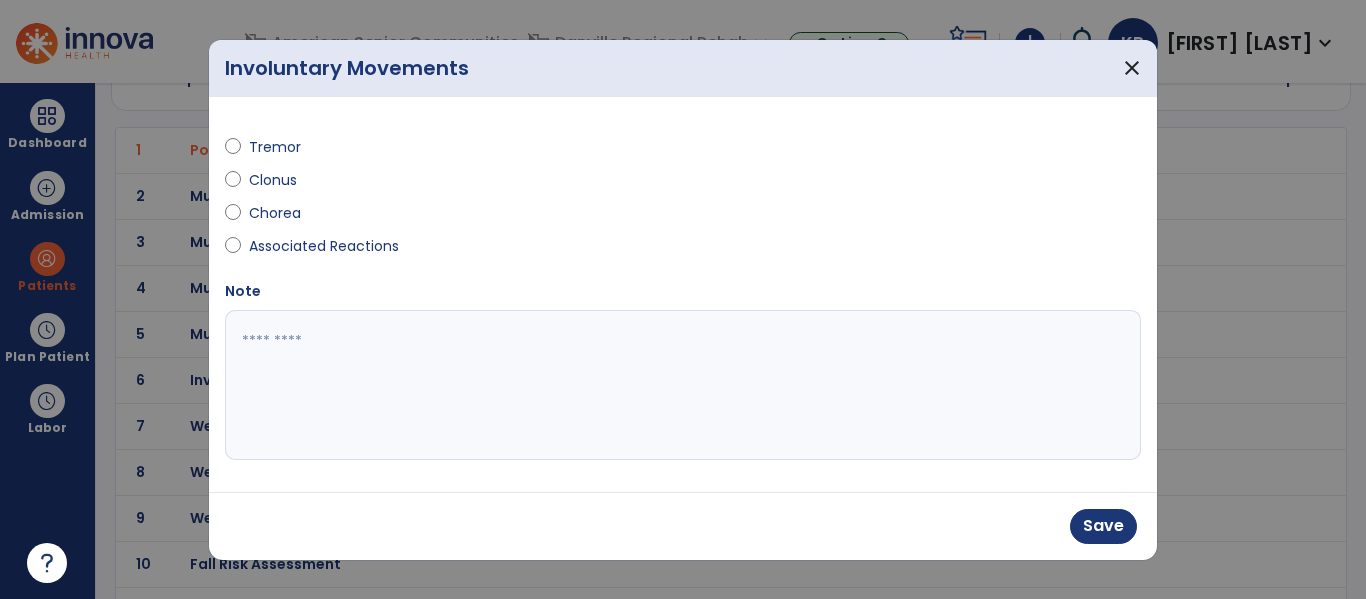 click at bounding box center [683, 385] 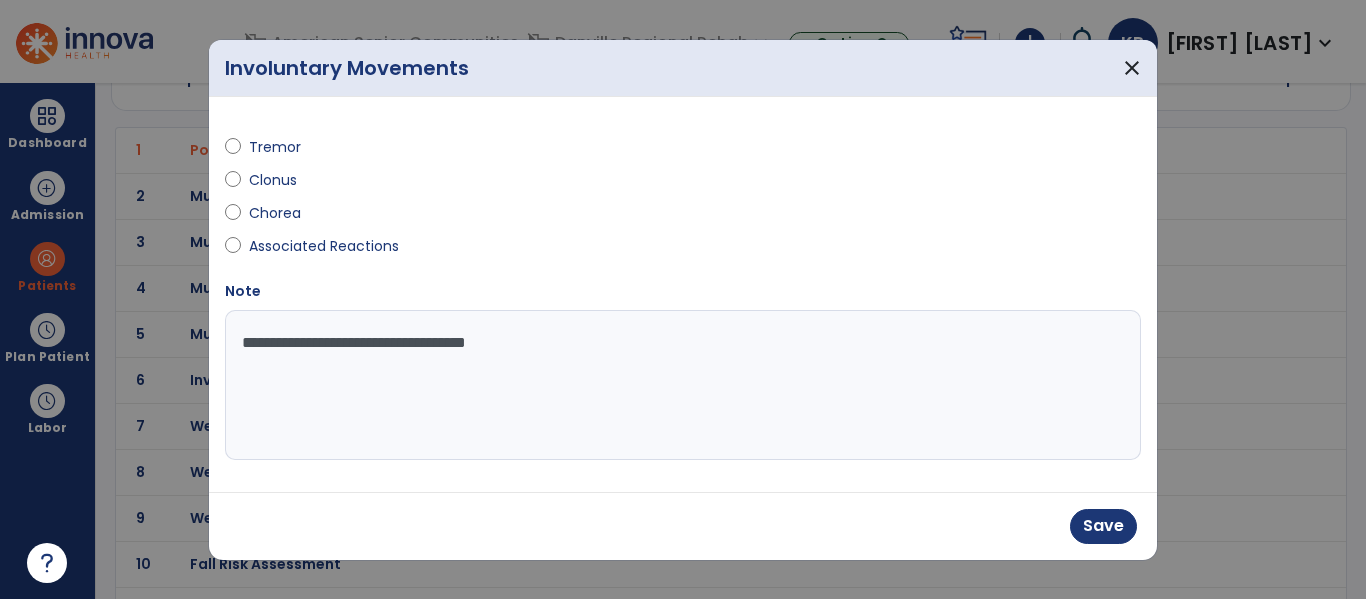 type on "**********" 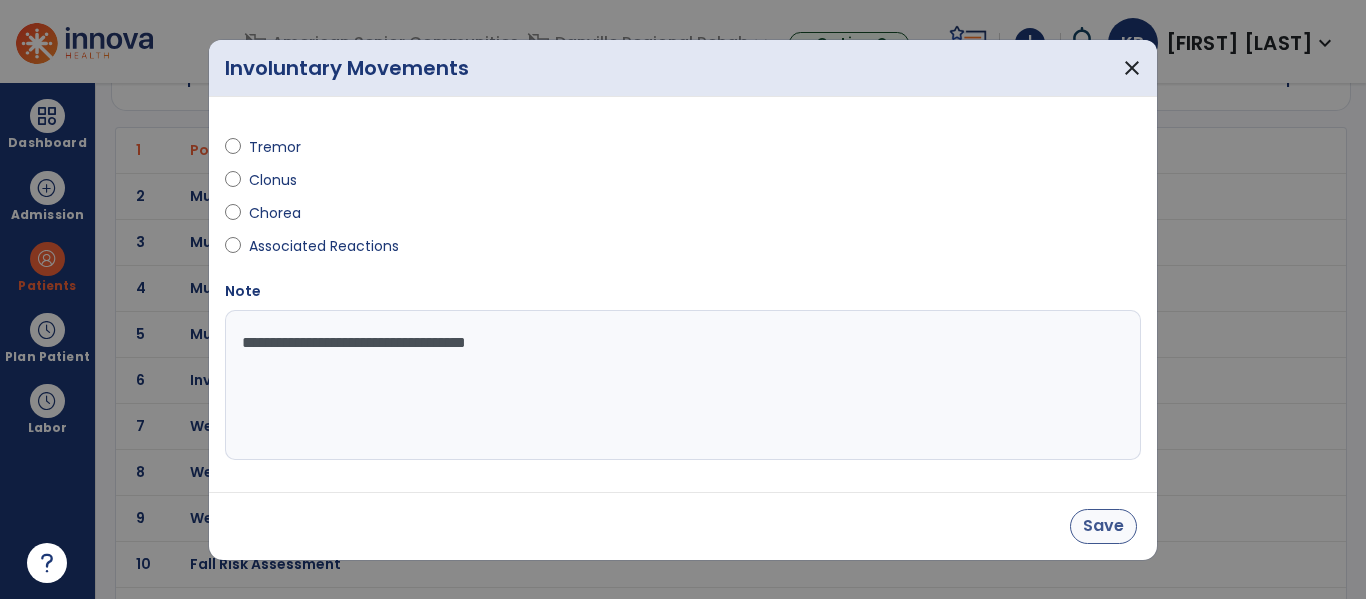 click on "Save" at bounding box center [1103, 526] 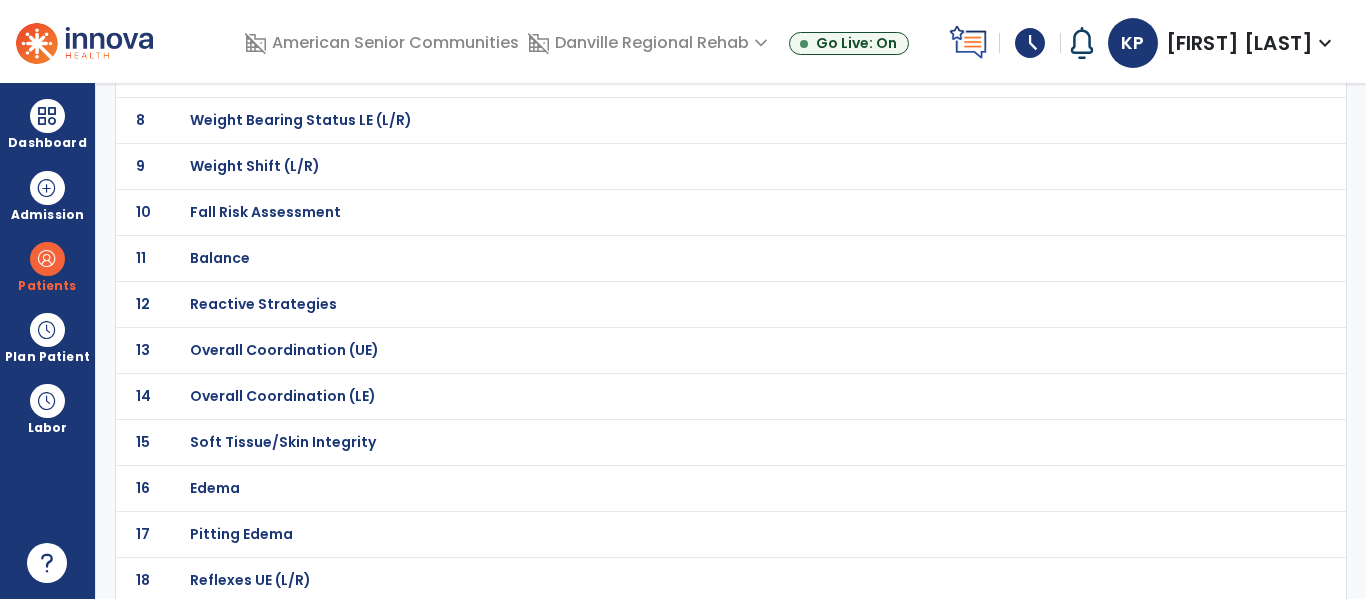 scroll, scrollTop: 481, scrollLeft: 0, axis: vertical 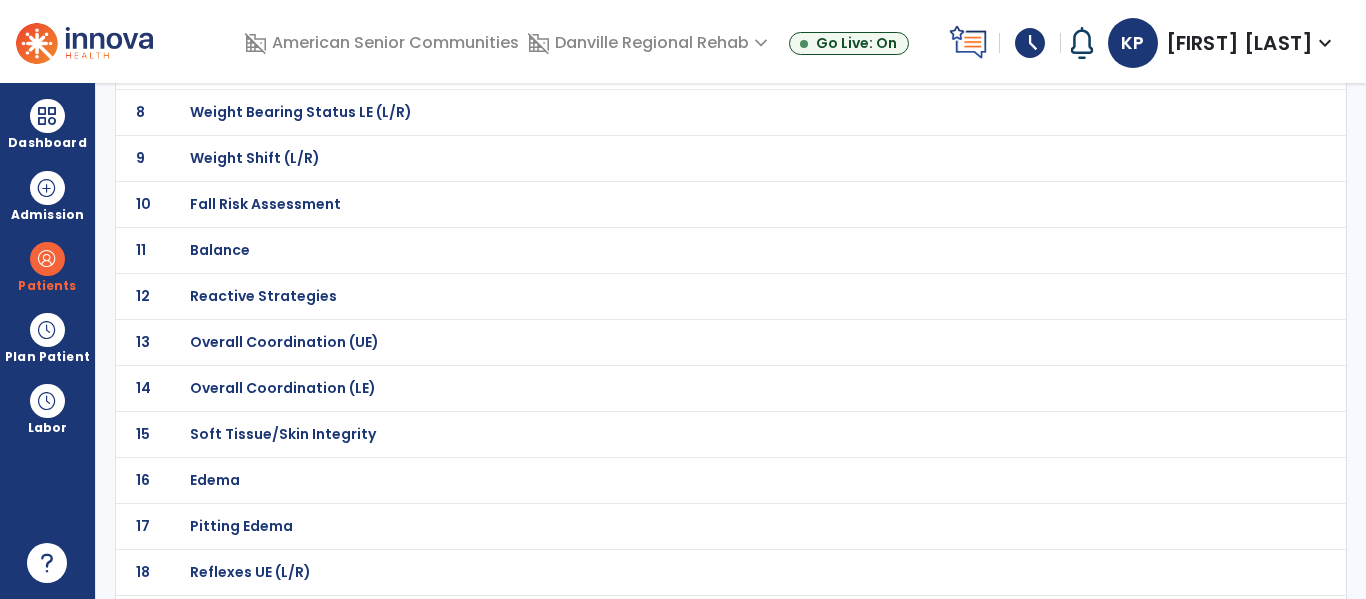 click on "Balance" at bounding box center (687, -210) 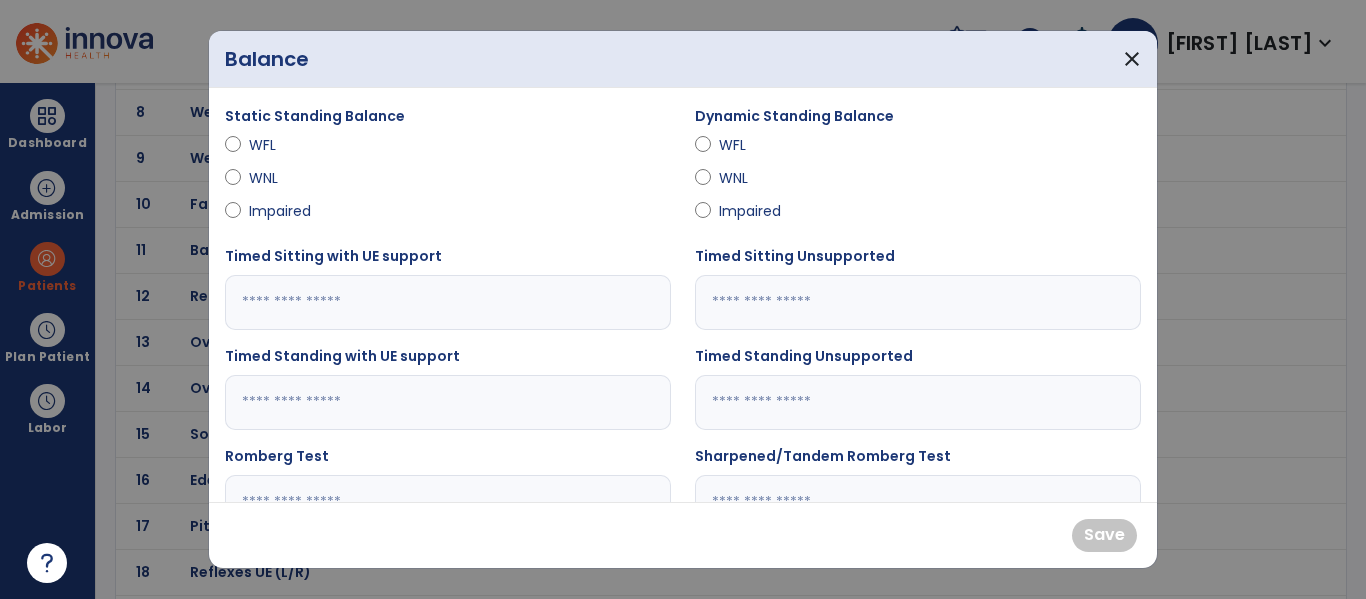 scroll, scrollTop: 144, scrollLeft: 0, axis: vertical 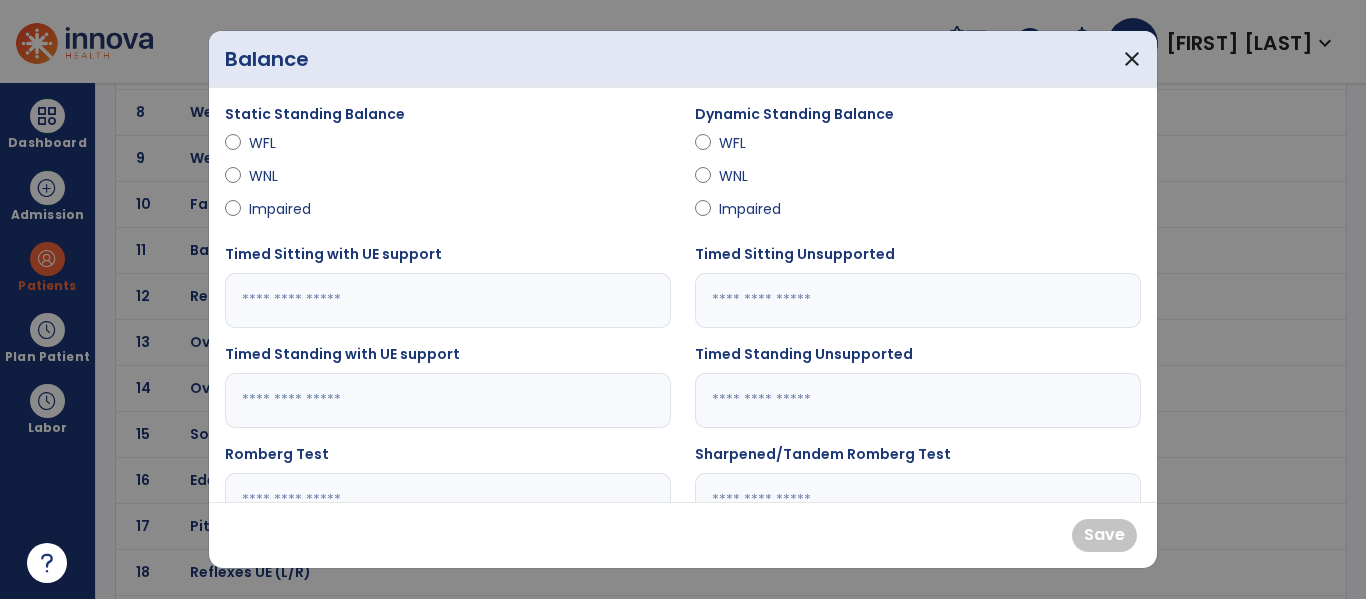 click at bounding box center (448, 300) 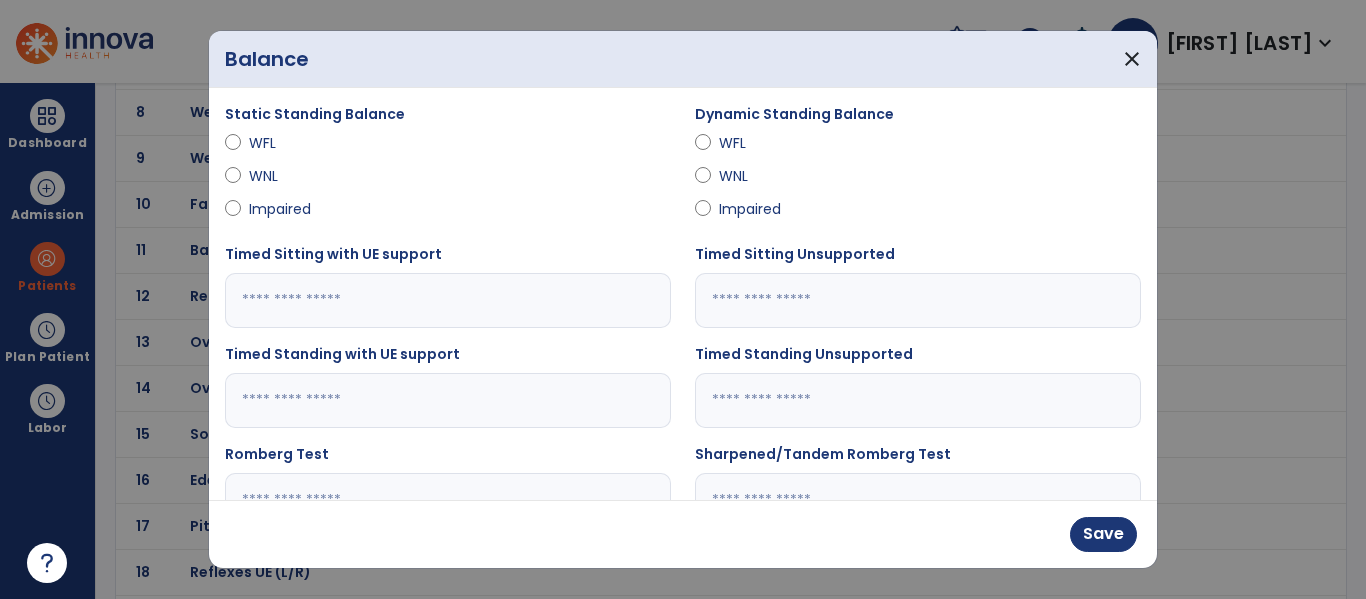 type on "**" 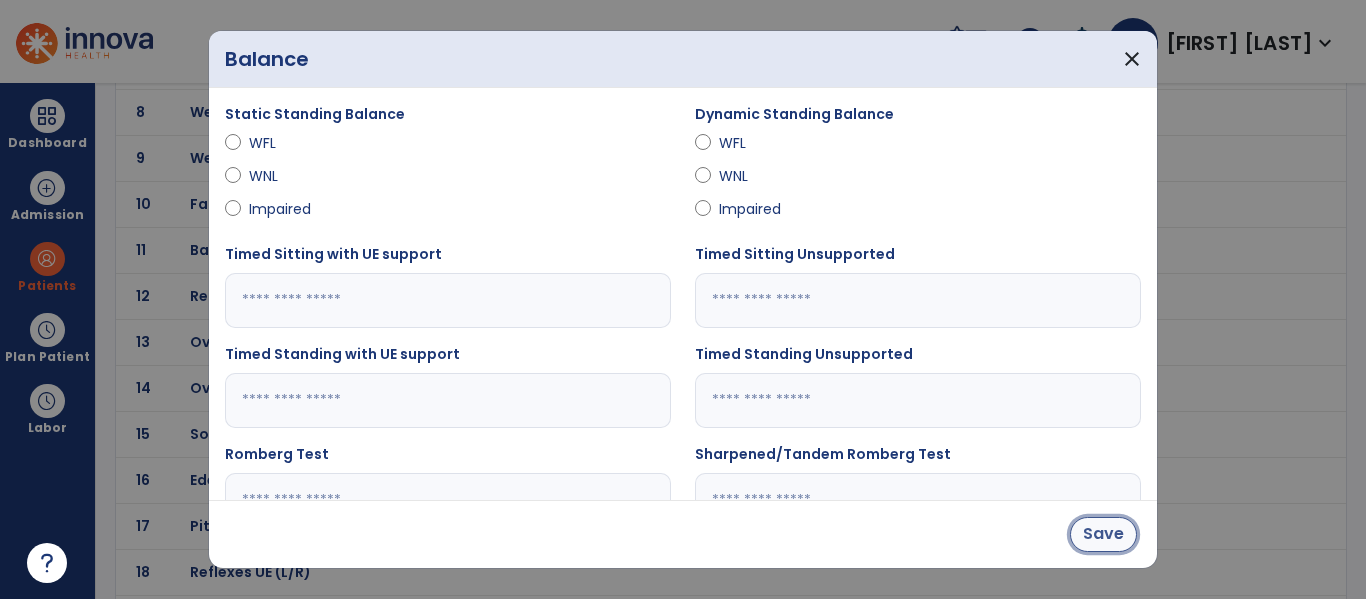 click on "Save" at bounding box center [1103, 534] 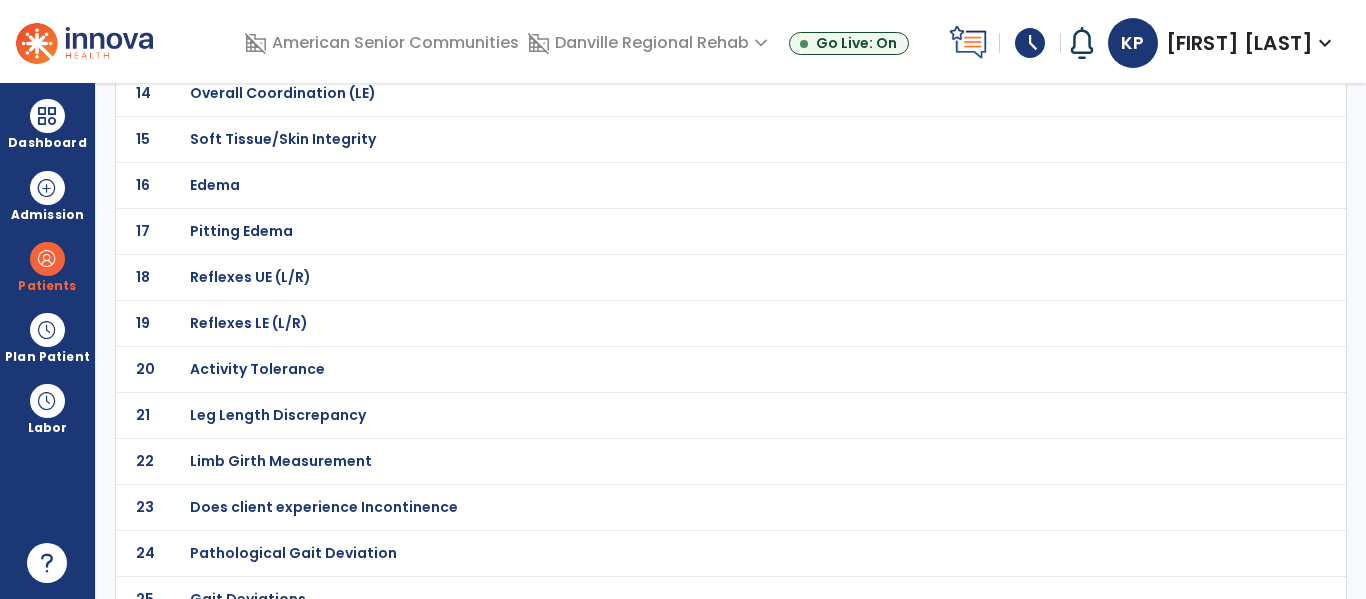 scroll, scrollTop: 800, scrollLeft: 0, axis: vertical 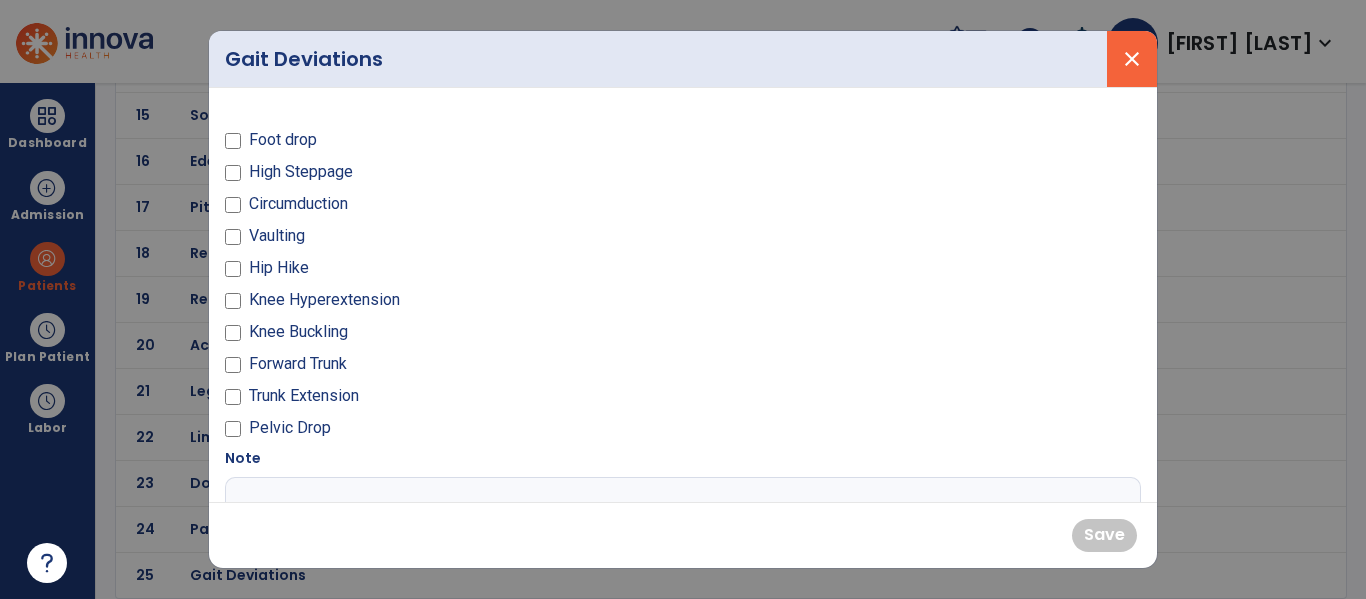 click on "close" at bounding box center (1132, 59) 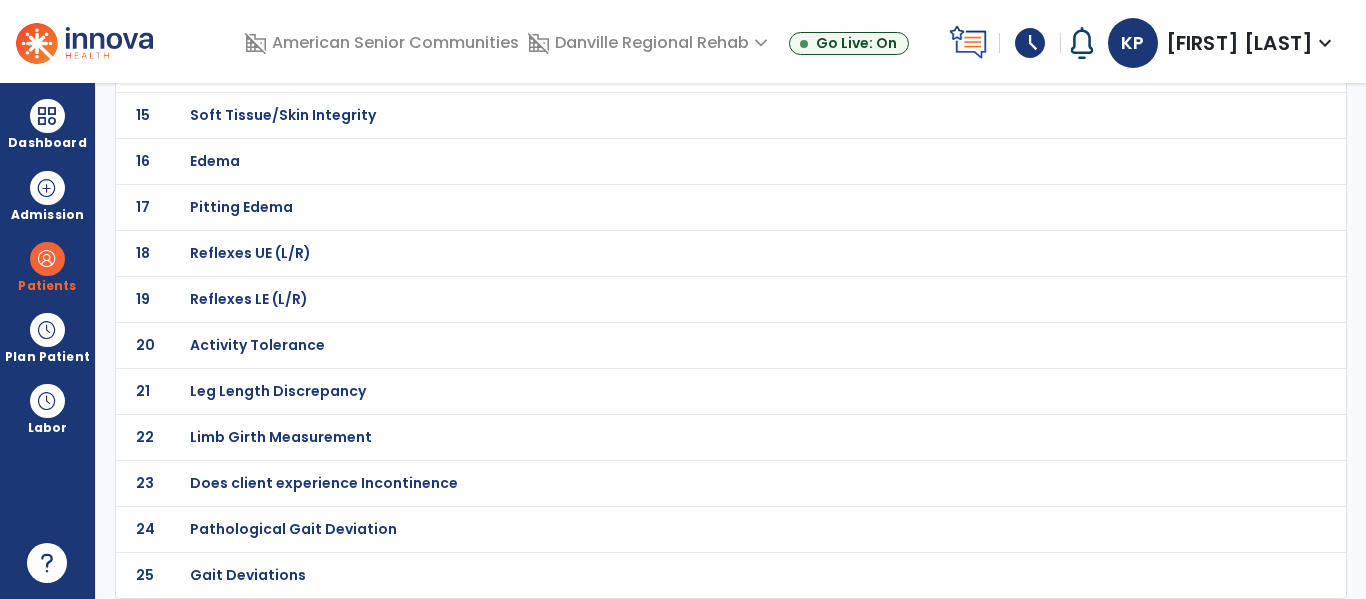 click on "24 Pathological Gait Deviation" 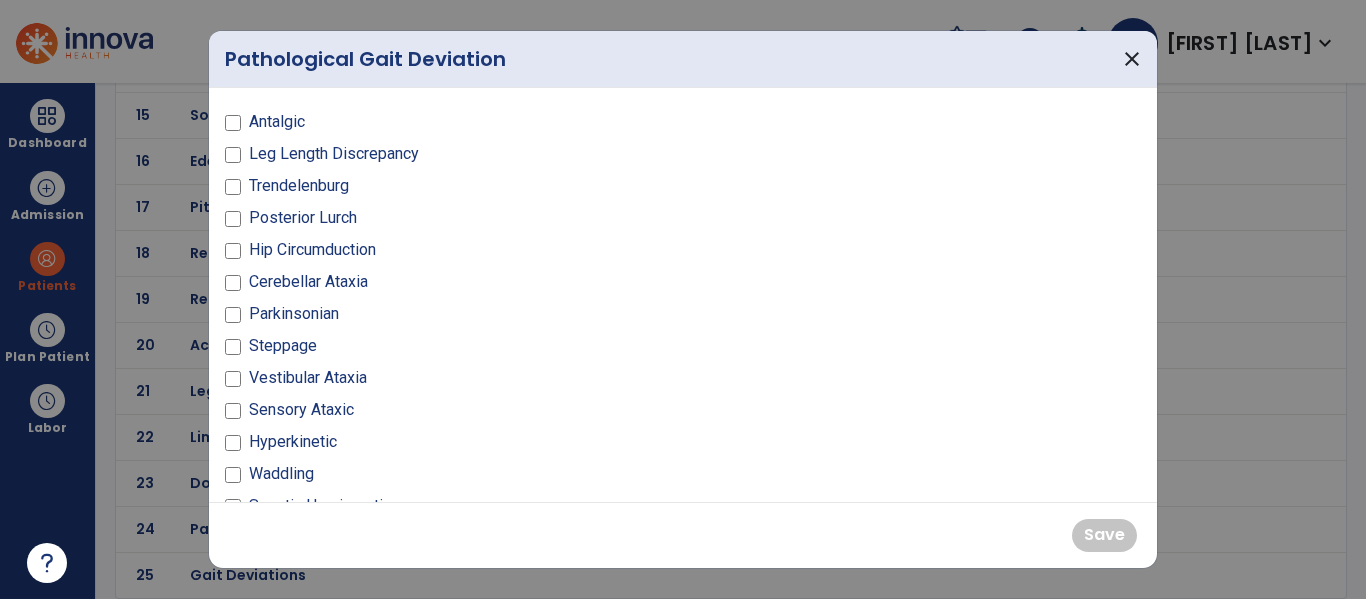 scroll, scrollTop: 20, scrollLeft: 0, axis: vertical 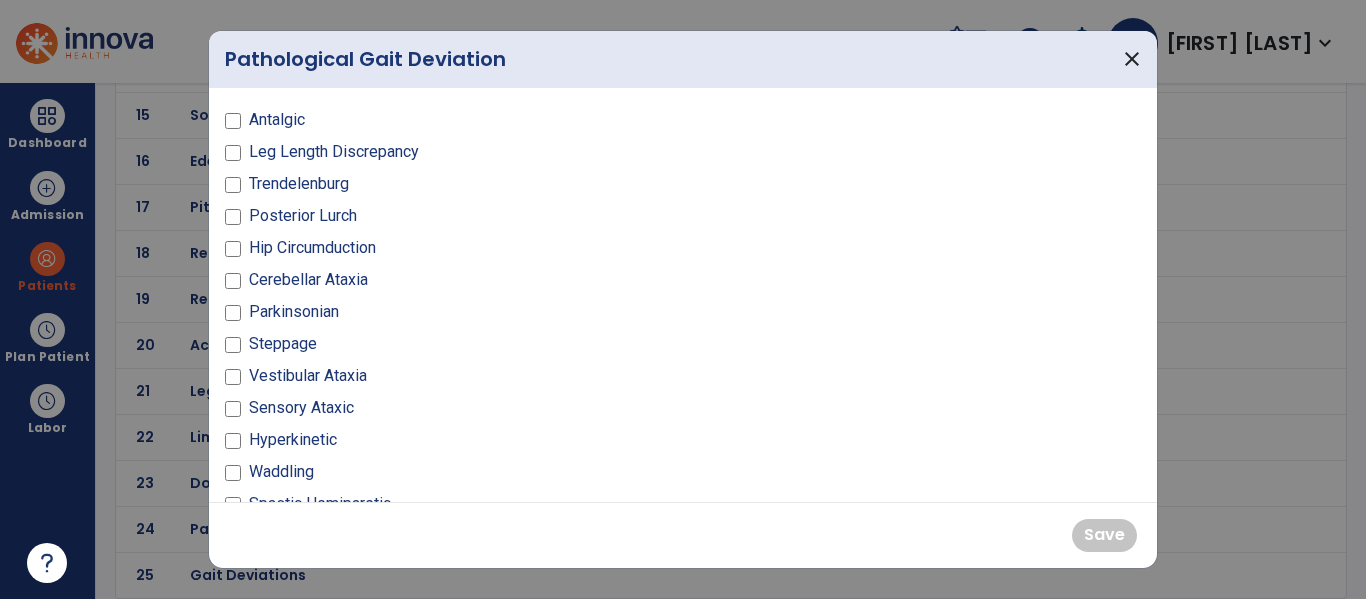 click on "Antalgic" at bounding box center [277, 120] 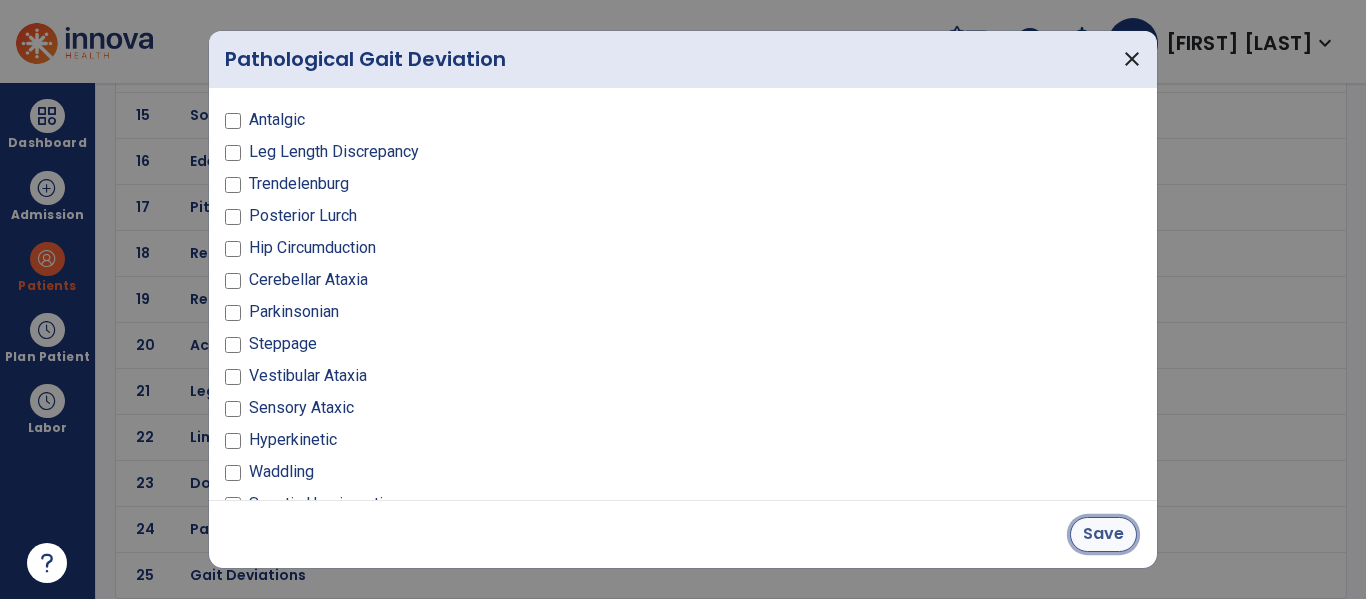 click on "Save" at bounding box center (1103, 534) 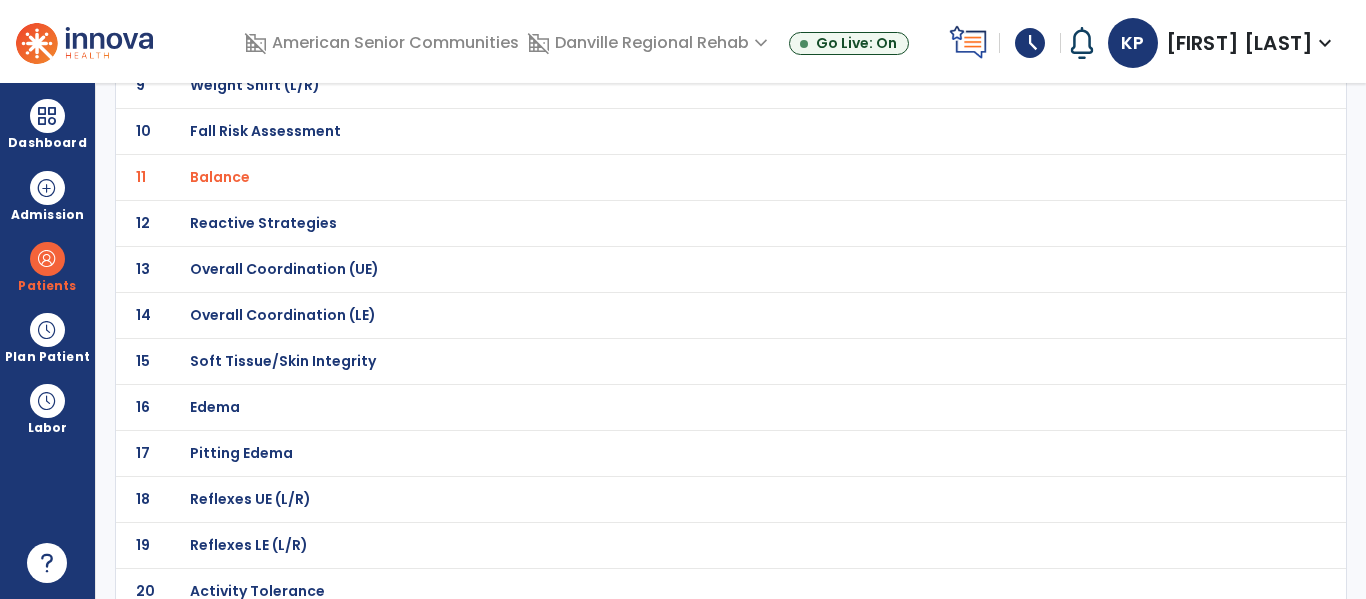 scroll, scrollTop: 0, scrollLeft: 0, axis: both 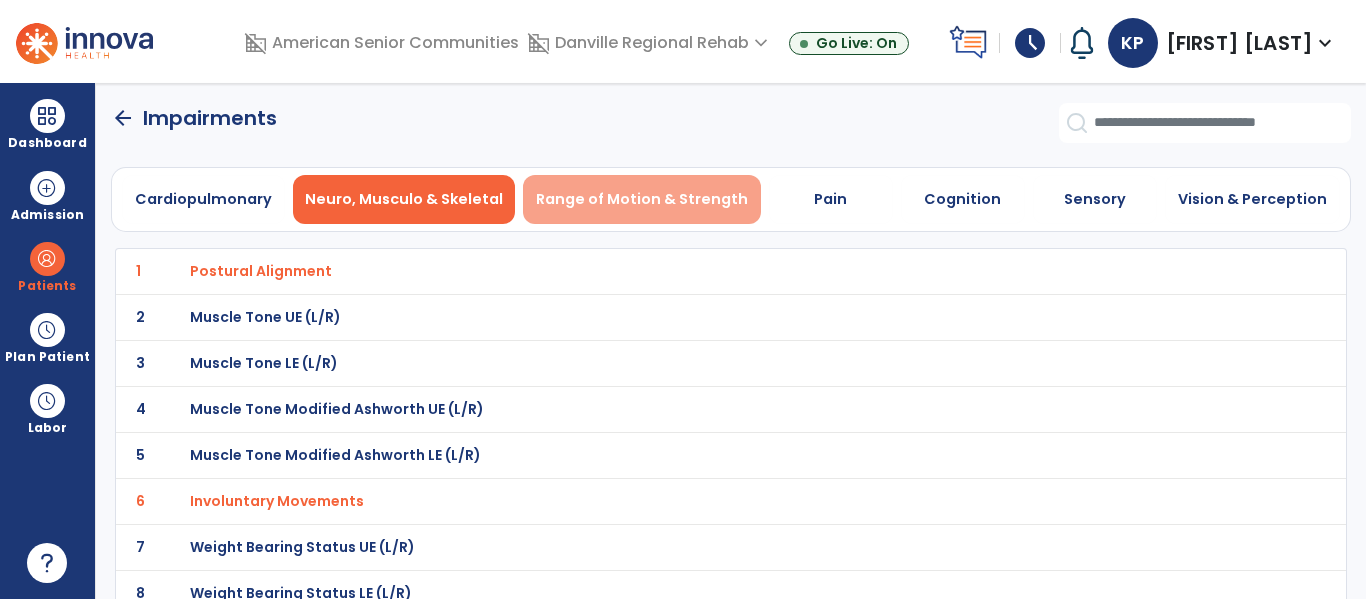 click on "Range of Motion & Strength" at bounding box center [642, 199] 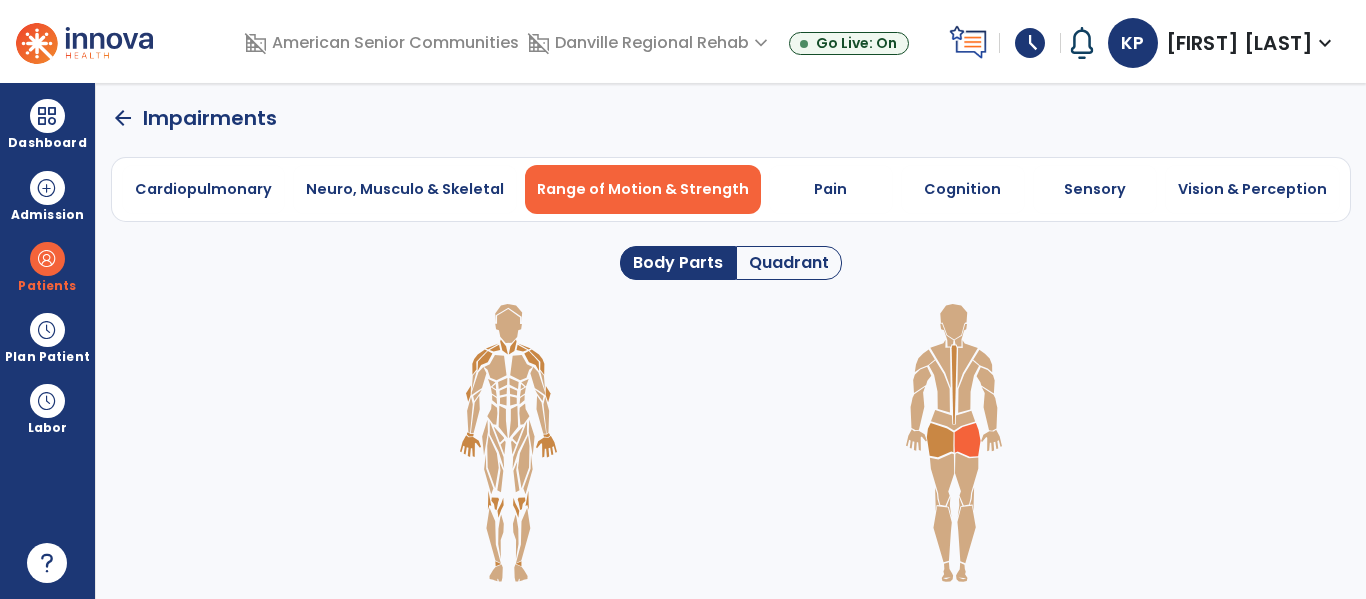 click 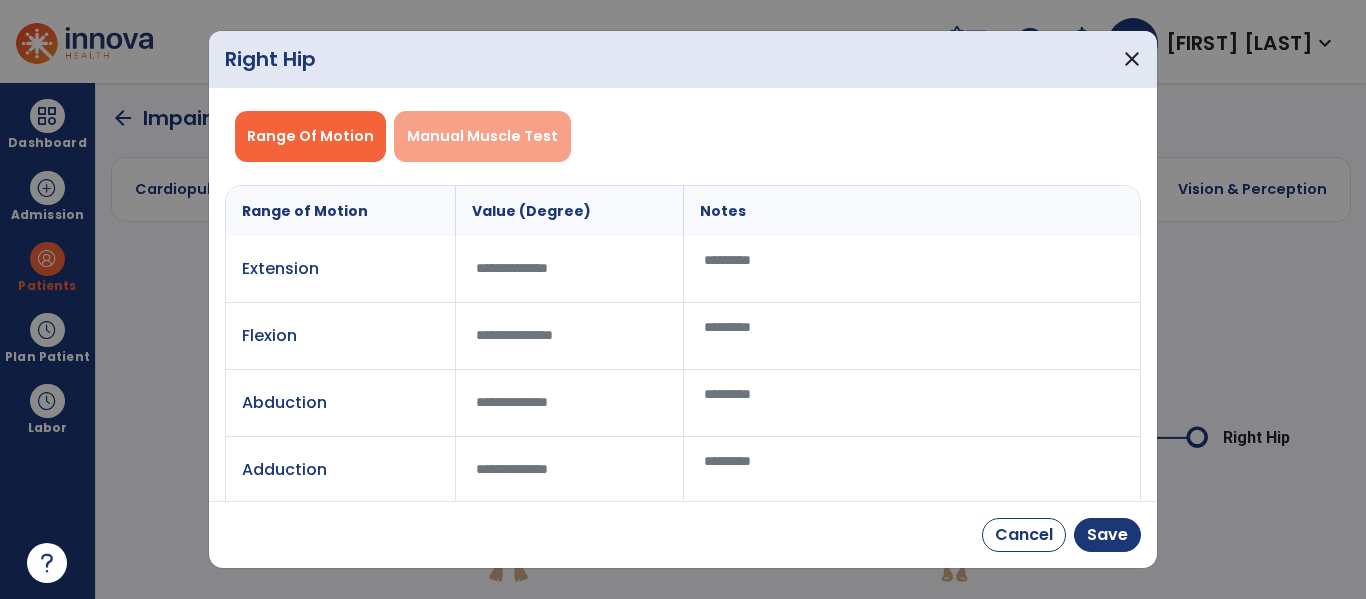 click on "Manual Muscle Test" at bounding box center (482, 136) 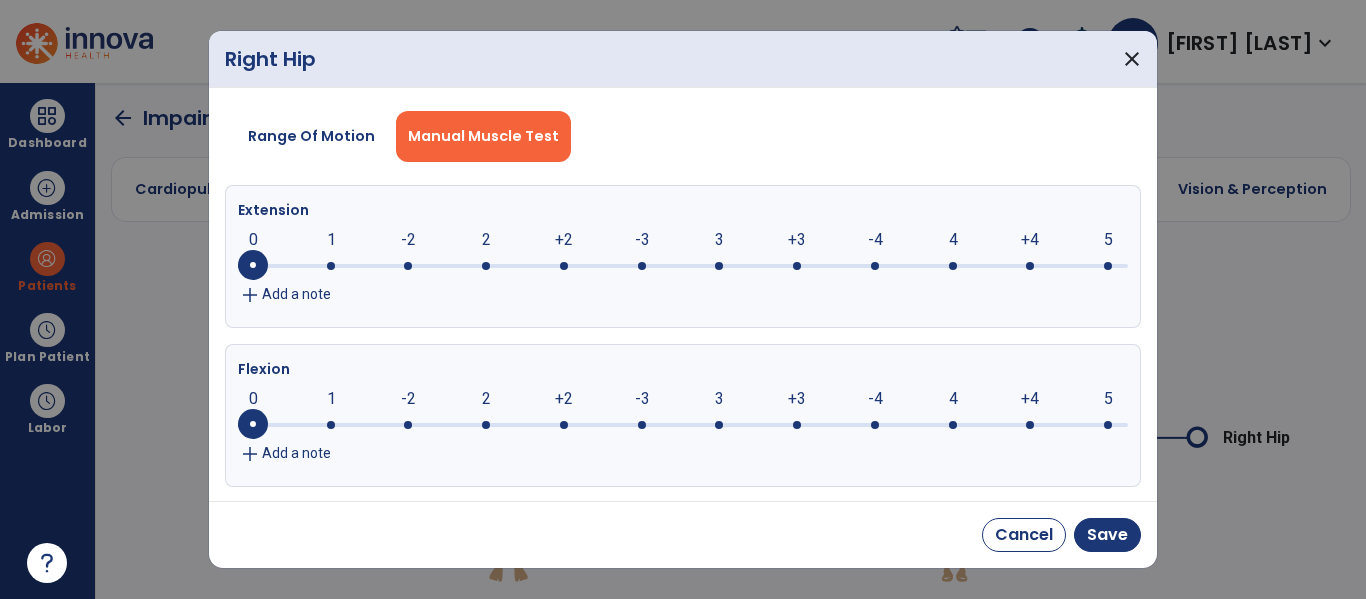 click 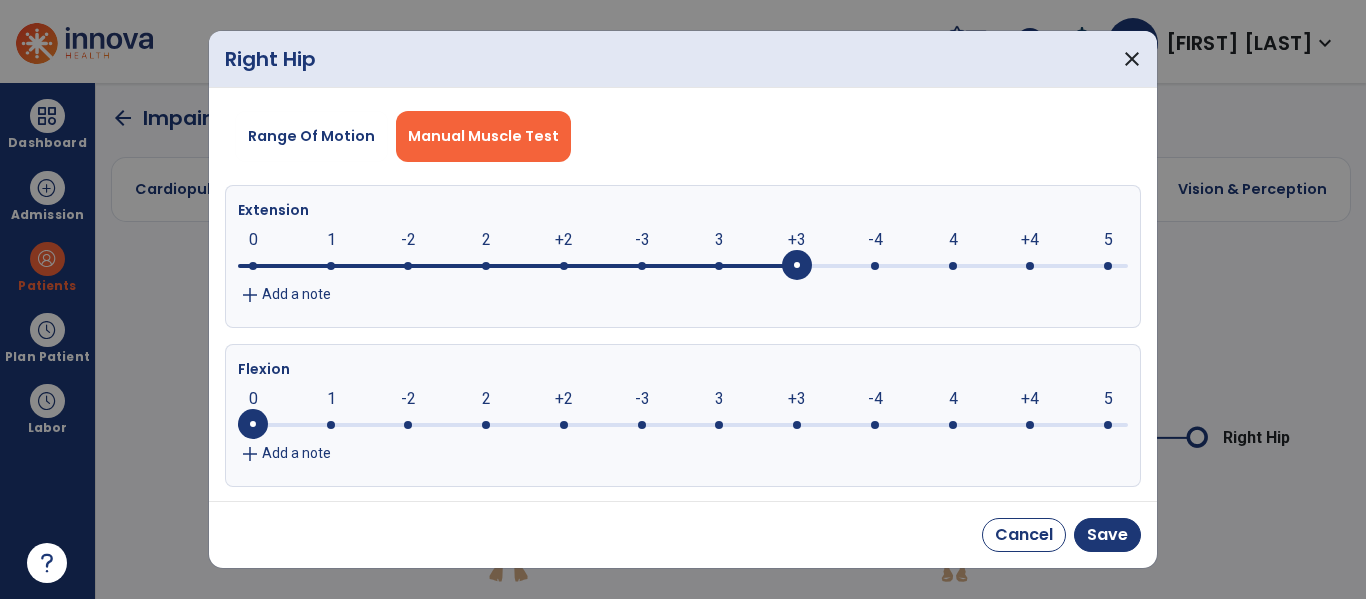 click 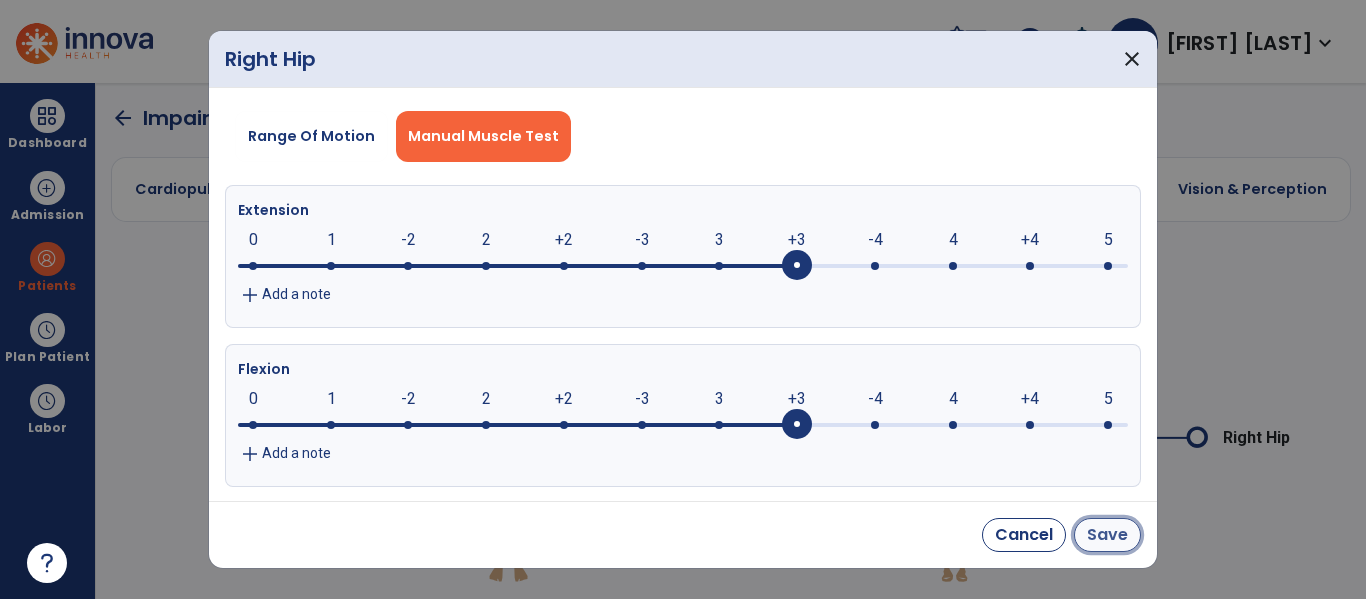 click on "Save" at bounding box center [1107, 535] 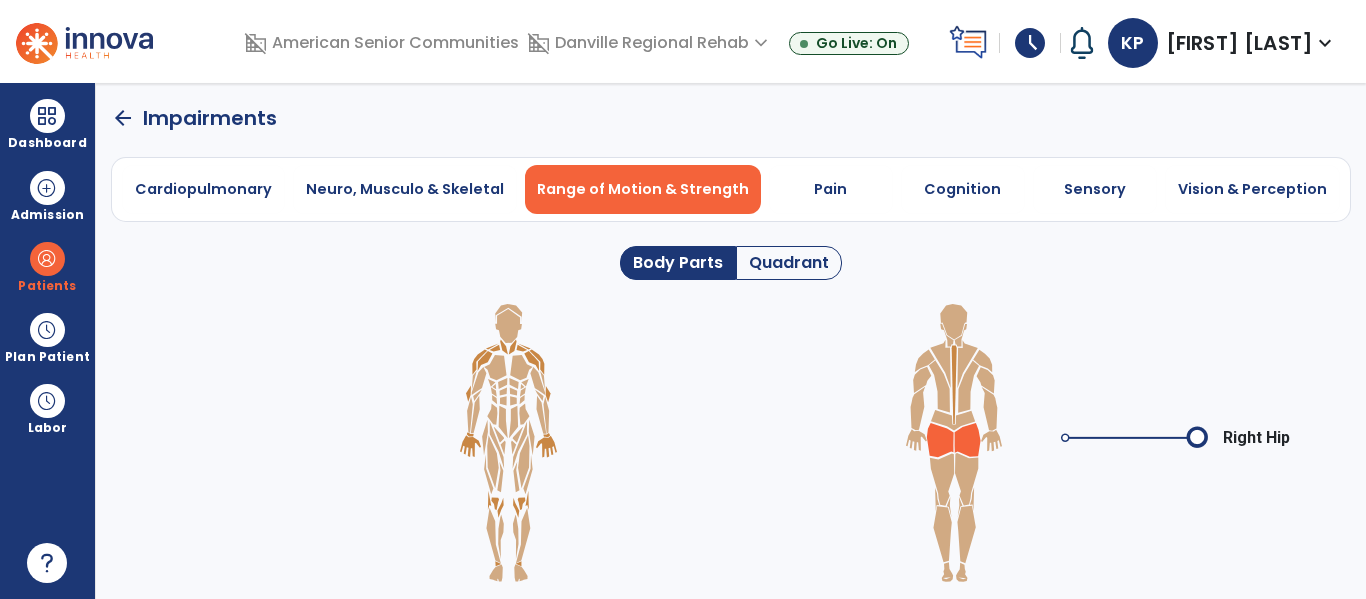 click 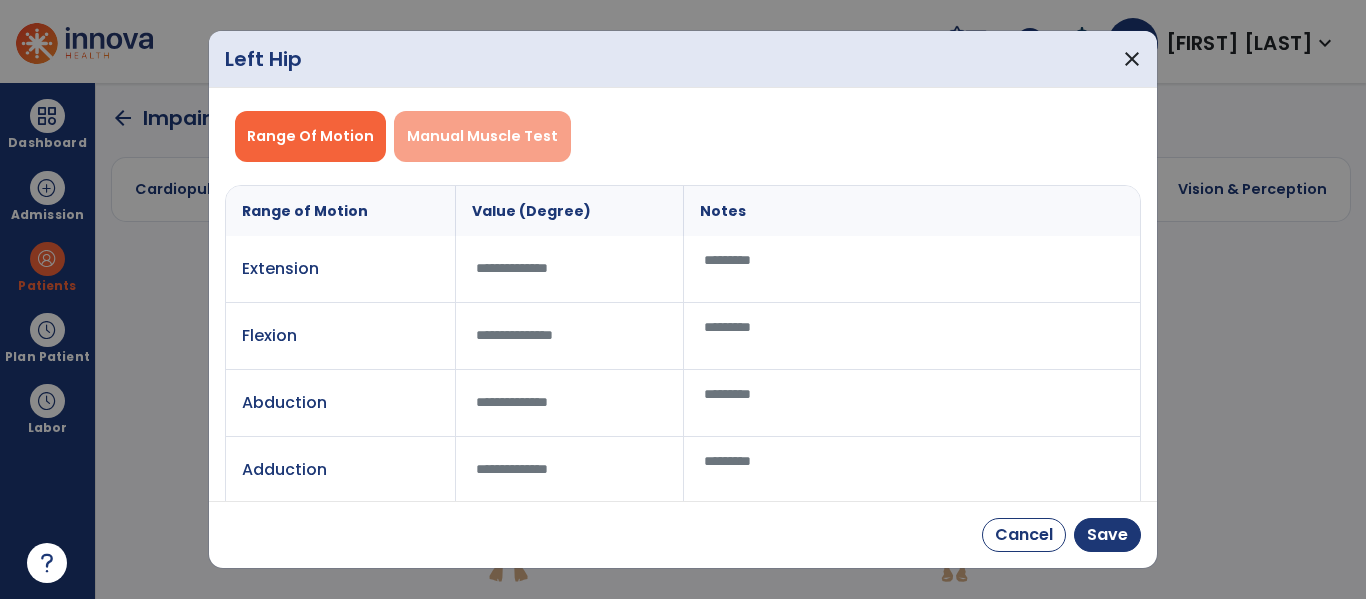 click on "Manual Muscle Test" at bounding box center (482, 136) 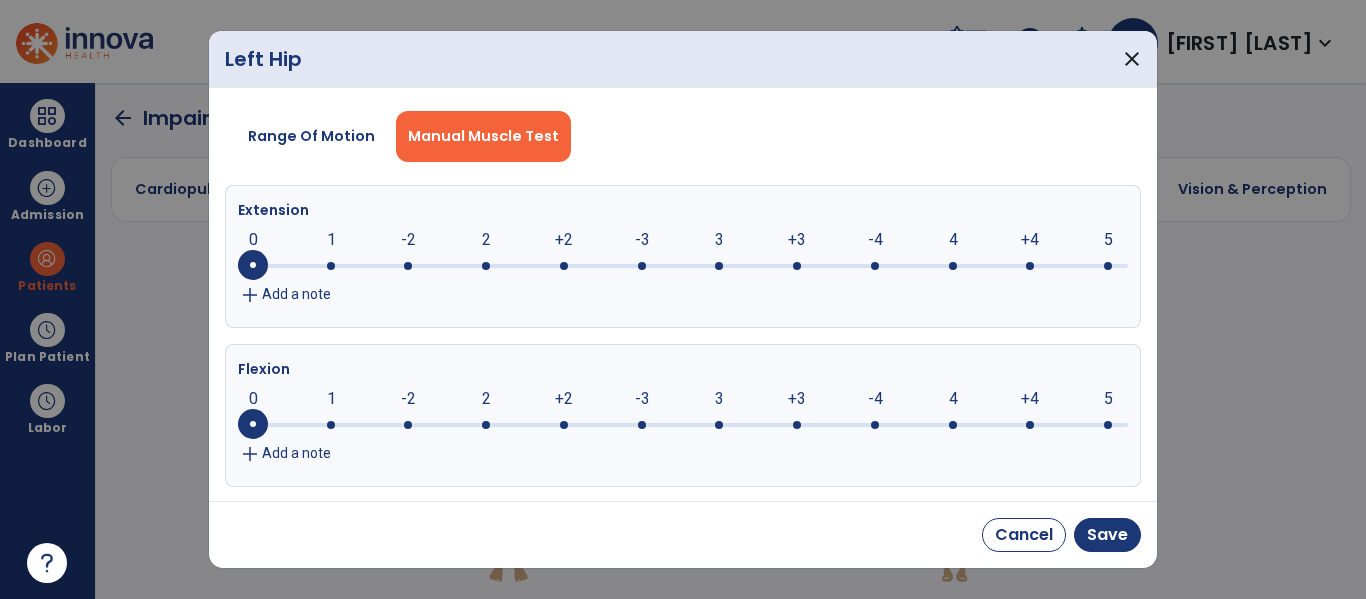 click on "3" 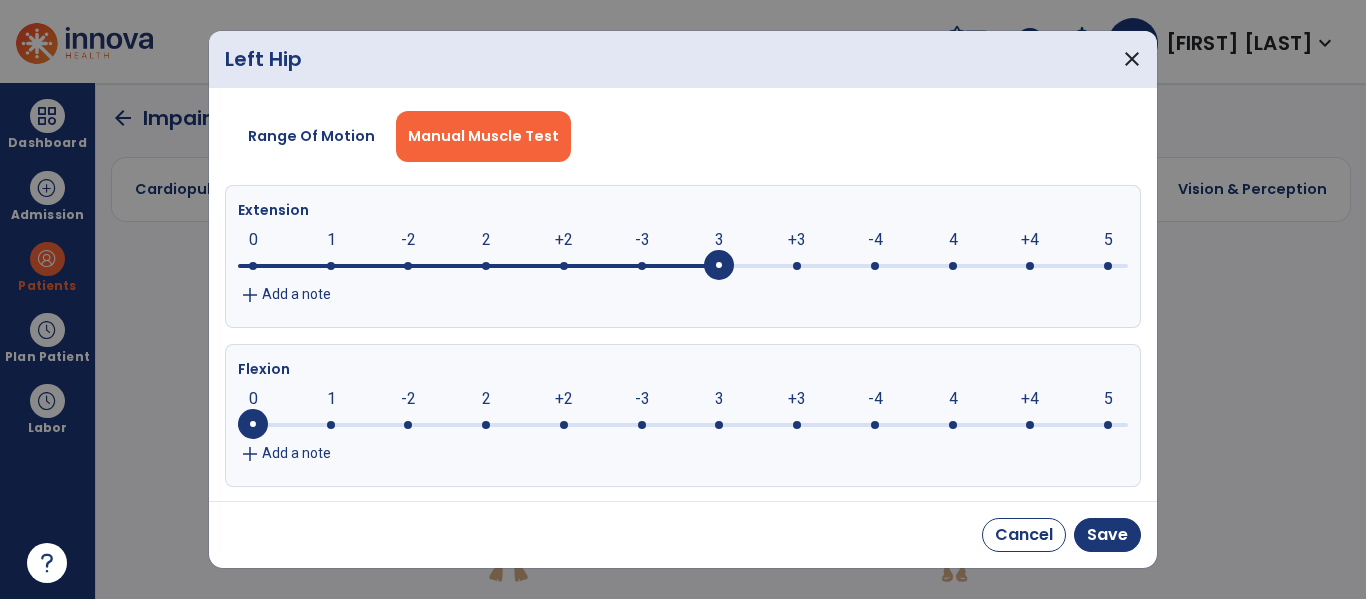 click 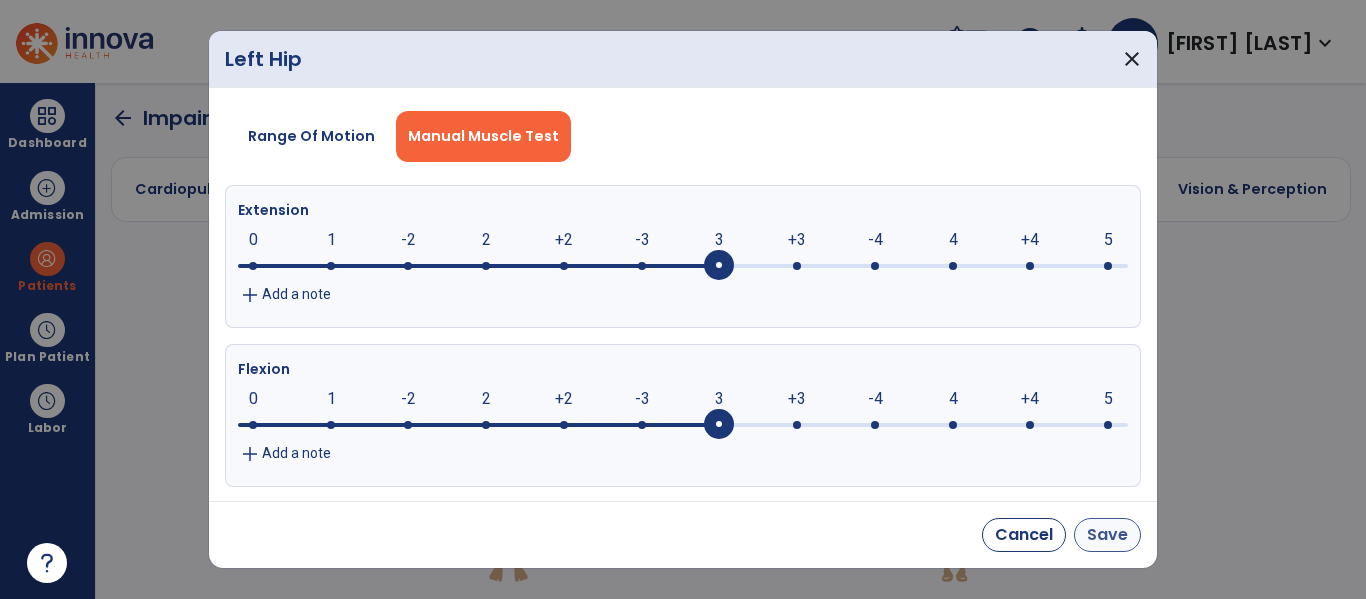 click on "Save" at bounding box center [1107, 535] 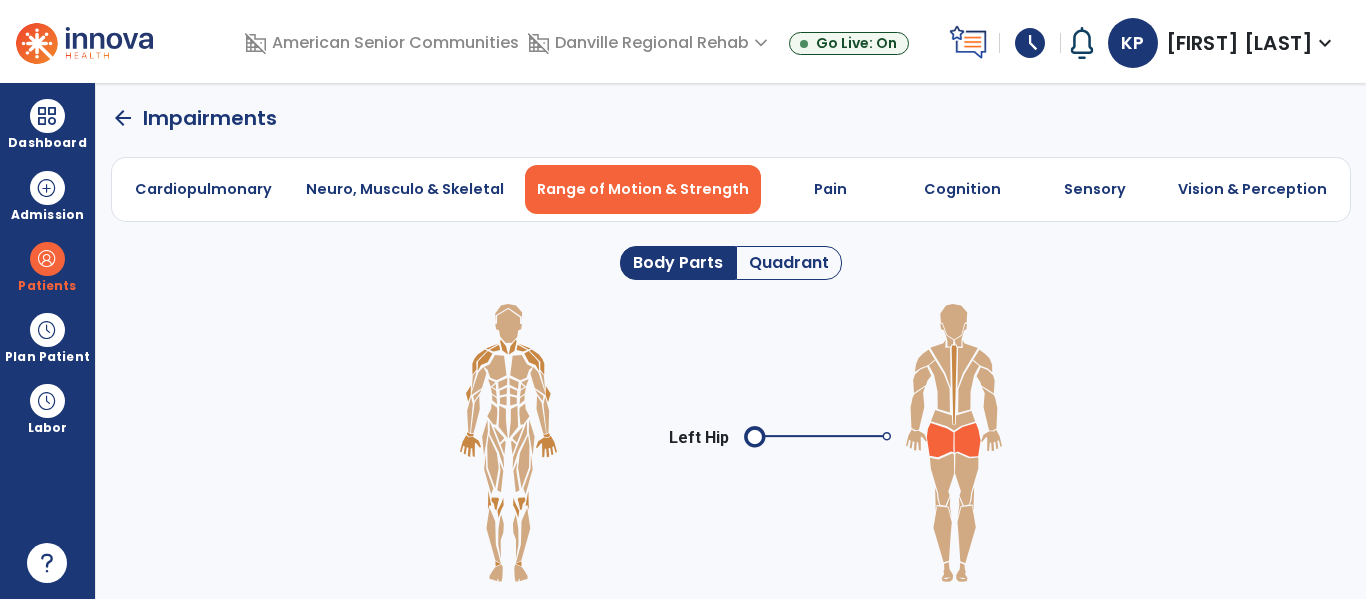 click 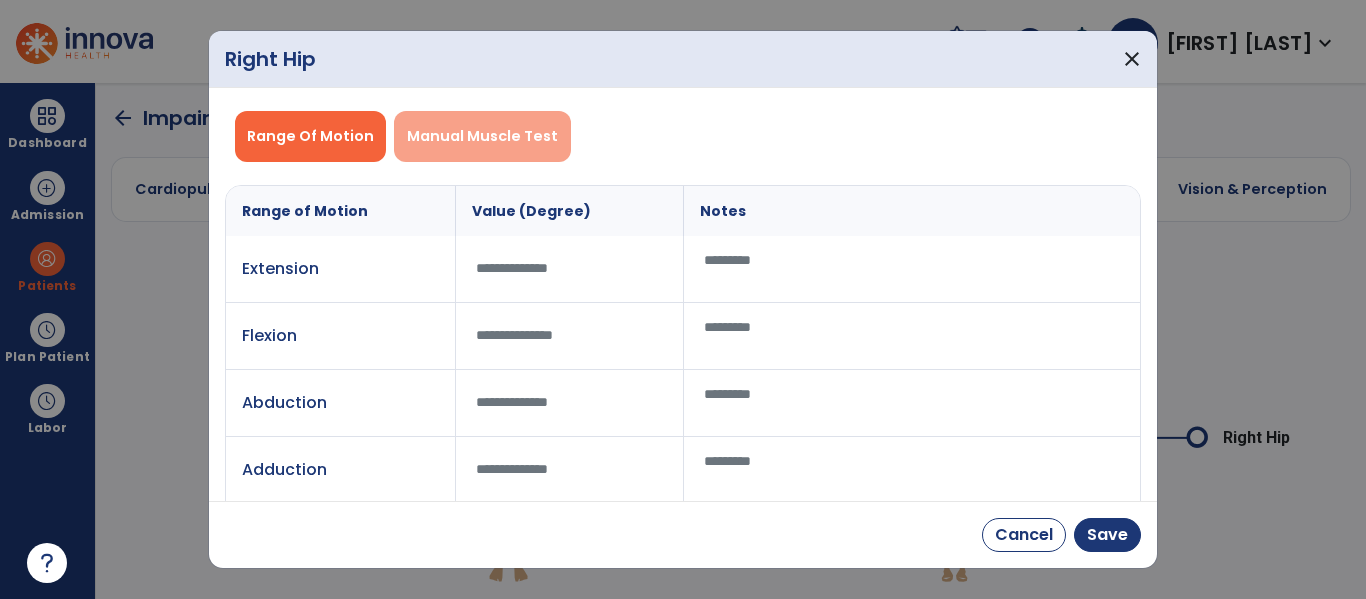 click on "Manual Muscle Test" at bounding box center (482, 136) 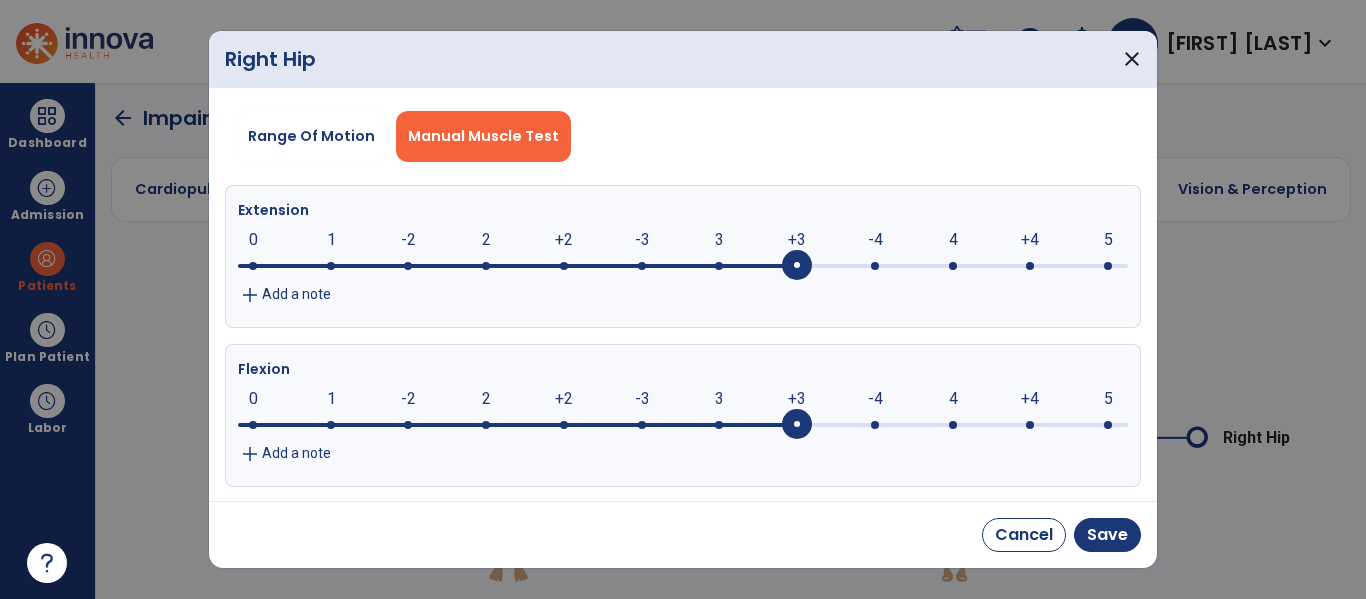 click 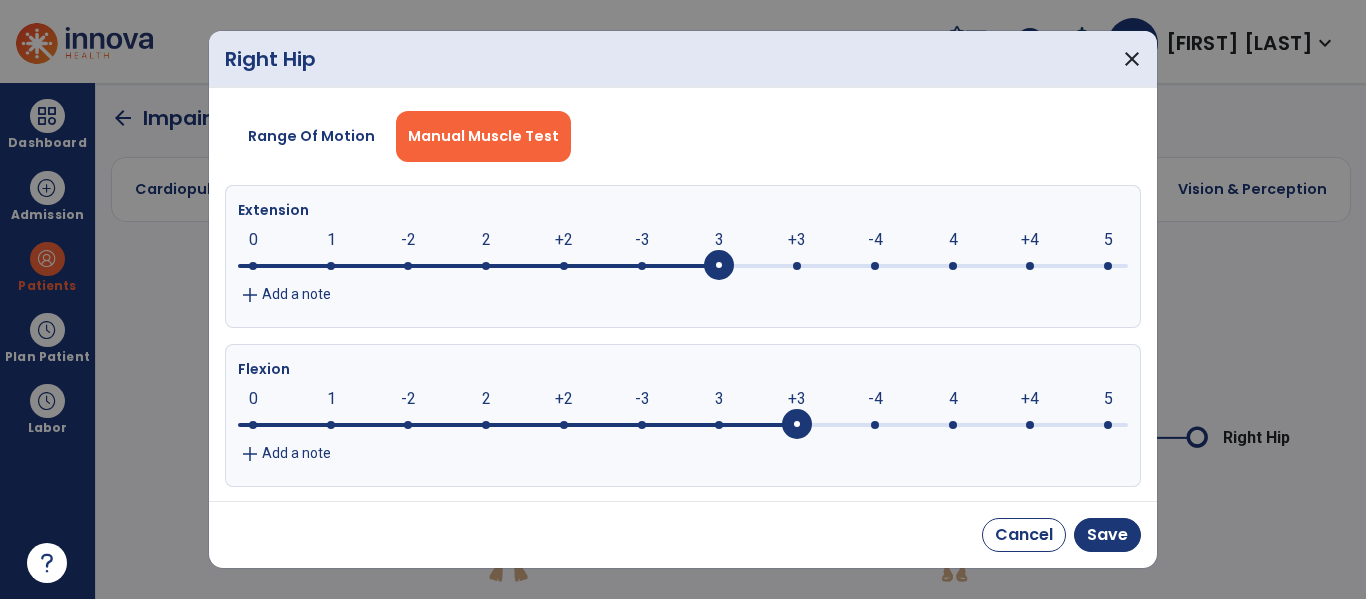 click 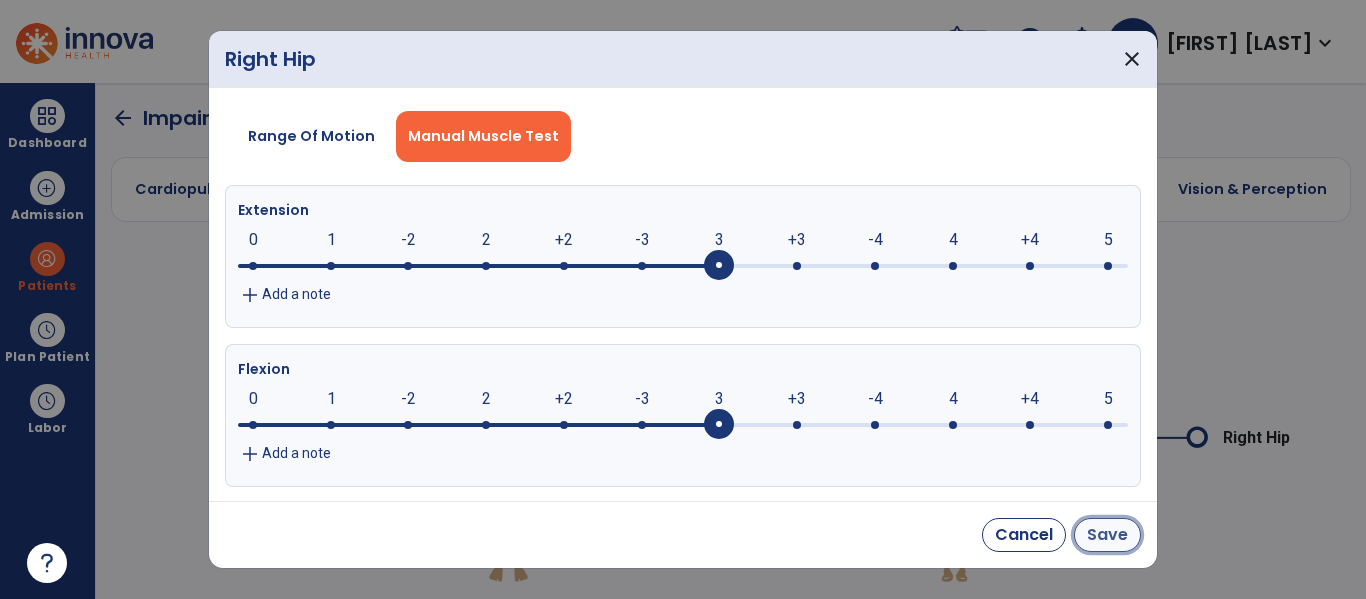 click on "Save" at bounding box center (1107, 535) 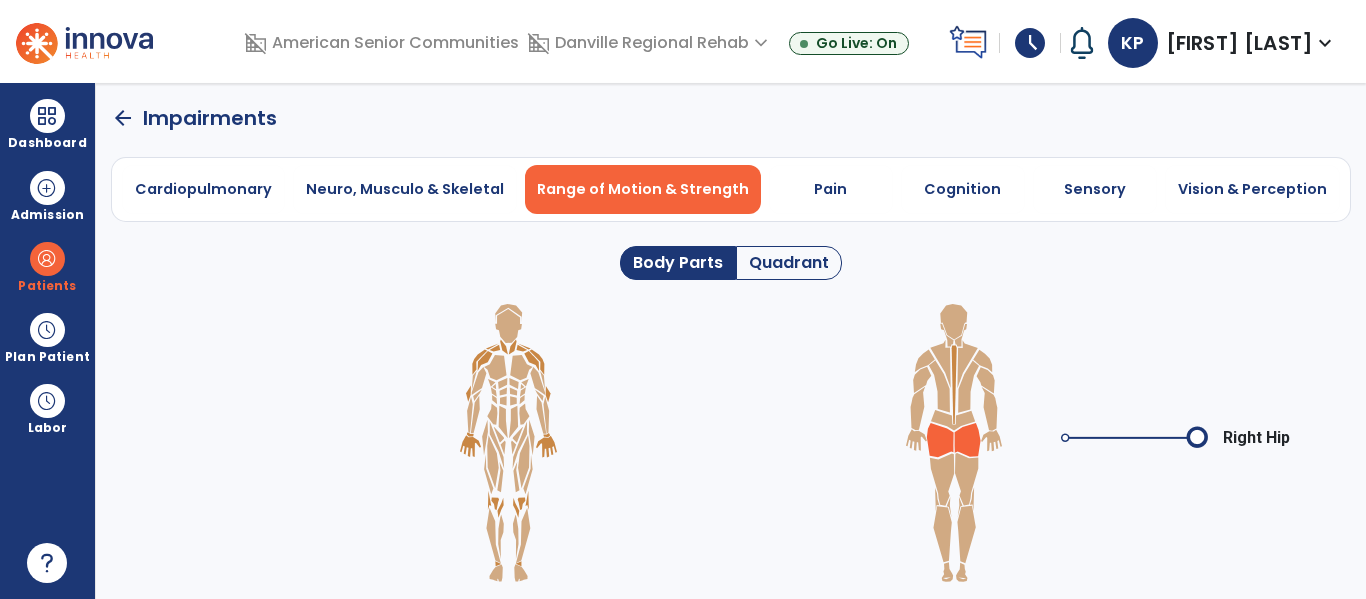 click 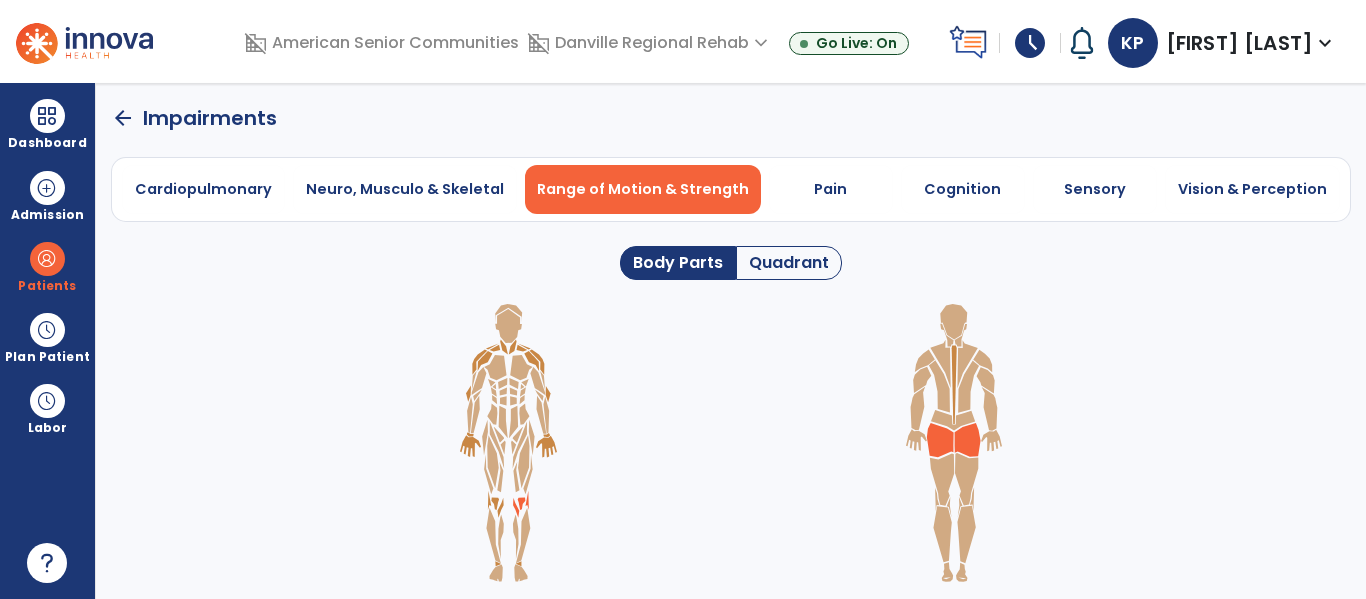 click 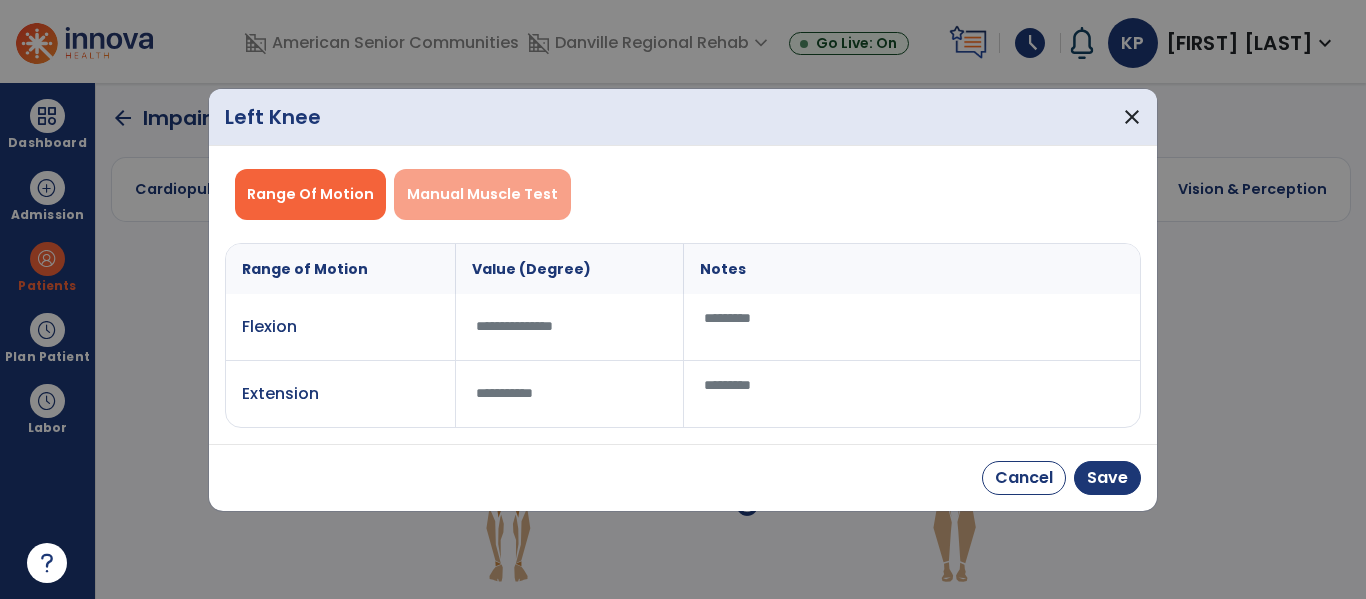 click on "Manual Muscle Test" at bounding box center [482, 194] 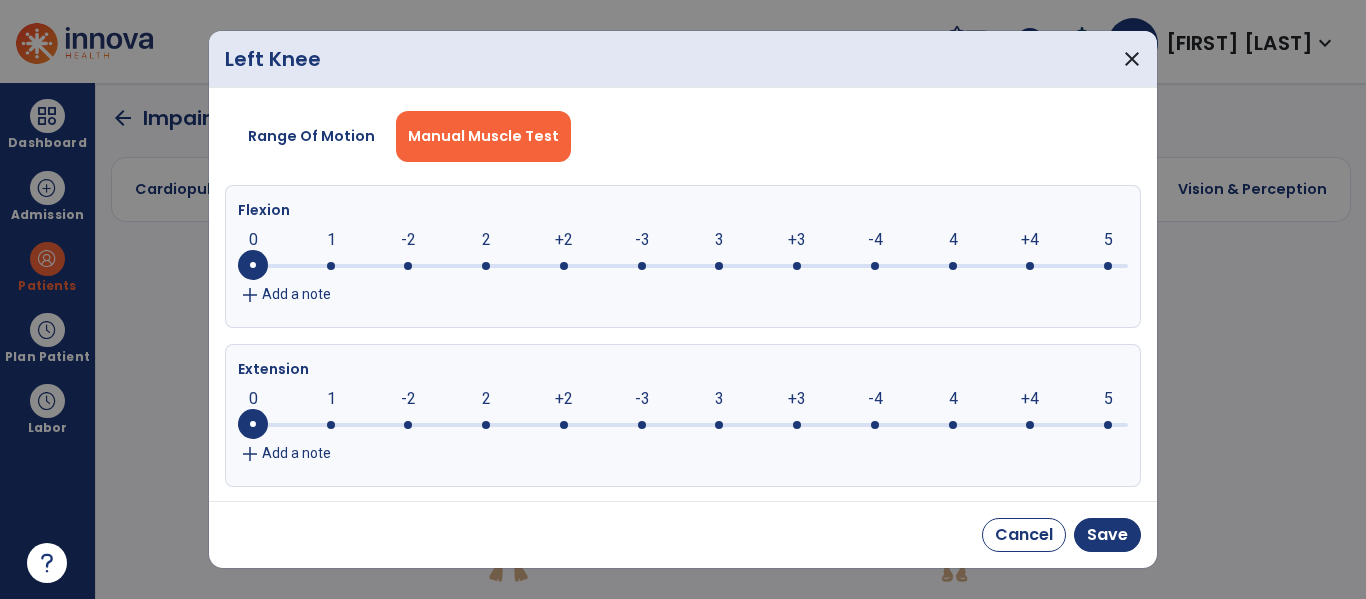 click 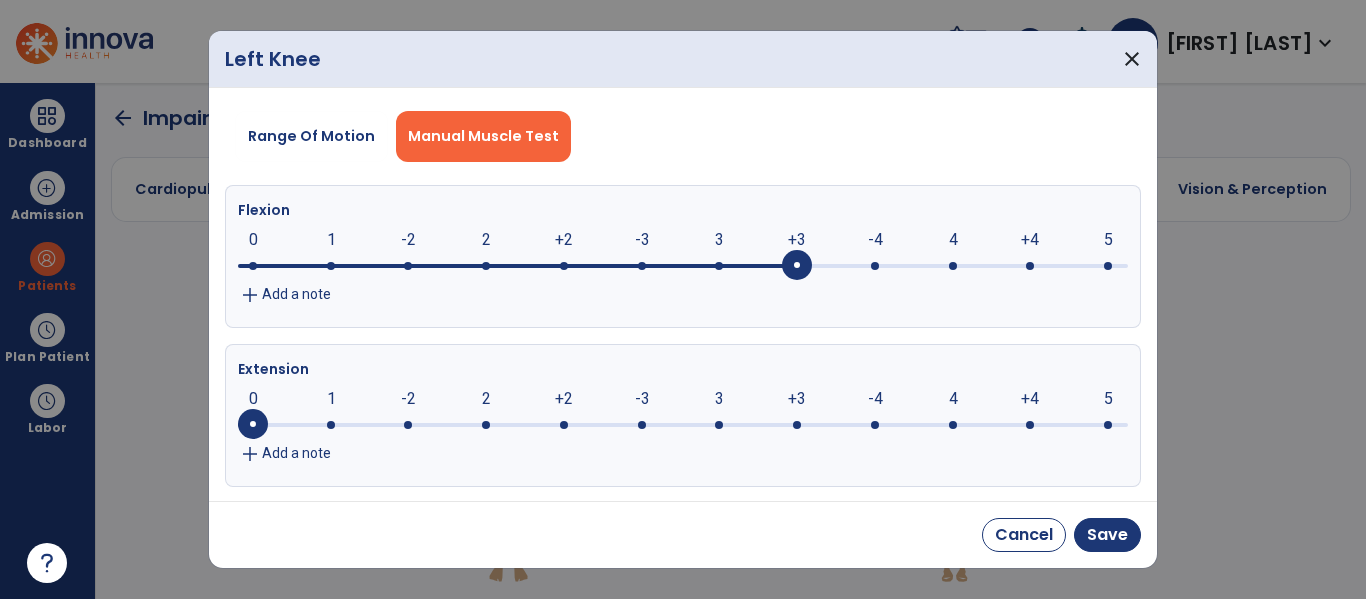 click on "add Add a note" 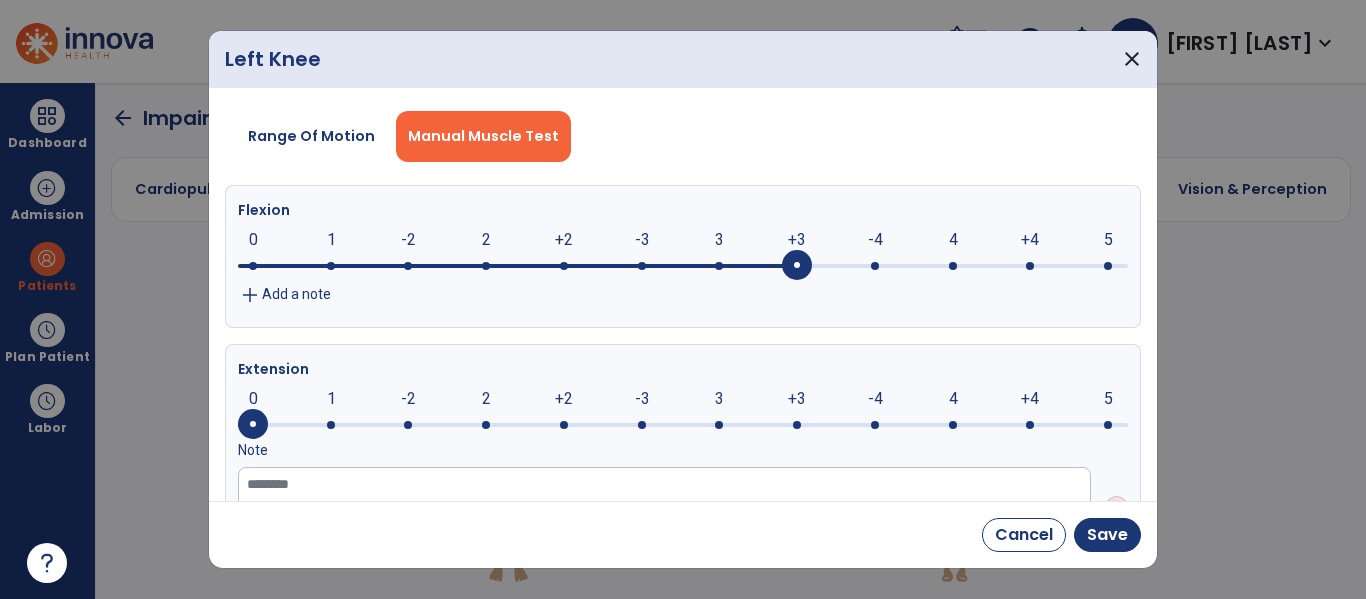 click 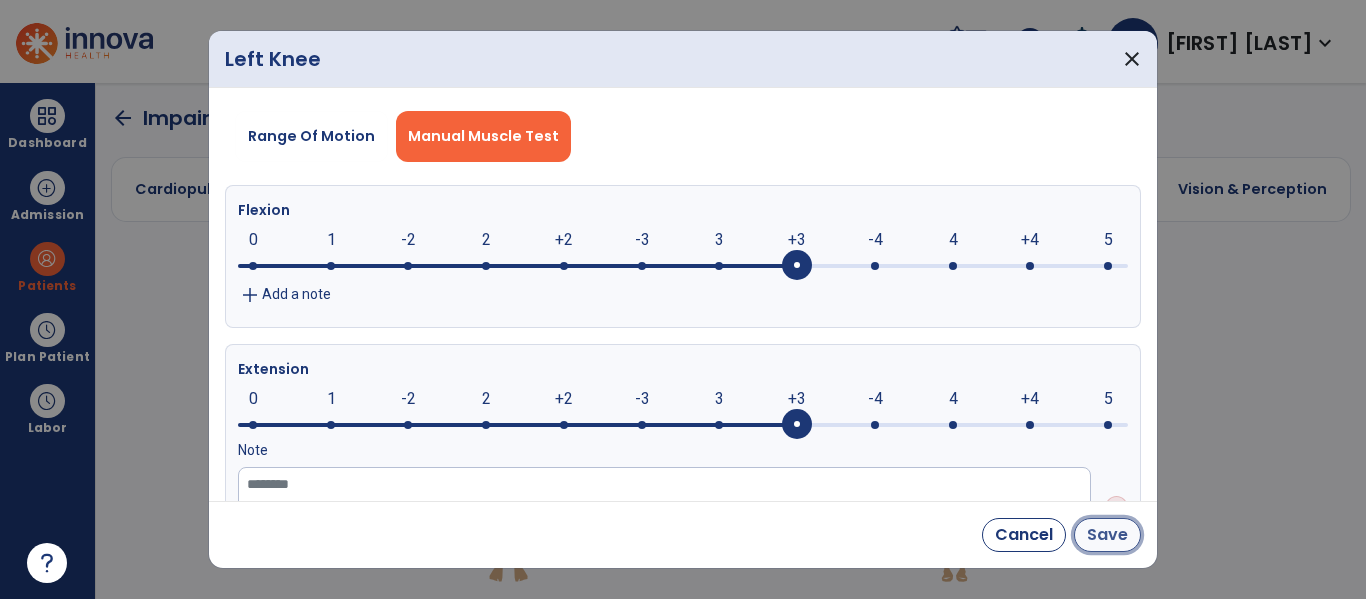 click on "Save" at bounding box center [1107, 535] 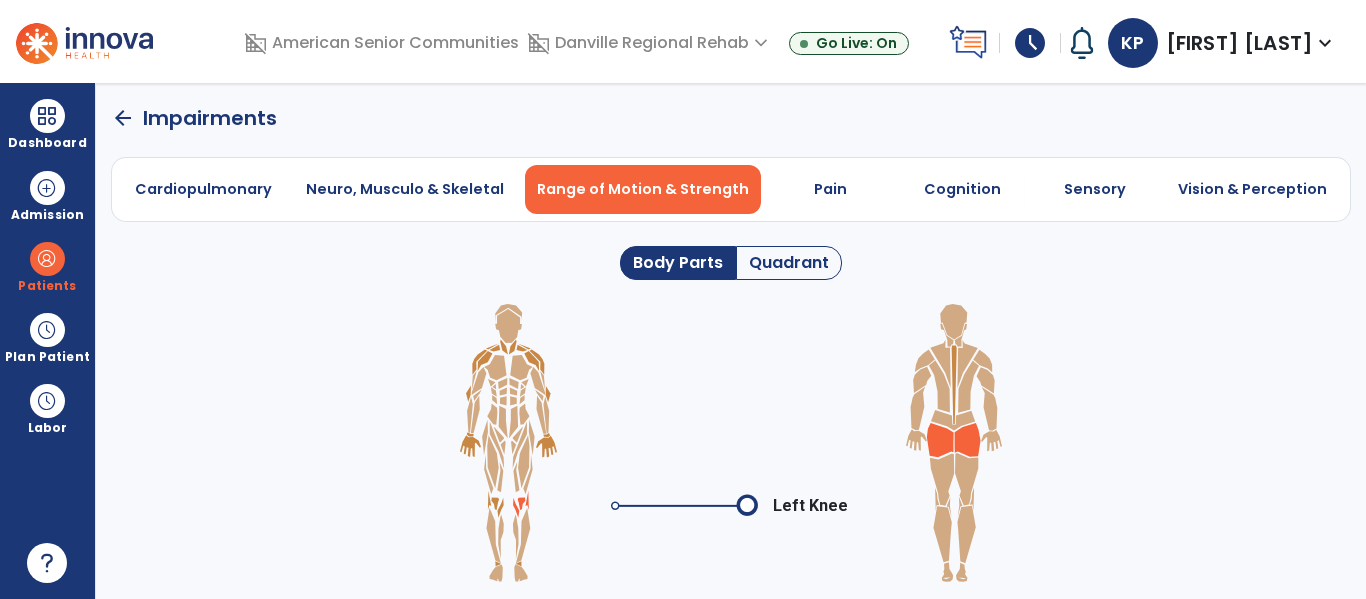 click 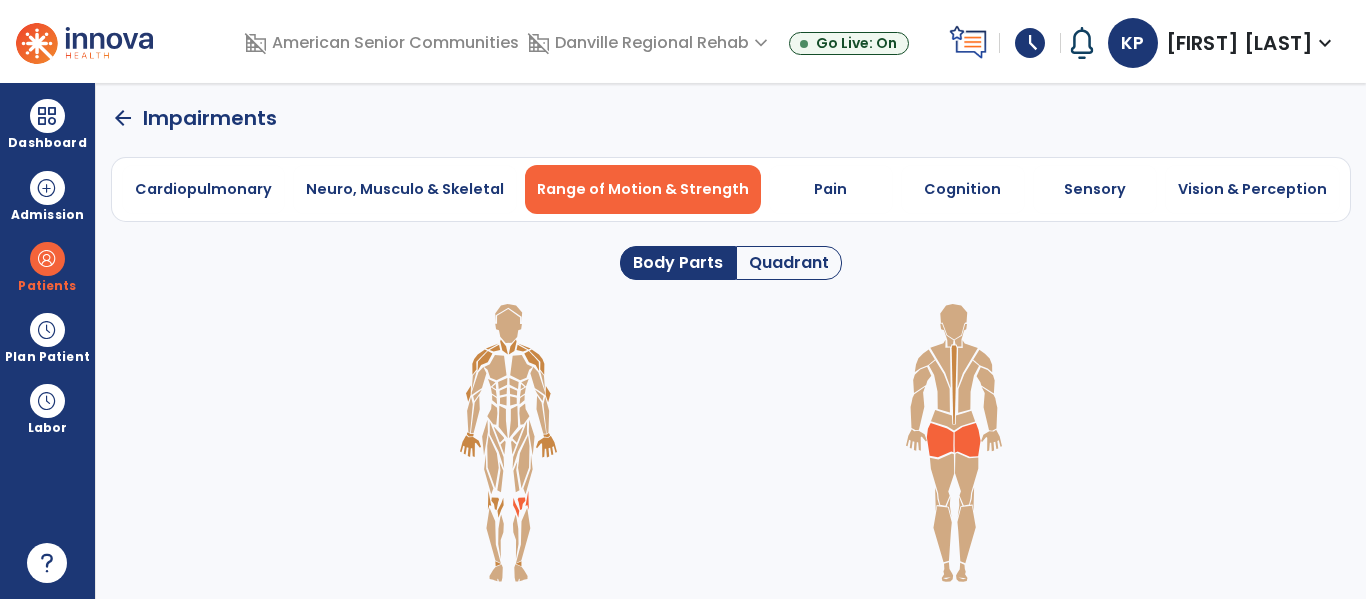 click 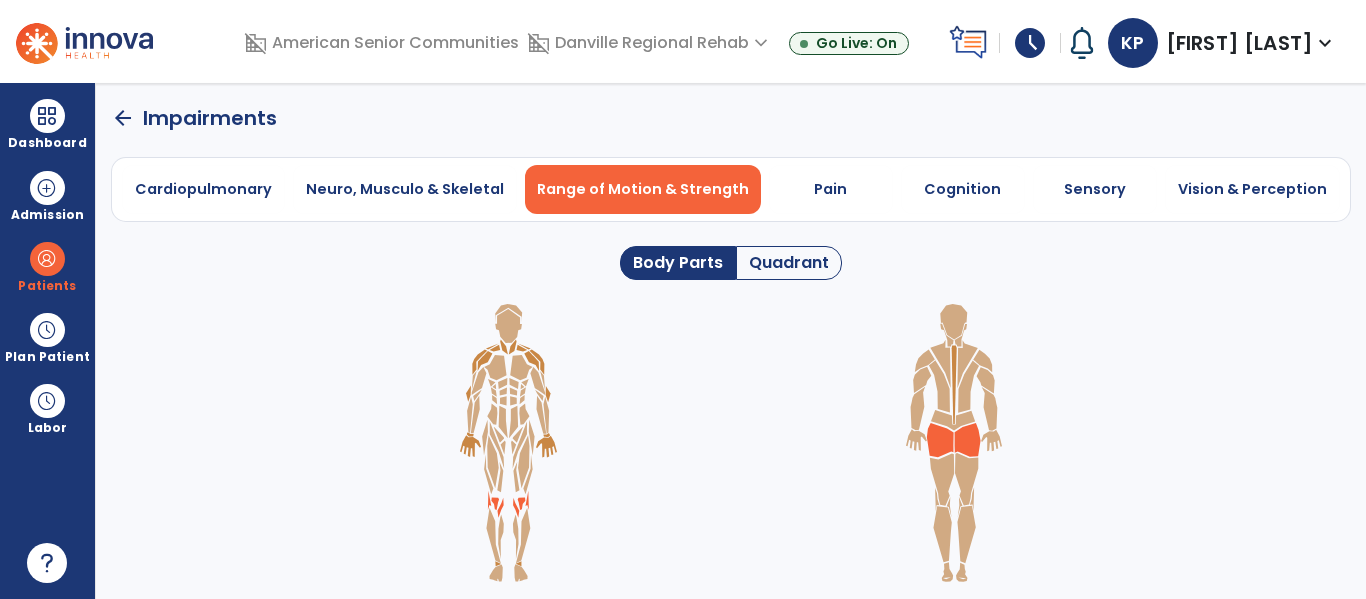 click 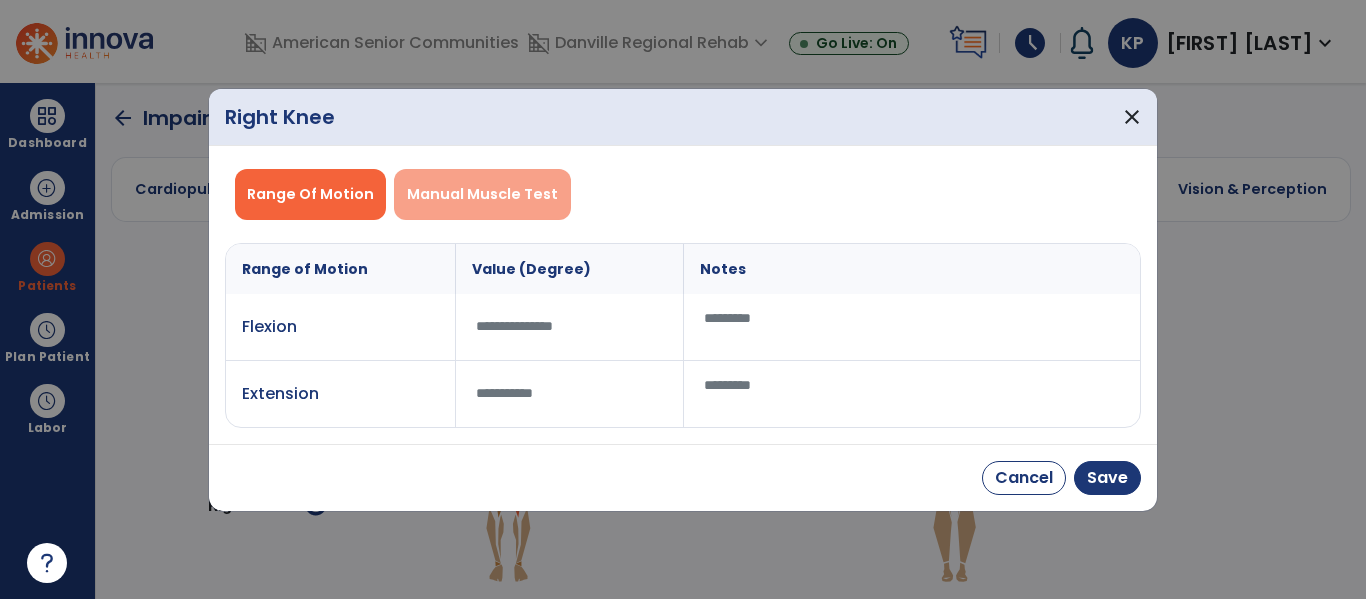 click on "Manual Muscle Test" at bounding box center [482, 194] 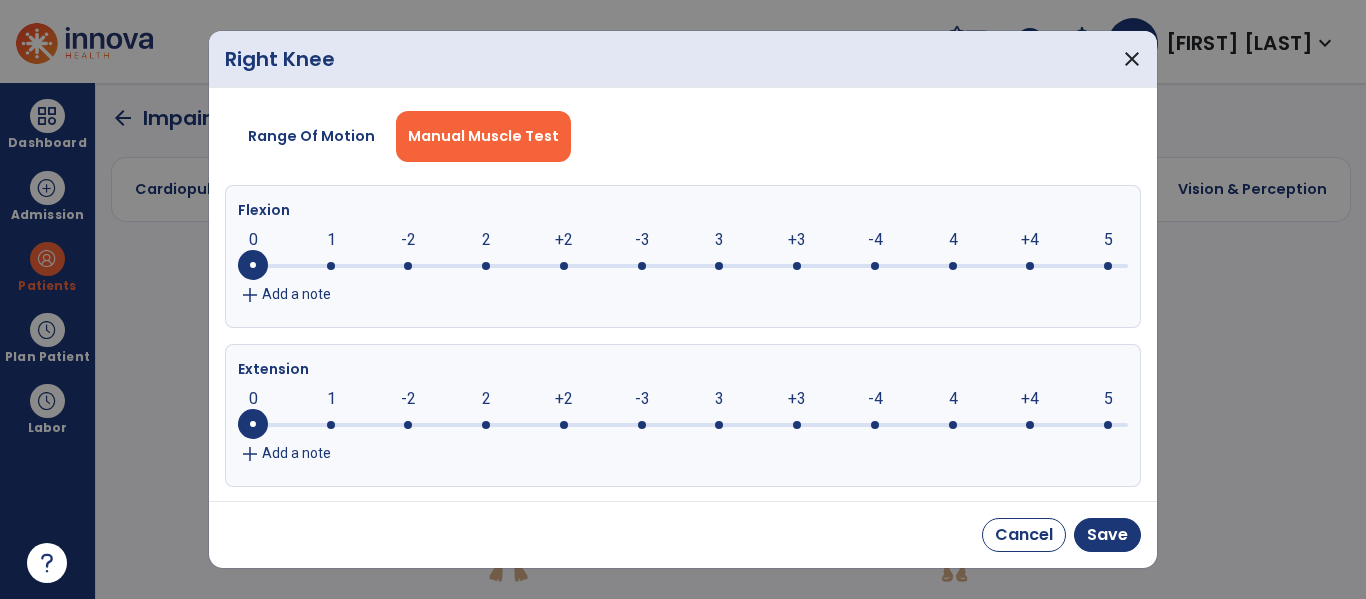 click 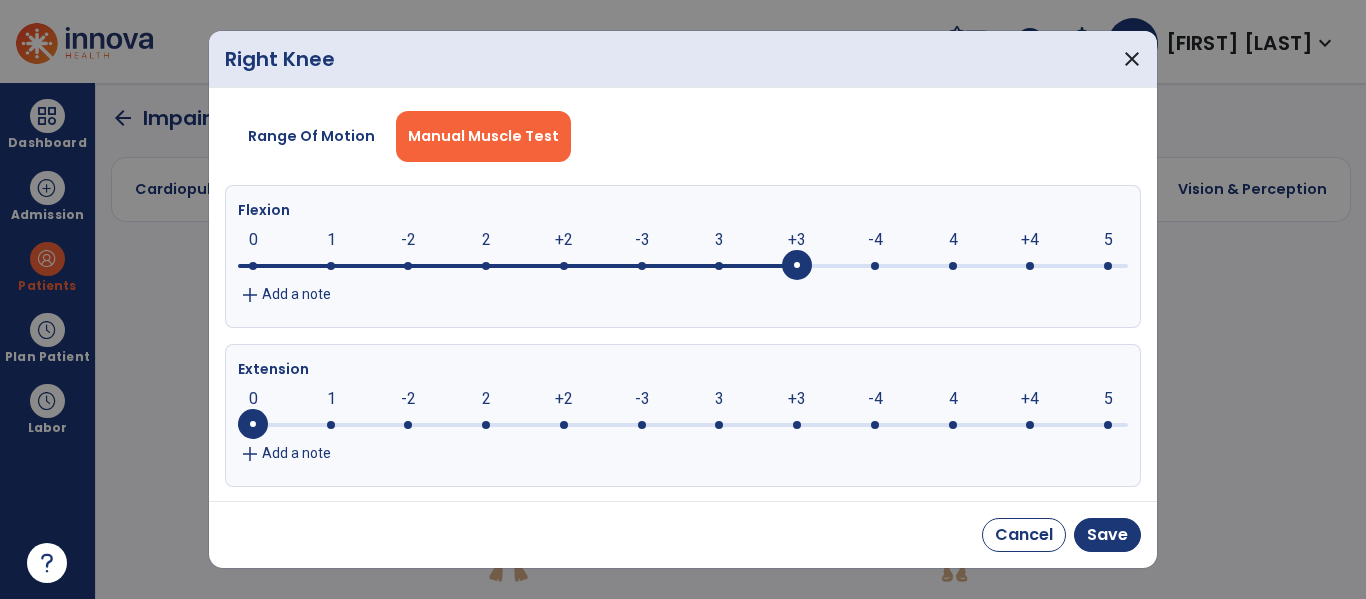 click 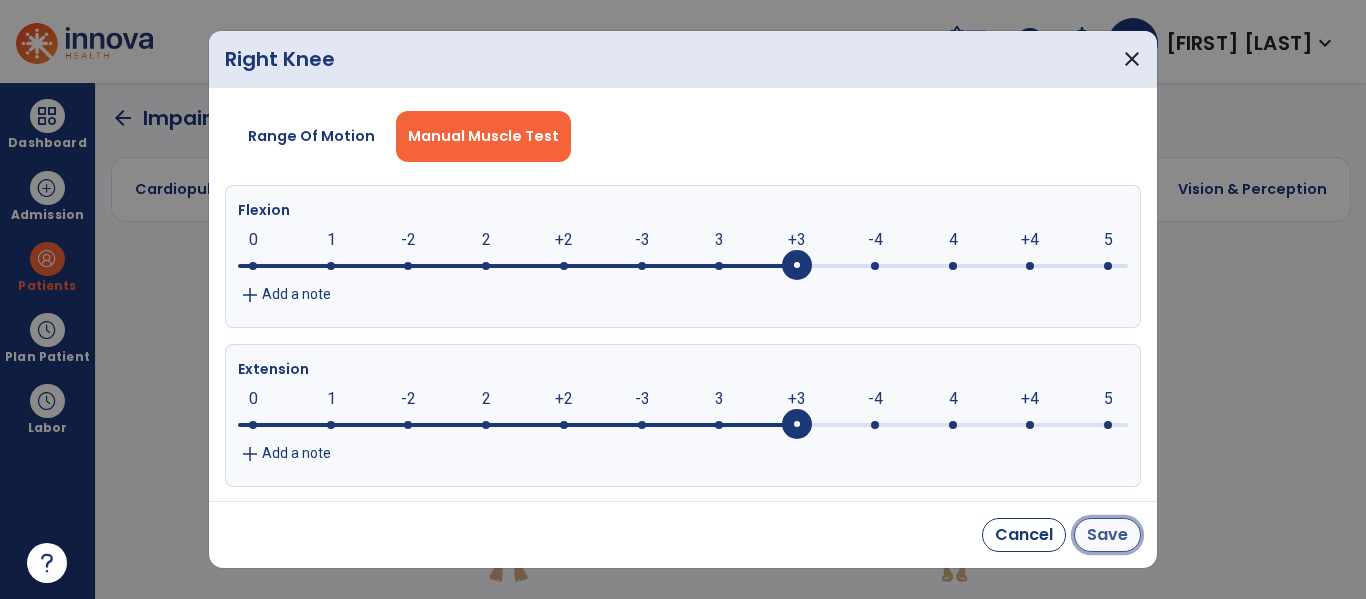 click on "Save" at bounding box center [1107, 535] 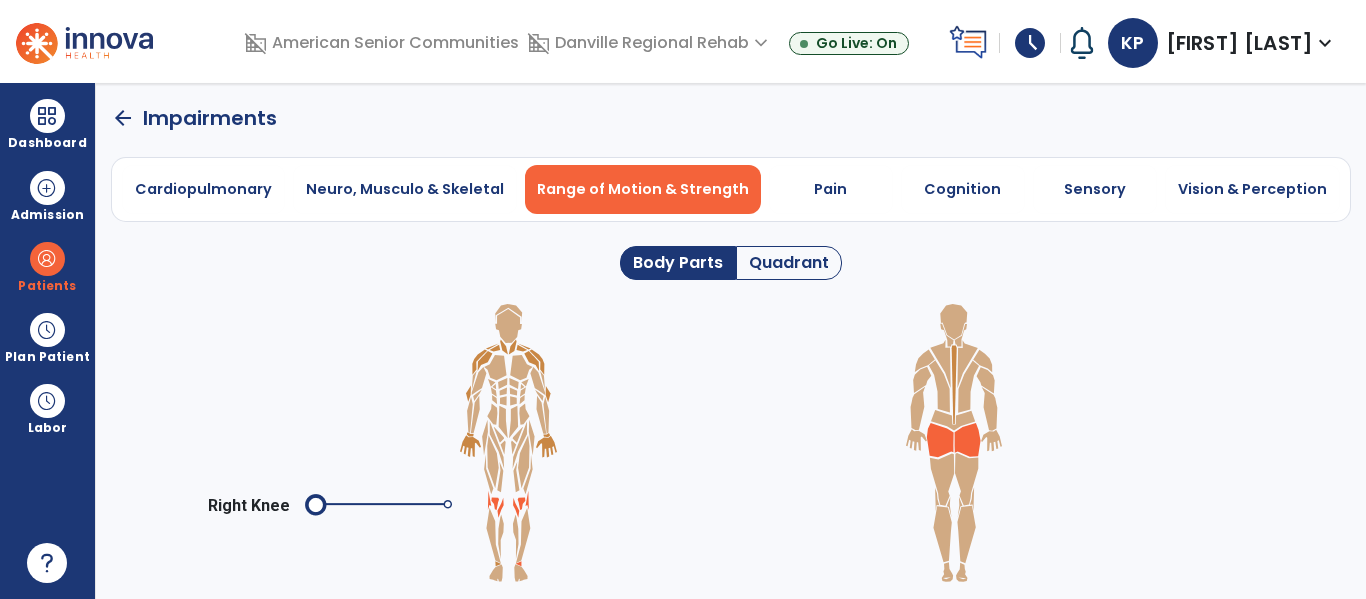 click 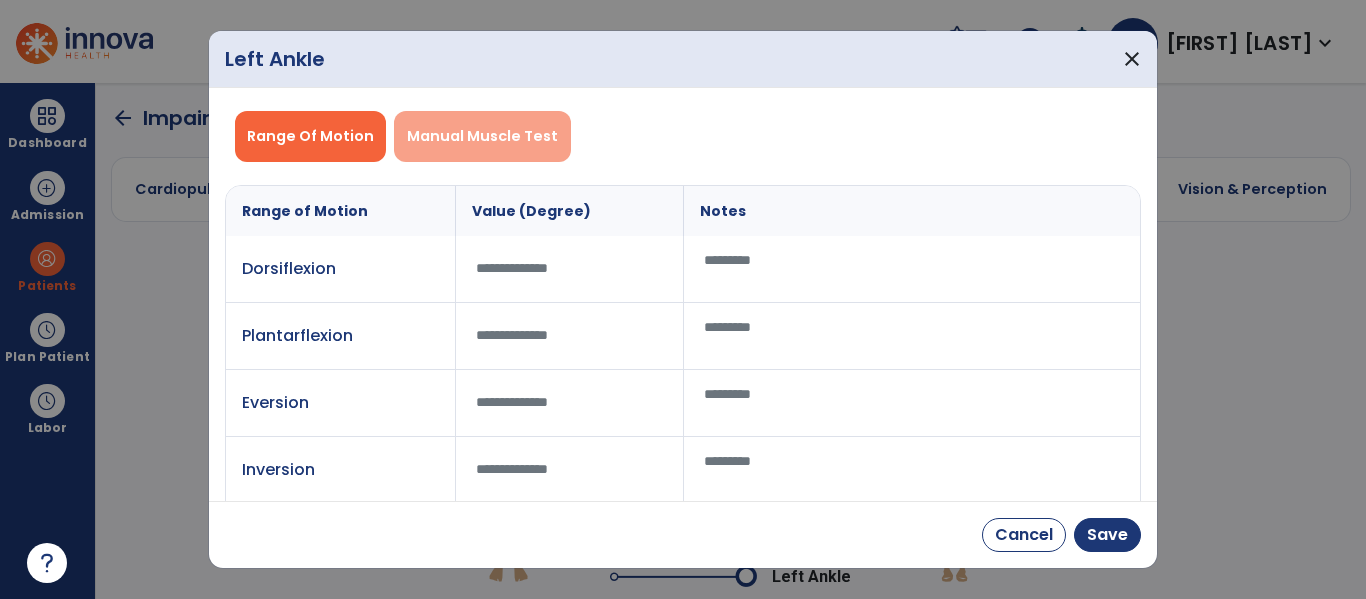 click on "Manual Muscle Test" at bounding box center (482, 136) 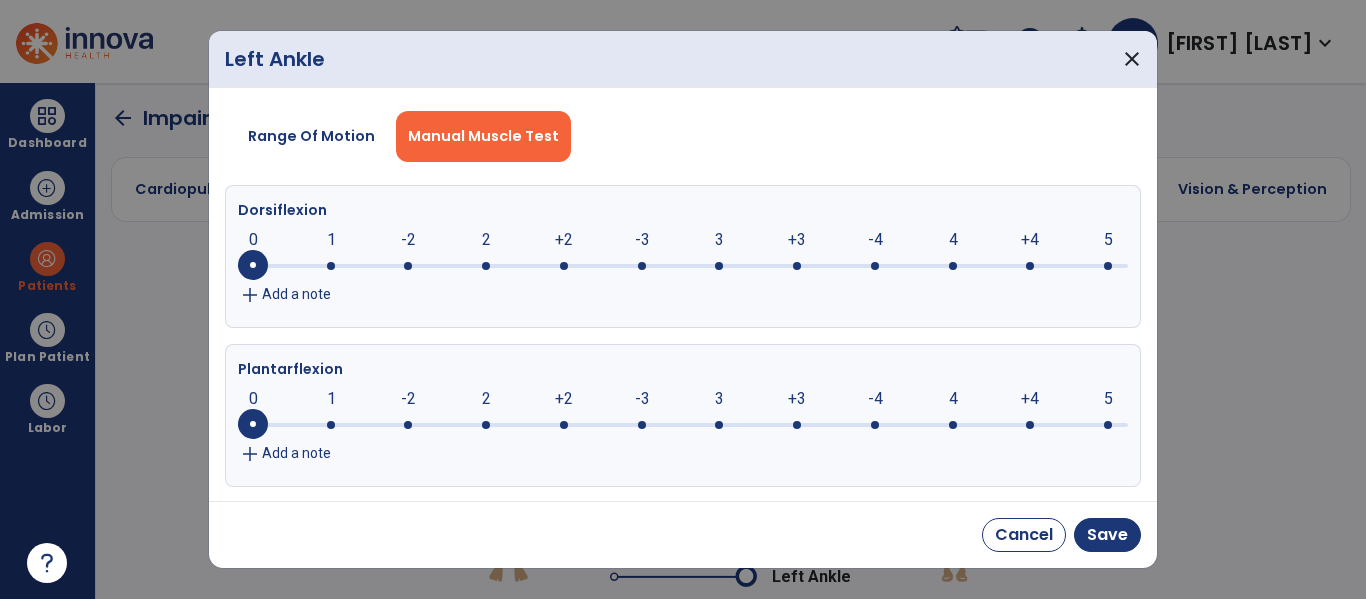 click 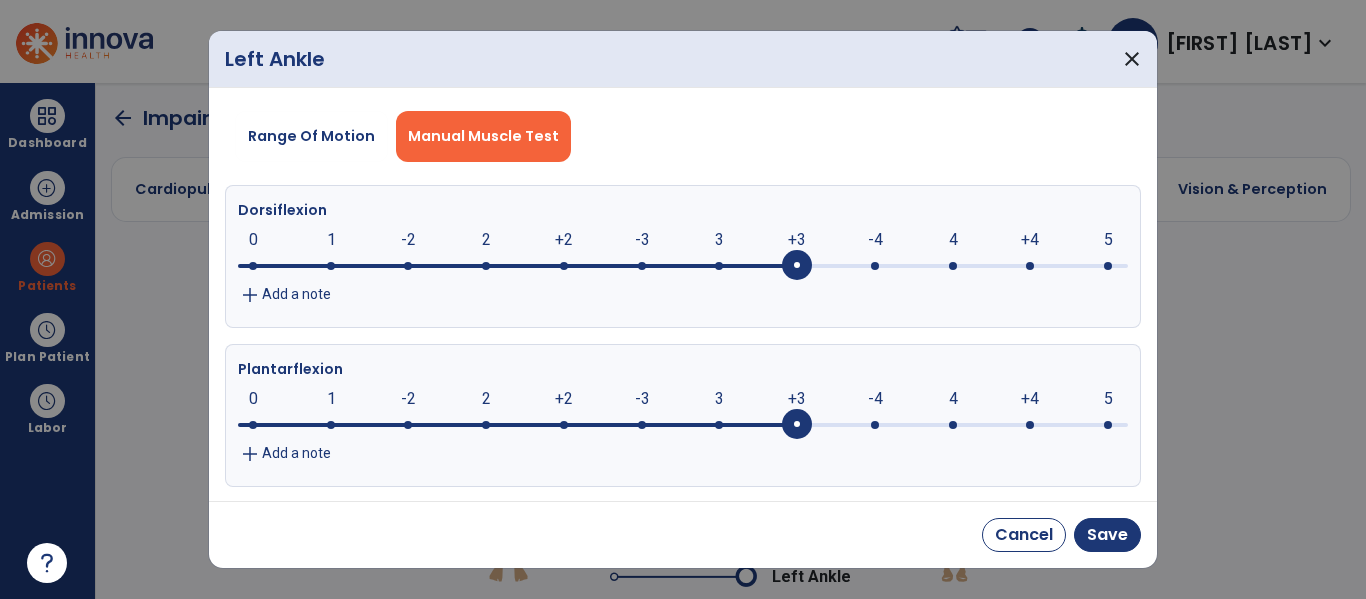 click 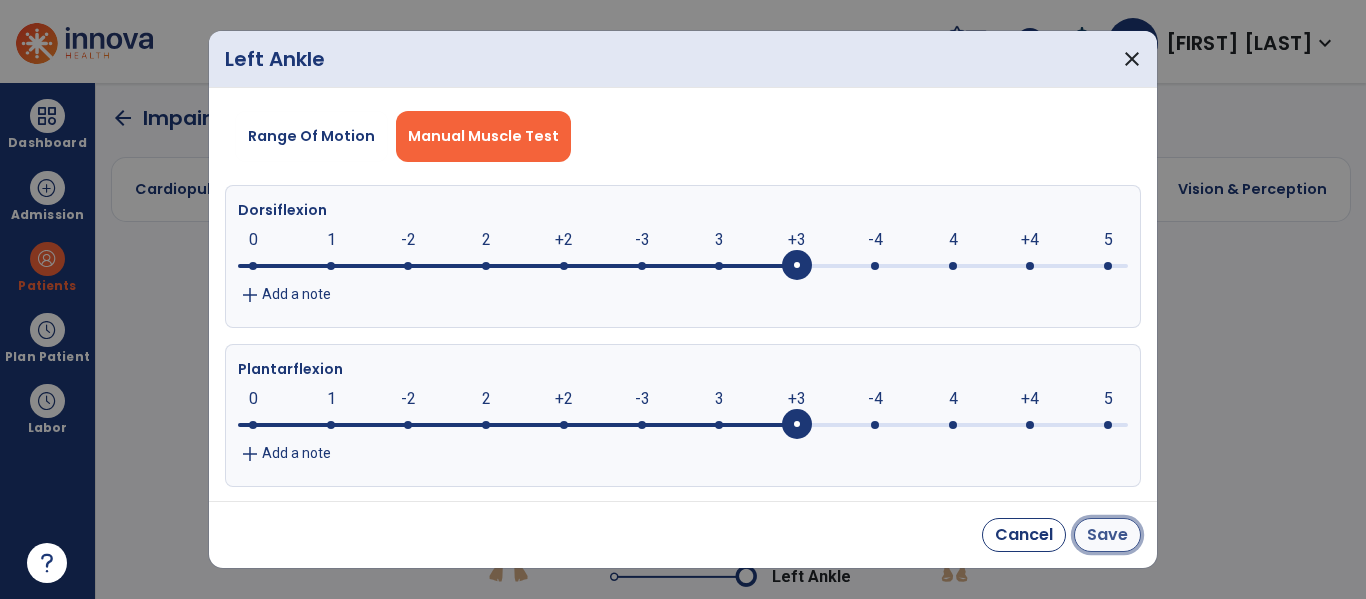 click on "Save" at bounding box center (1107, 535) 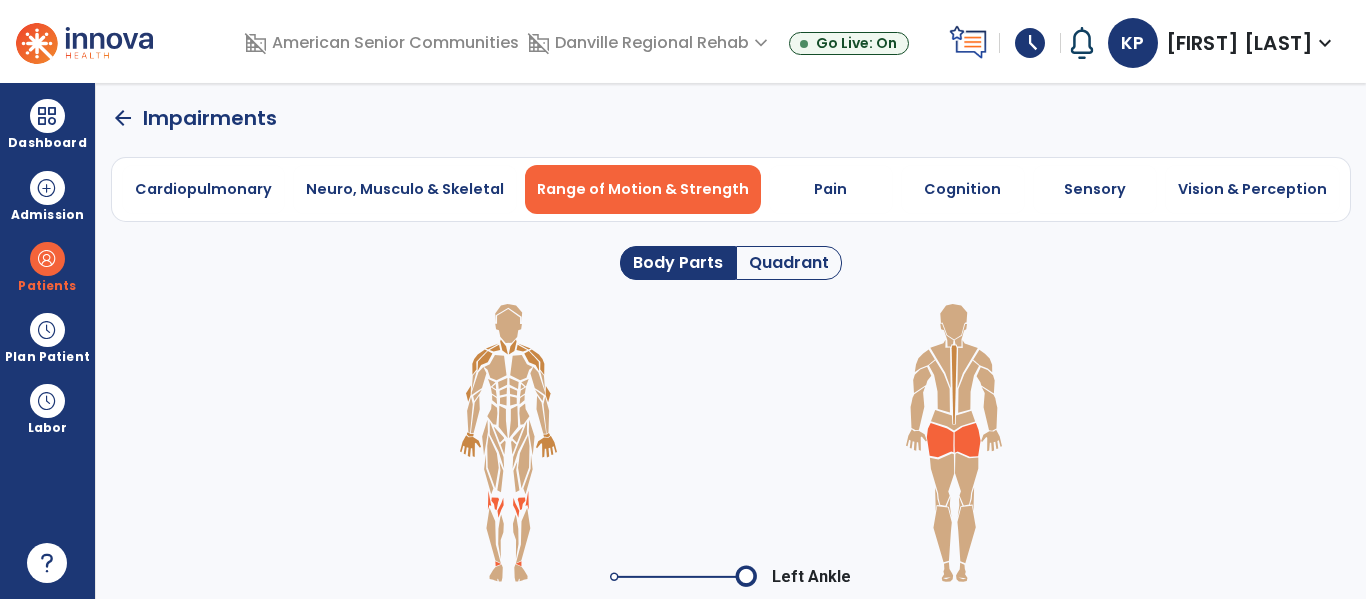click 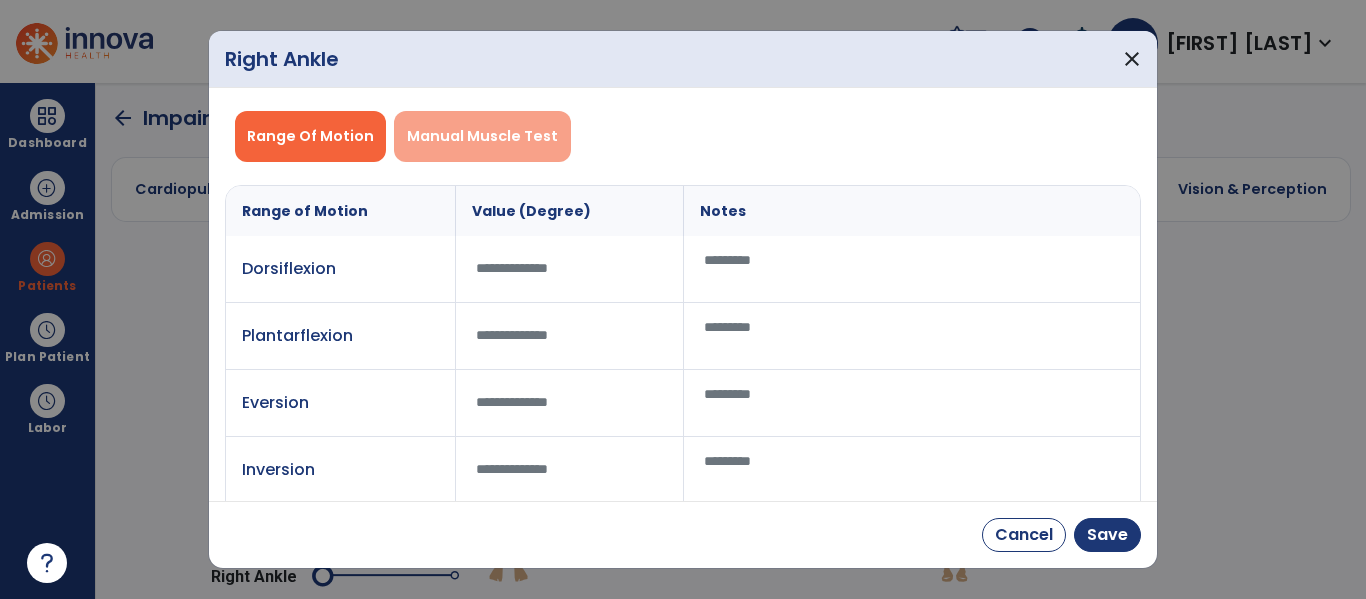 click on "Manual Muscle Test" at bounding box center (482, 136) 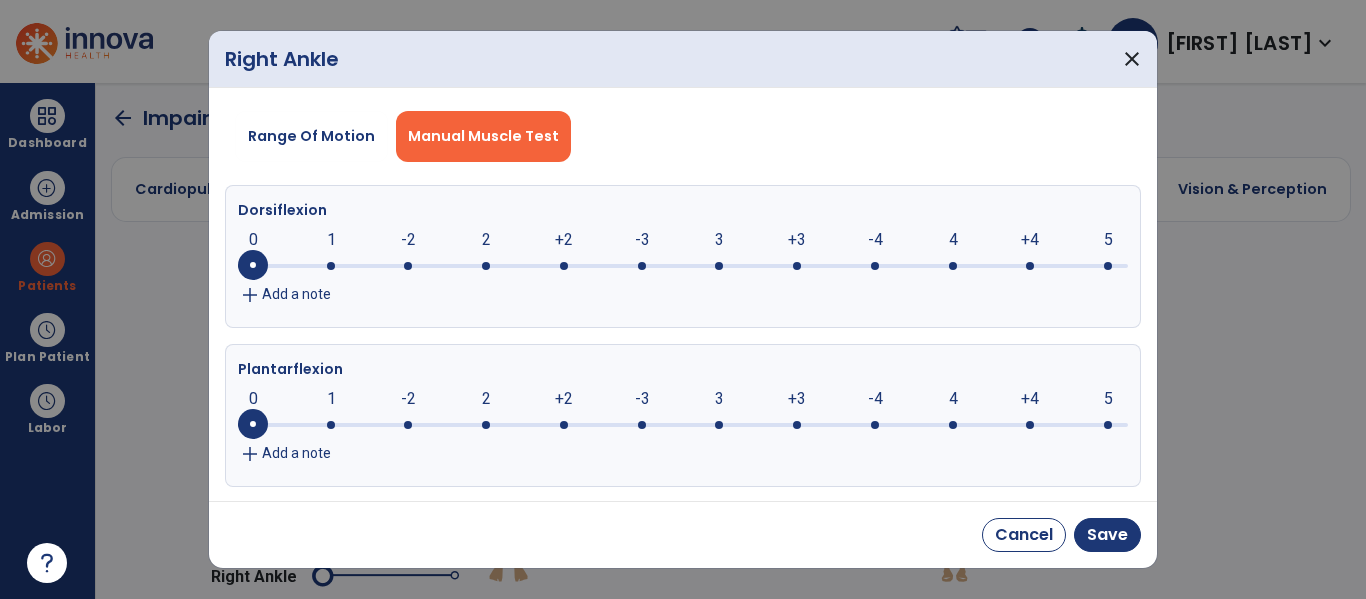 click 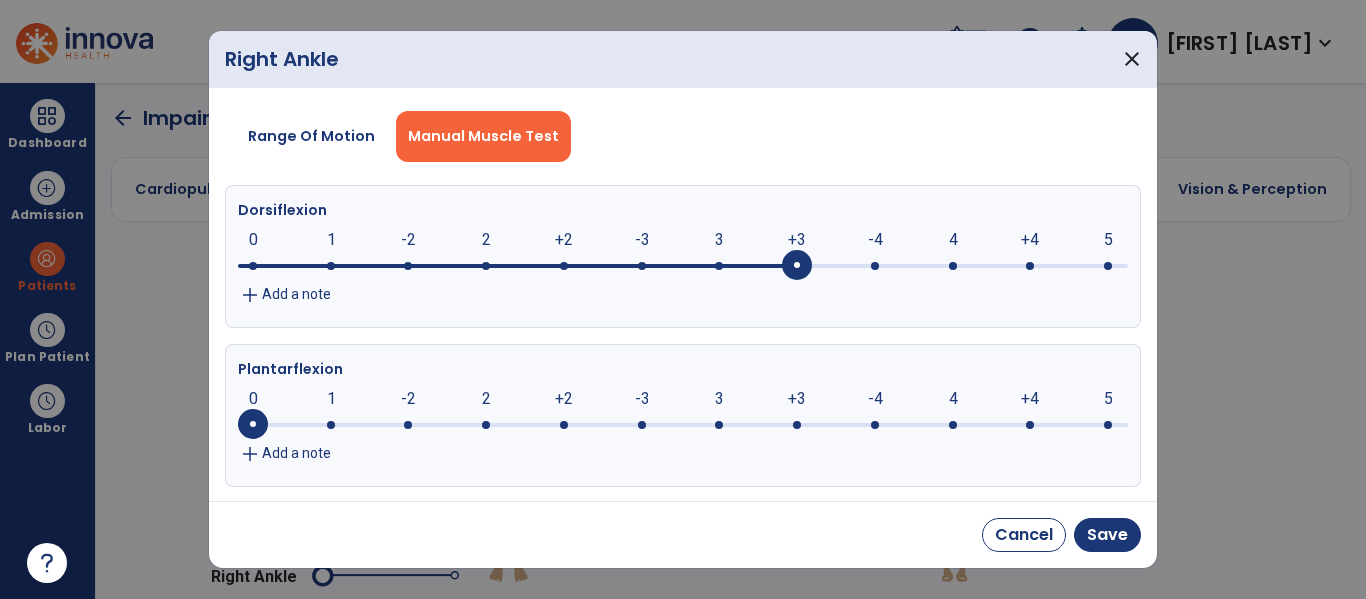 click 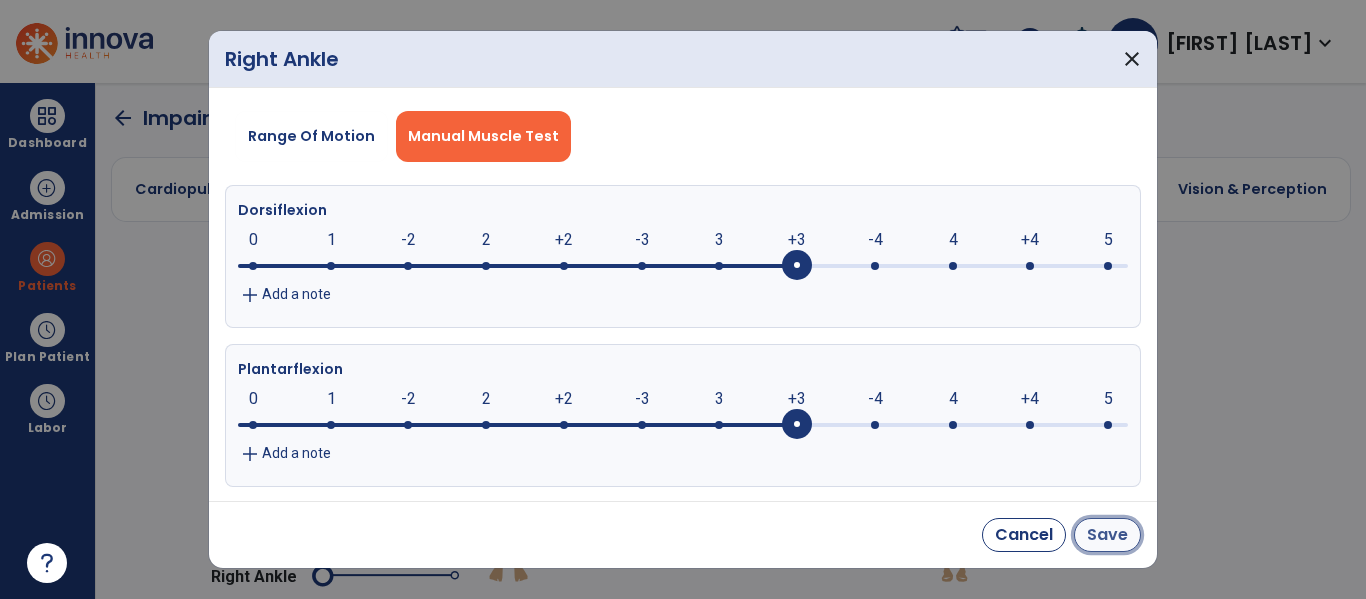 click on "Save" at bounding box center (1107, 535) 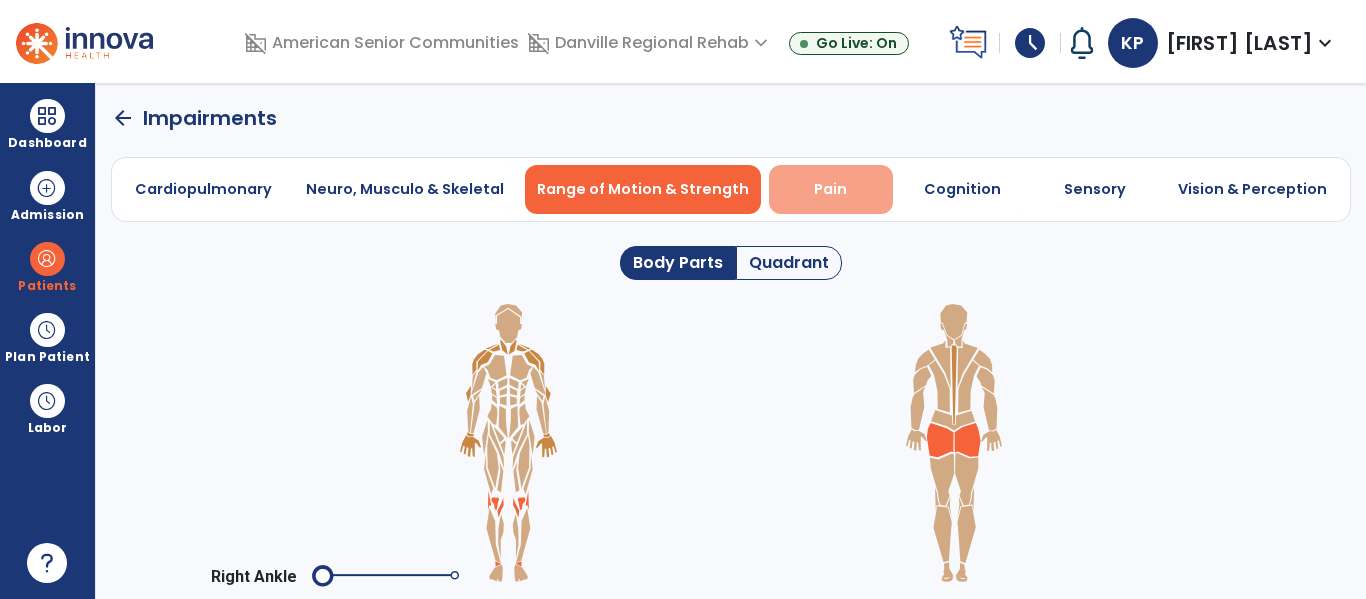 click on "Pain" at bounding box center [830, 189] 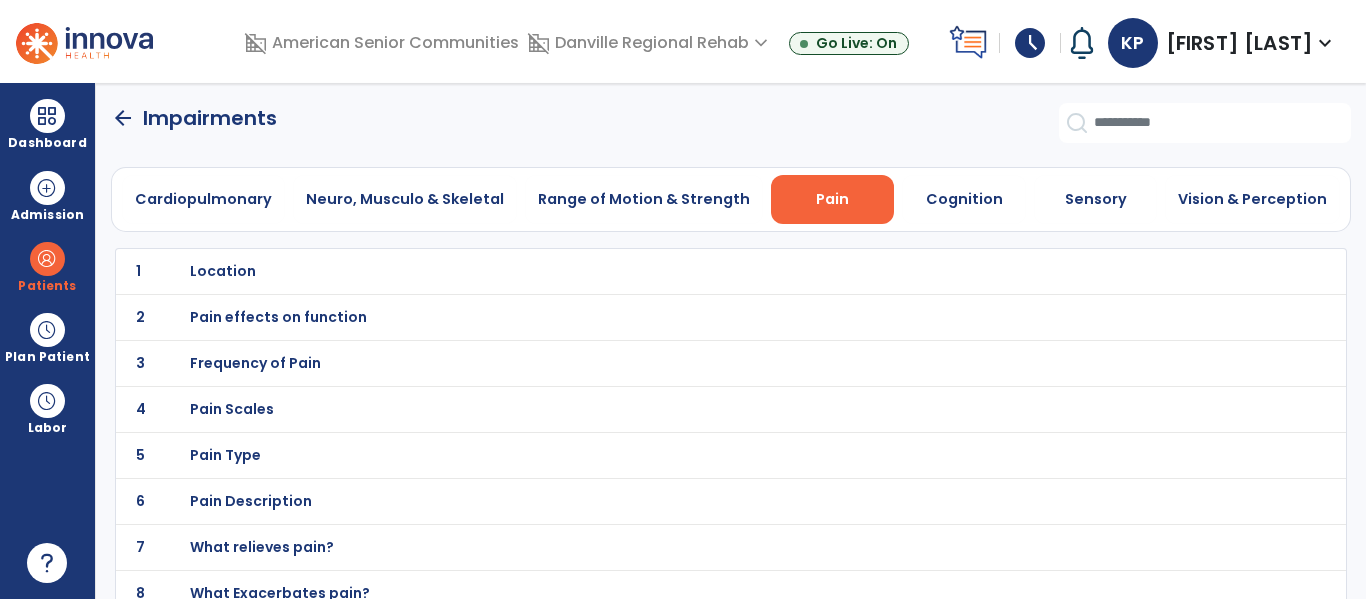 click on "Location" at bounding box center [687, 271] 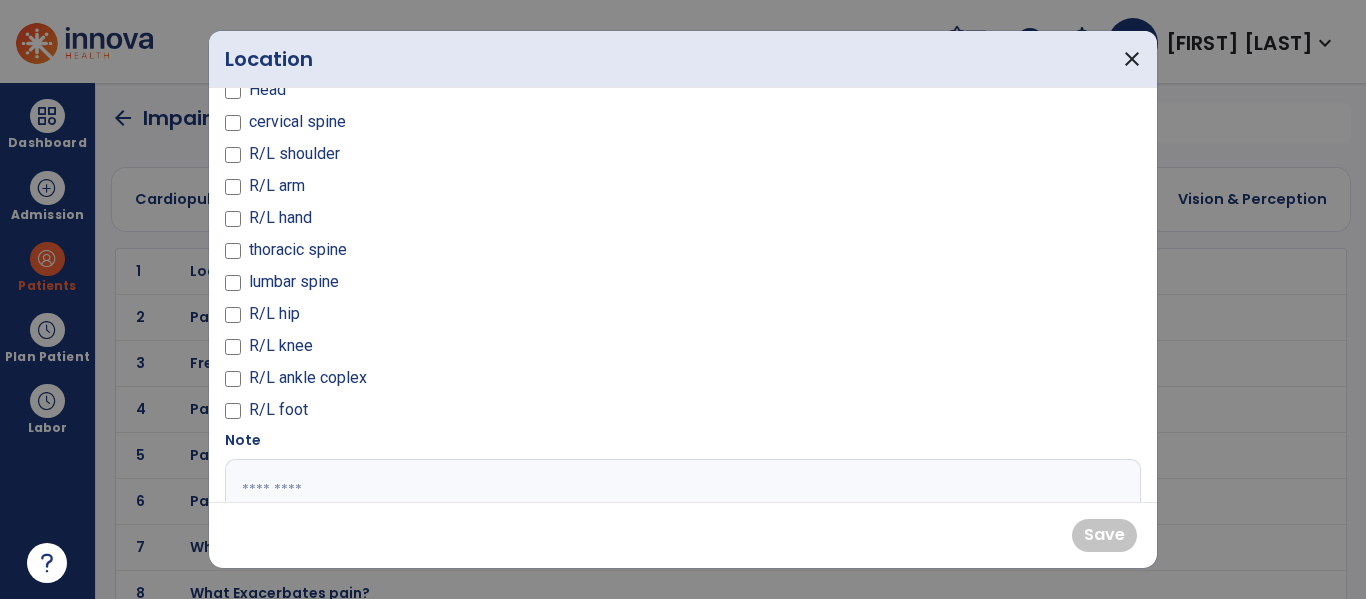 scroll, scrollTop: 0, scrollLeft: 0, axis: both 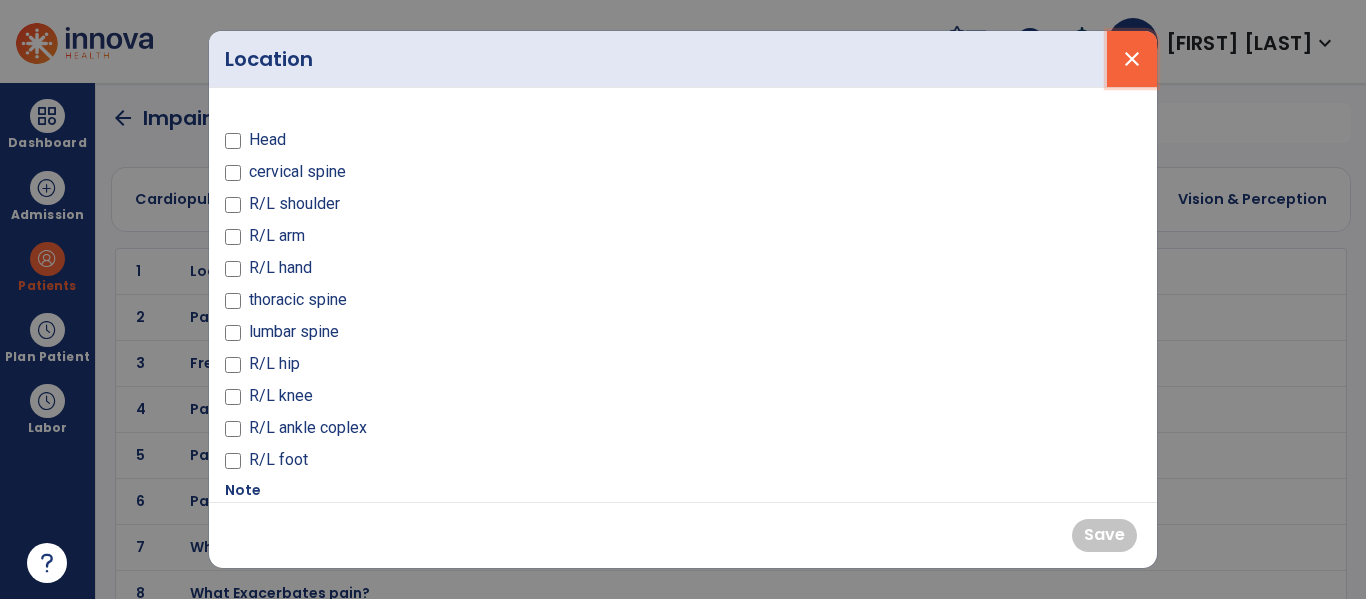 click on "close" at bounding box center (1132, 59) 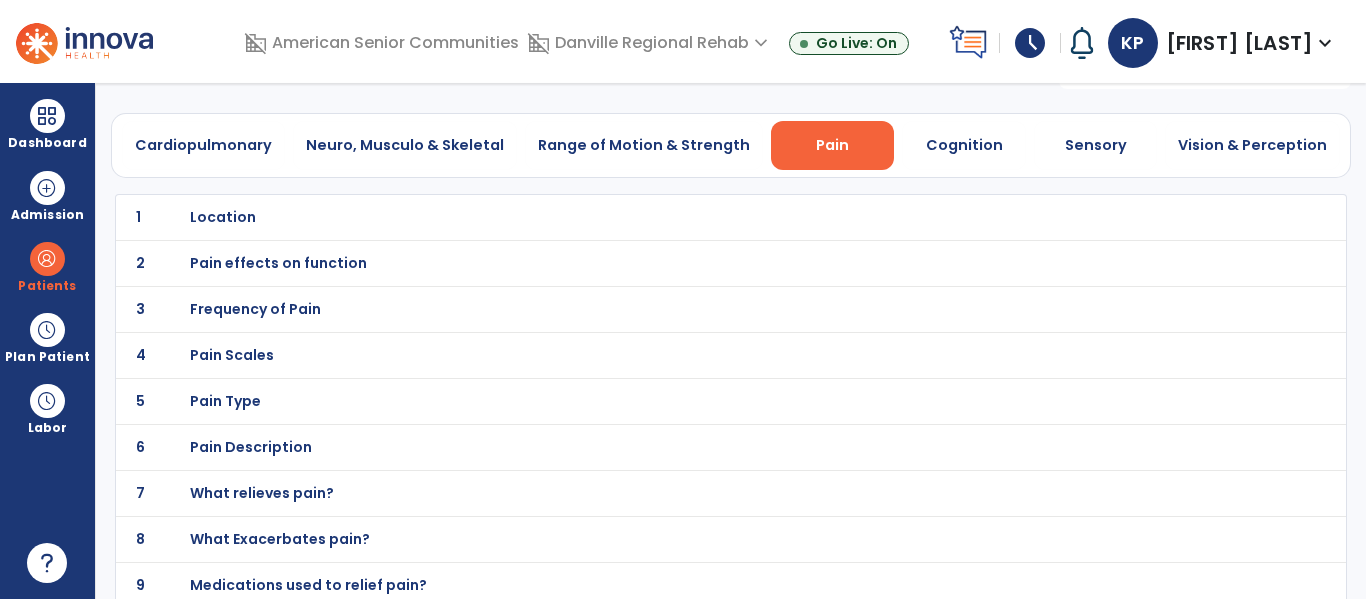 scroll, scrollTop: 58, scrollLeft: 0, axis: vertical 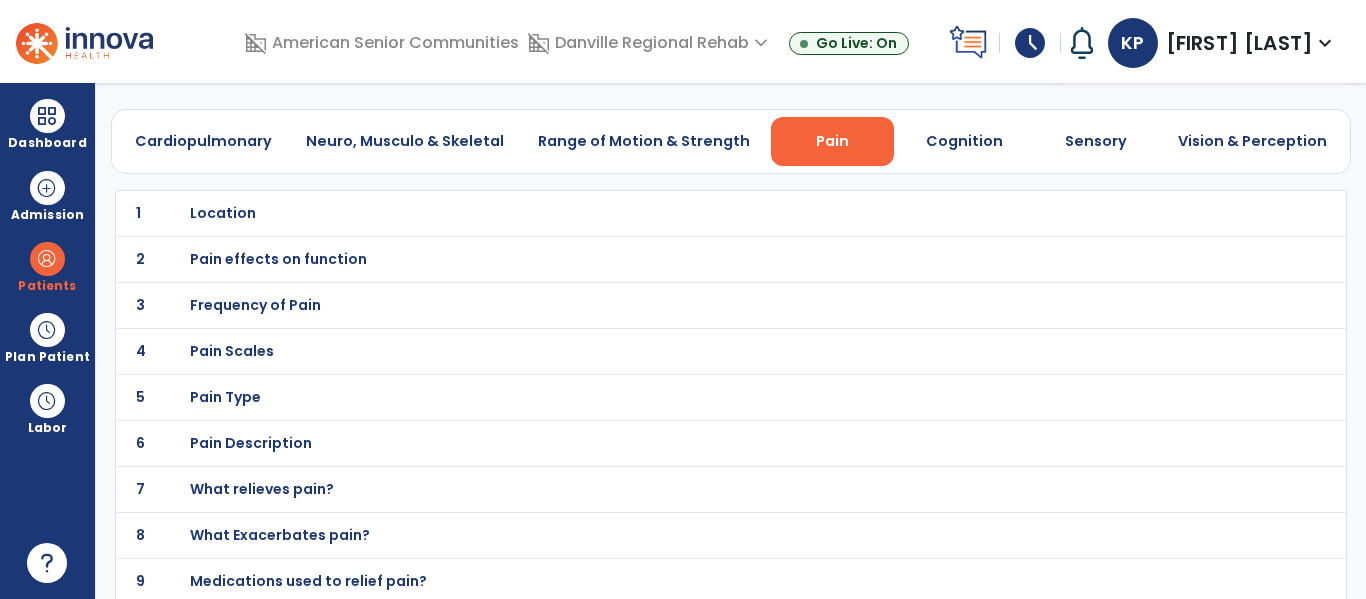 click on "Location" at bounding box center (687, 213) 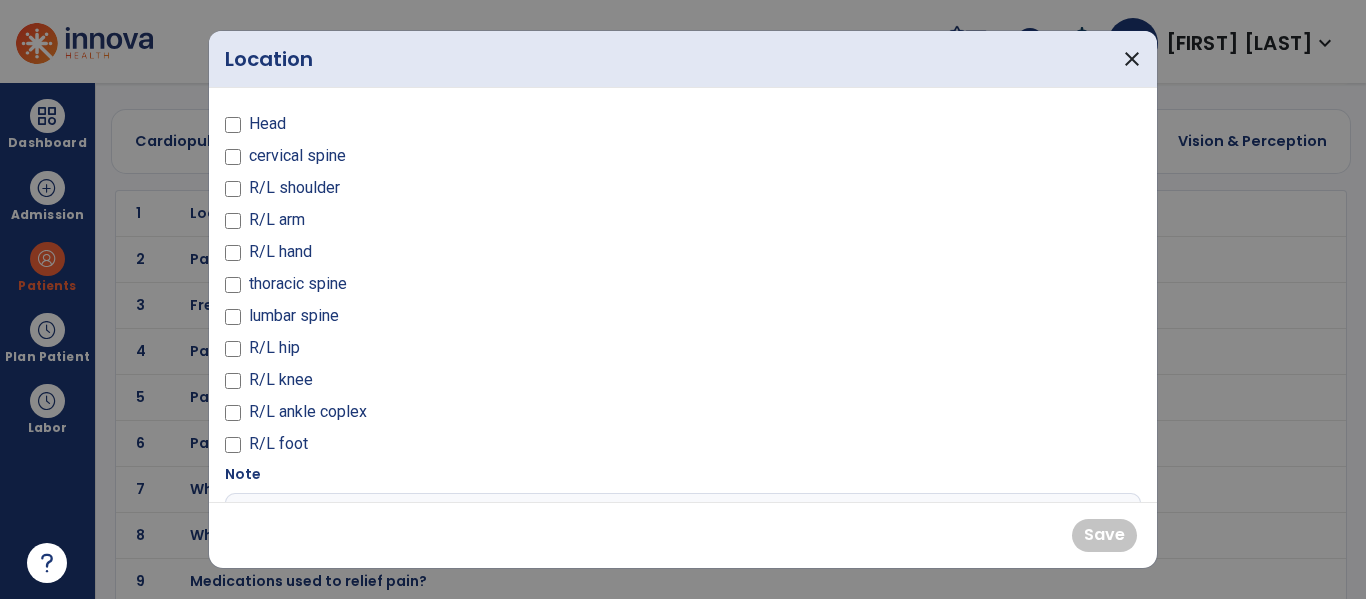 scroll, scrollTop: 39, scrollLeft: 0, axis: vertical 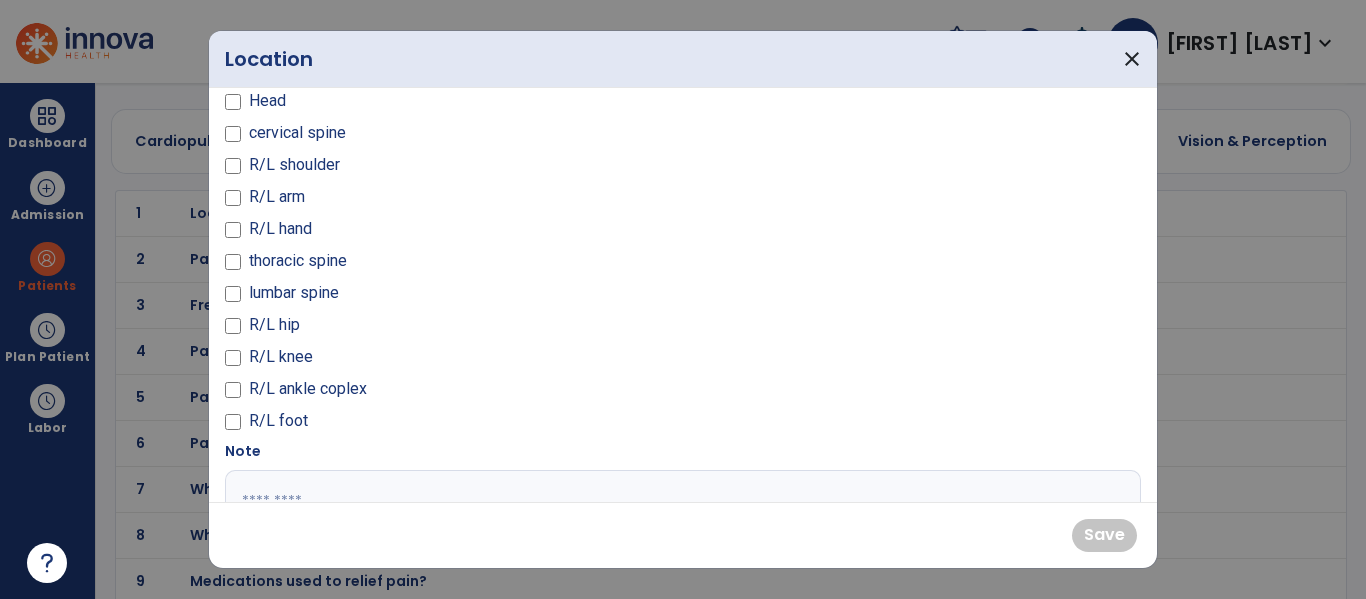 click on "lumbar spine" at bounding box center (294, 293) 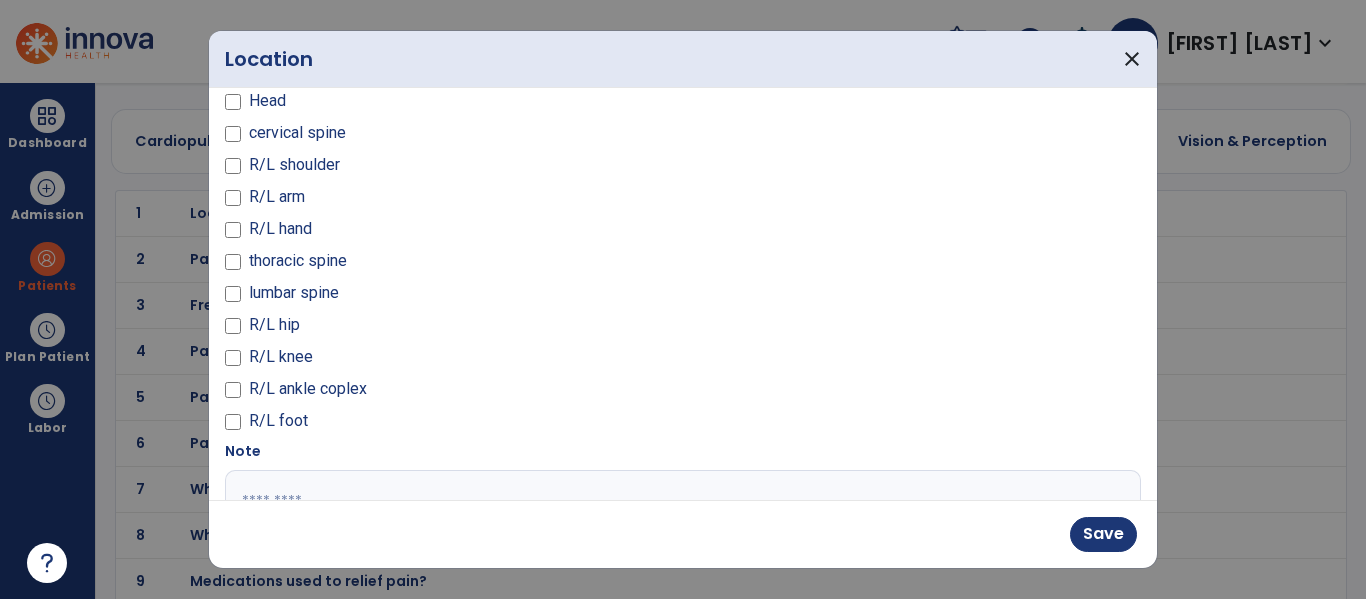 scroll, scrollTop: 191, scrollLeft: 0, axis: vertical 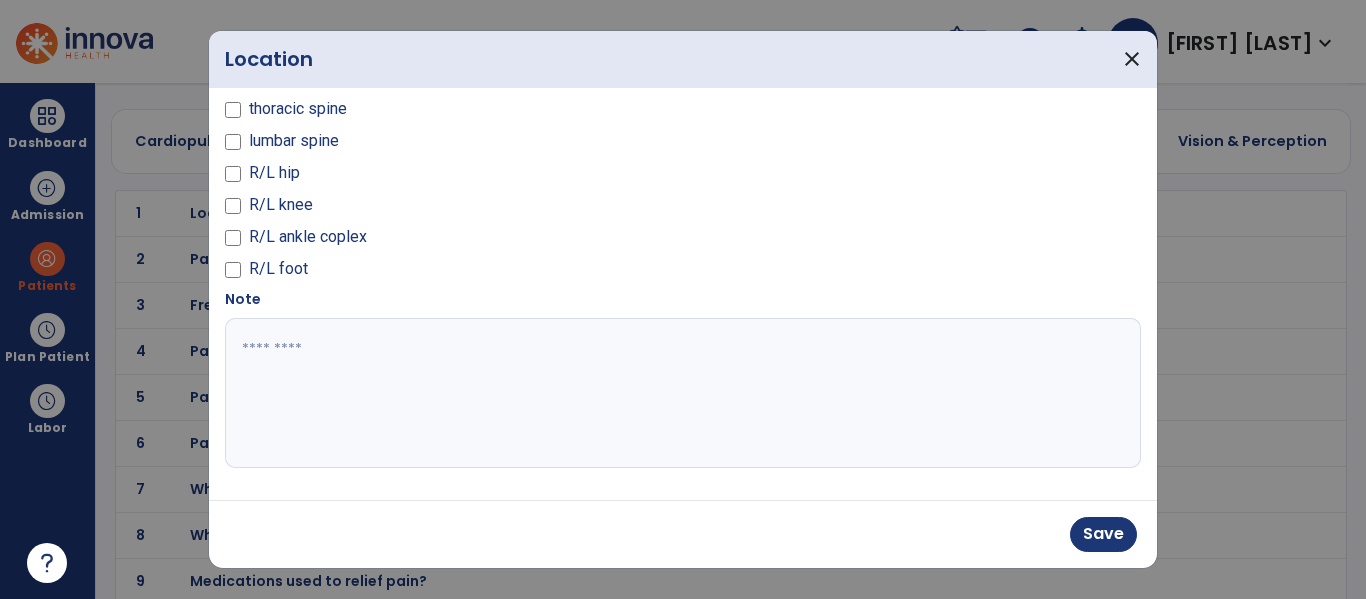 click at bounding box center (680, 393) 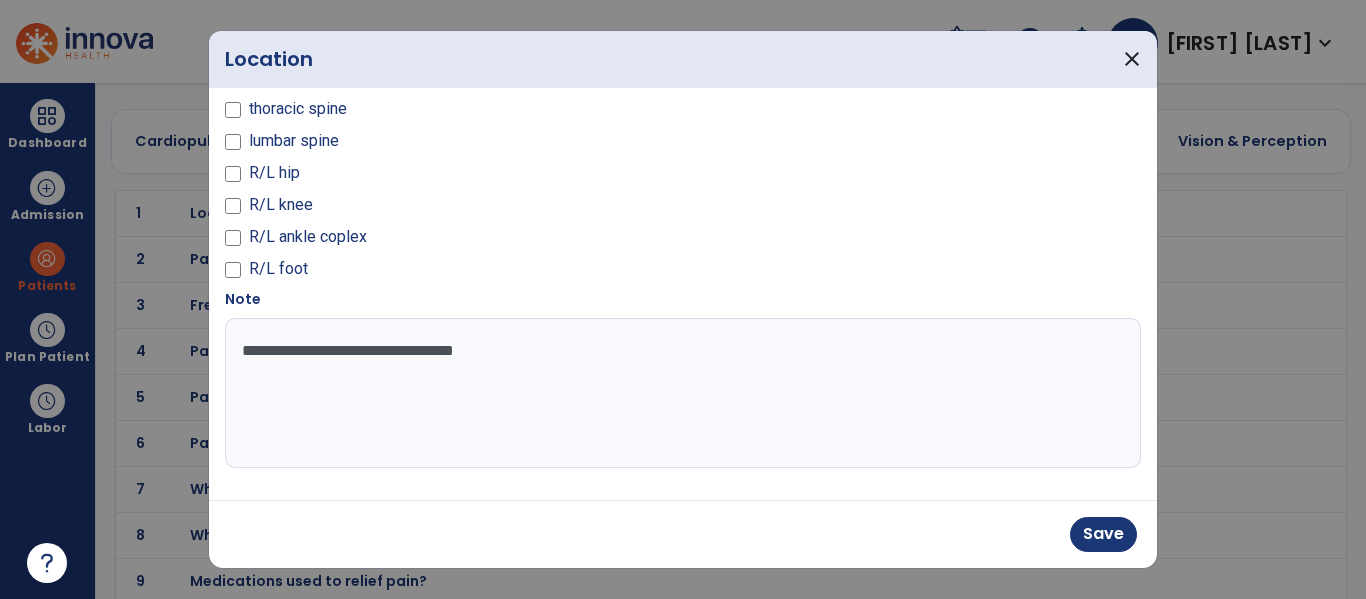 type on "**********" 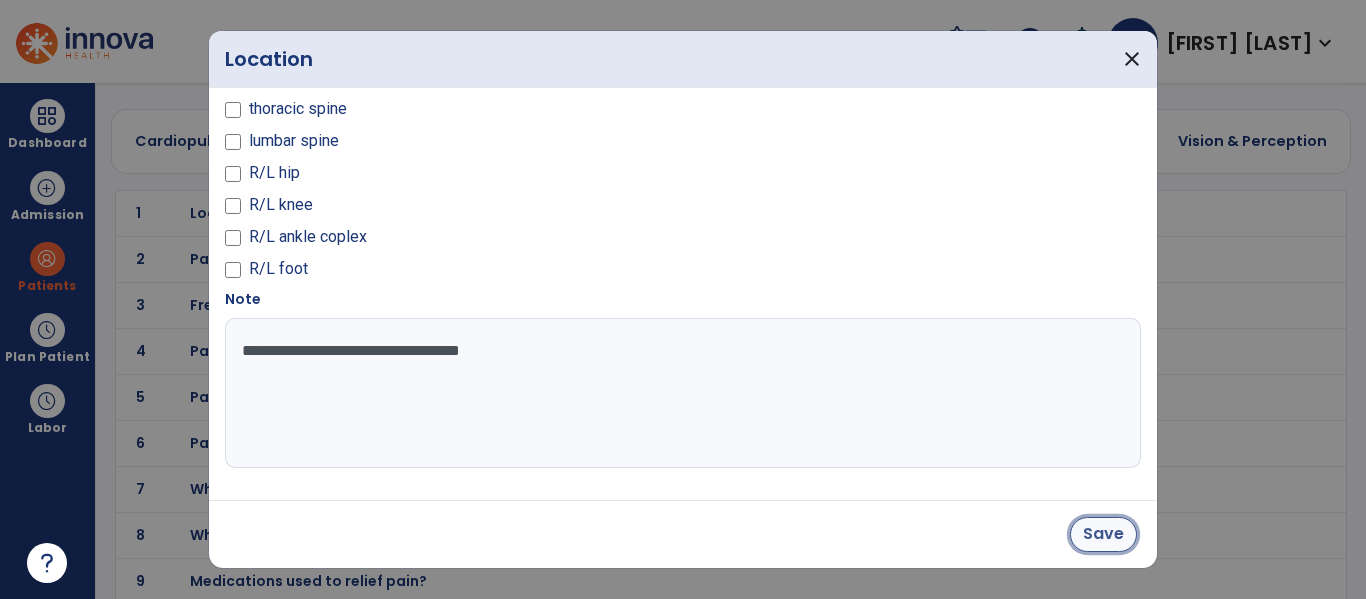 click on "Save" at bounding box center (1103, 534) 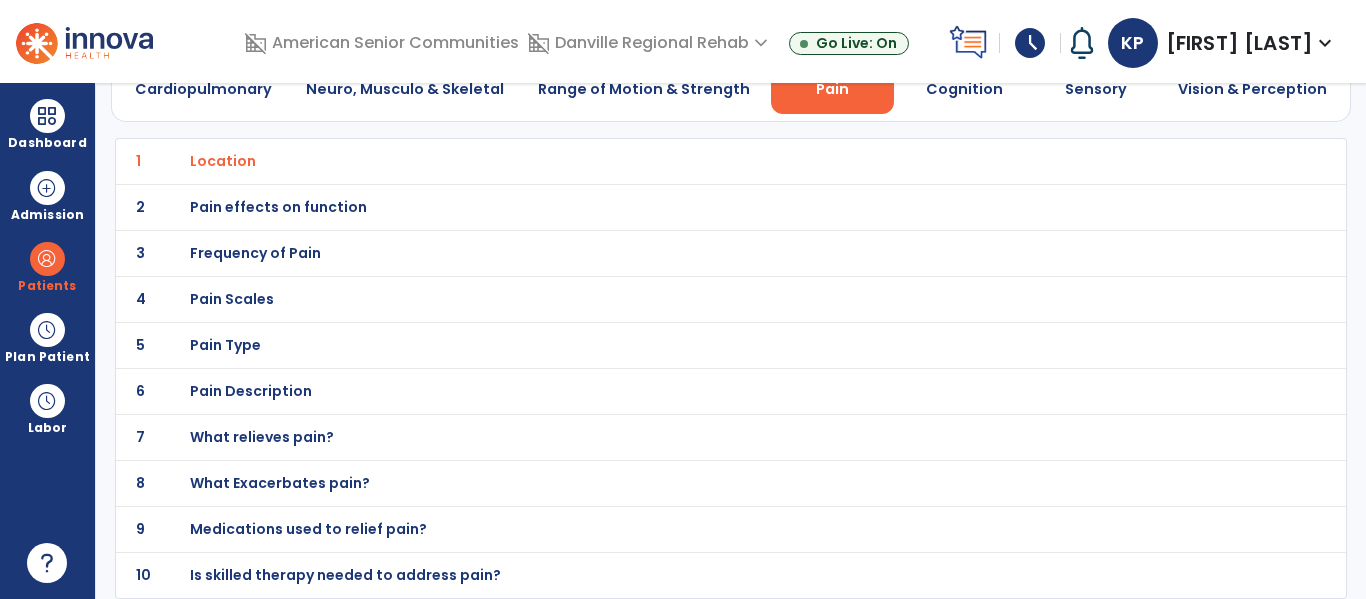 scroll, scrollTop: 0, scrollLeft: 0, axis: both 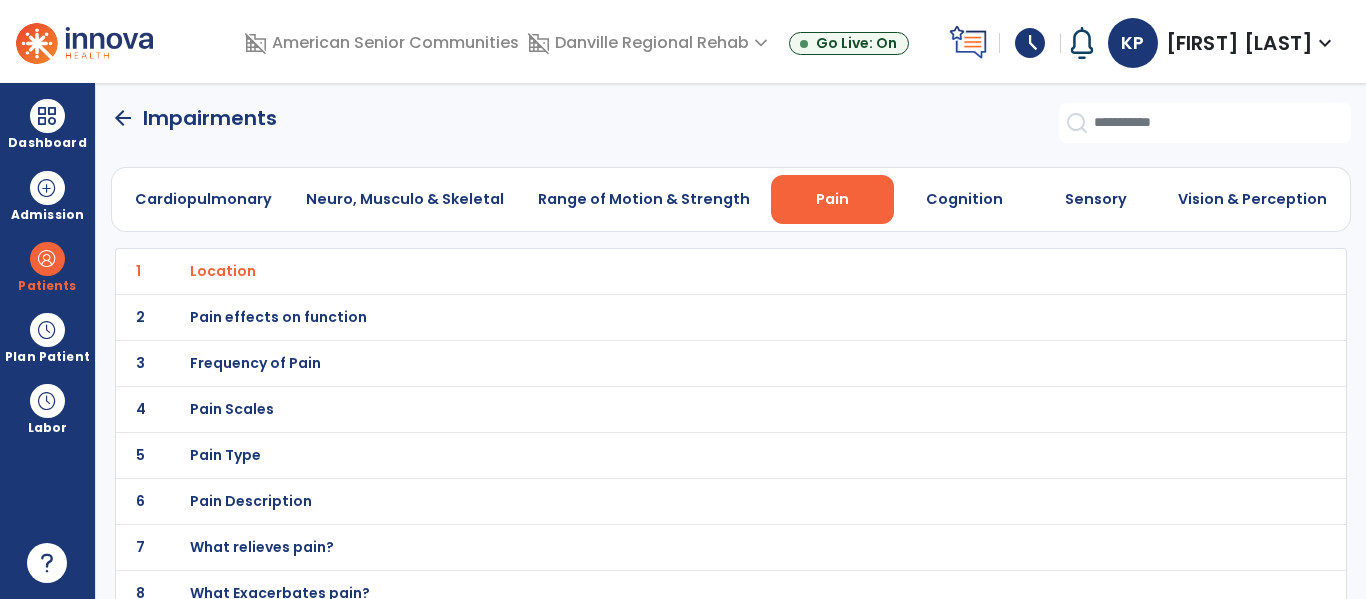 click on "arrow_back" 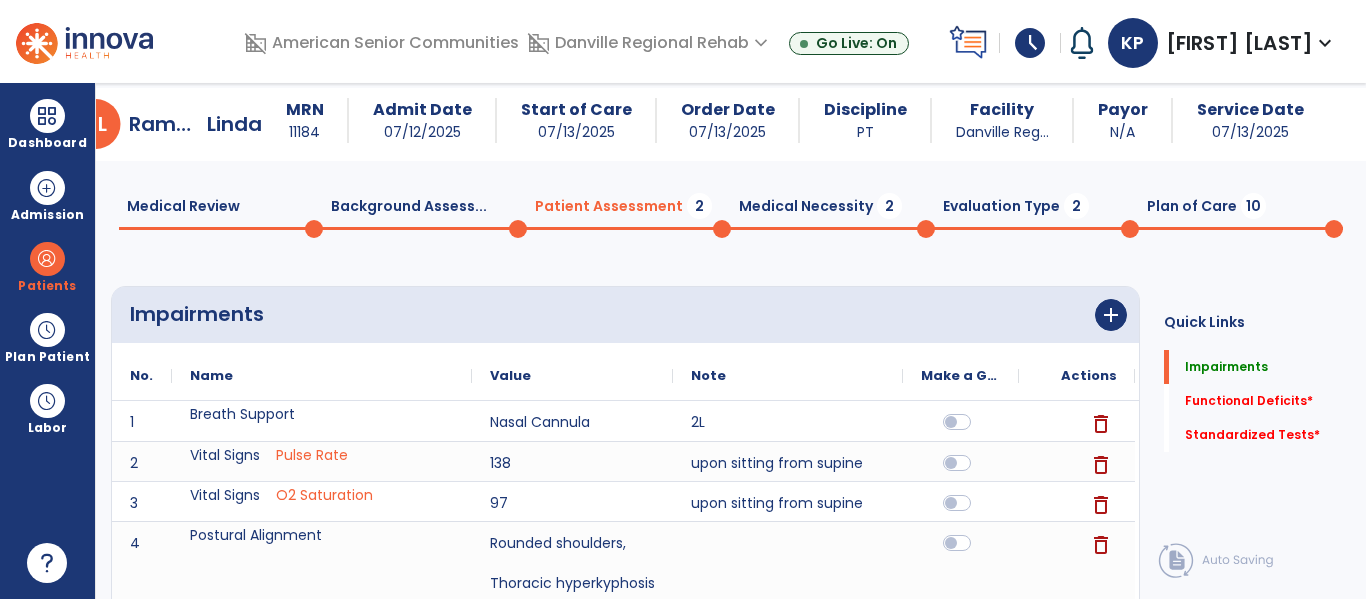 scroll, scrollTop: 0, scrollLeft: 0, axis: both 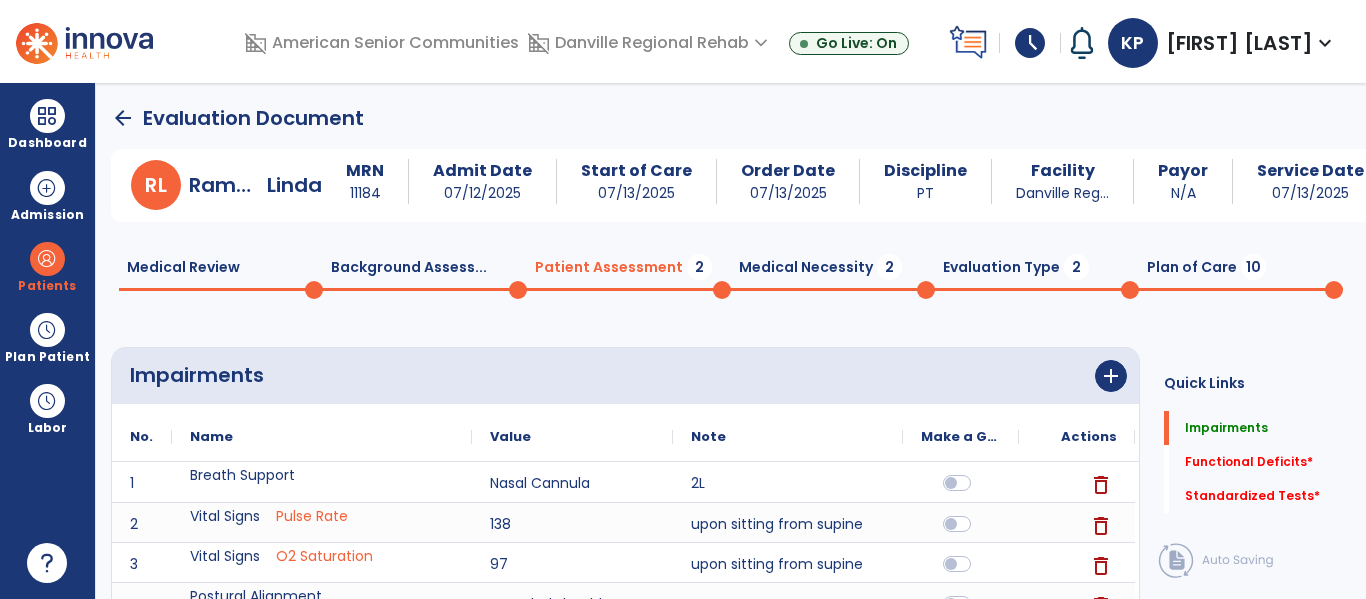 click on "Medical Review  0" 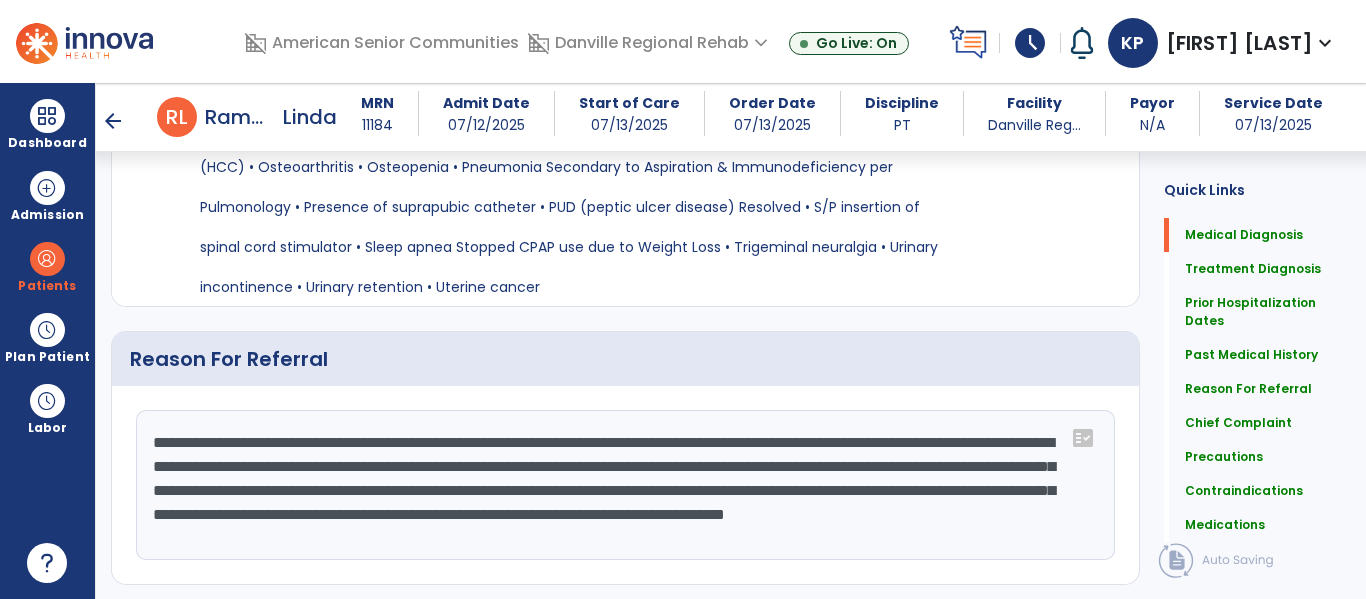 scroll, scrollTop: 2043, scrollLeft: 0, axis: vertical 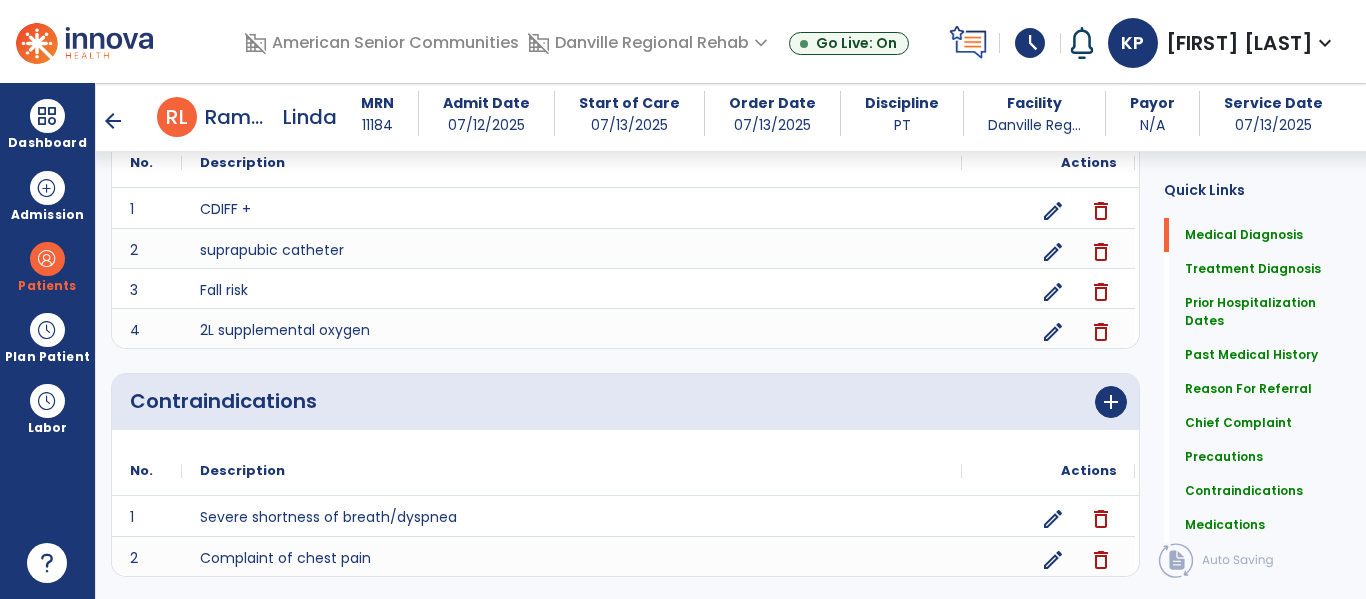 click on "add" 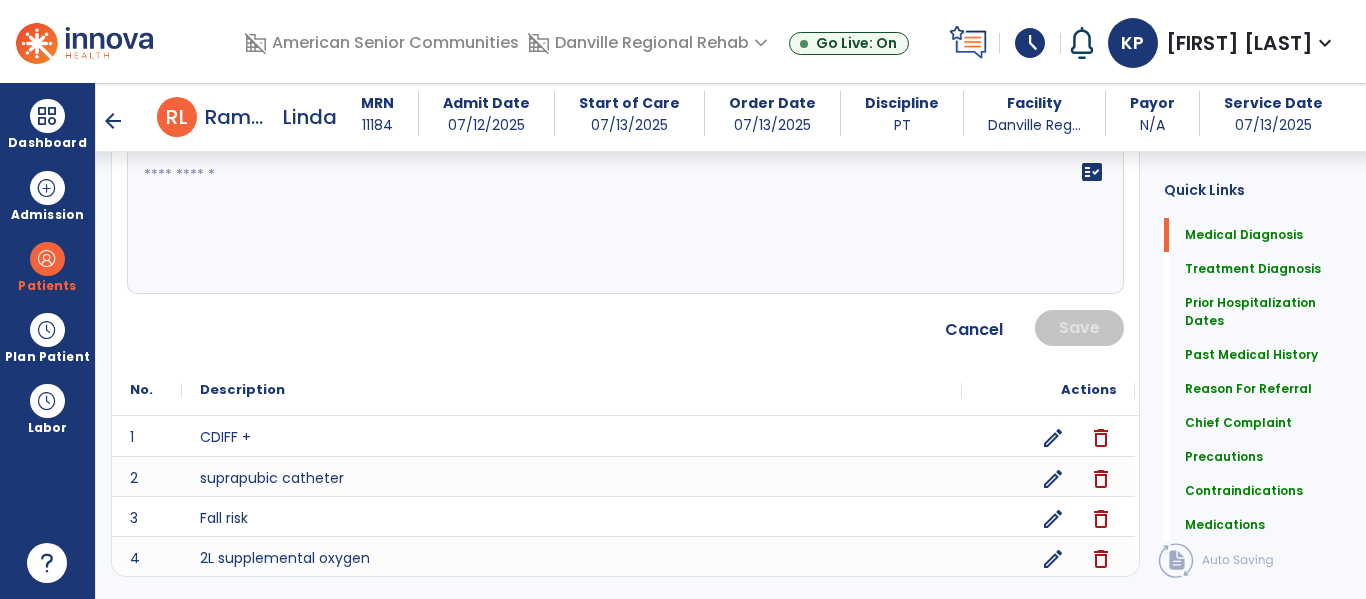 scroll, scrollTop: 1927, scrollLeft: 0, axis: vertical 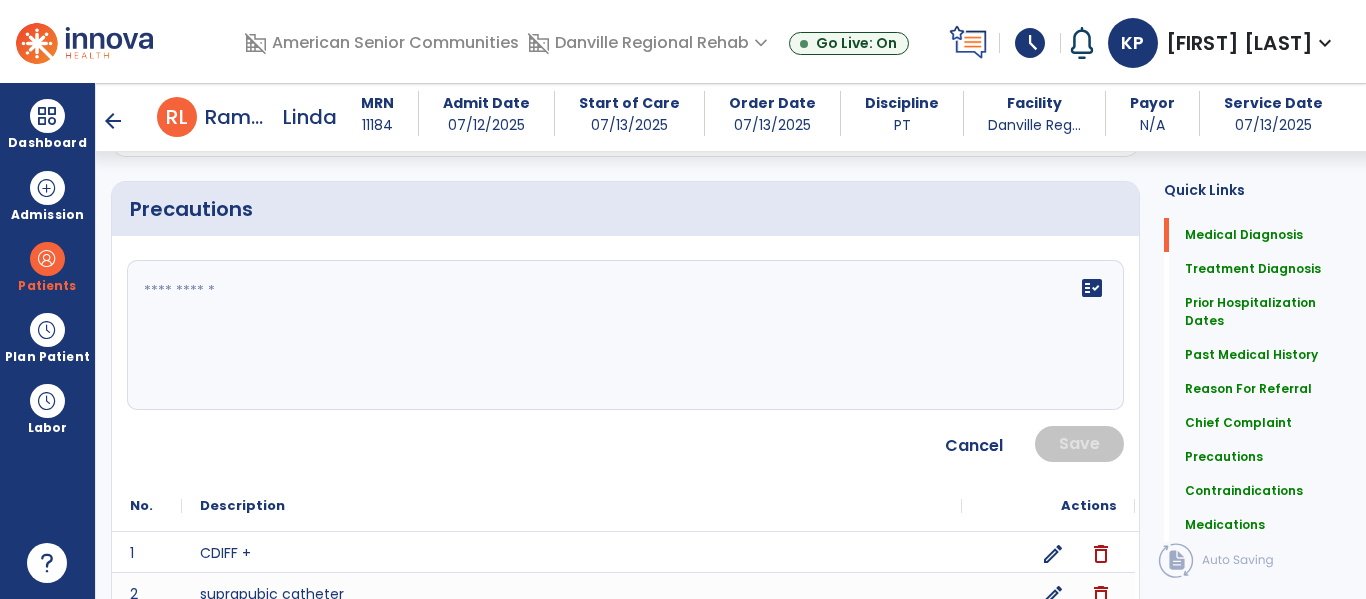 click on "fact_check" 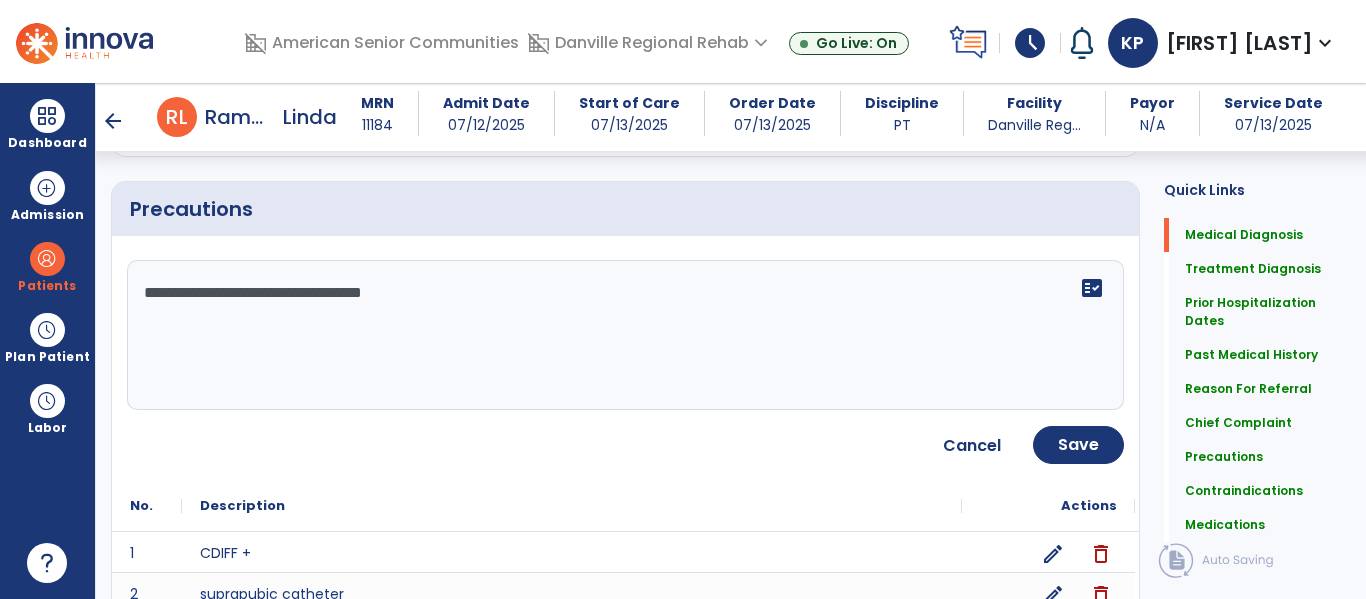 type on "**********" 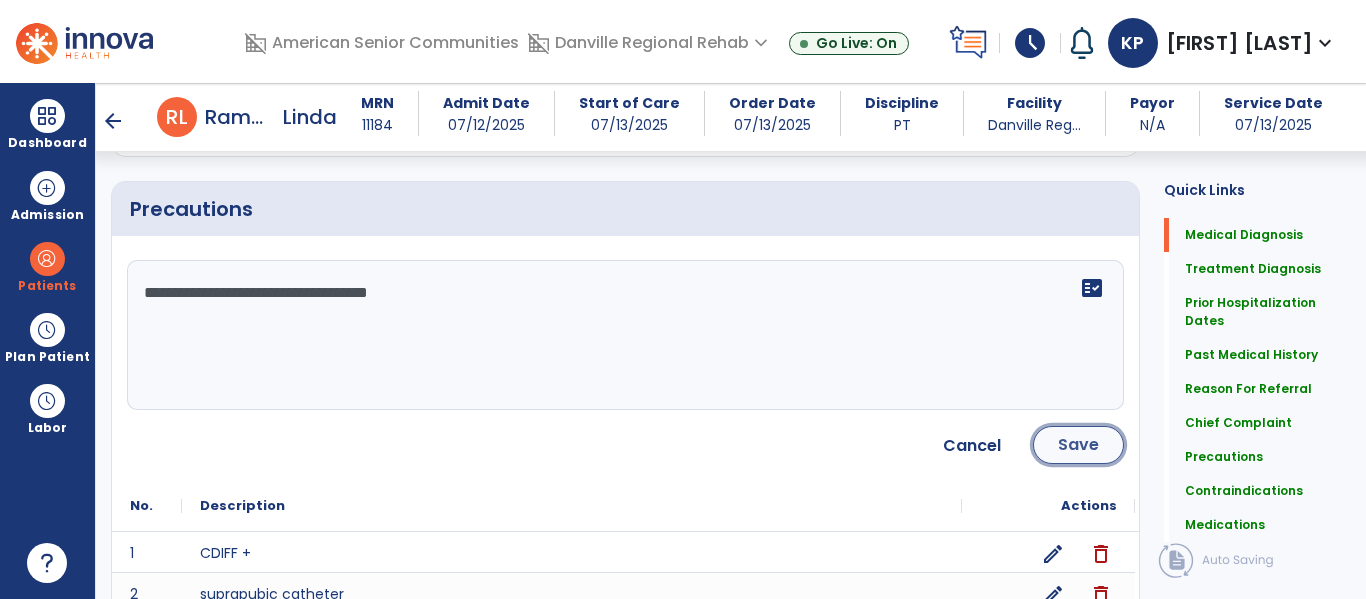 click on "Save" 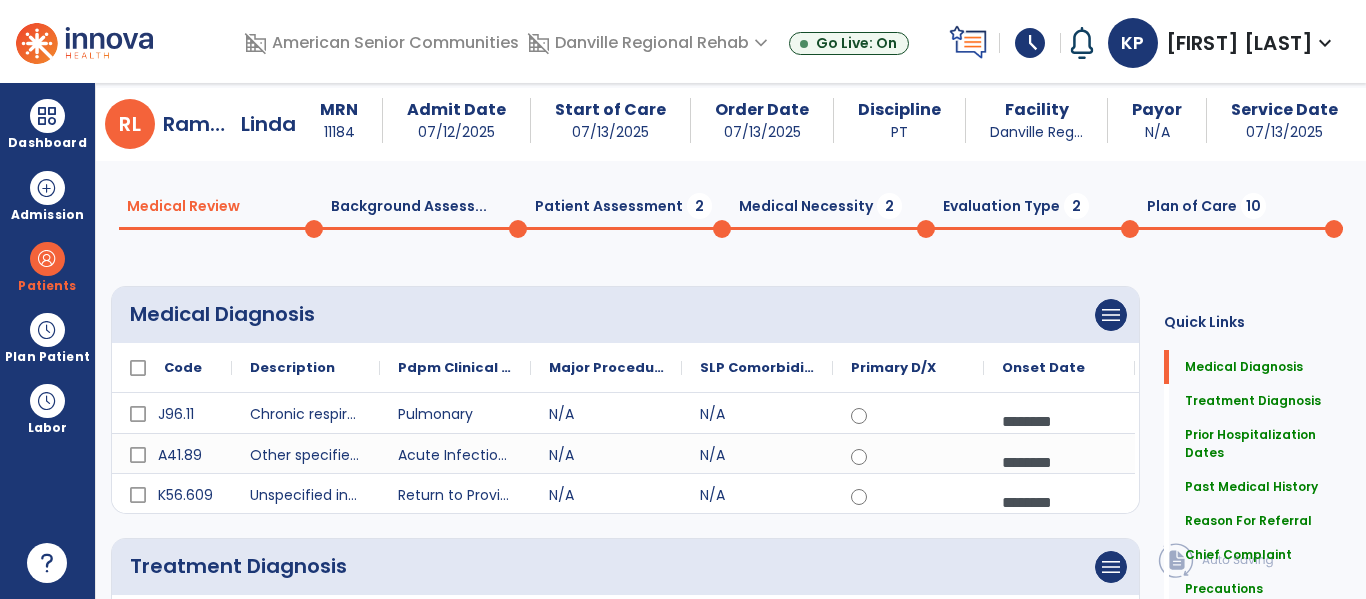 scroll, scrollTop: 0, scrollLeft: 0, axis: both 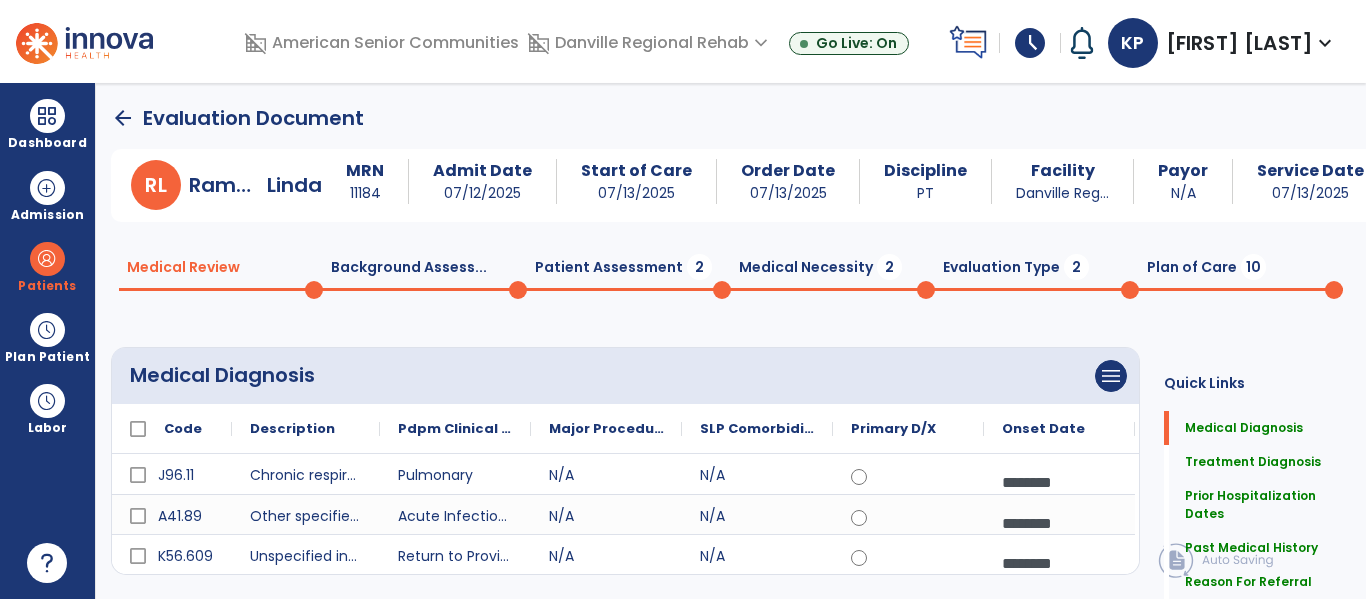 click on "Patient Assessment  2" 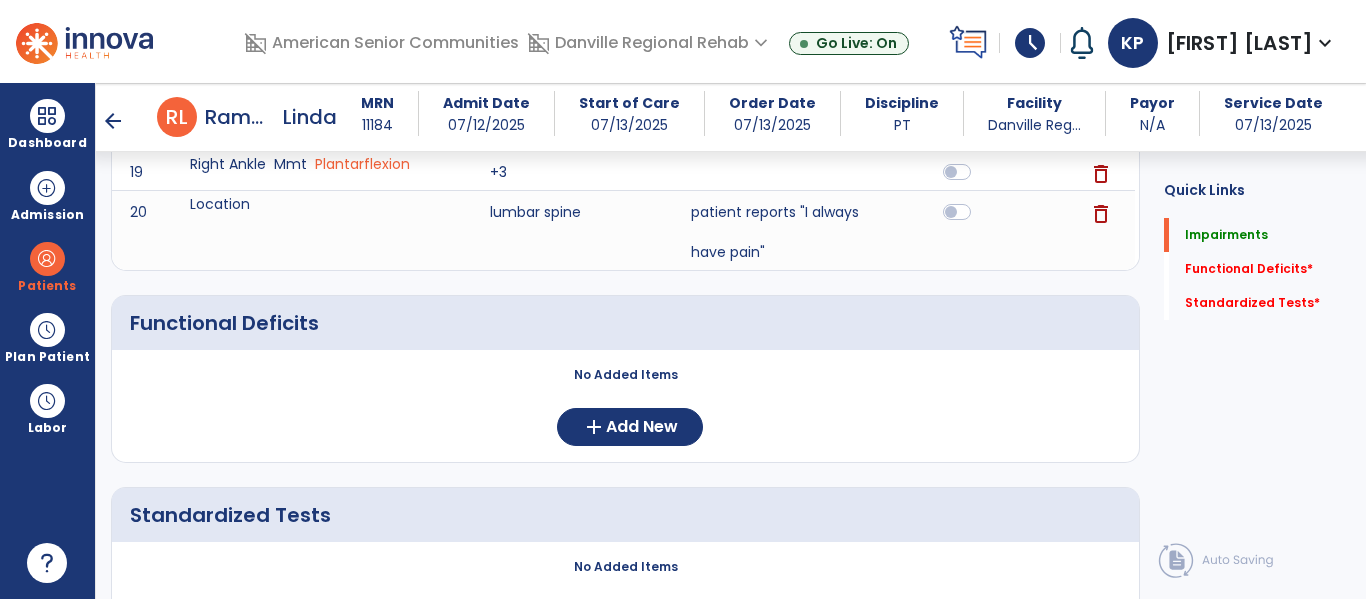 scroll, scrollTop: 1100, scrollLeft: 0, axis: vertical 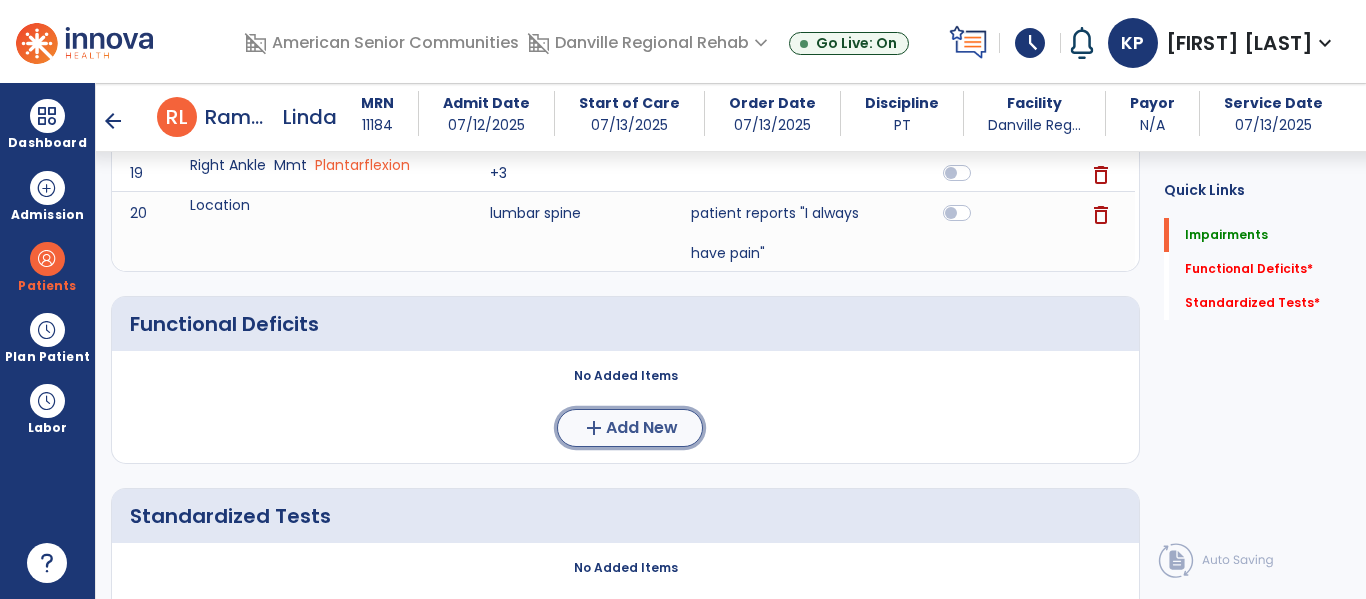 click on "Add New" 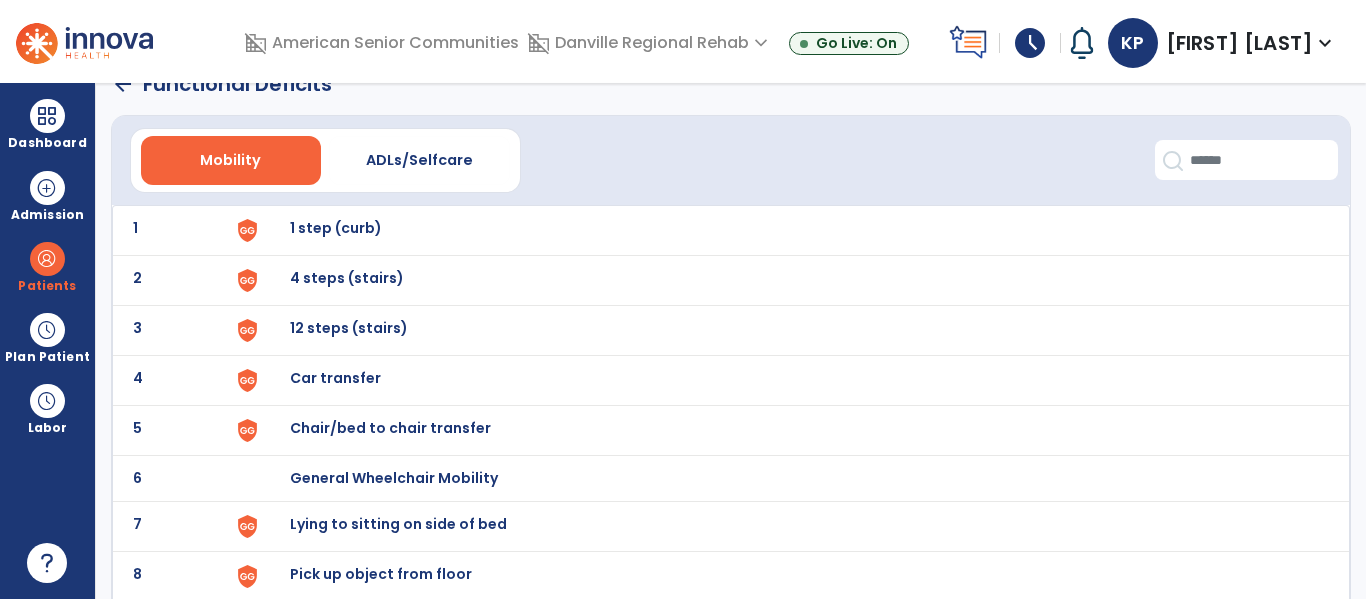 scroll, scrollTop: 39, scrollLeft: 0, axis: vertical 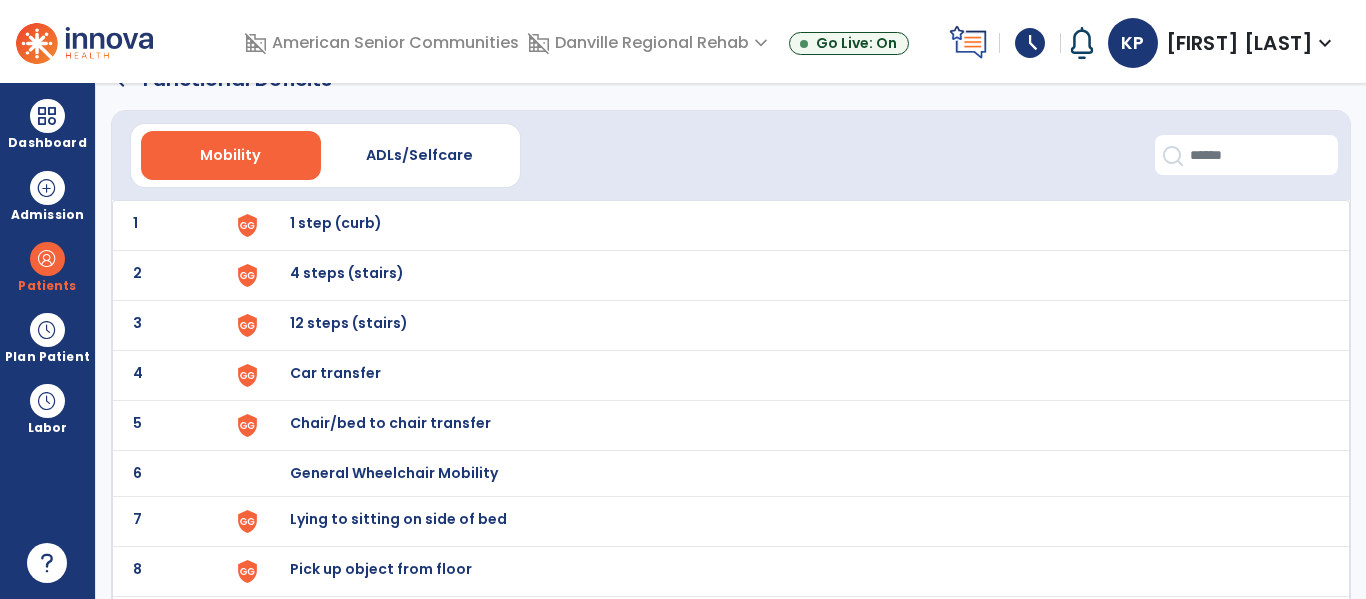 click on "4 Car transfer" 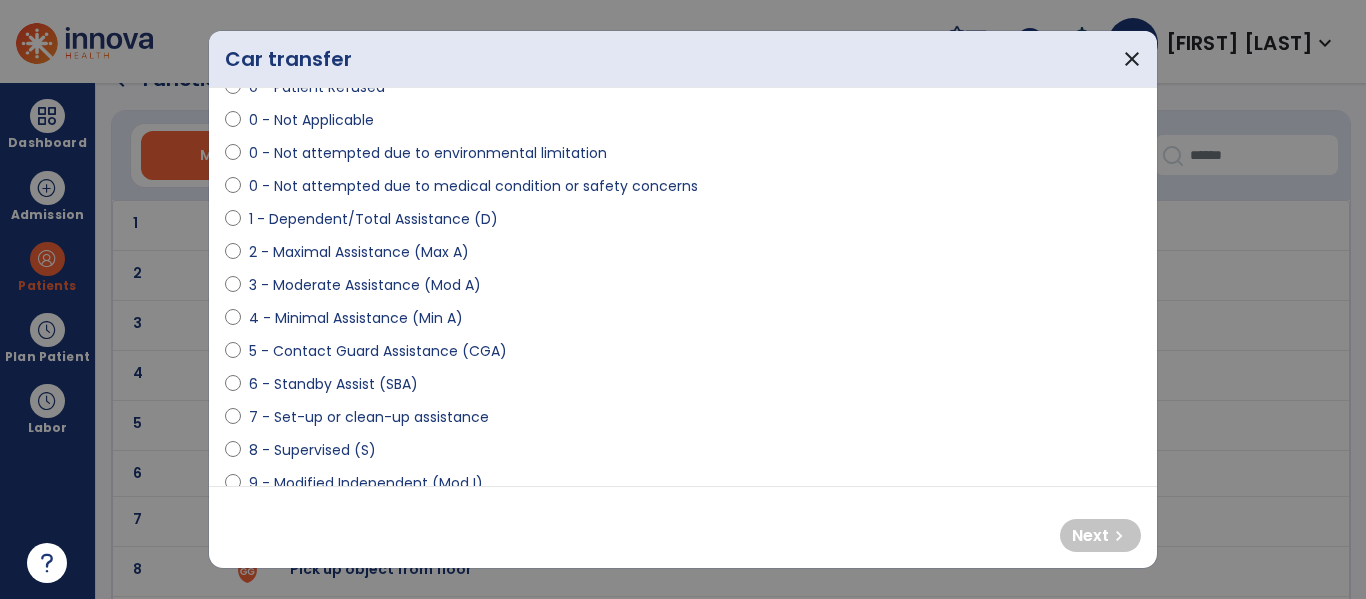 scroll, scrollTop: 142, scrollLeft: 0, axis: vertical 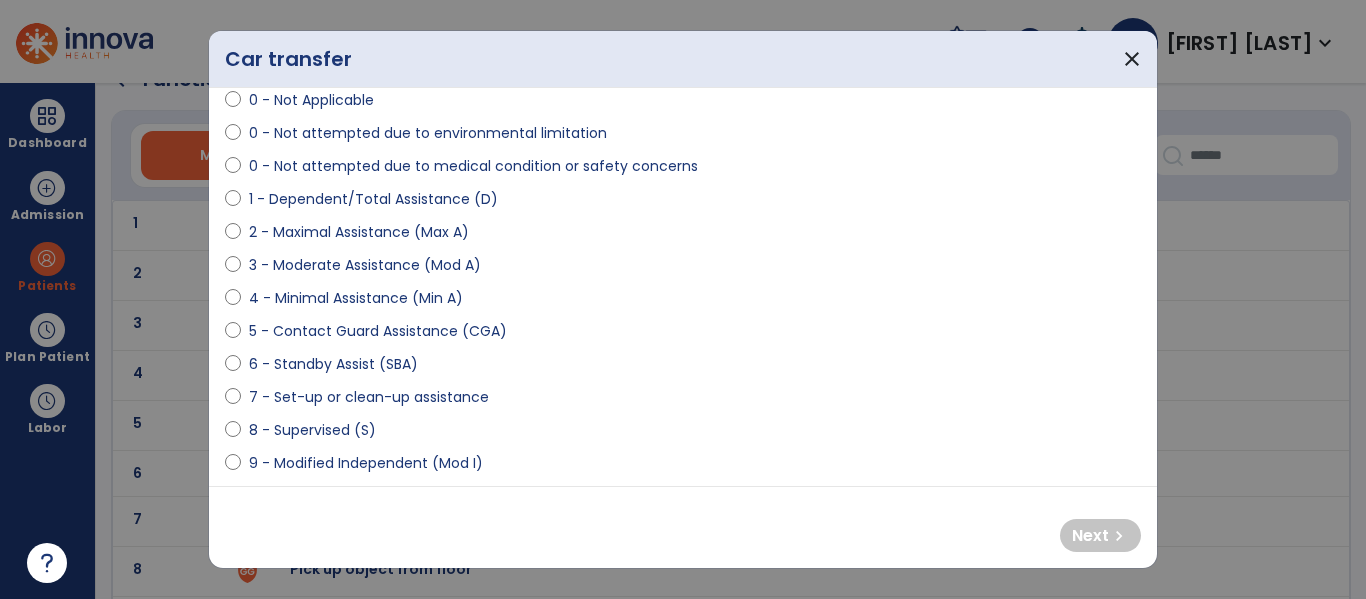 click on "4 - Minimal Assistance (Min A)" at bounding box center (356, 298) 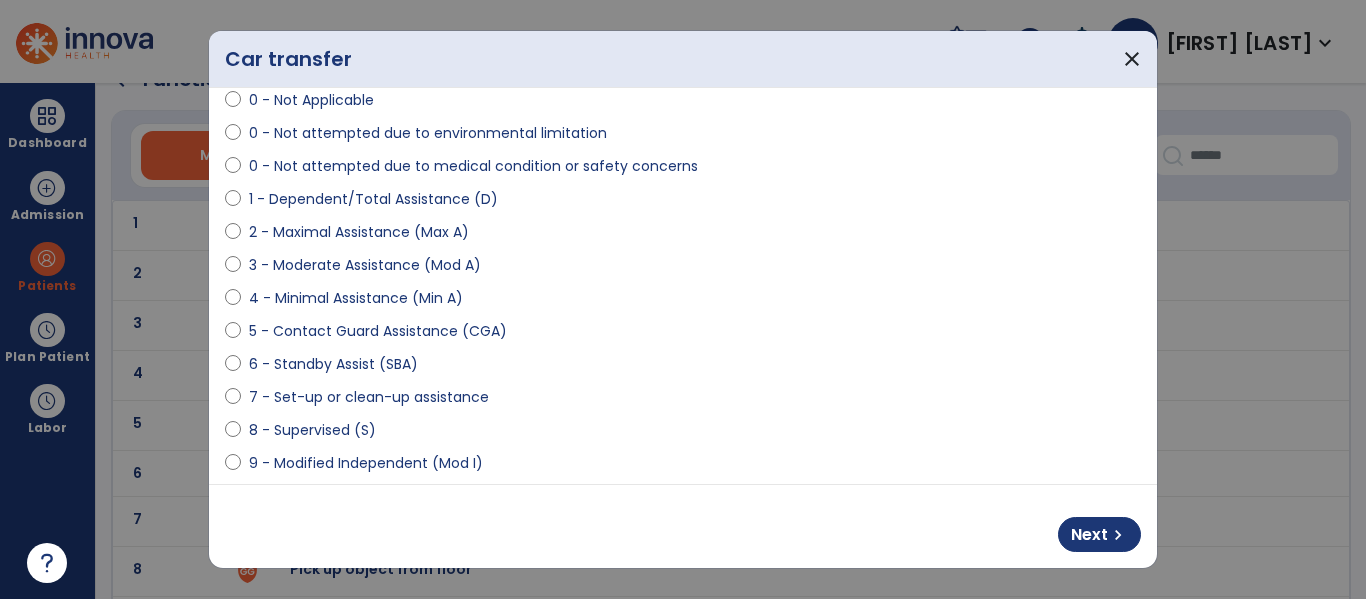 click on "5 - Contact Guard Assistance (CGA)" at bounding box center [378, 331] 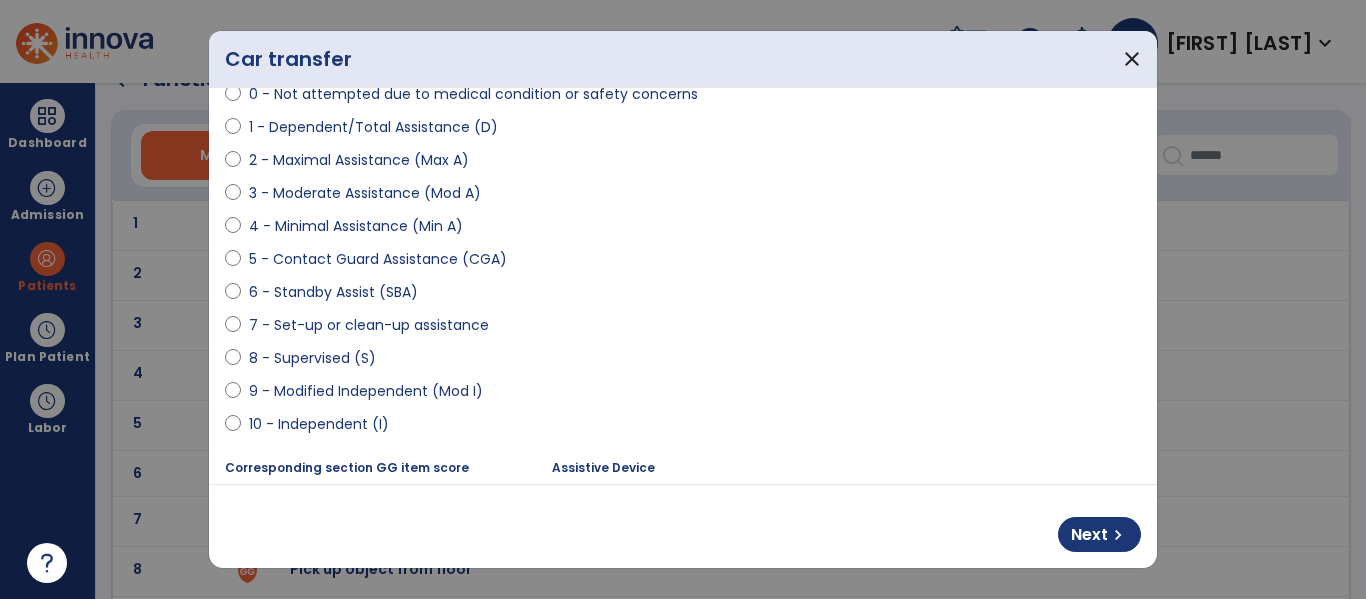 scroll, scrollTop: 215, scrollLeft: 0, axis: vertical 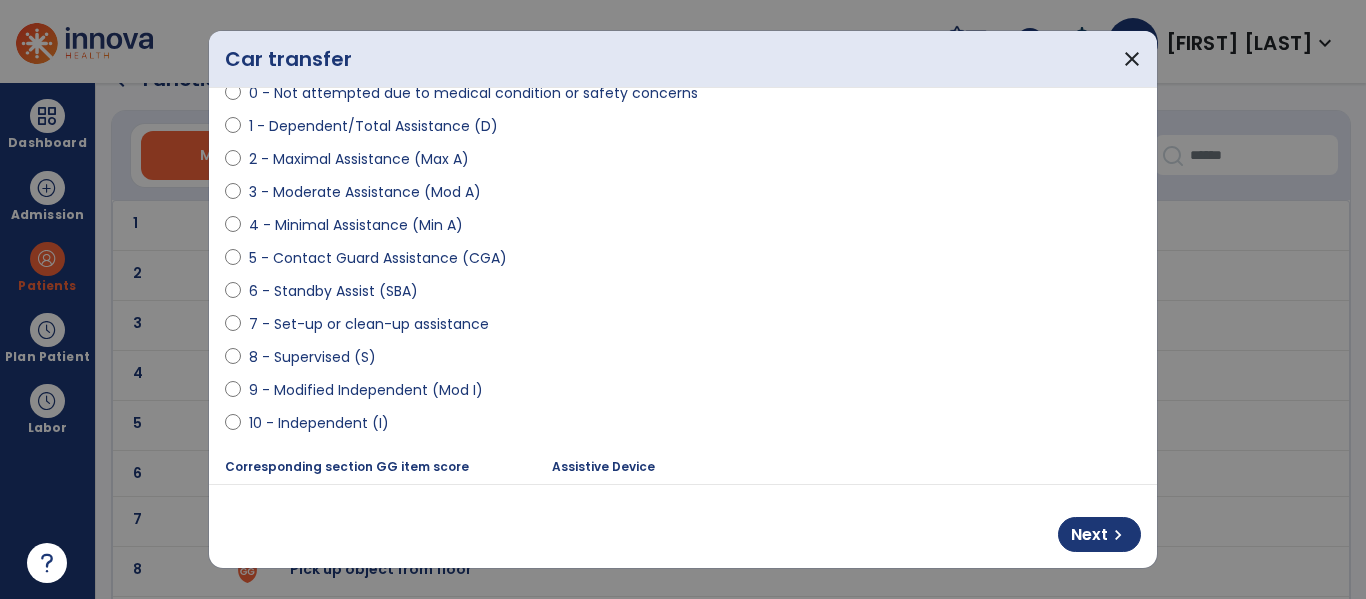 click on "Next  chevron_right" at bounding box center (683, 526) 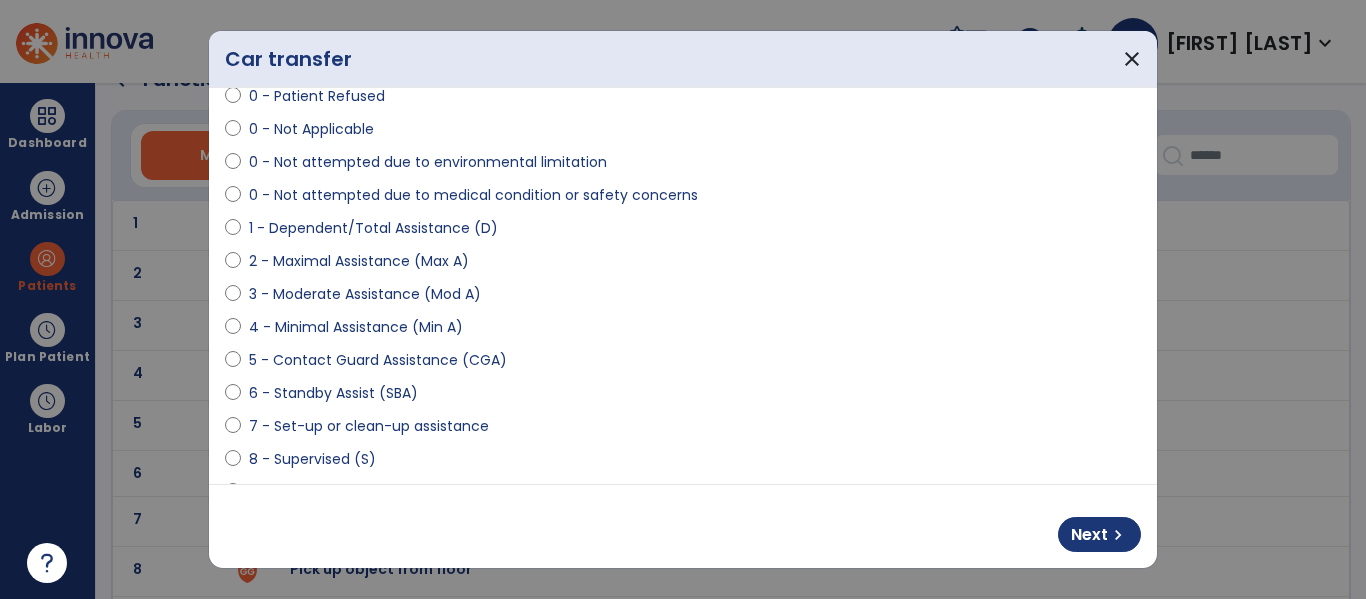 scroll, scrollTop: 0, scrollLeft: 0, axis: both 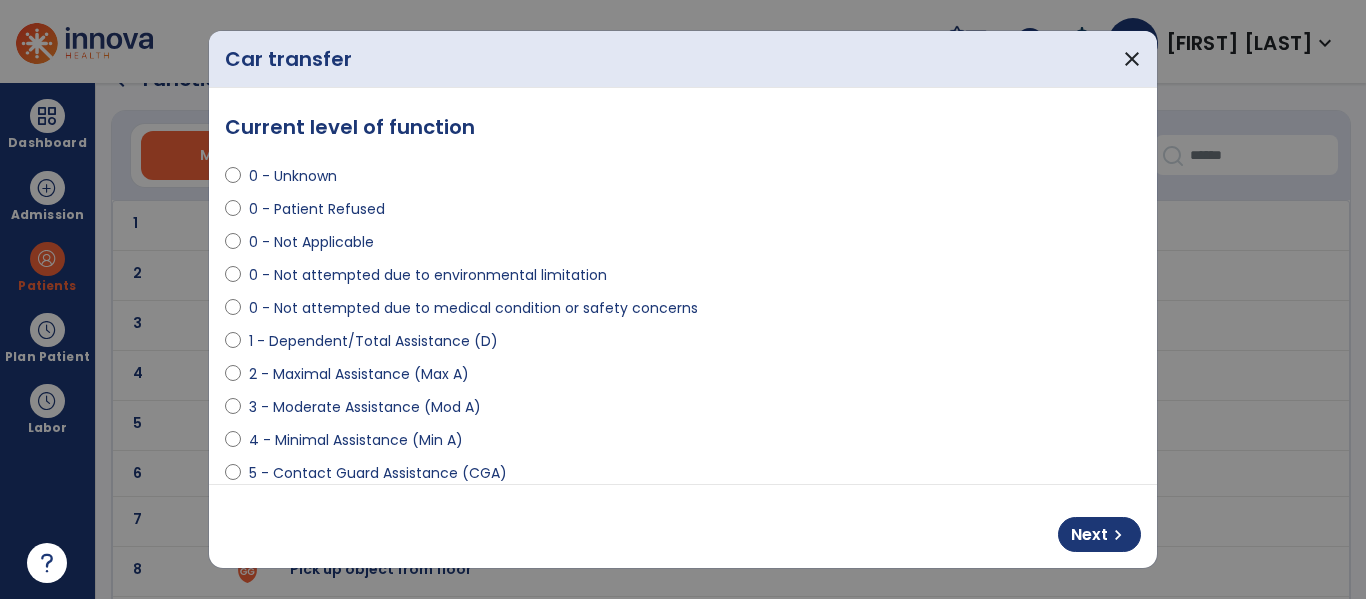 click on "0 - Not attempted due to environmental limitation" at bounding box center [428, 275] 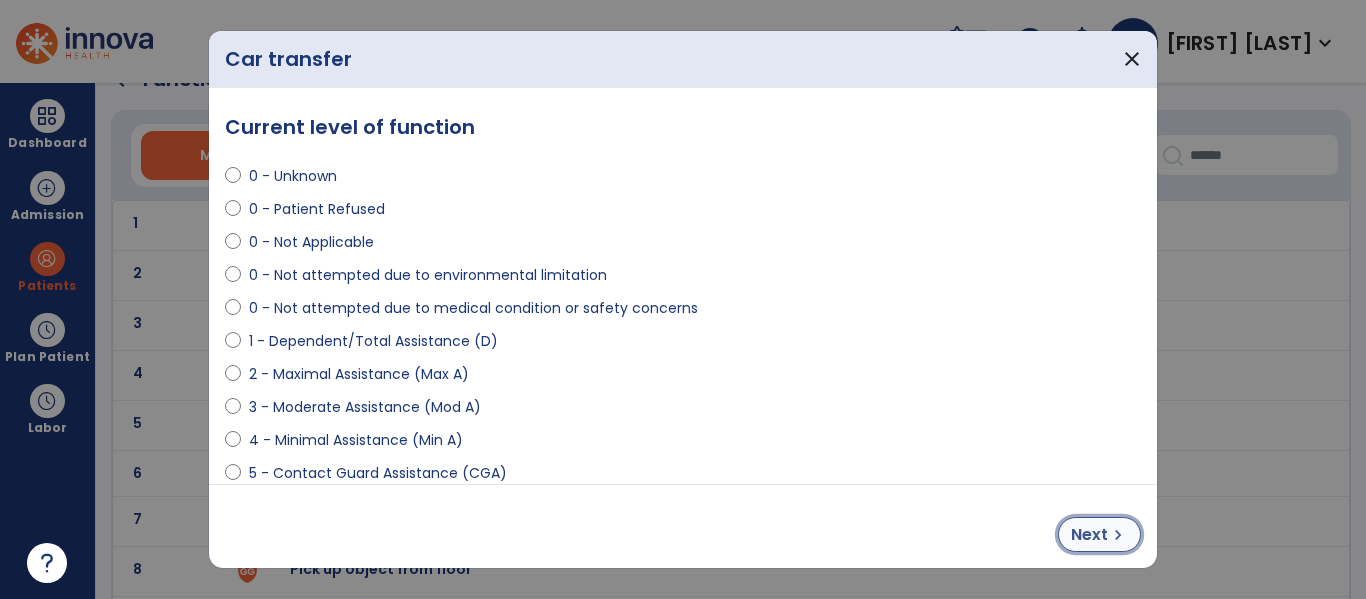 click on "Next" at bounding box center [1089, 535] 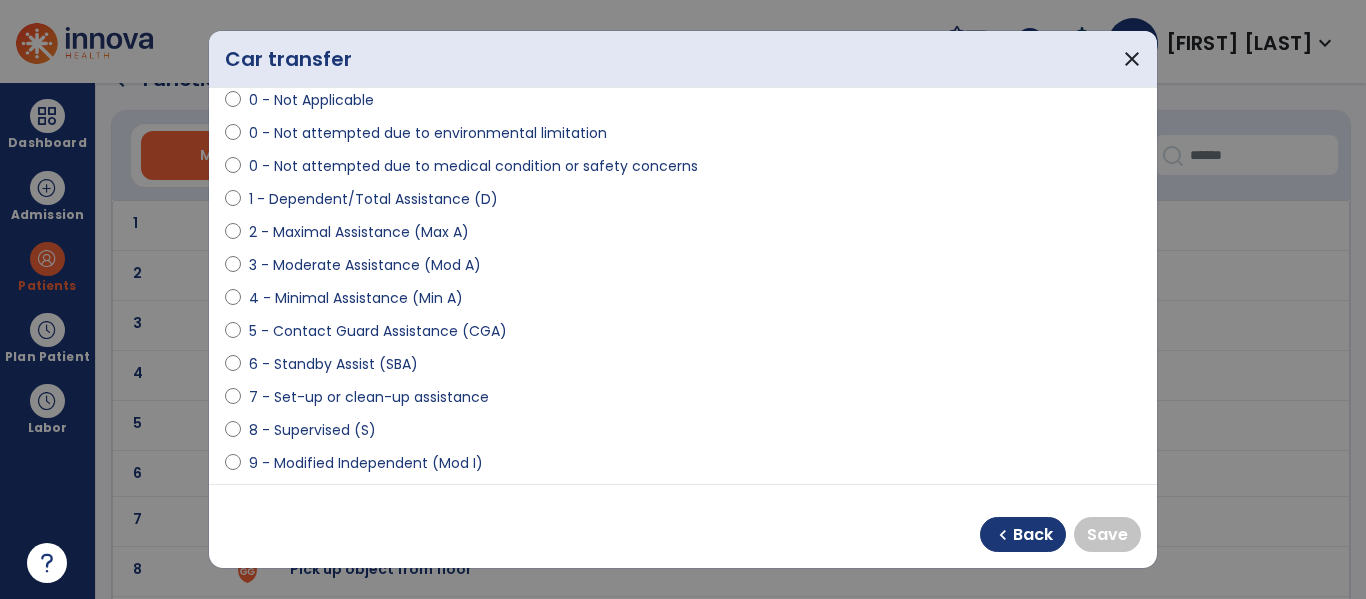 scroll, scrollTop: 252, scrollLeft: 0, axis: vertical 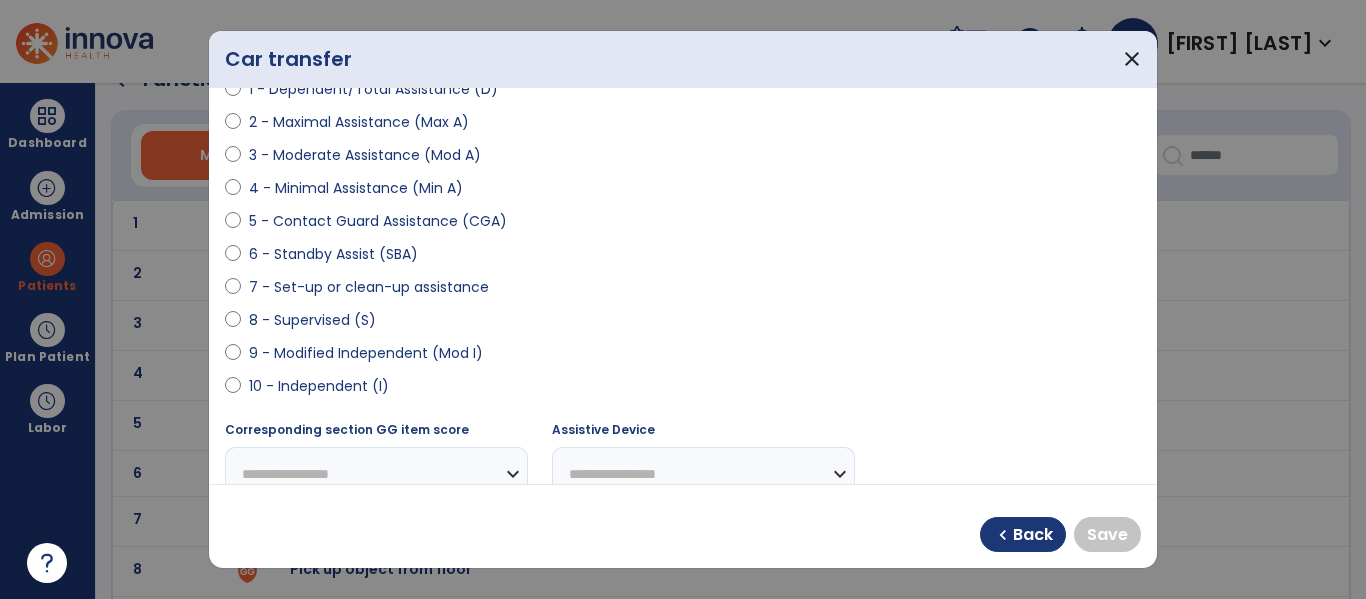 click on "6 - Standby Assist (SBA)" at bounding box center (333, 254) 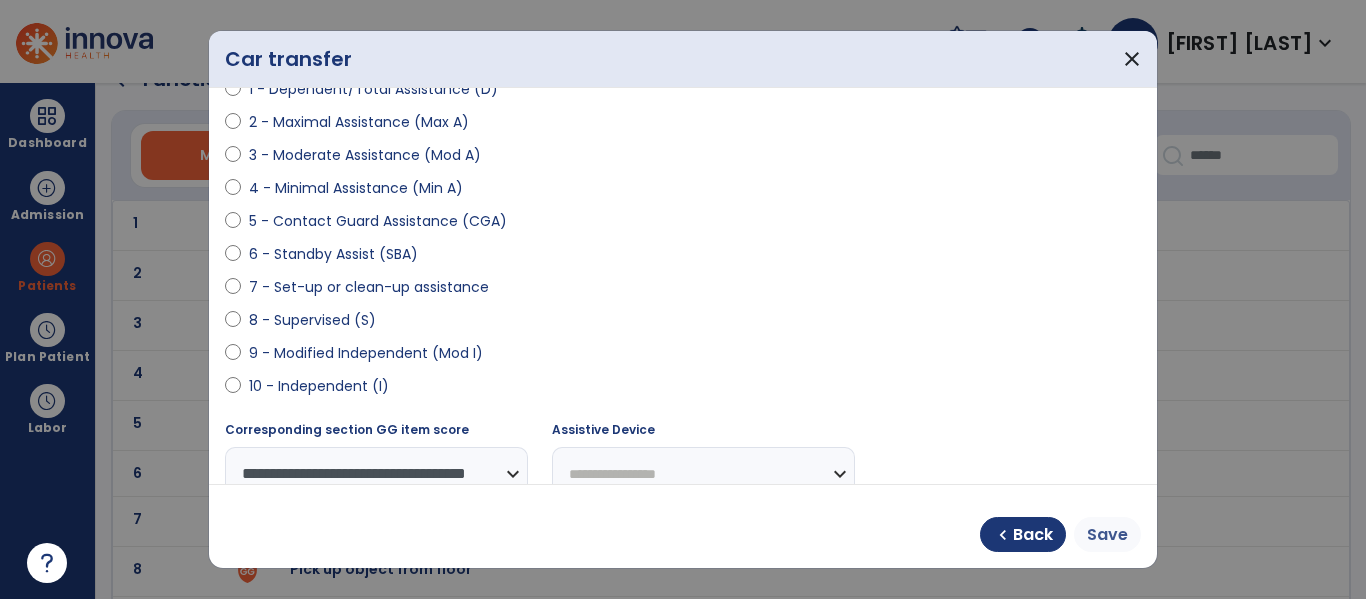 click on "Save" at bounding box center [1107, 535] 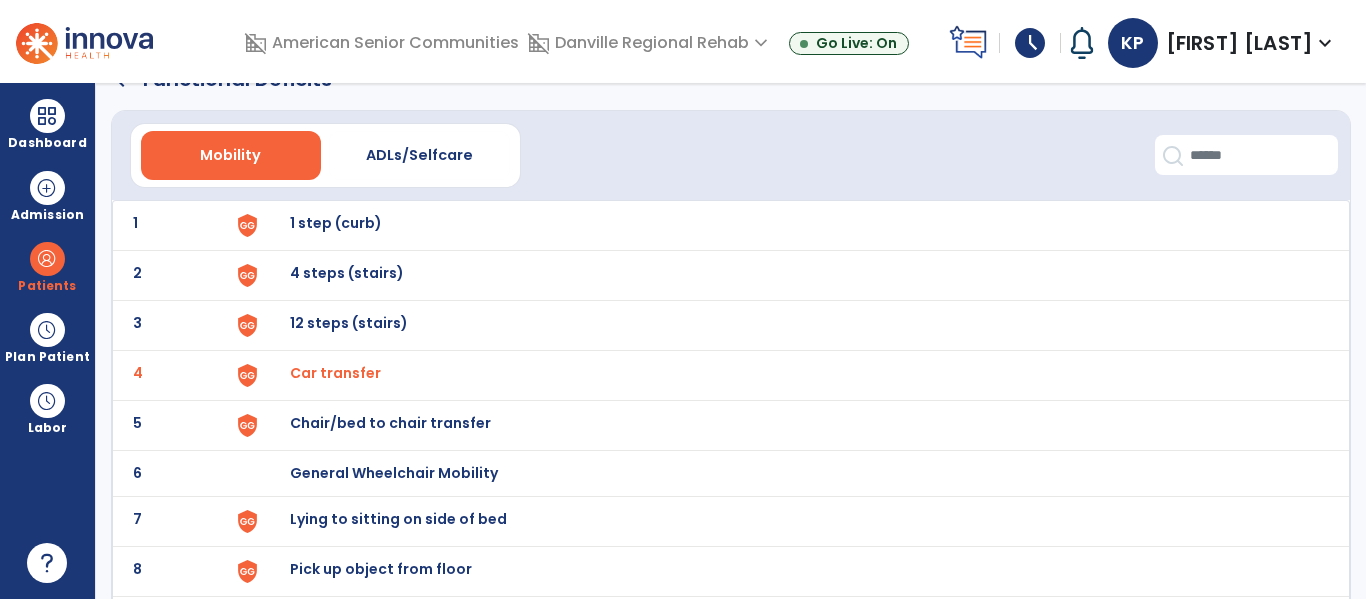 scroll, scrollTop: 203, scrollLeft: 0, axis: vertical 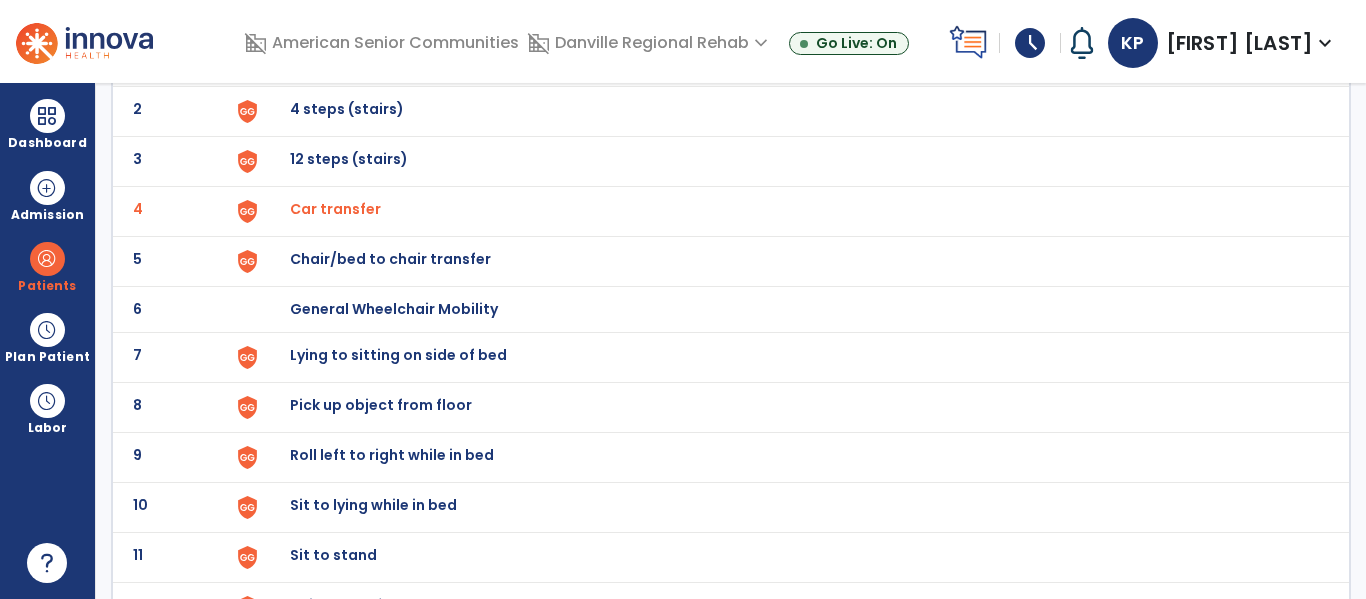 click on "Chair/bed to chair transfer" at bounding box center [789, 61] 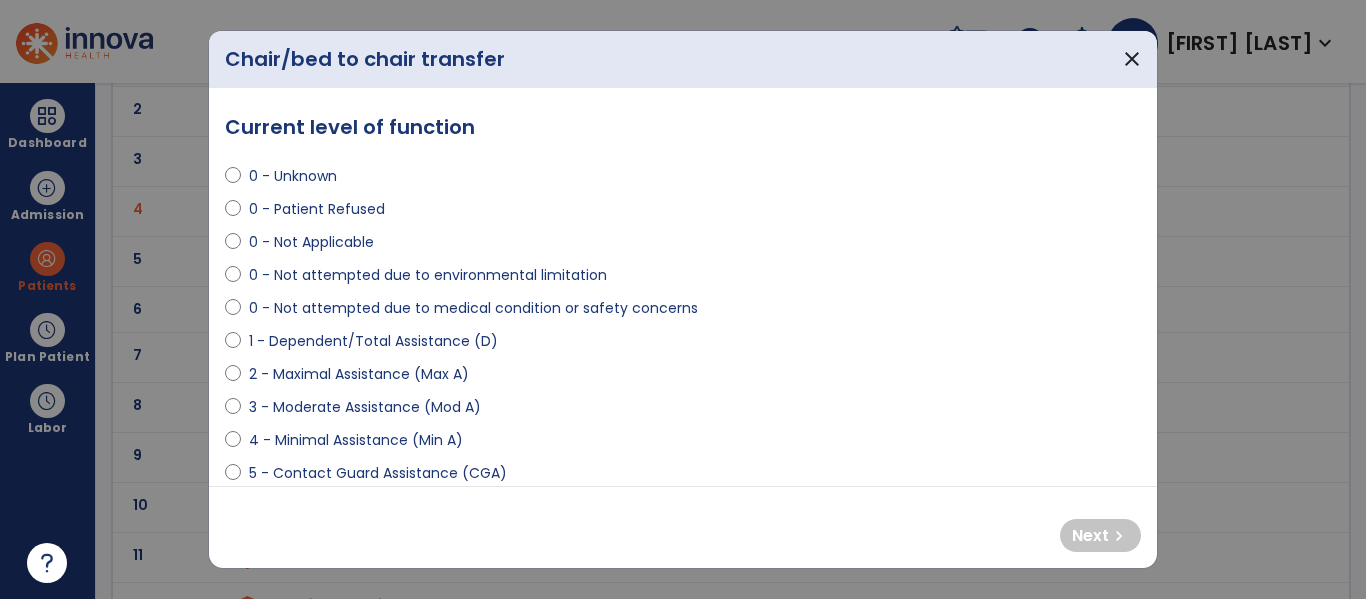 scroll, scrollTop: 217, scrollLeft: 0, axis: vertical 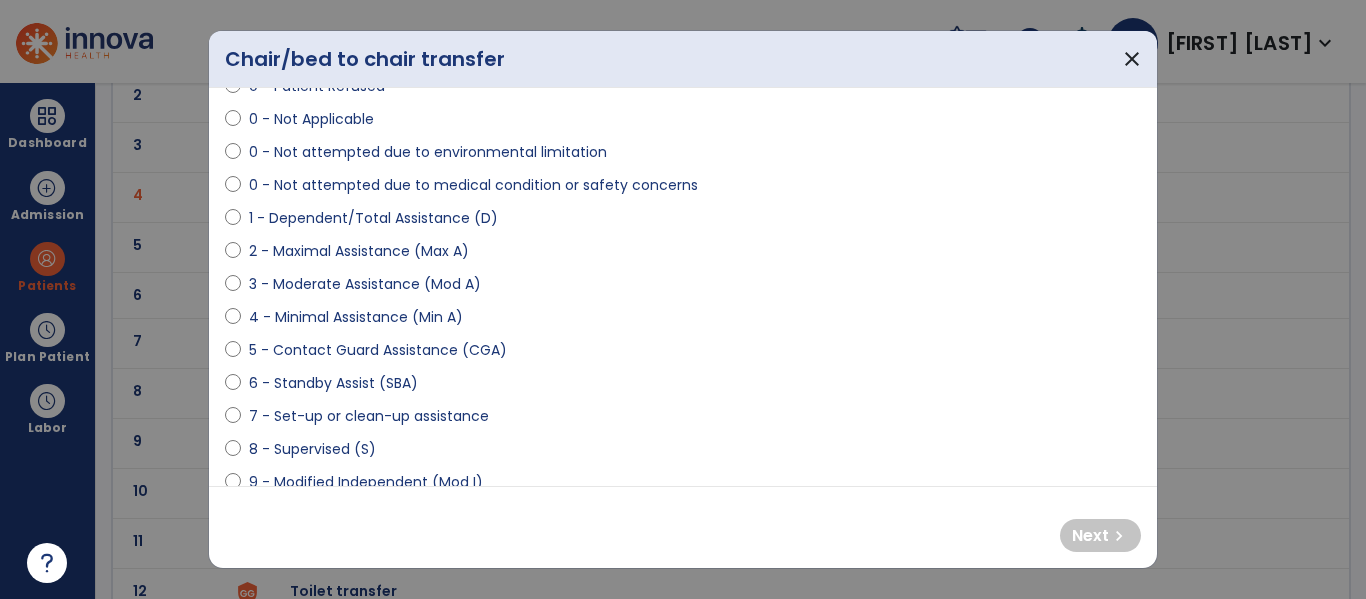click on "4 - Minimal Assistance (Min A)" at bounding box center (356, 317) 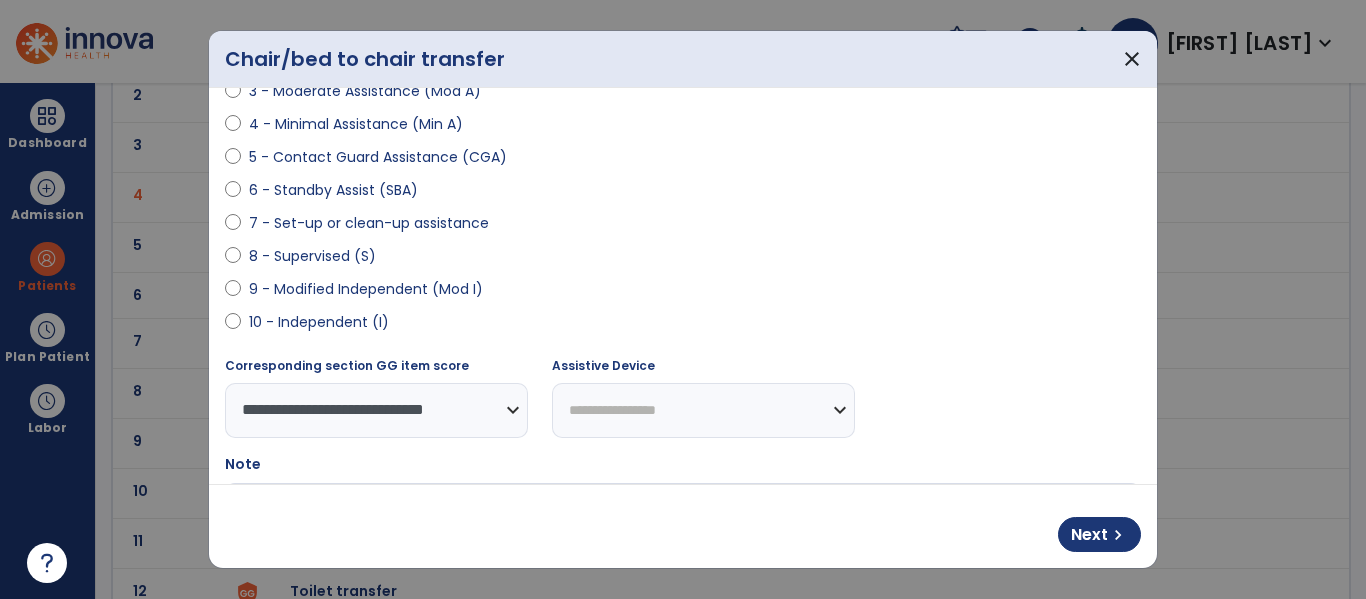 scroll, scrollTop: 323, scrollLeft: 0, axis: vertical 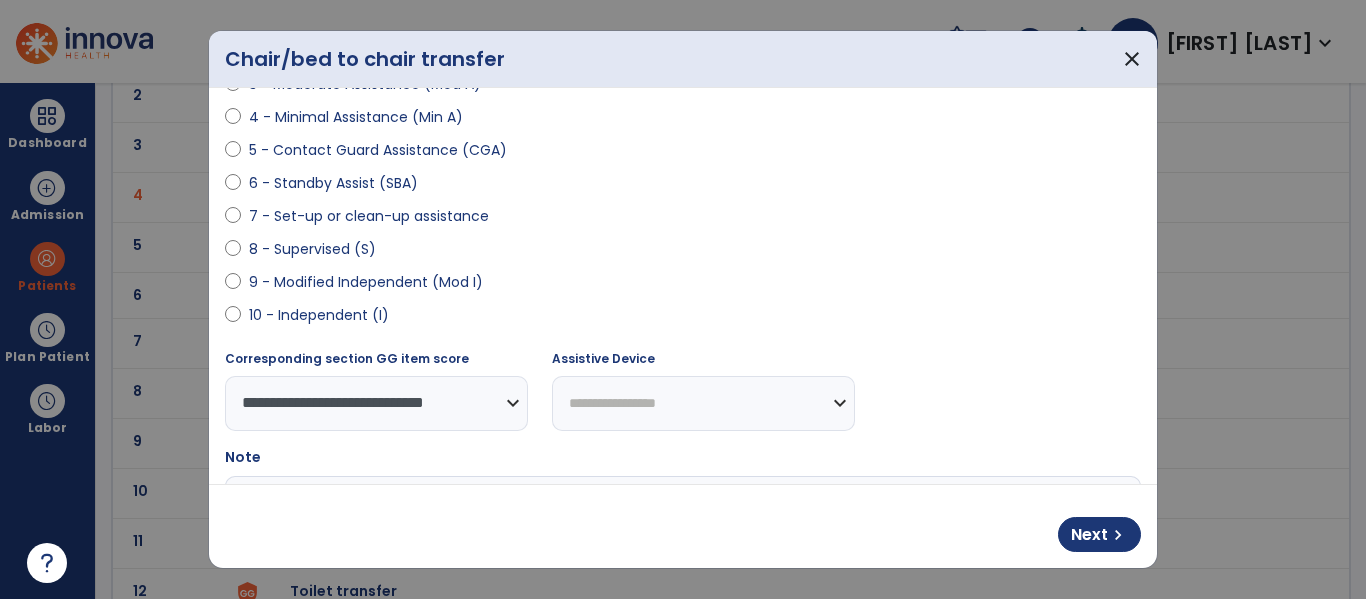 click on "**********" at bounding box center [703, 403] 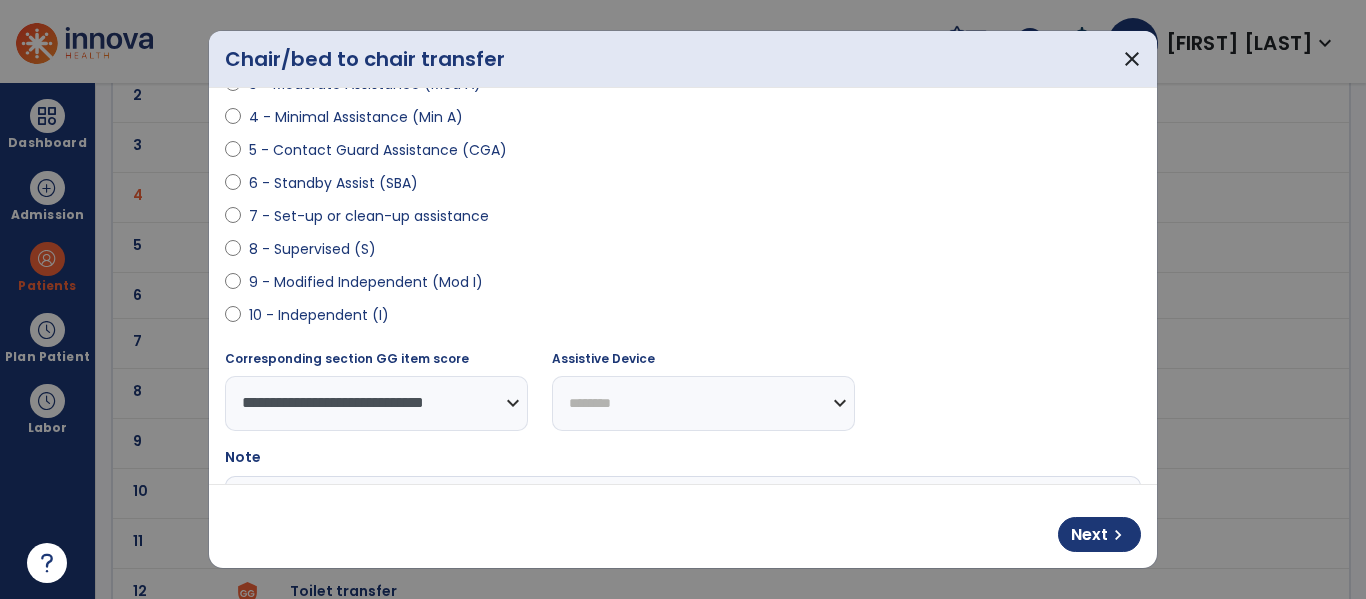 click on "**********" at bounding box center (703, 403) 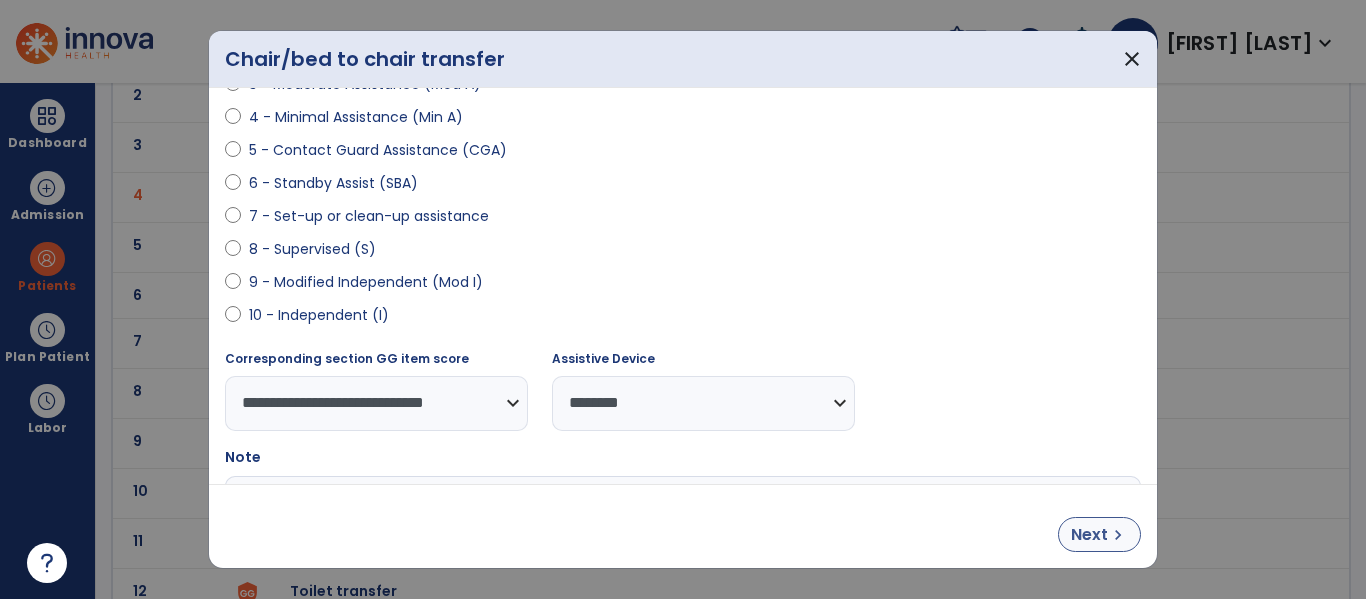 click on "Next" at bounding box center [1089, 535] 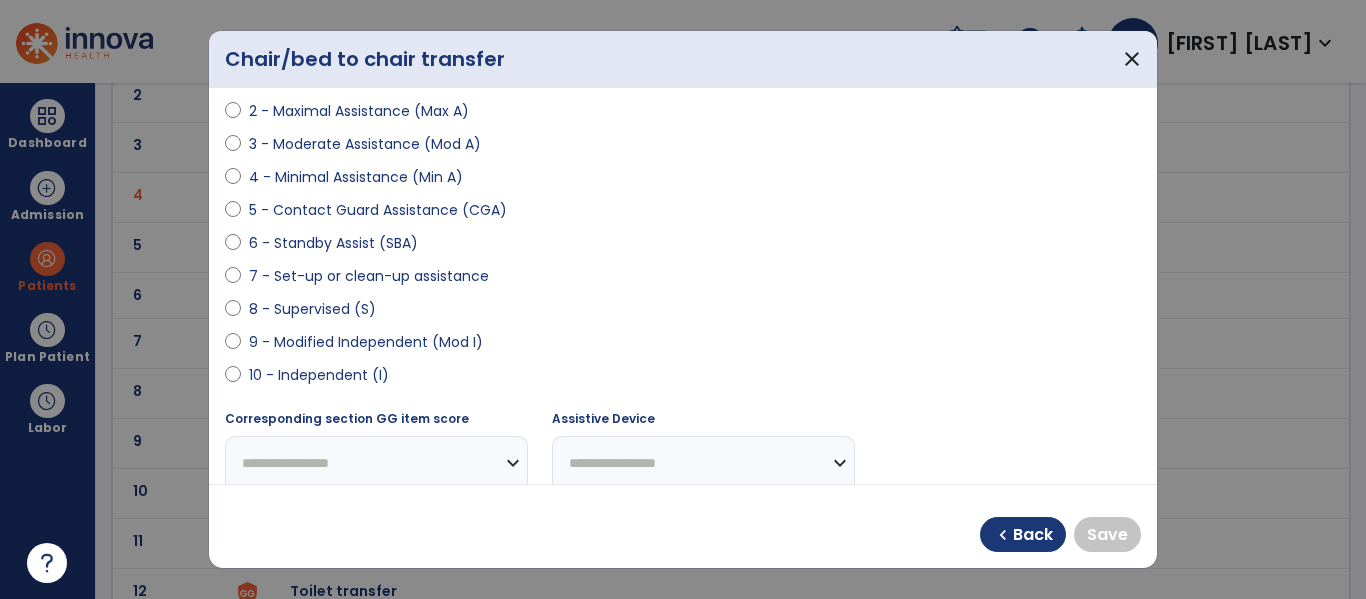 scroll, scrollTop: 265, scrollLeft: 0, axis: vertical 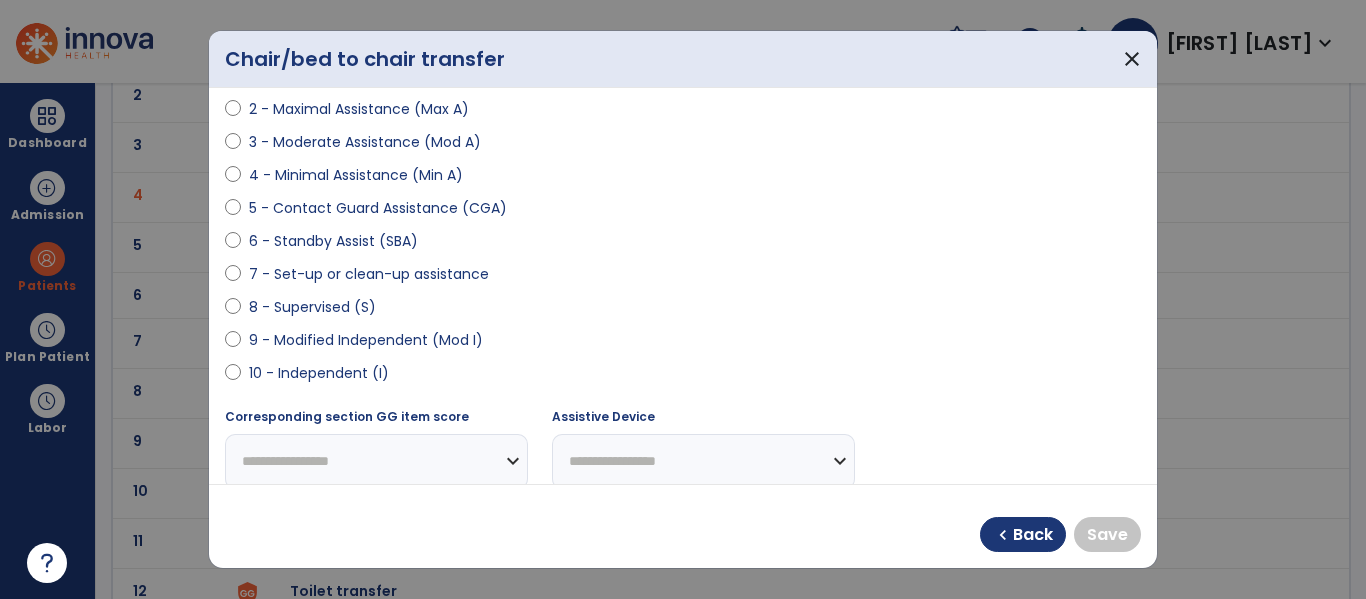 click on "9 - Modified Independent (Mod I)" at bounding box center (366, 340) 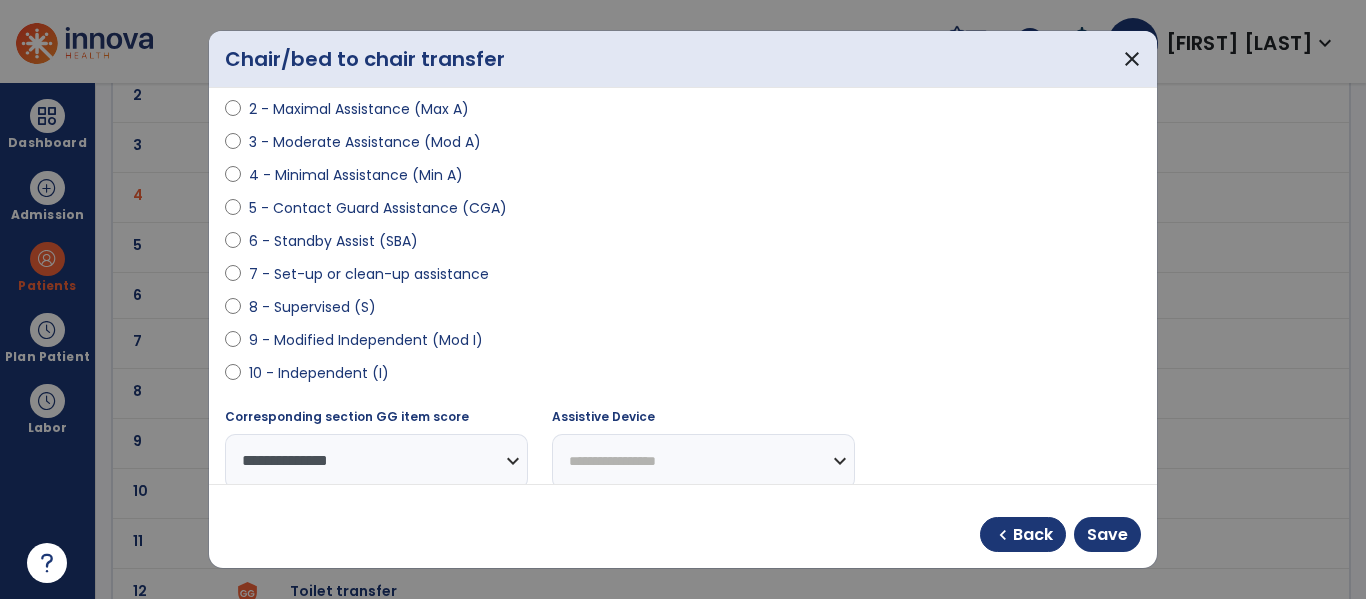 click on "**********" at bounding box center [703, 461] 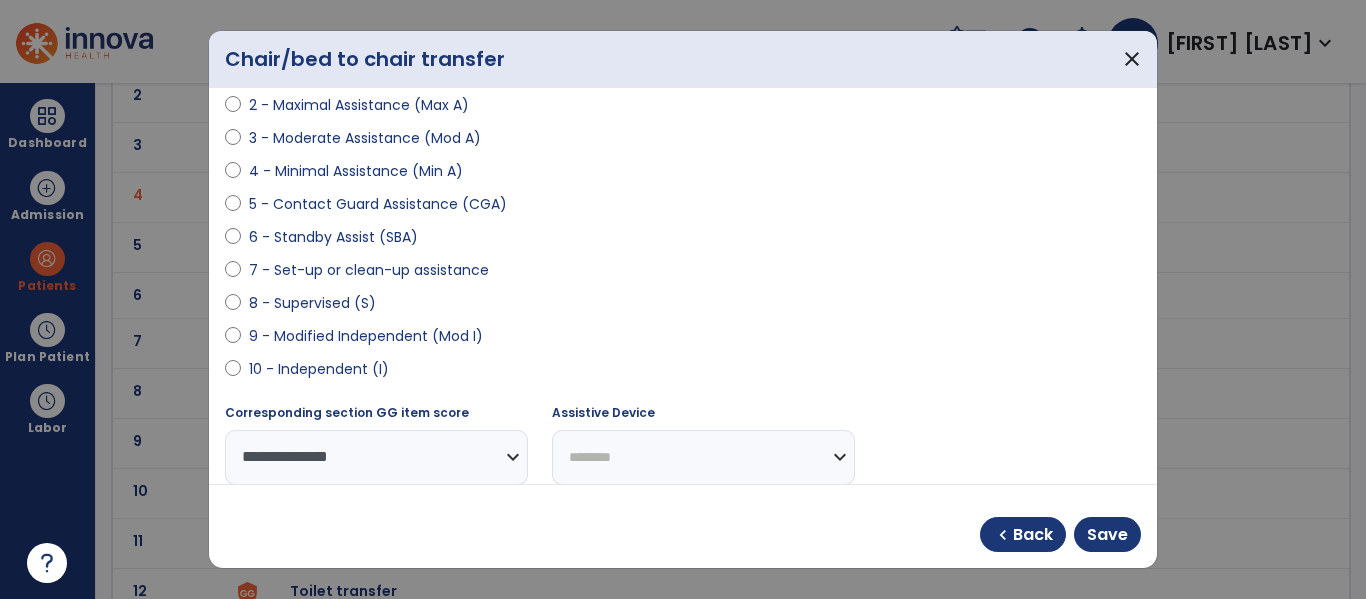 click on "**********" at bounding box center [703, 457] 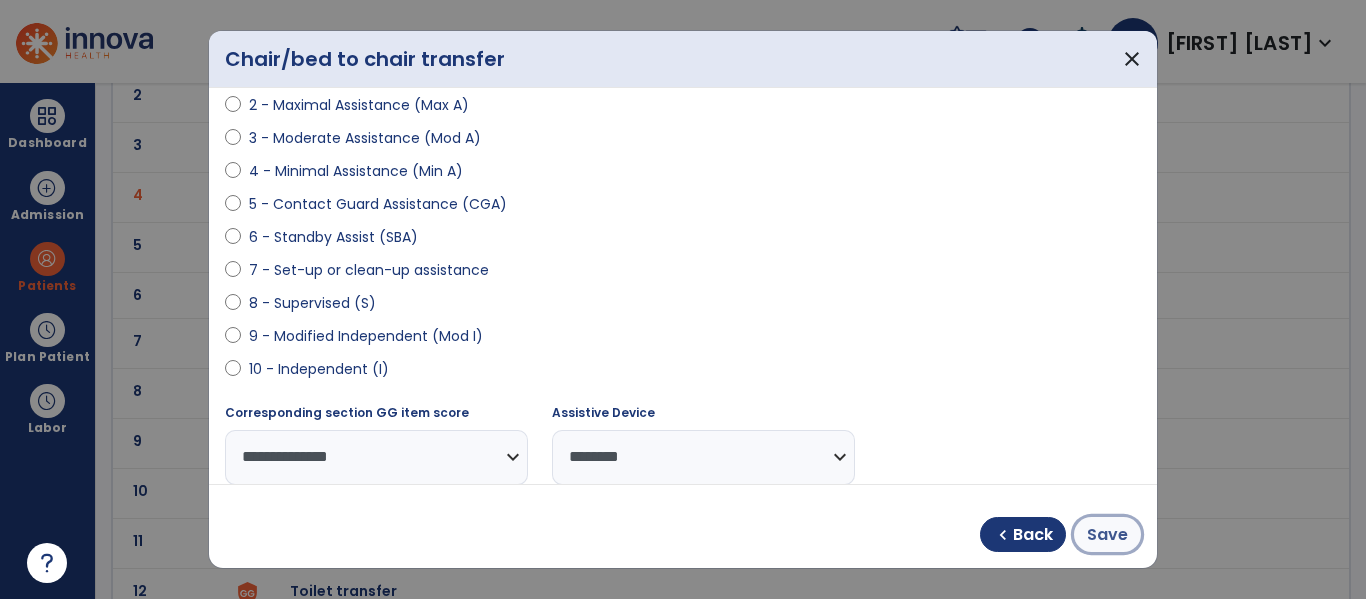 click on "Save" at bounding box center (1107, 534) 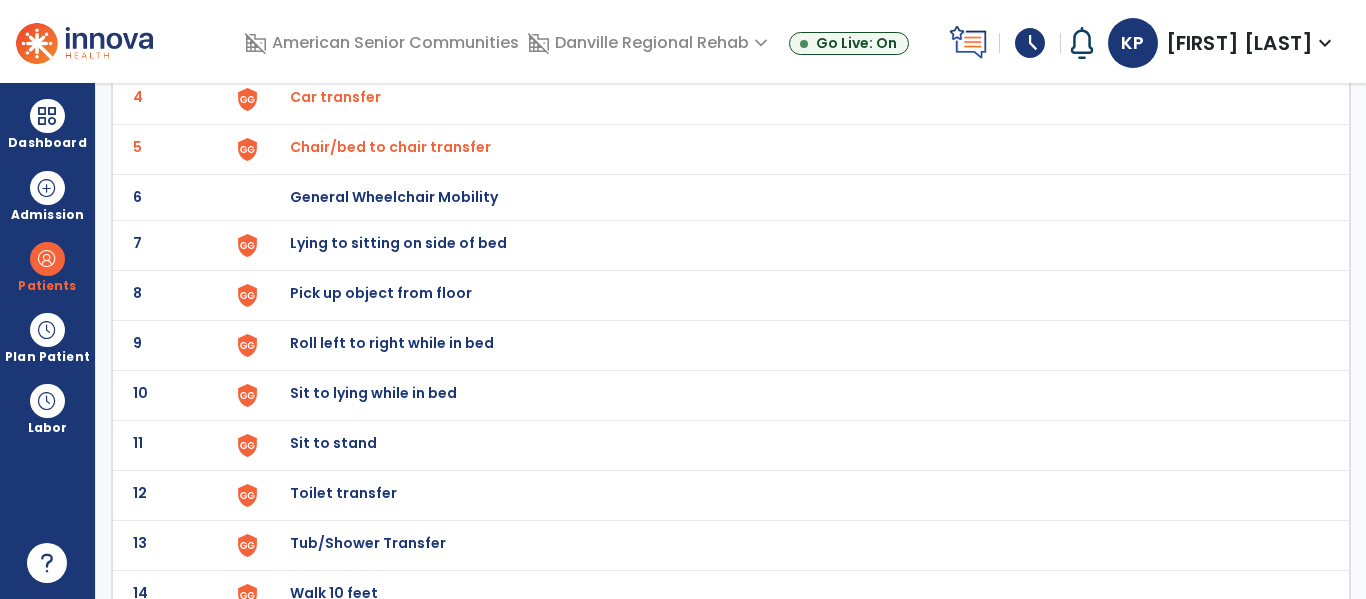scroll, scrollTop: 321, scrollLeft: 0, axis: vertical 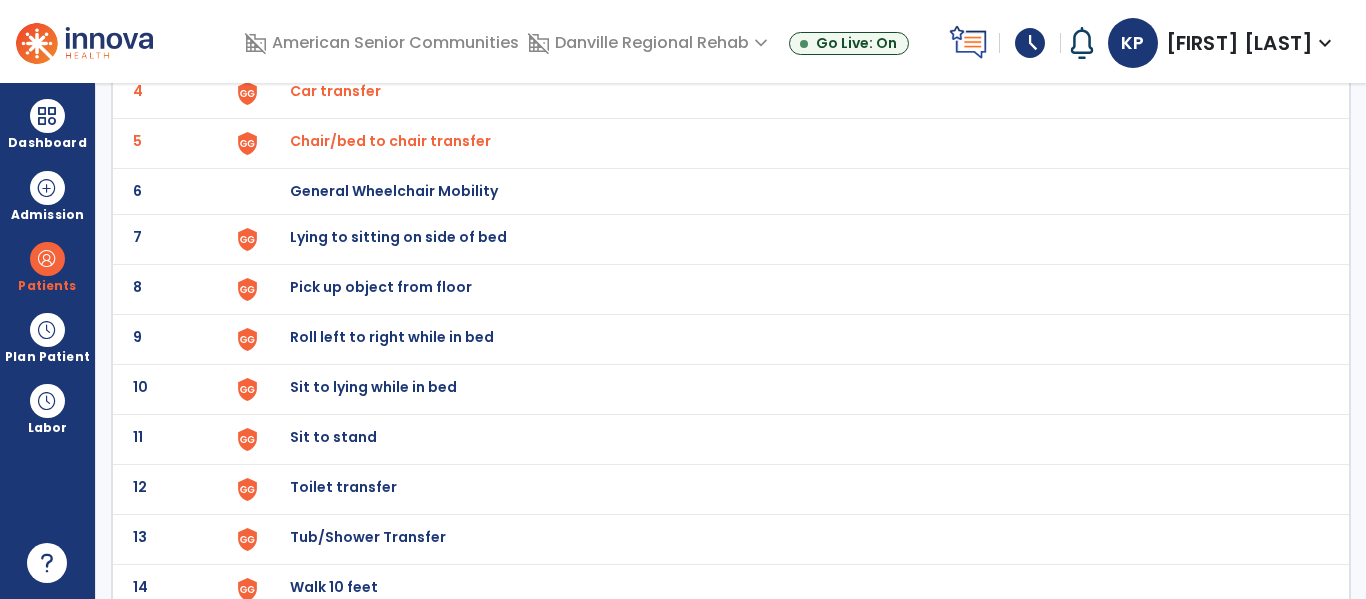 click on "Lying to sitting on side of bed" at bounding box center [789, -57] 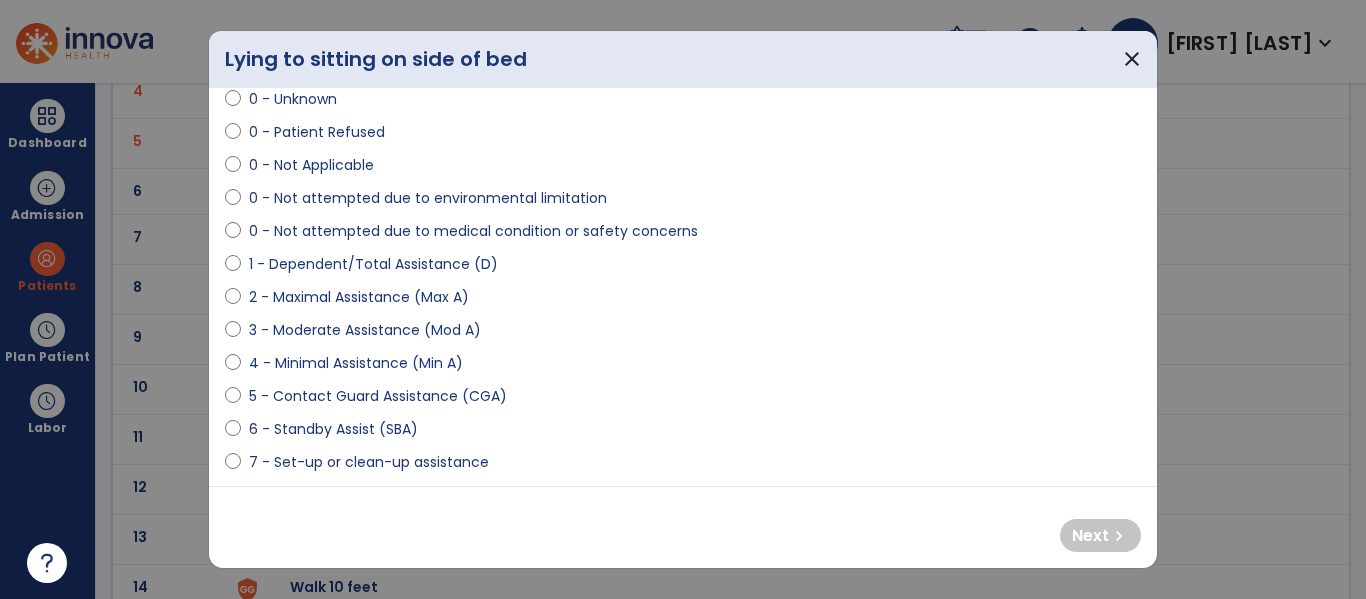 scroll, scrollTop: 90, scrollLeft: 0, axis: vertical 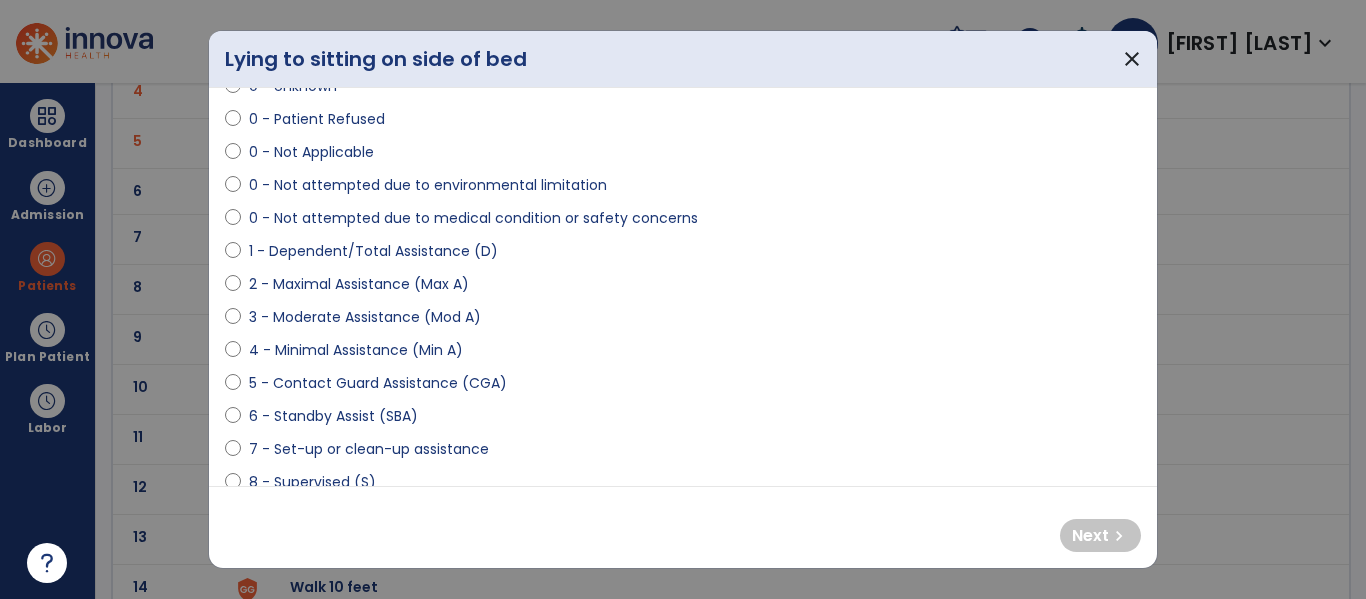 click on "3 - Moderate Assistance (Mod A)" at bounding box center (365, 317) 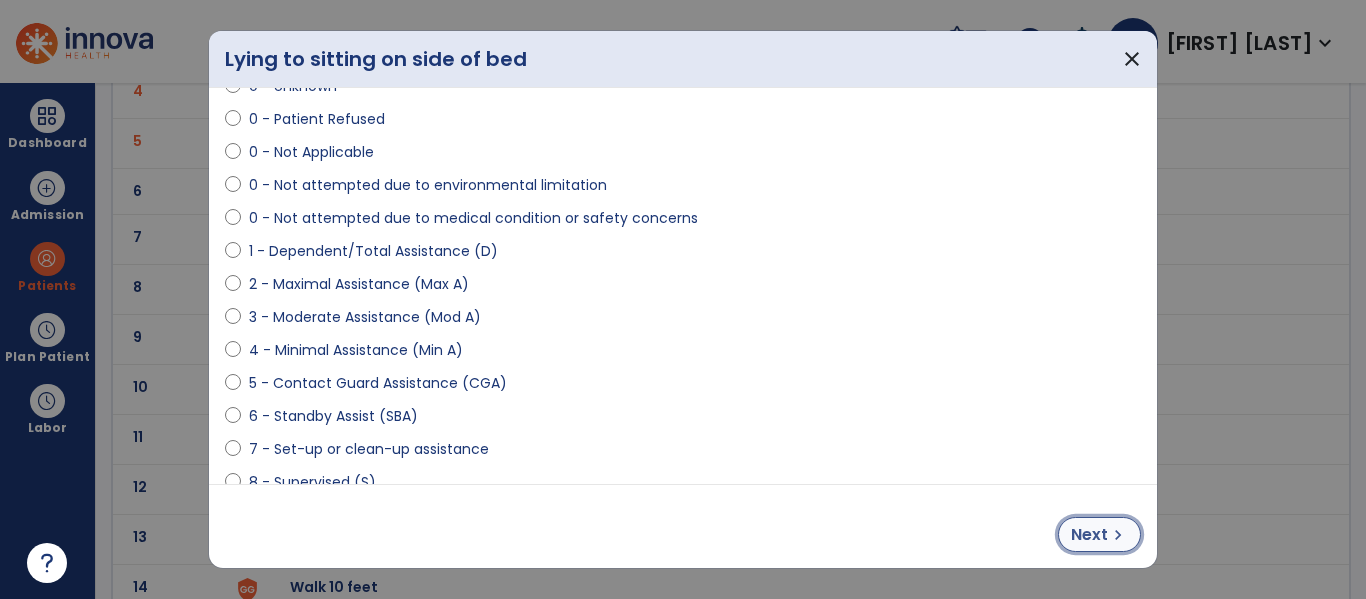 click on "Next" at bounding box center (1089, 535) 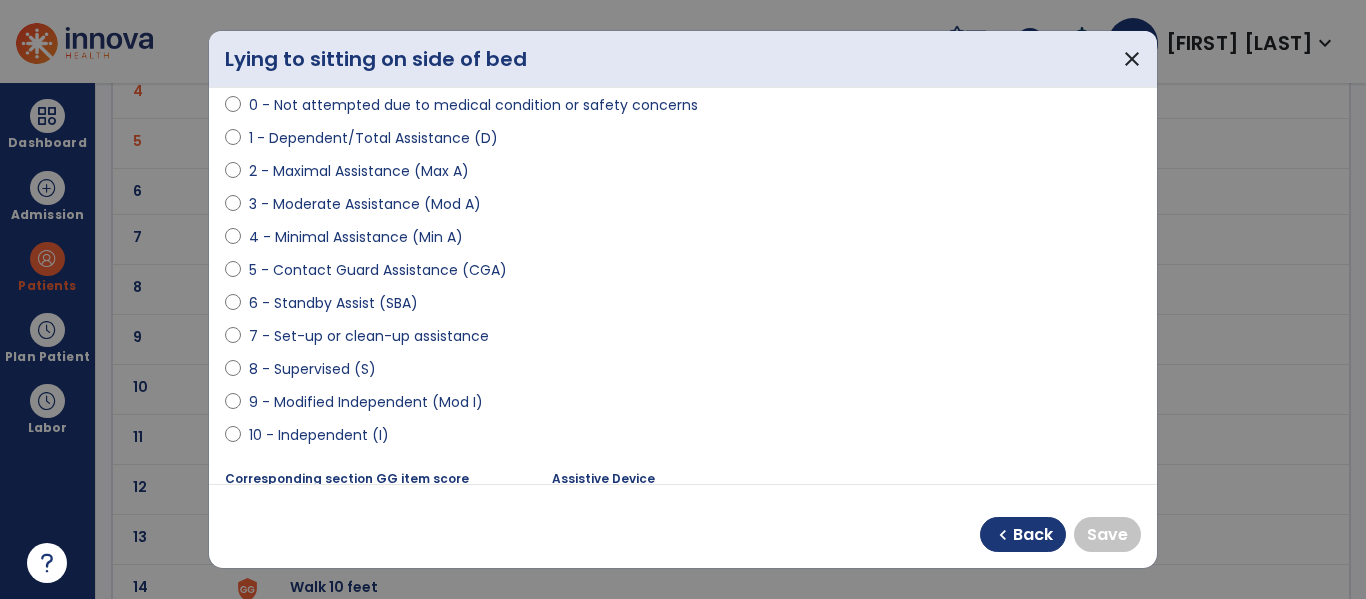 scroll, scrollTop: 238, scrollLeft: 0, axis: vertical 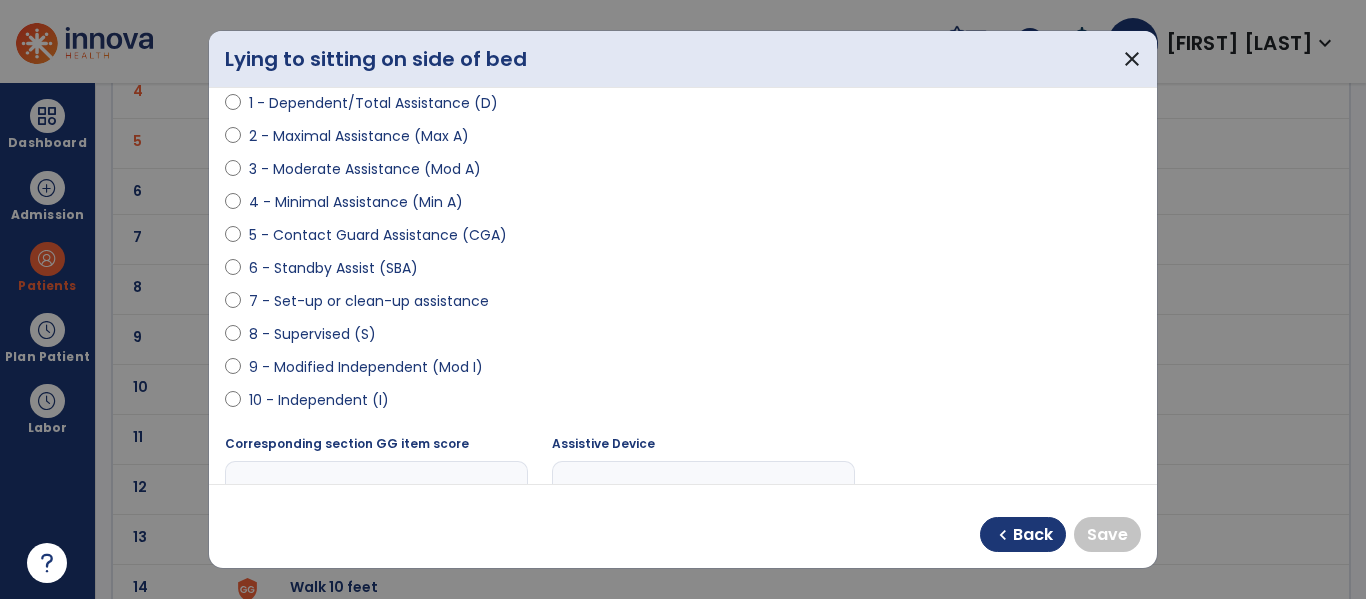 click on "9 - Modified Independent (Mod I)" at bounding box center [366, 367] 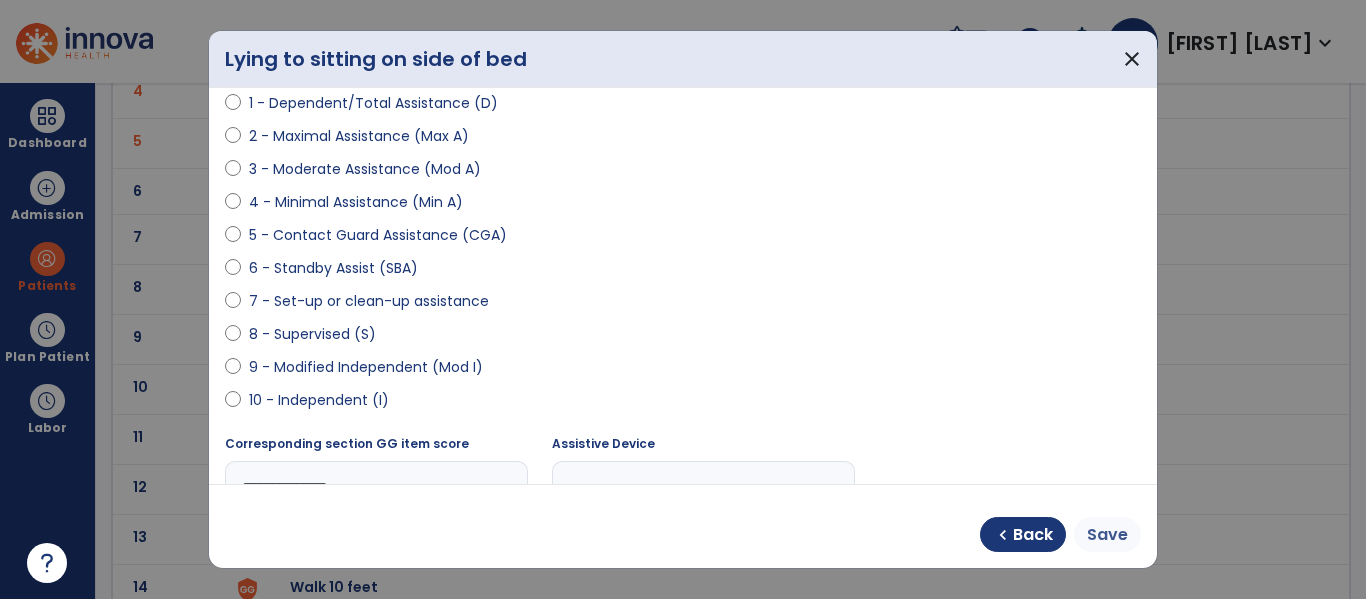 click on "Save" at bounding box center [1107, 534] 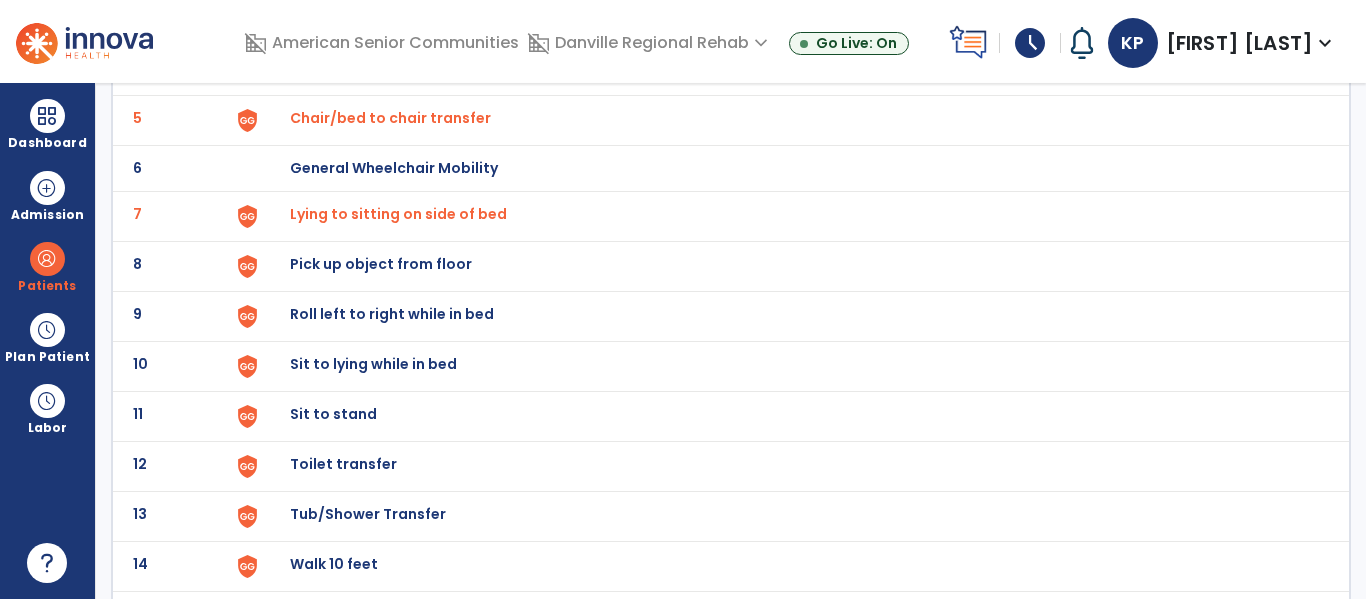 scroll, scrollTop: 370, scrollLeft: 0, axis: vertical 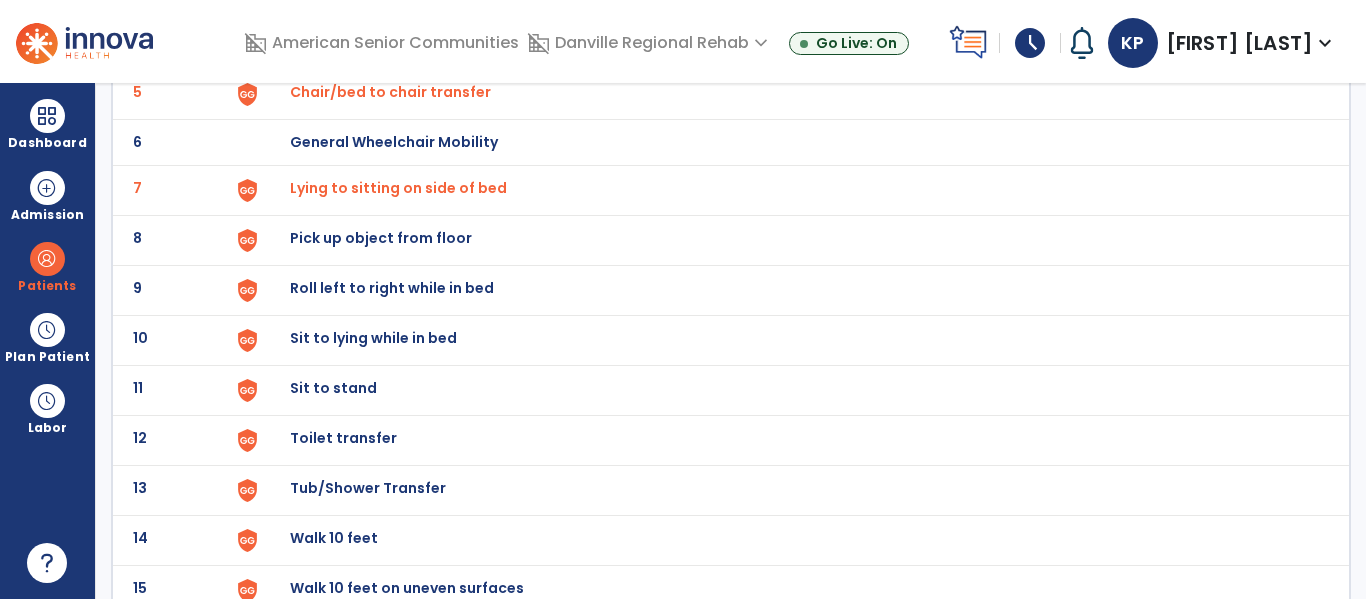 click on "Sit to lying while in bed" at bounding box center (789, -106) 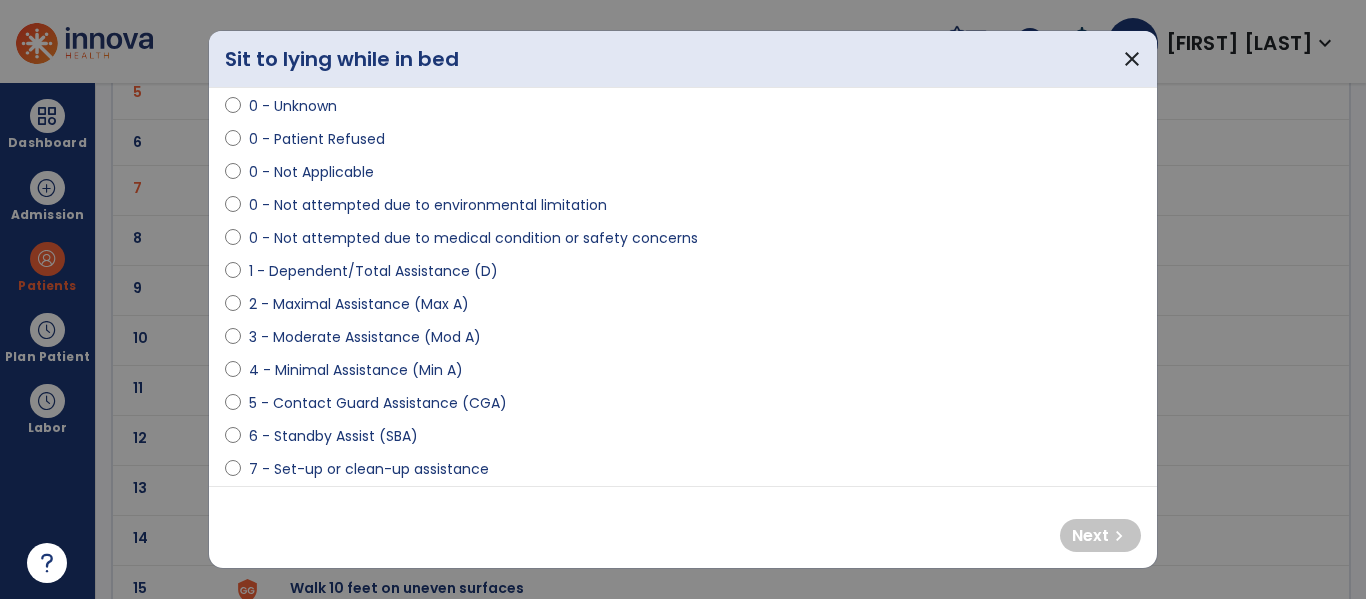 scroll, scrollTop: 72, scrollLeft: 0, axis: vertical 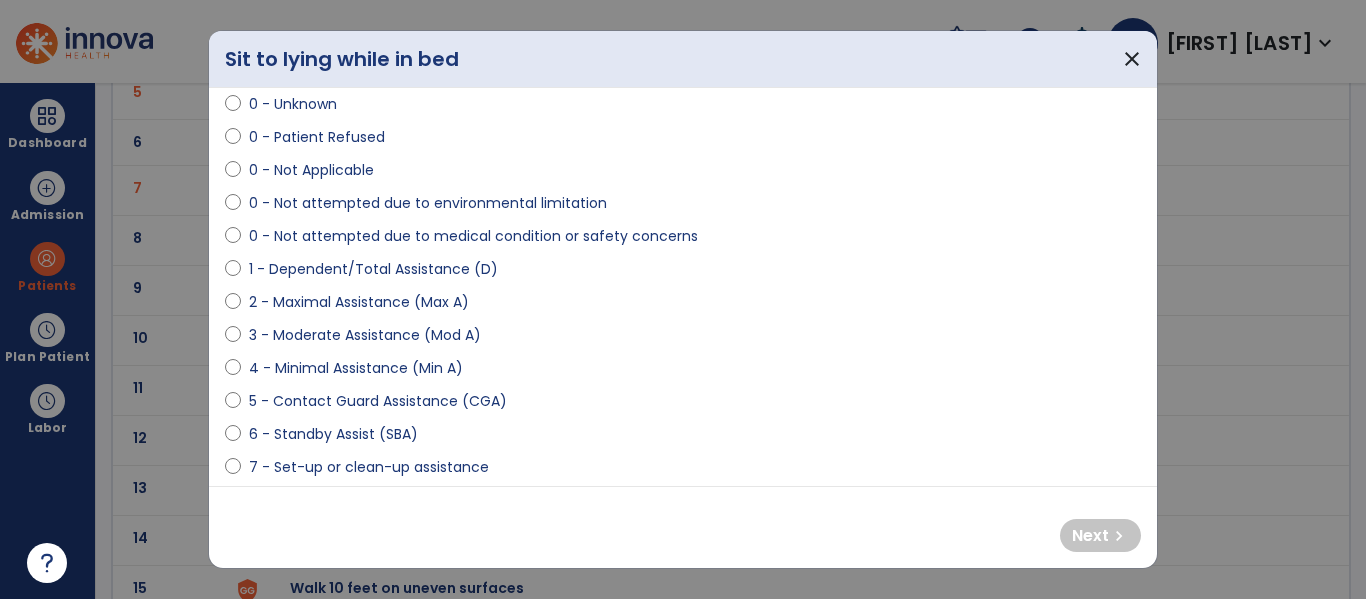 click on "5 - Contact Guard Assistance (CGA)" at bounding box center (378, 401) 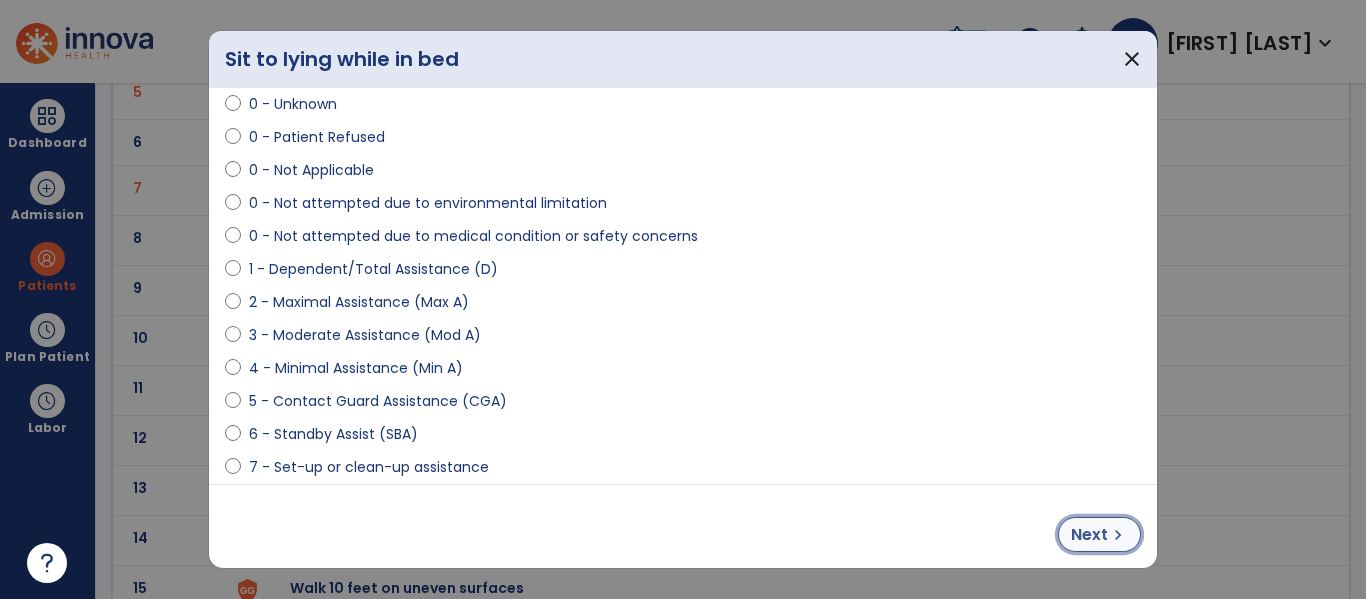 click on "Next" at bounding box center [1089, 535] 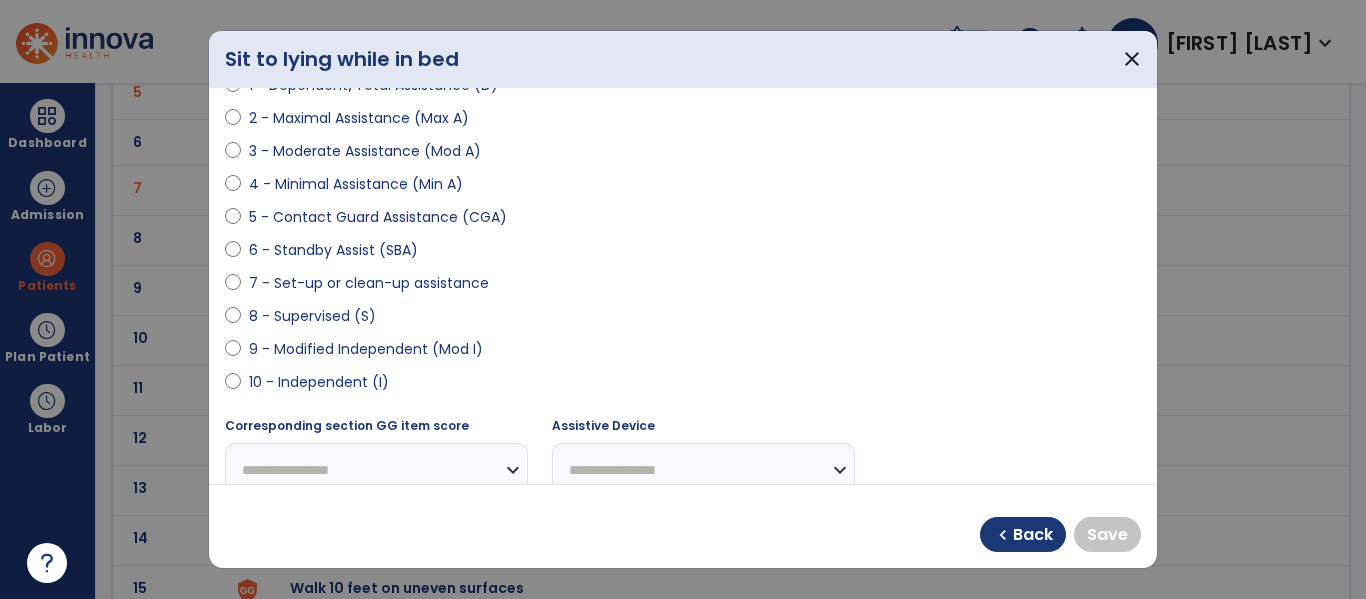 scroll, scrollTop: 261, scrollLeft: 0, axis: vertical 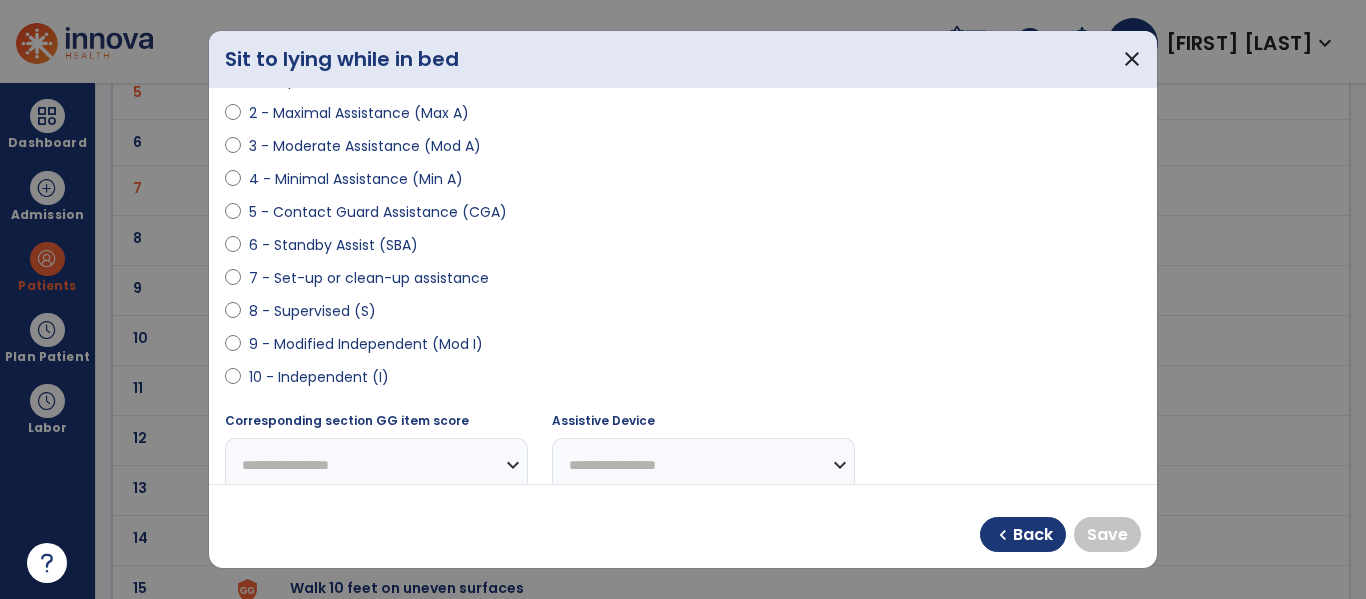 click on "9 - Modified Independent (Mod I)" at bounding box center [366, 344] 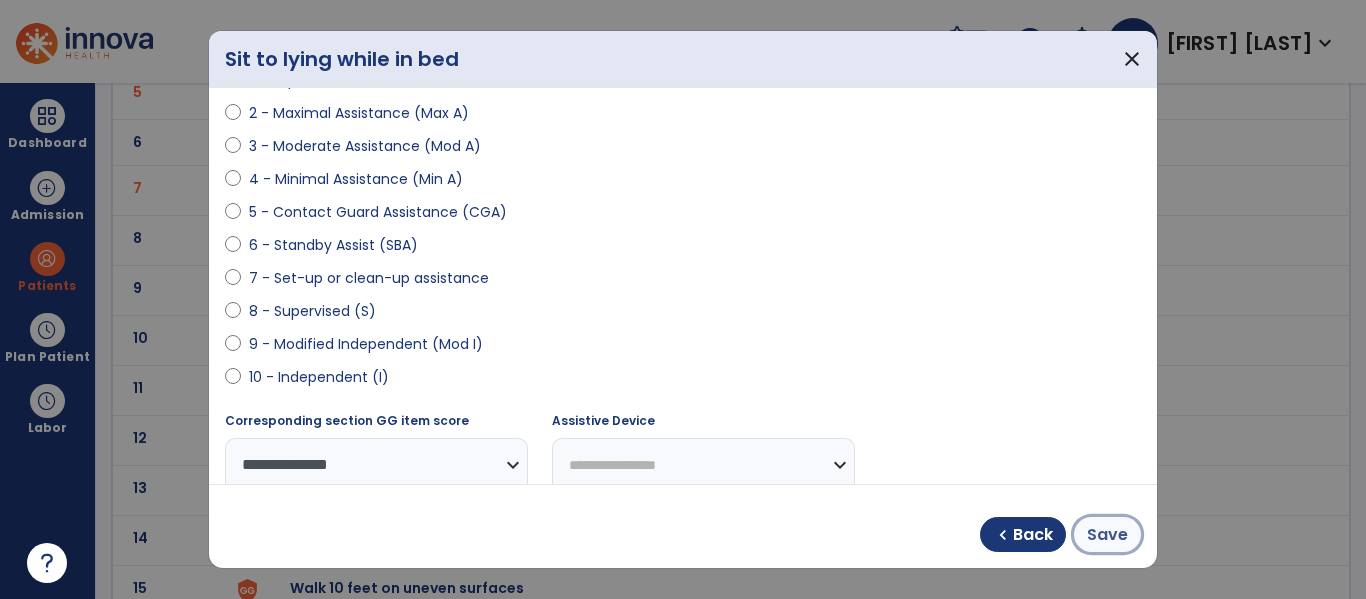 click on "Save" at bounding box center [1107, 535] 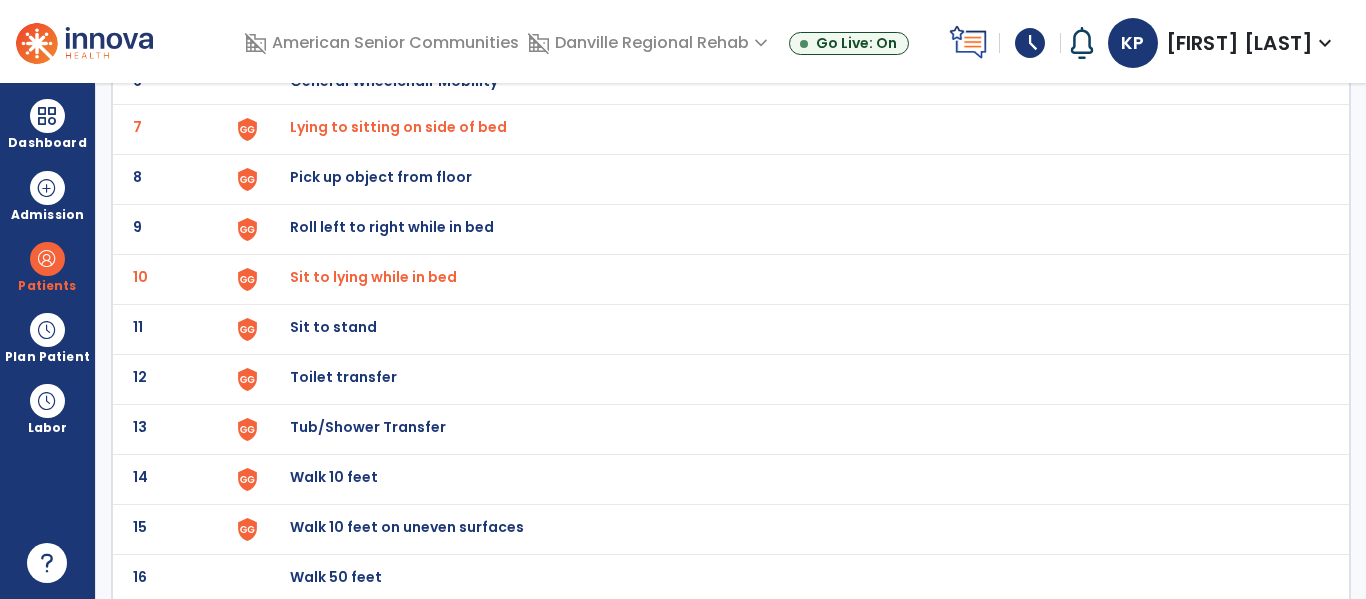 scroll, scrollTop: 436, scrollLeft: 0, axis: vertical 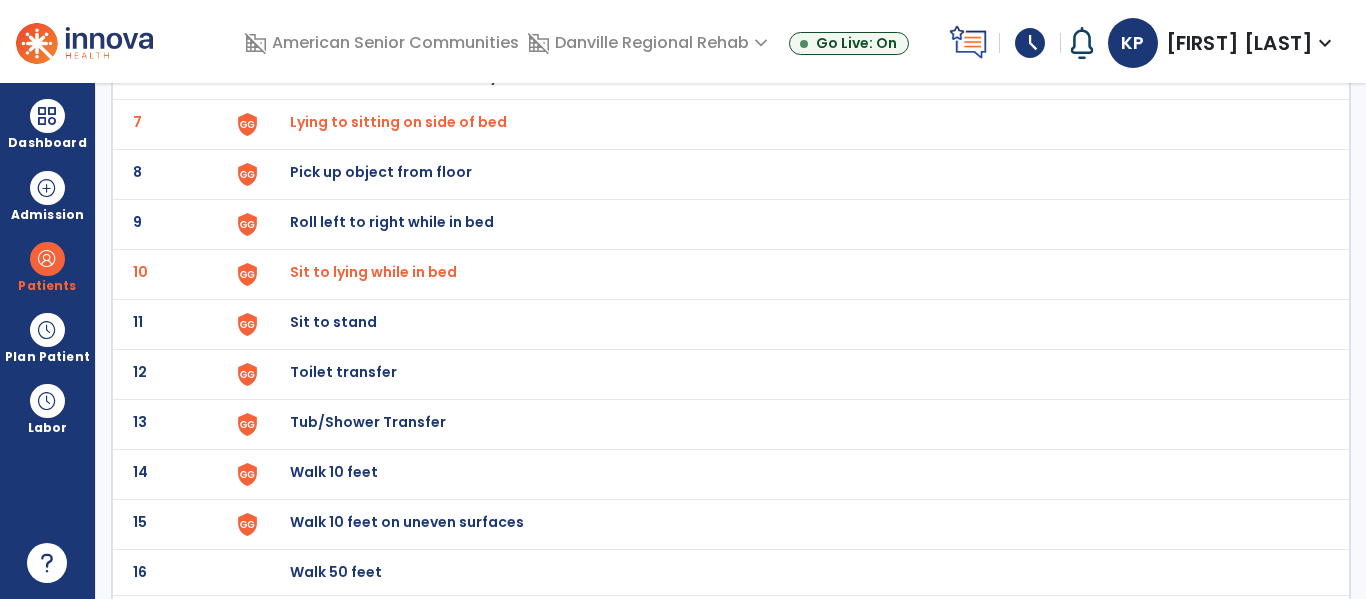 click on "Sit to stand" at bounding box center (789, -172) 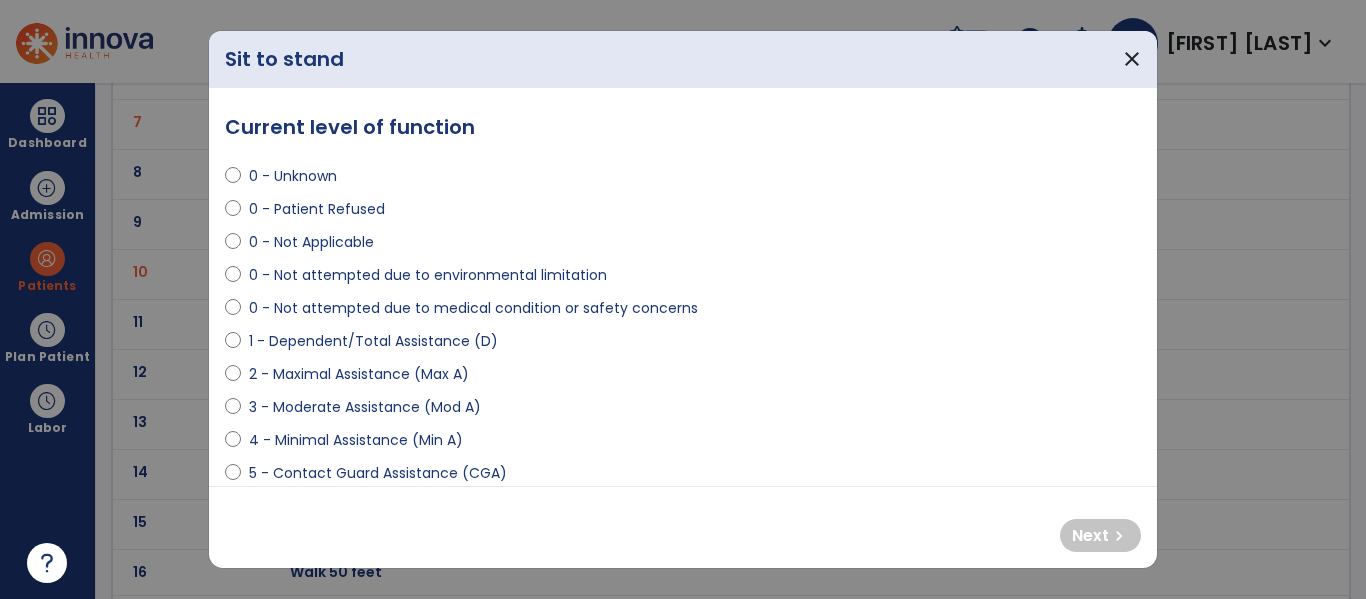 click on "4 - Minimal Assistance (Min A)" at bounding box center [356, 440] 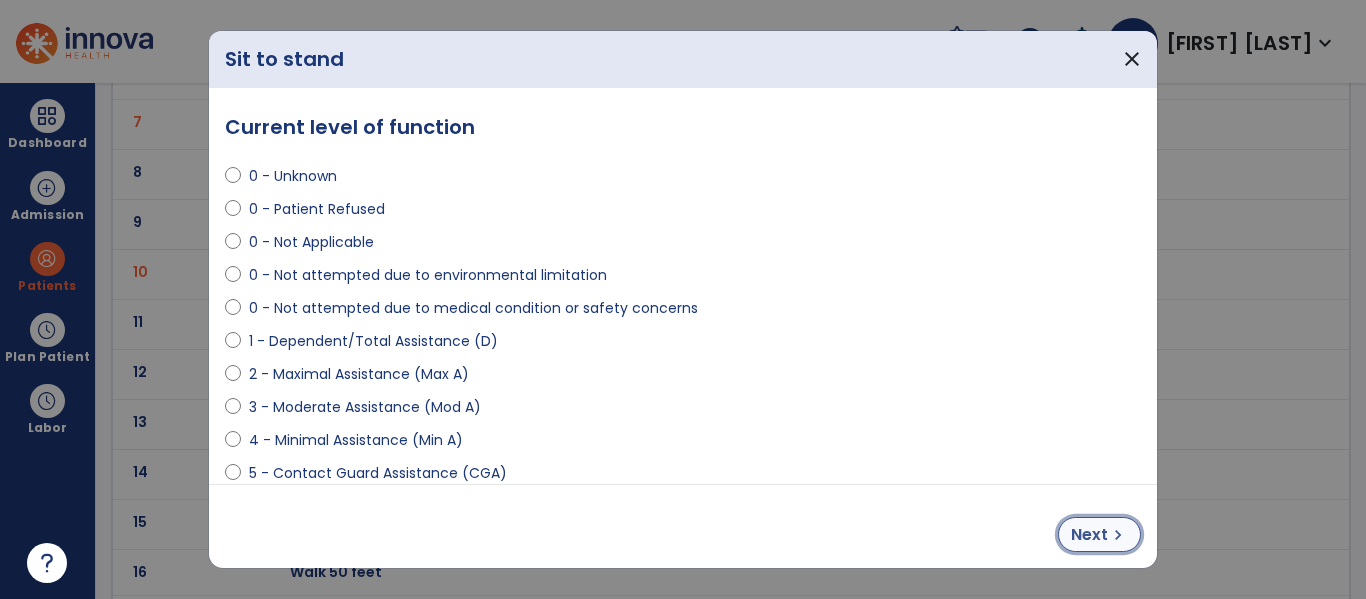 click on "Next  chevron_right" at bounding box center [1099, 534] 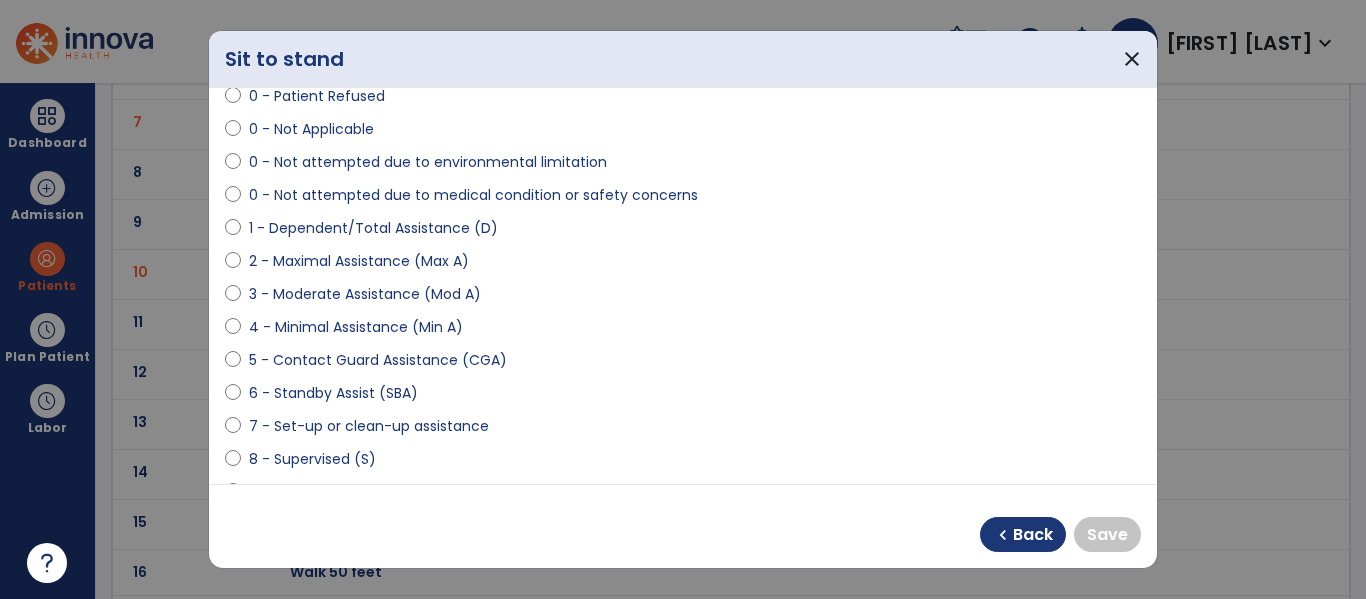 scroll, scrollTop: 218, scrollLeft: 0, axis: vertical 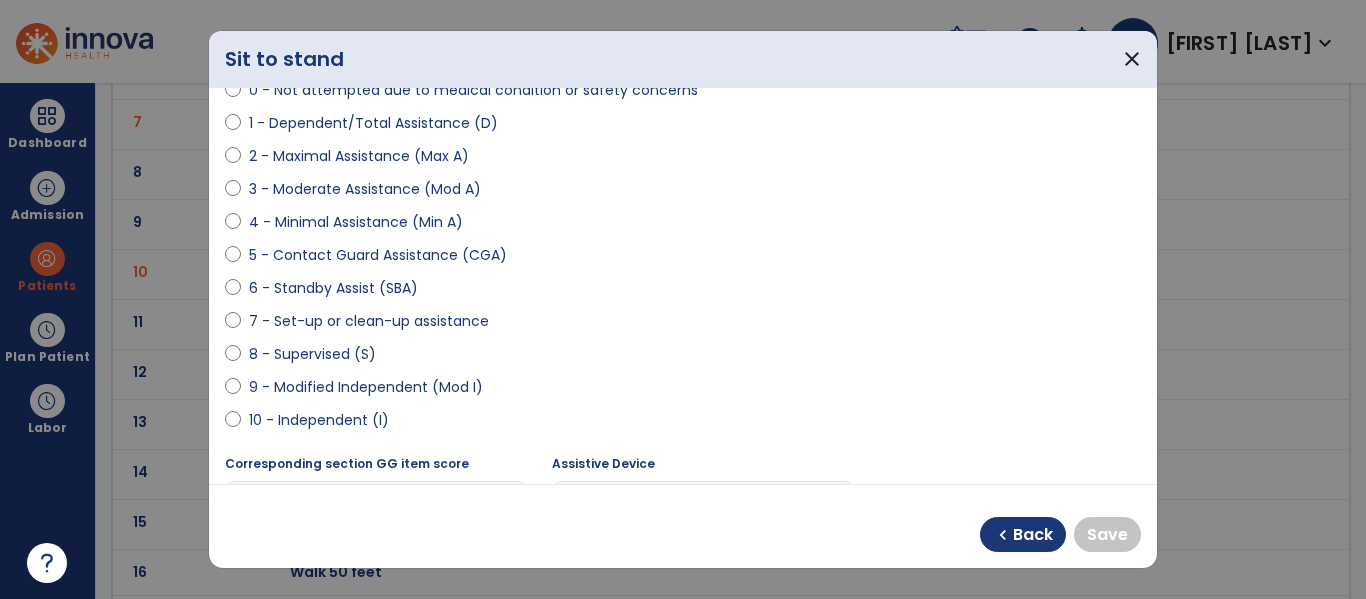 click on "8 - Supervised (S)" at bounding box center [683, 358] 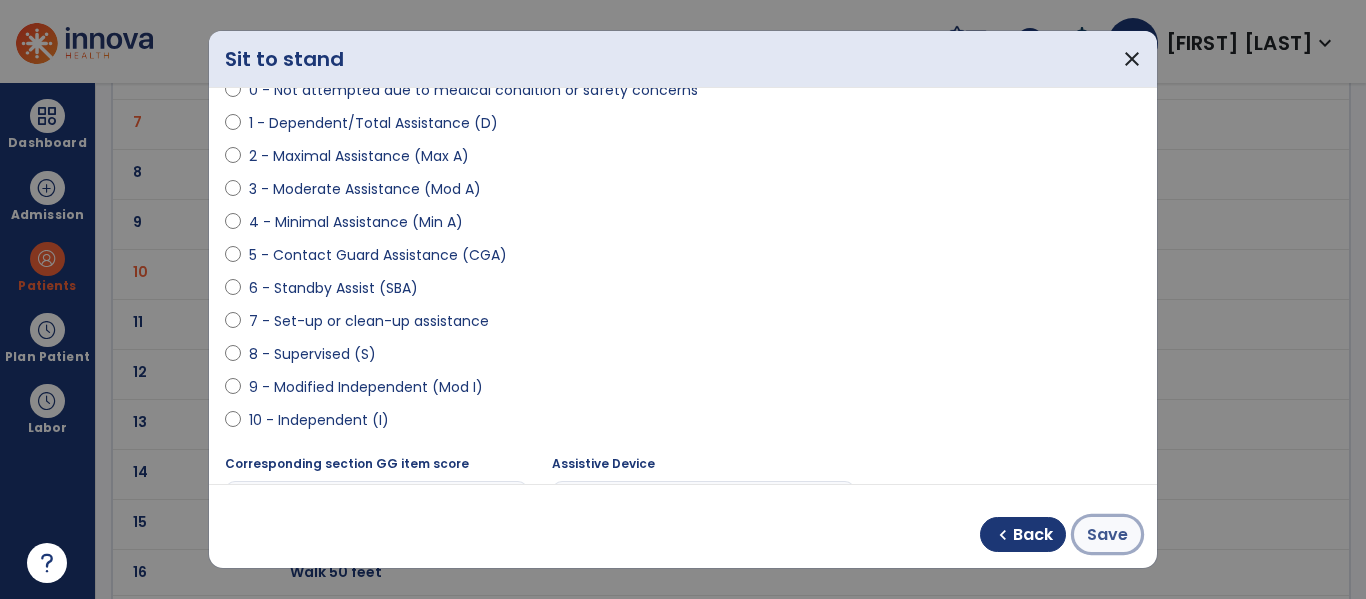click on "Save" at bounding box center [1107, 535] 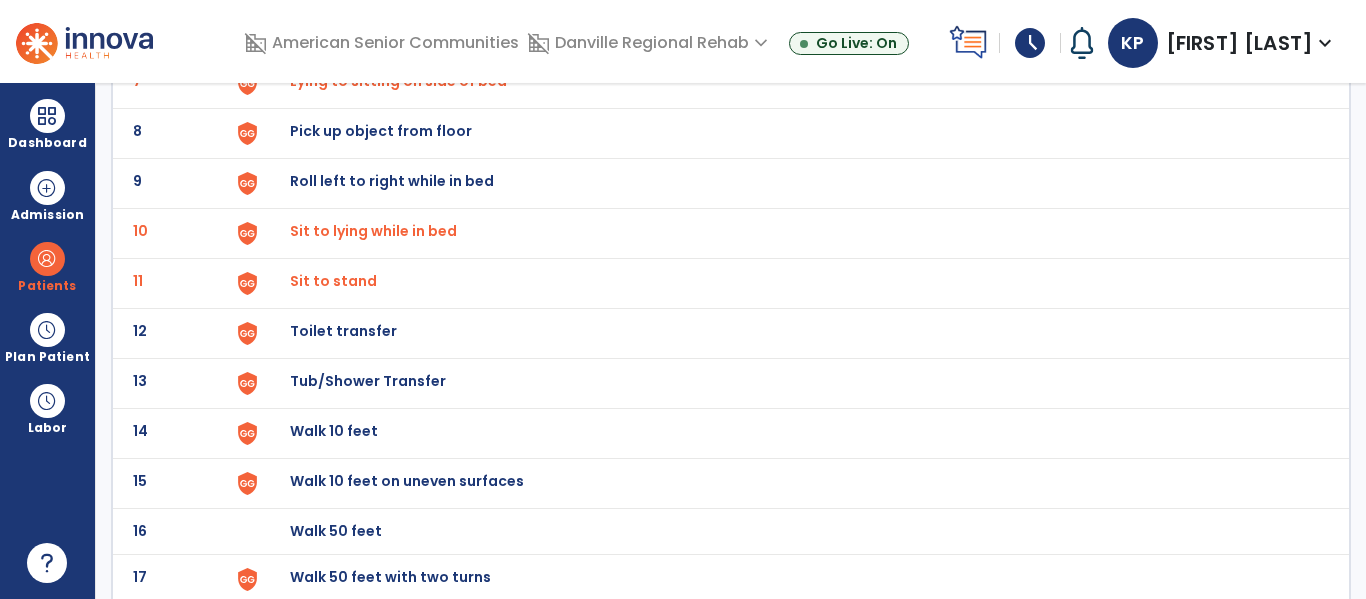 scroll, scrollTop: 478, scrollLeft: 0, axis: vertical 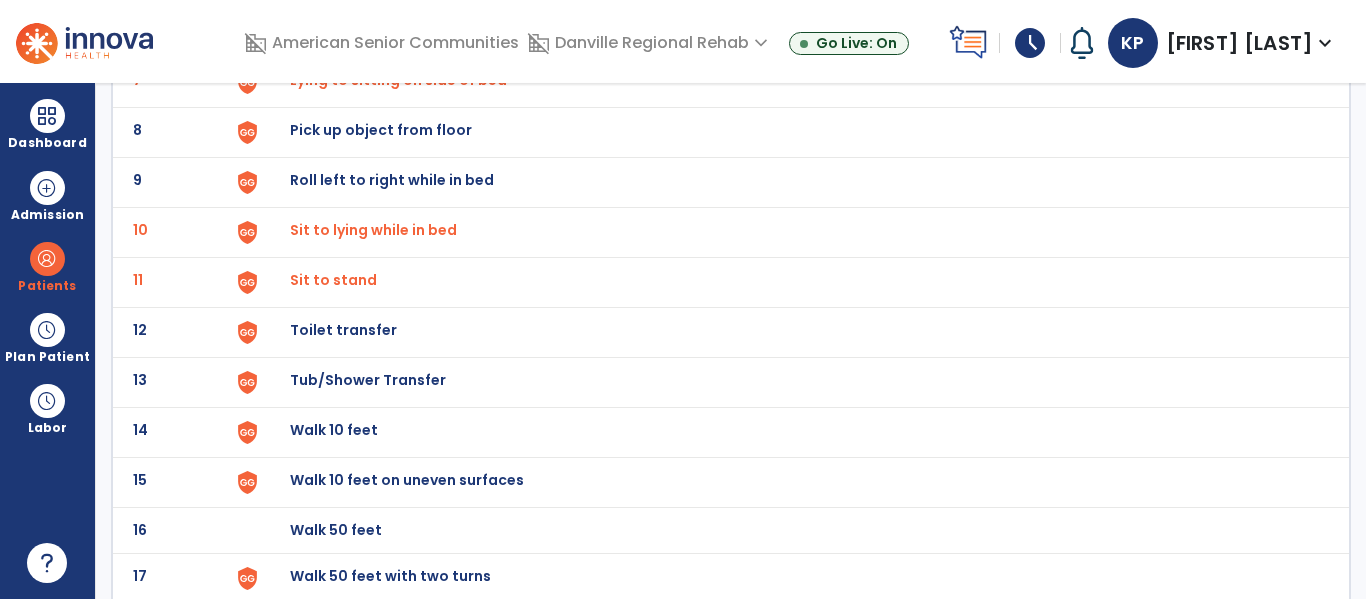 click on "Toilet transfer" at bounding box center (789, -214) 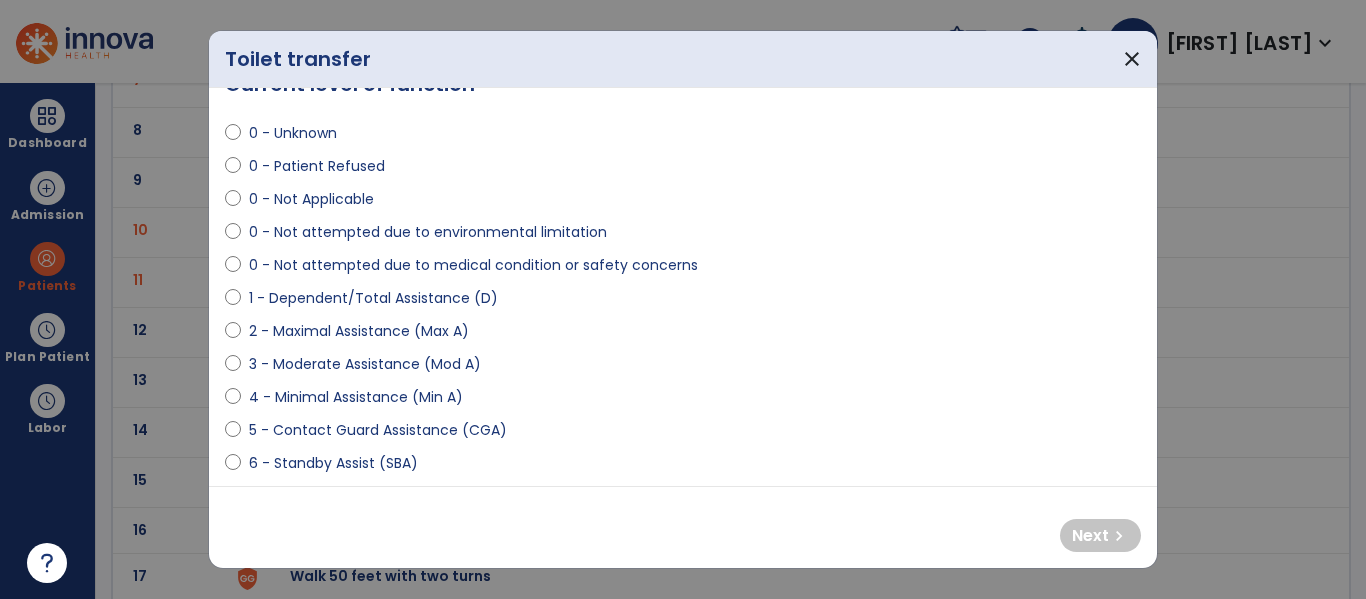 scroll, scrollTop: 50, scrollLeft: 0, axis: vertical 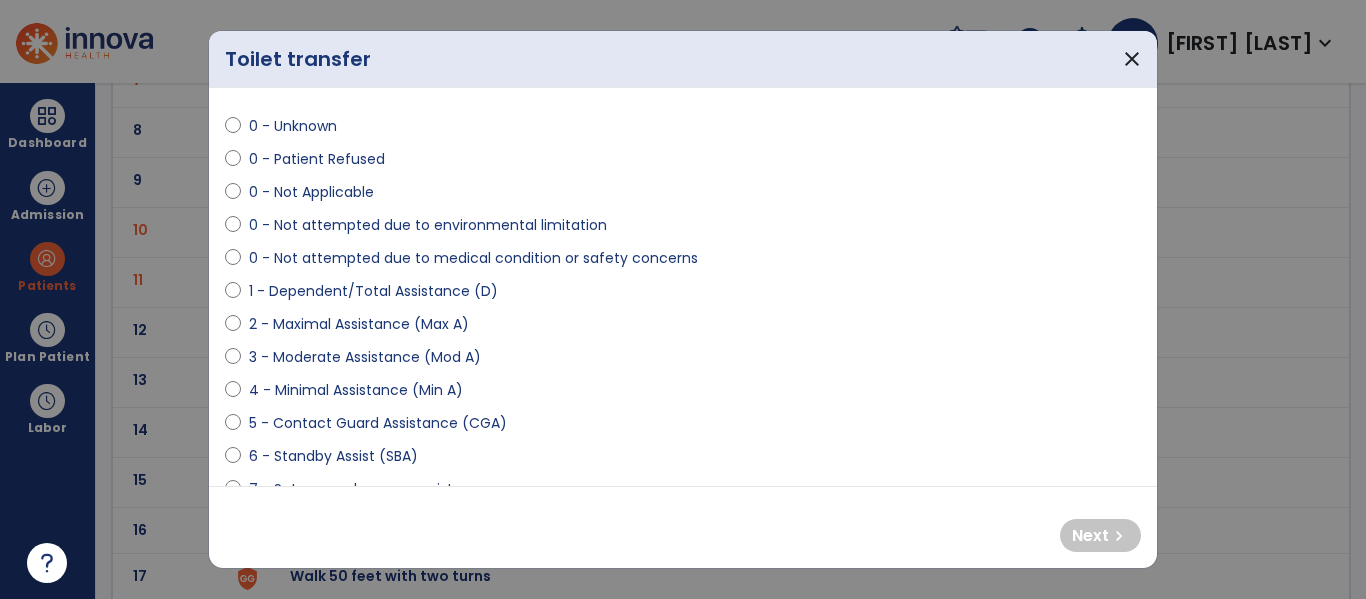 click on "0 - Not attempted due to medical condition or safety concerns" at bounding box center (473, 258) 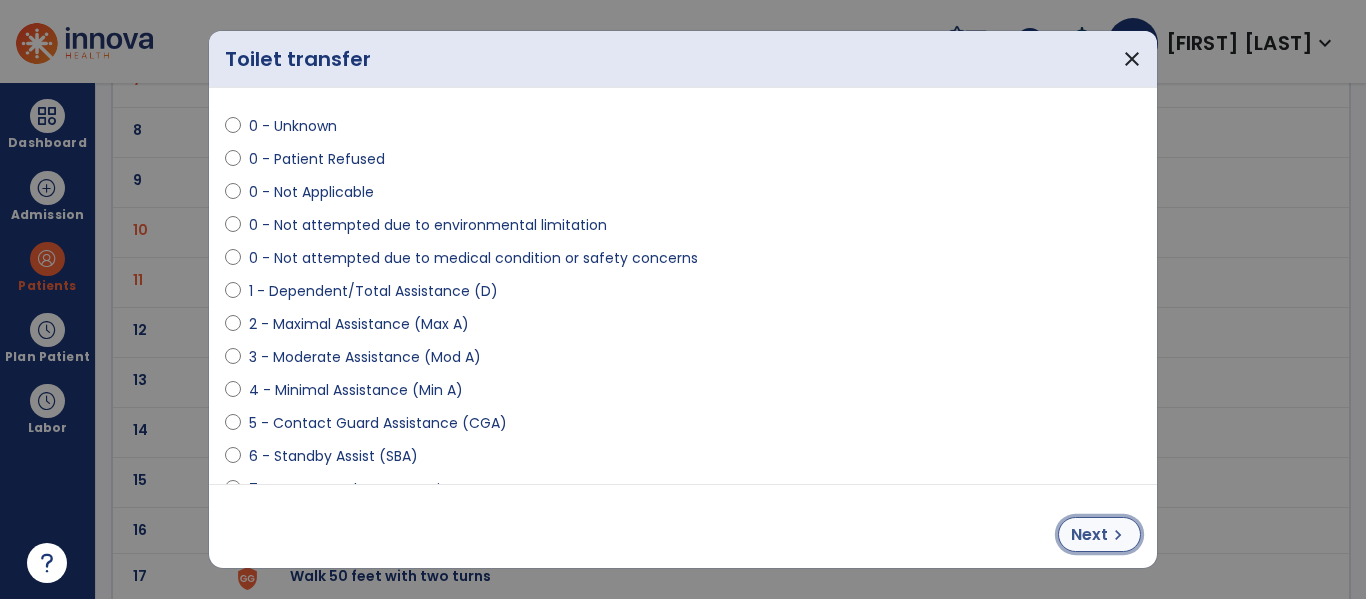 click on "Next" at bounding box center [1089, 535] 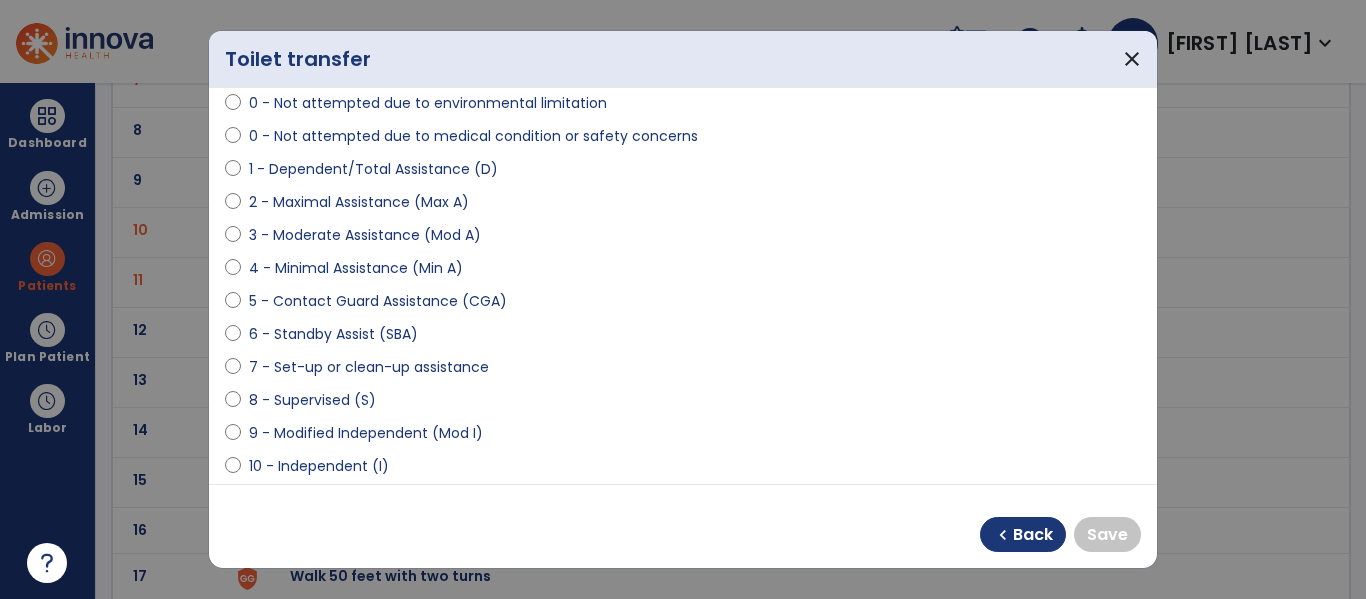 scroll, scrollTop: 179, scrollLeft: 0, axis: vertical 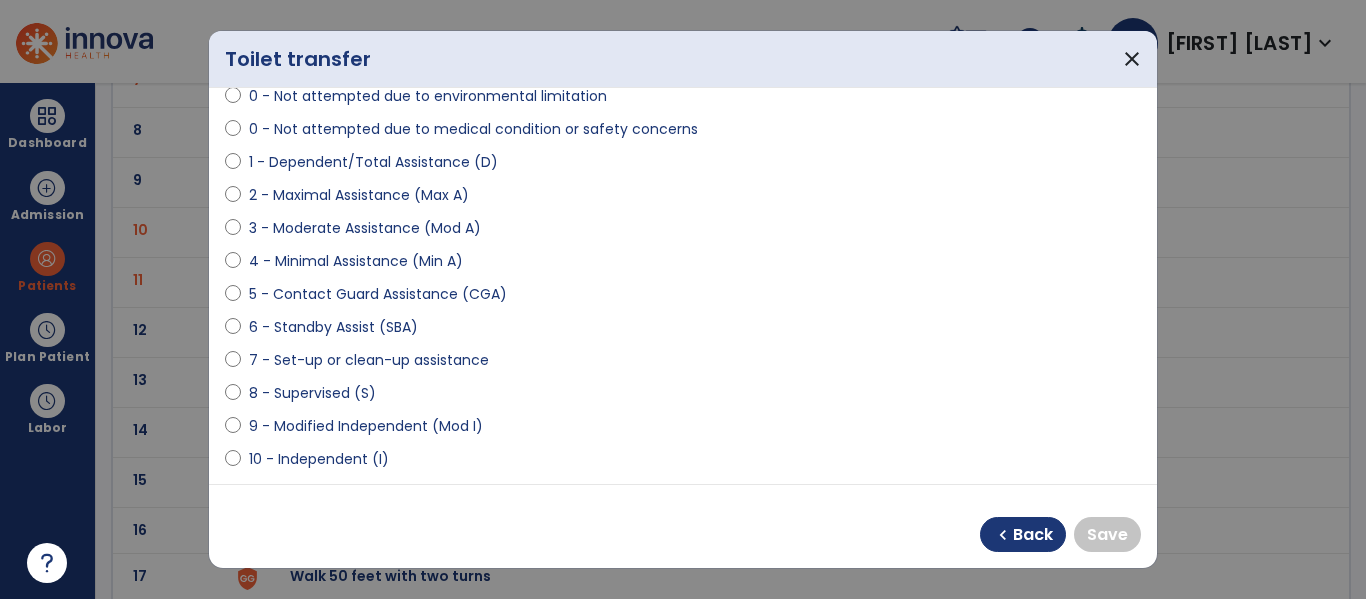 click on "9 - Modified Independent (Mod I)" at bounding box center (366, 426) 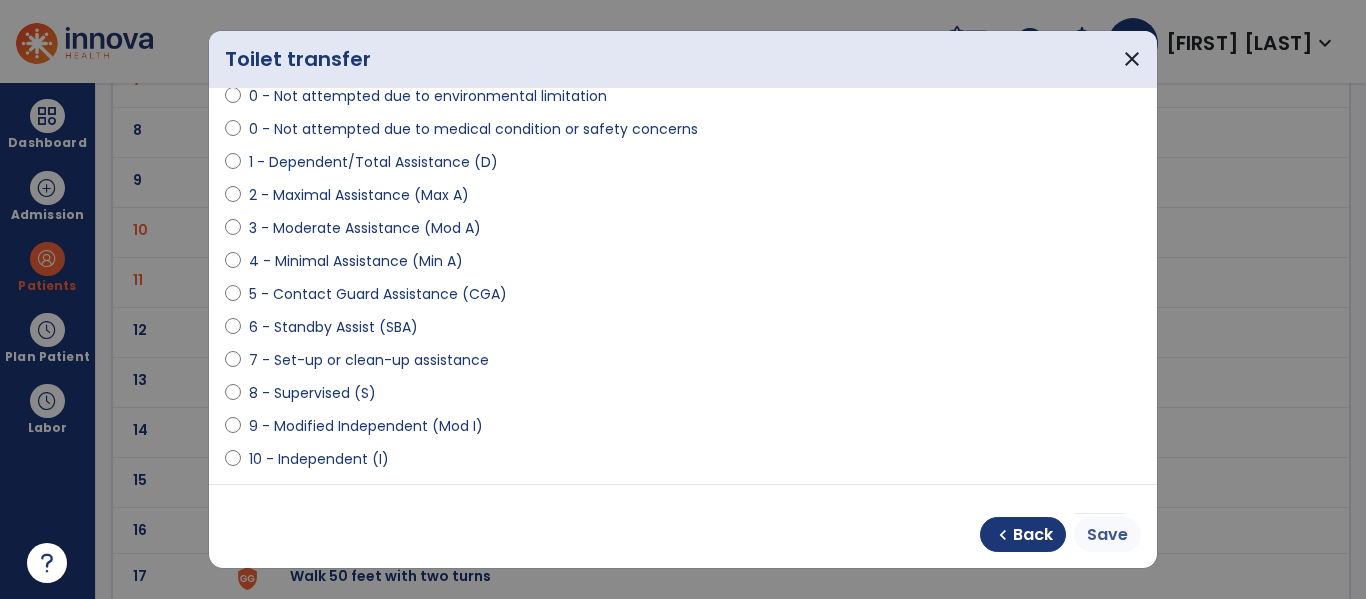 click on "Save" at bounding box center [1107, 535] 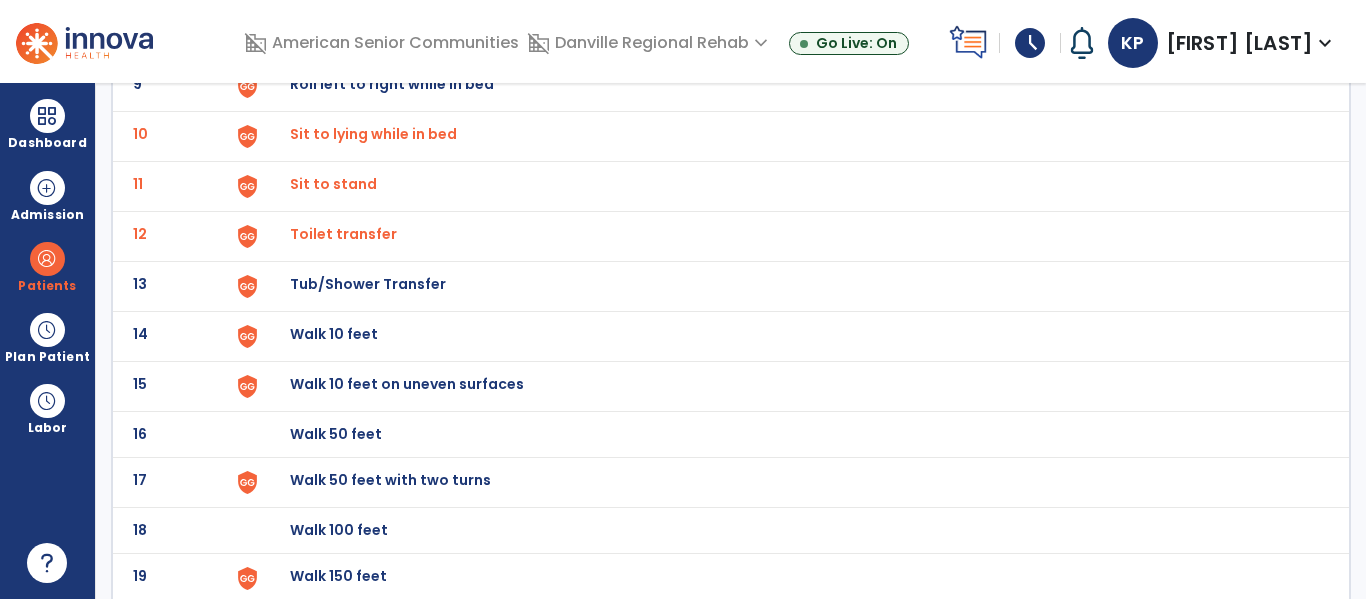 scroll, scrollTop: 585, scrollLeft: 0, axis: vertical 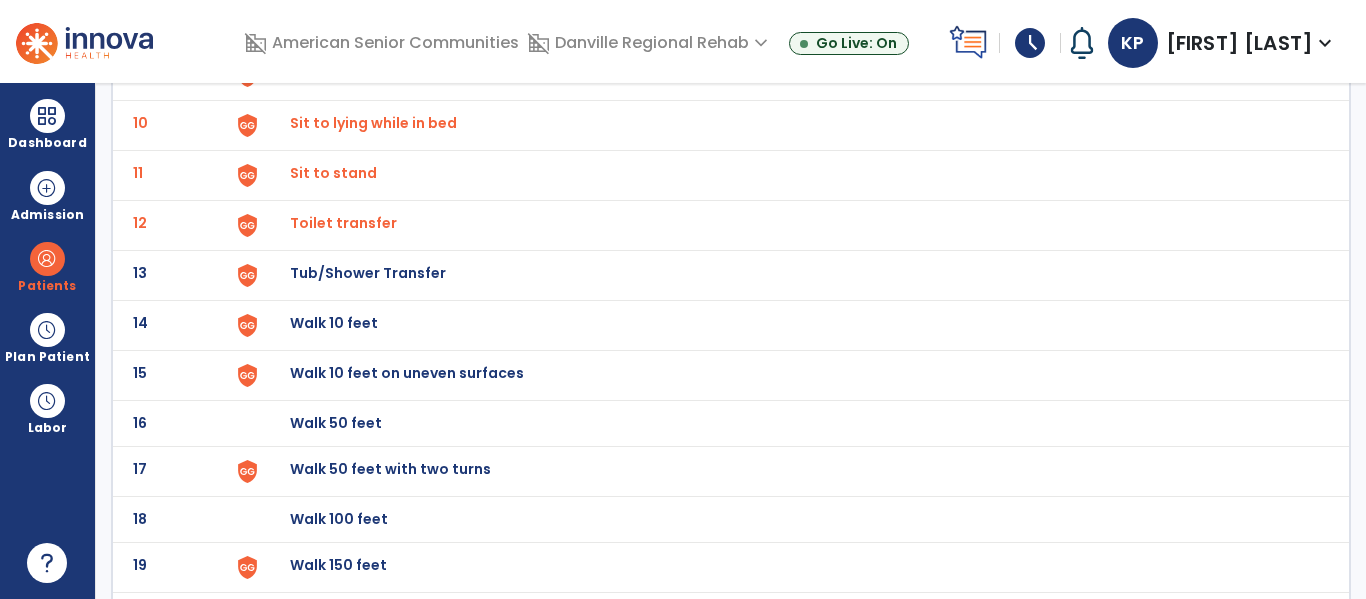 click on "Walk 10 feet" at bounding box center [789, -321] 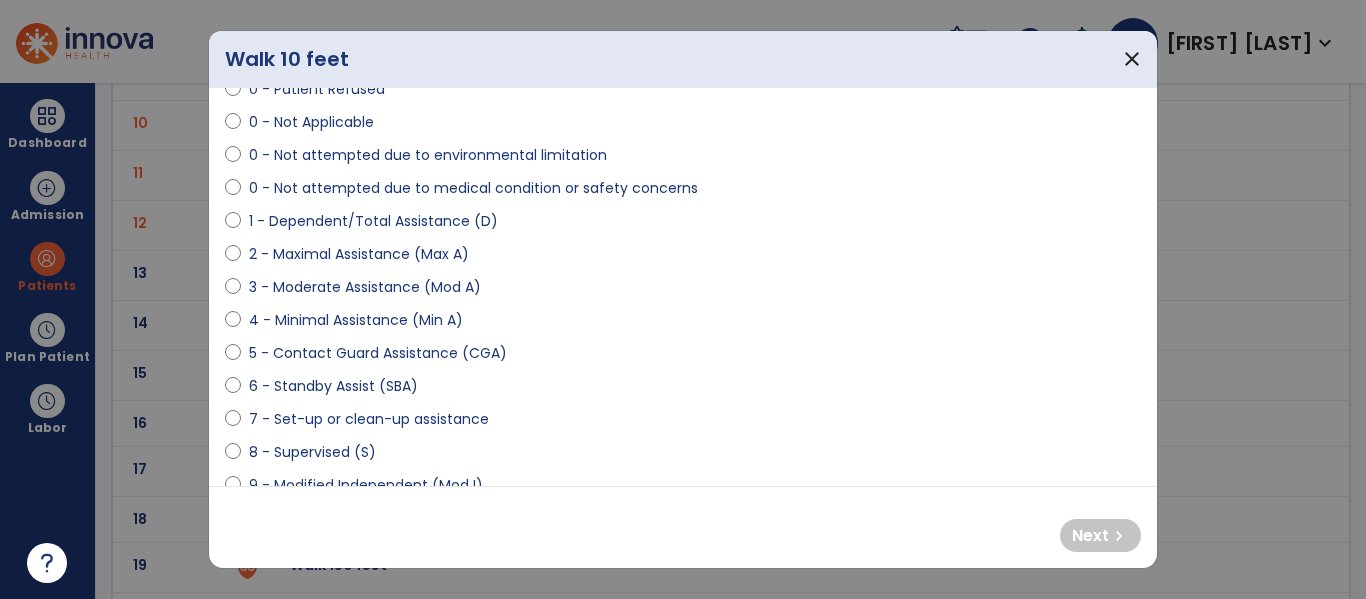 scroll, scrollTop: 140, scrollLeft: 0, axis: vertical 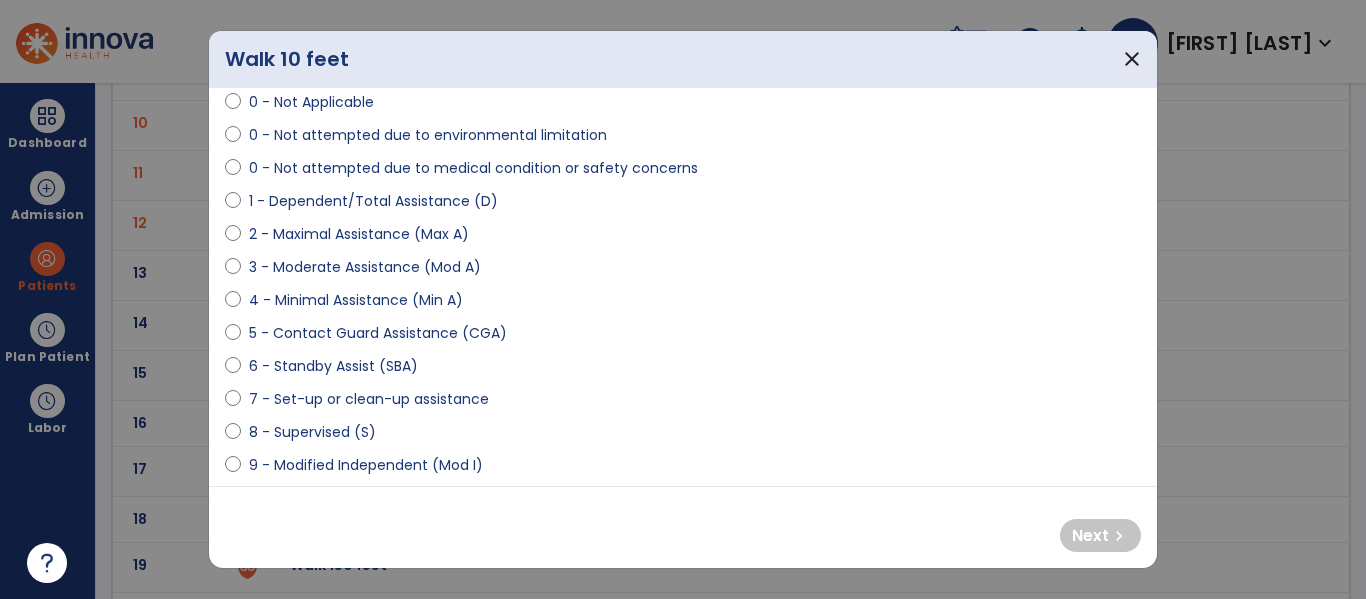 click on "5 - Contact Guard Assistance (CGA)" at bounding box center (378, 333) 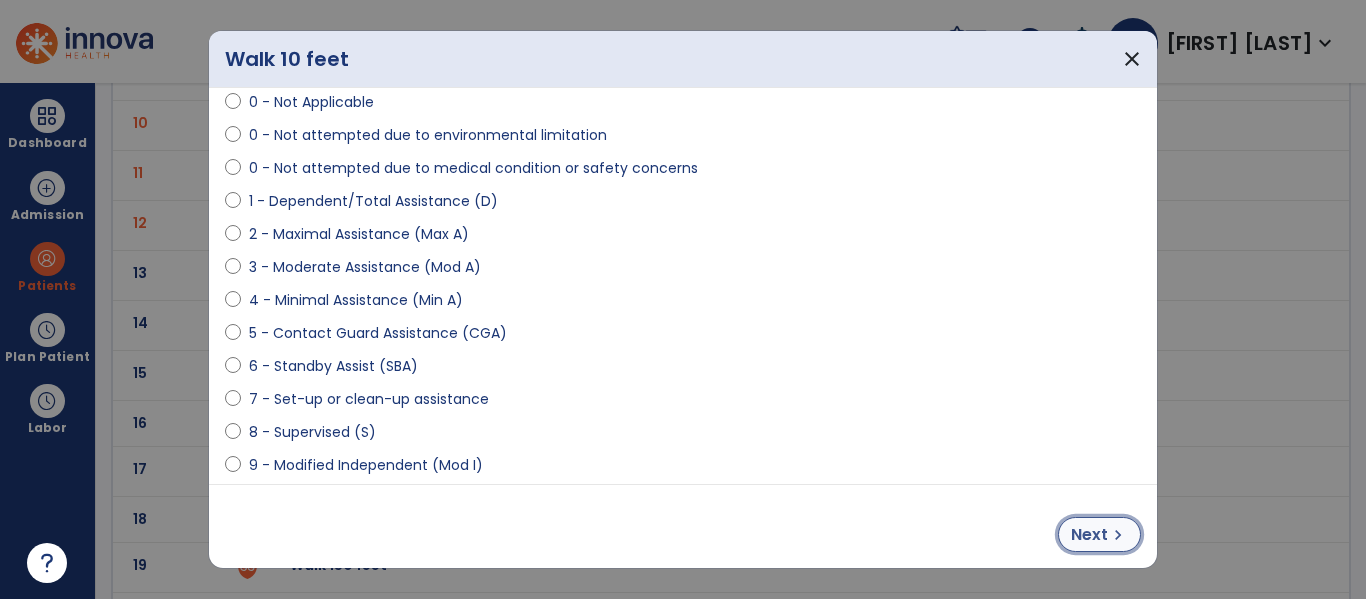 click on "chevron_right" at bounding box center (1118, 535) 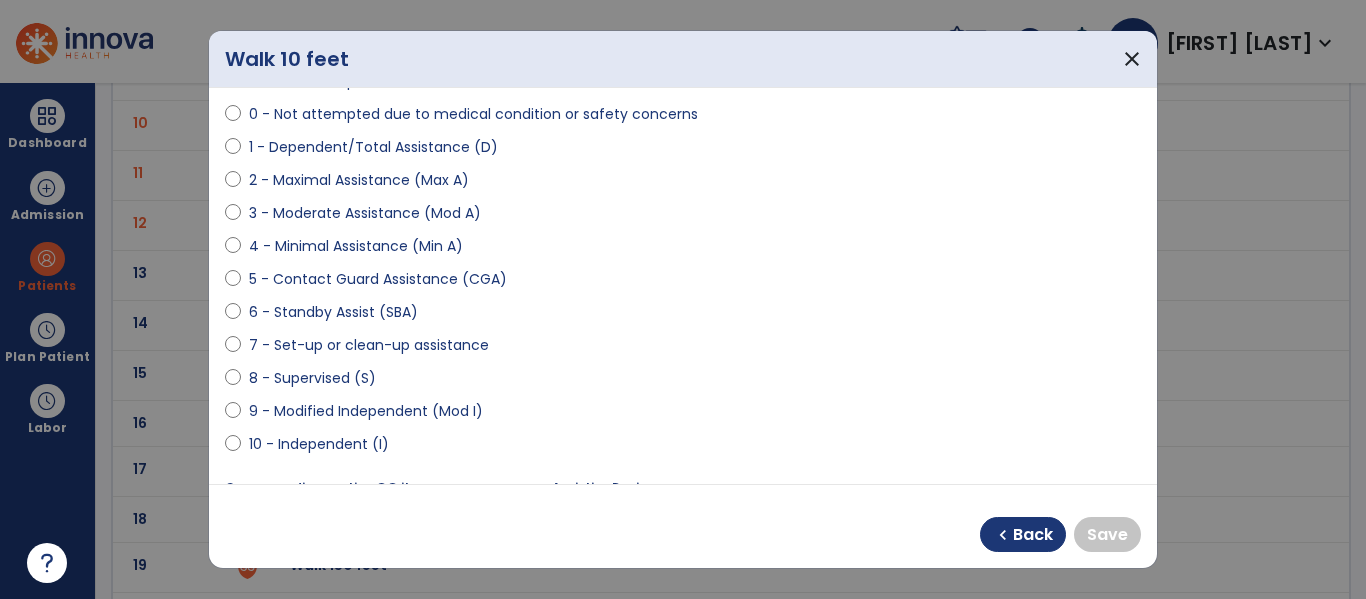 scroll, scrollTop: 222, scrollLeft: 0, axis: vertical 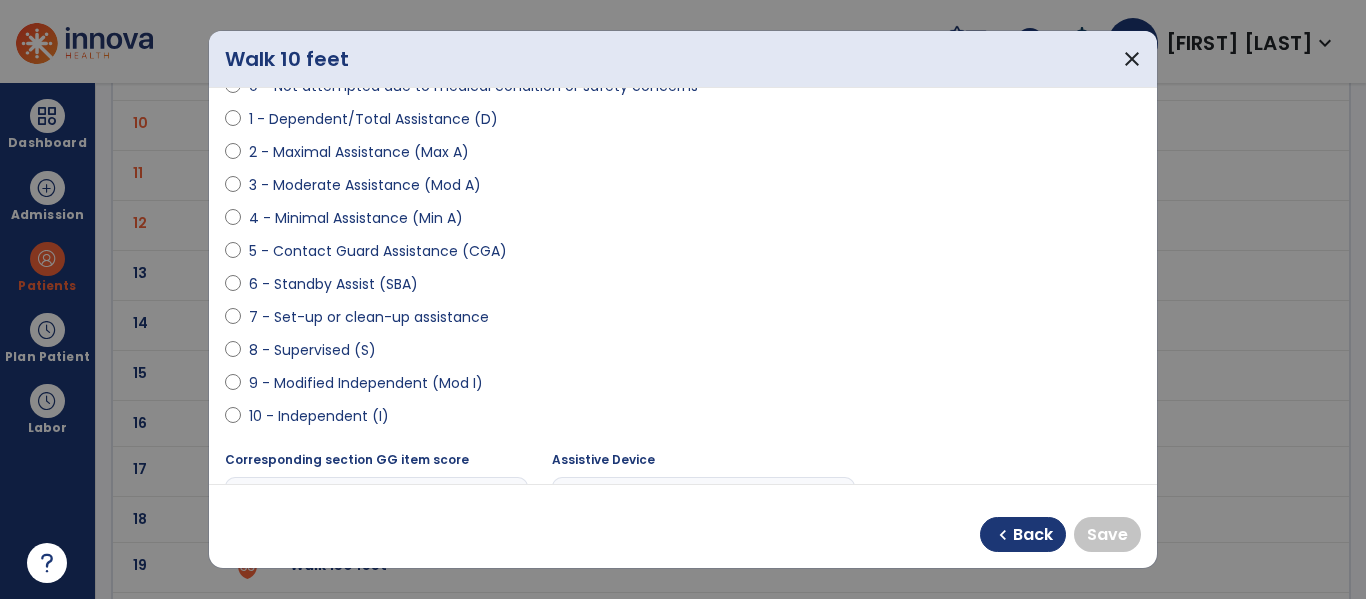 click on "9 - Modified Independent (Mod I)" at bounding box center (366, 383) 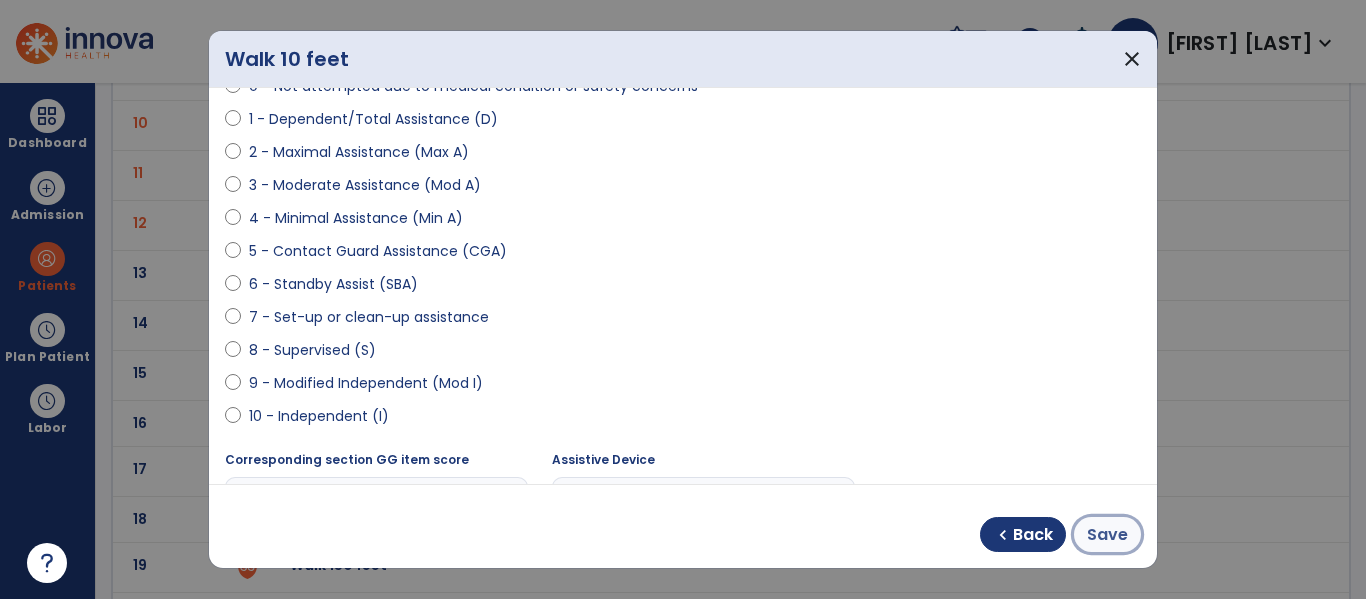 click on "Save" at bounding box center [1107, 535] 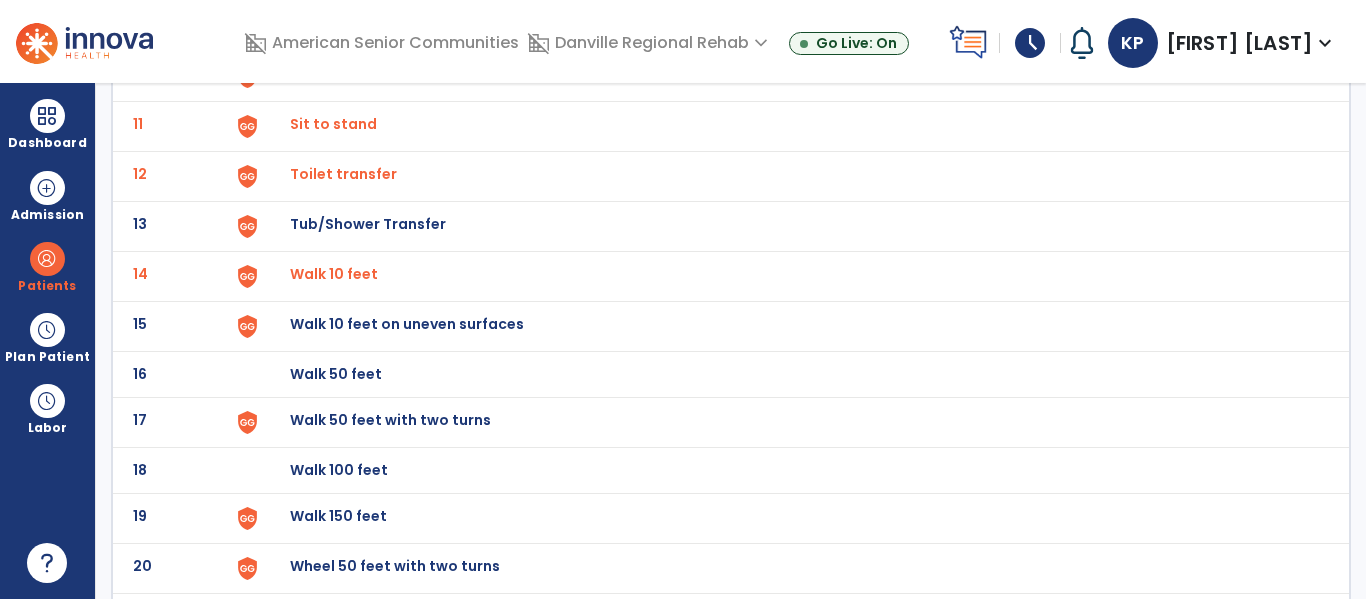 scroll, scrollTop: 665, scrollLeft: 0, axis: vertical 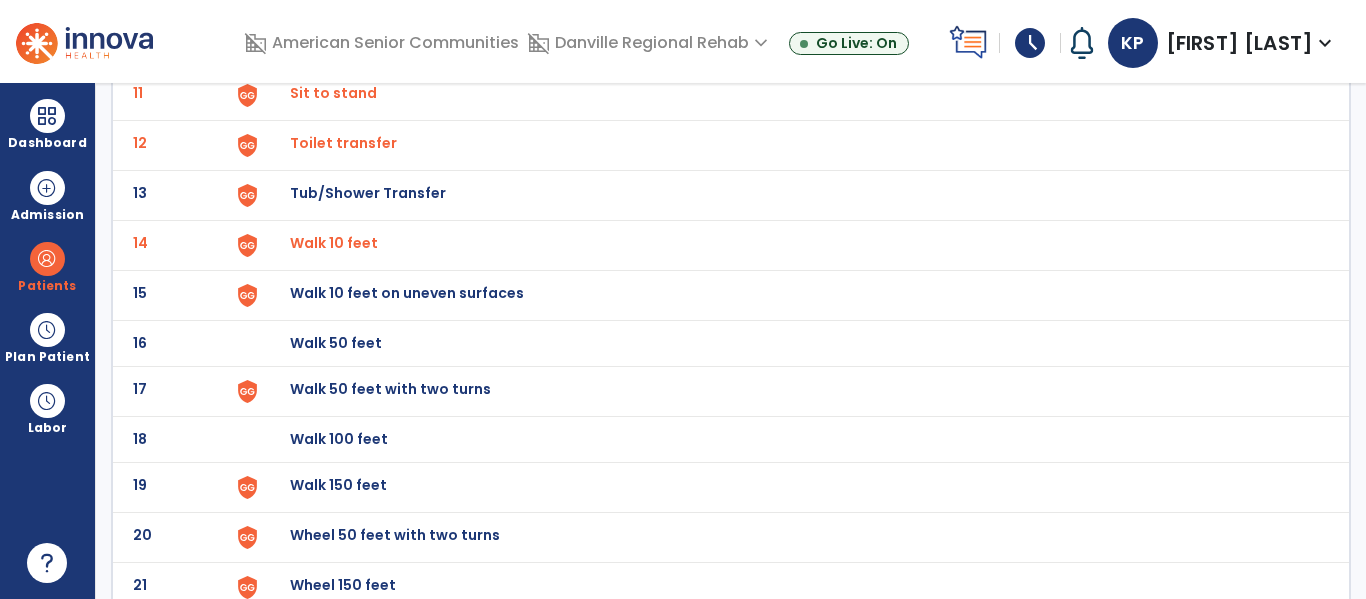 click on "Walk 50 feet with two turns" at bounding box center (789, -401) 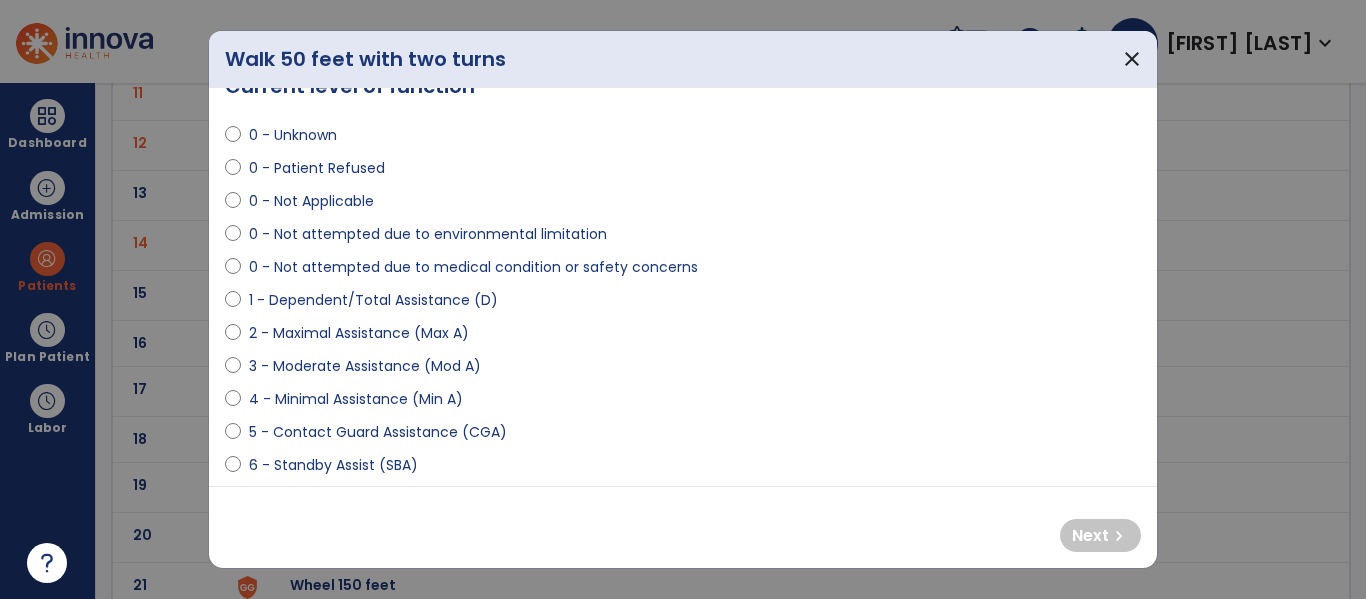scroll, scrollTop: 43, scrollLeft: 0, axis: vertical 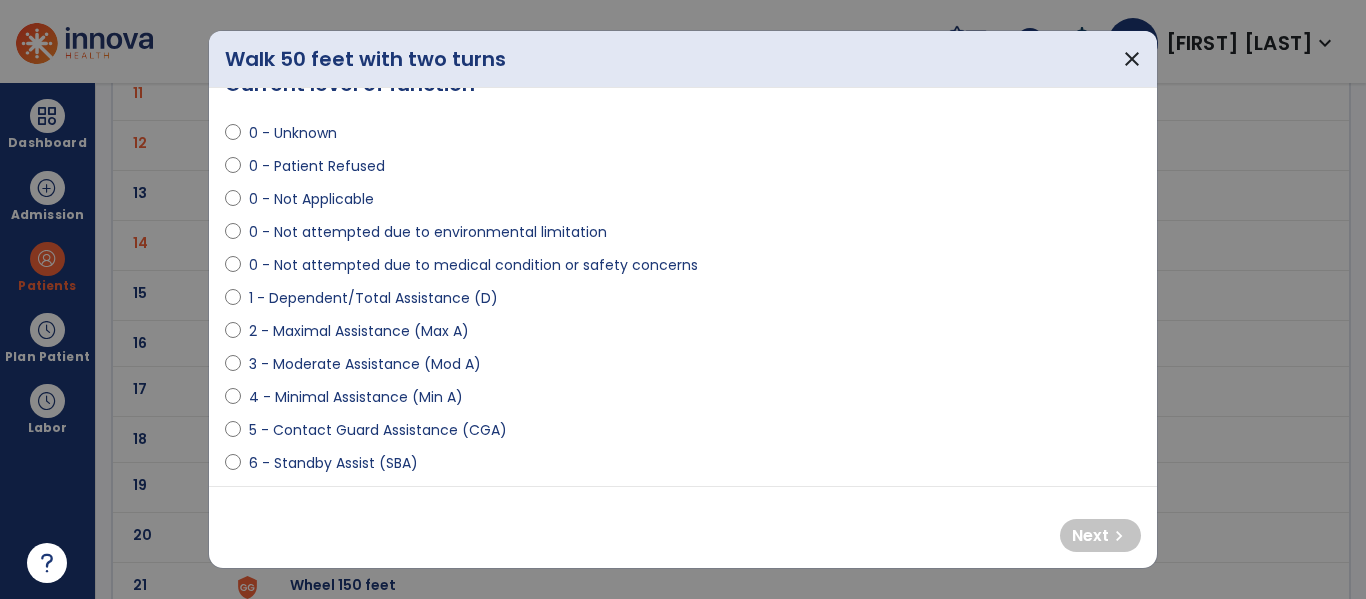 click on "0 - Not attempted due to medical condition or safety concerns" at bounding box center [473, 265] 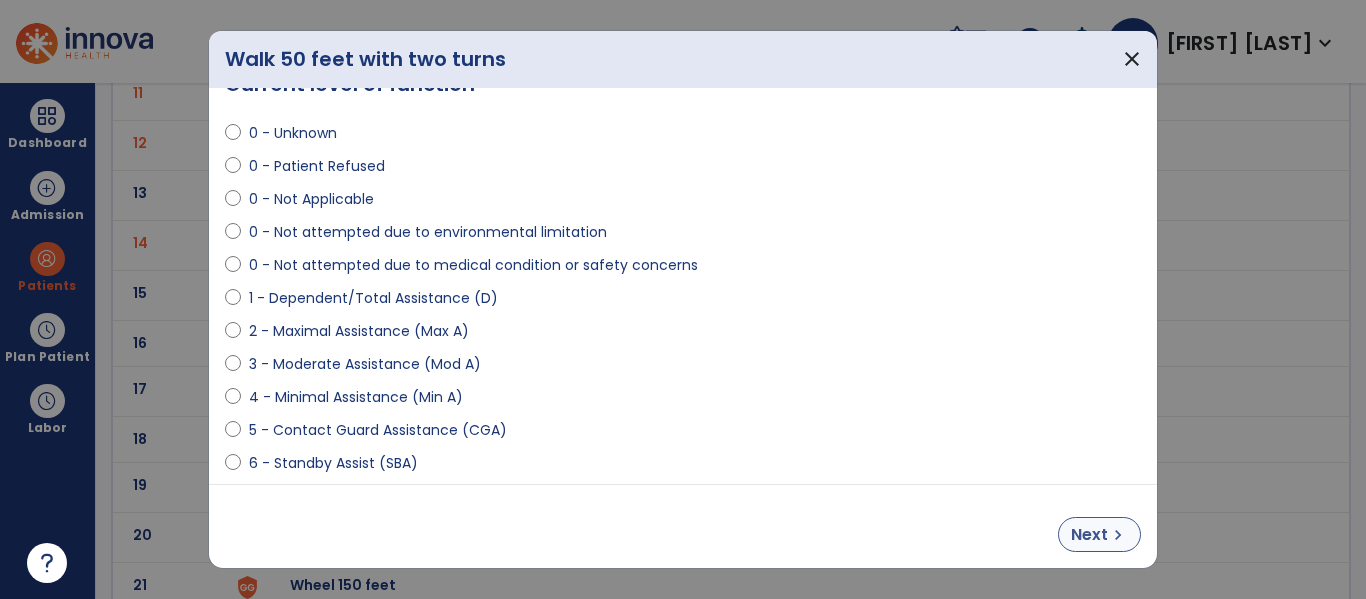 click on "Next" at bounding box center (1089, 535) 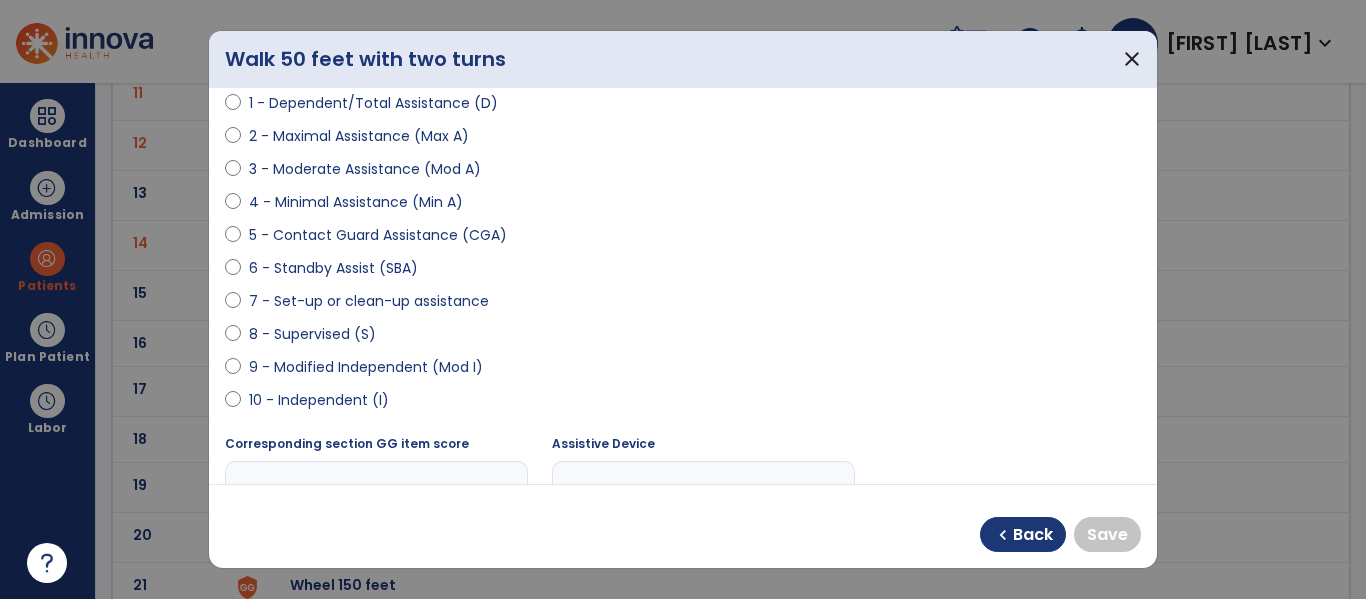 scroll, scrollTop: 261, scrollLeft: 0, axis: vertical 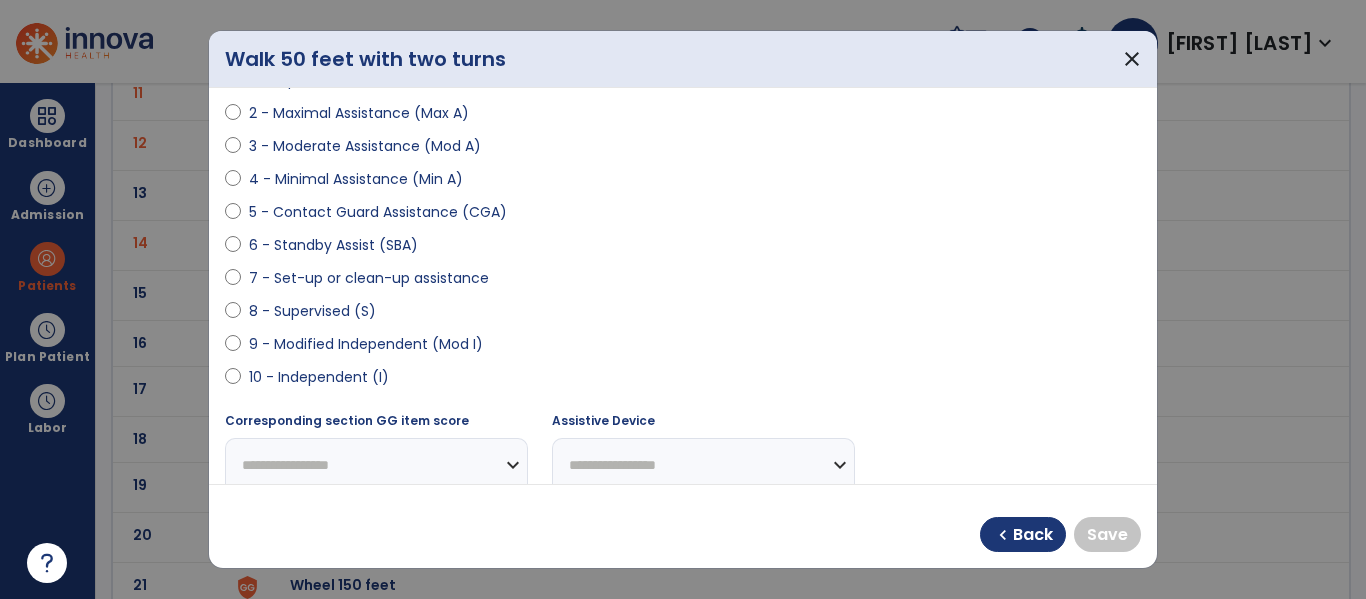 click on "9 - Modified Independent (Mod I)" at bounding box center (366, 344) 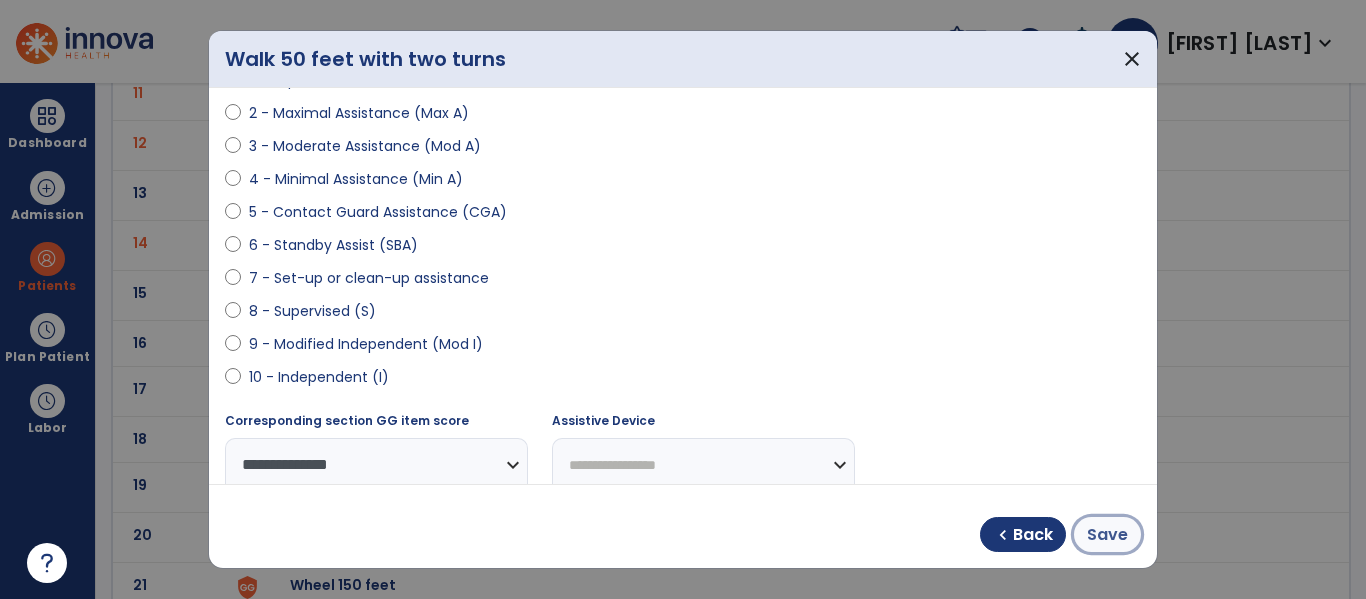 click on "Save" at bounding box center [1107, 535] 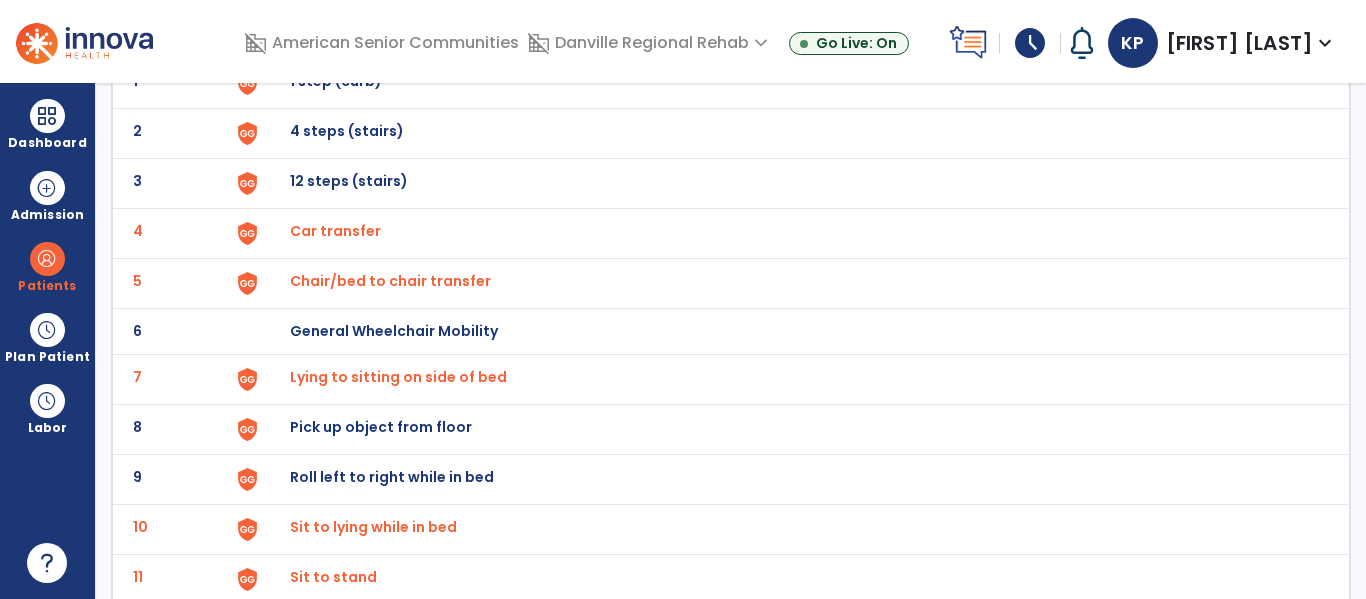 scroll, scrollTop: 0, scrollLeft: 0, axis: both 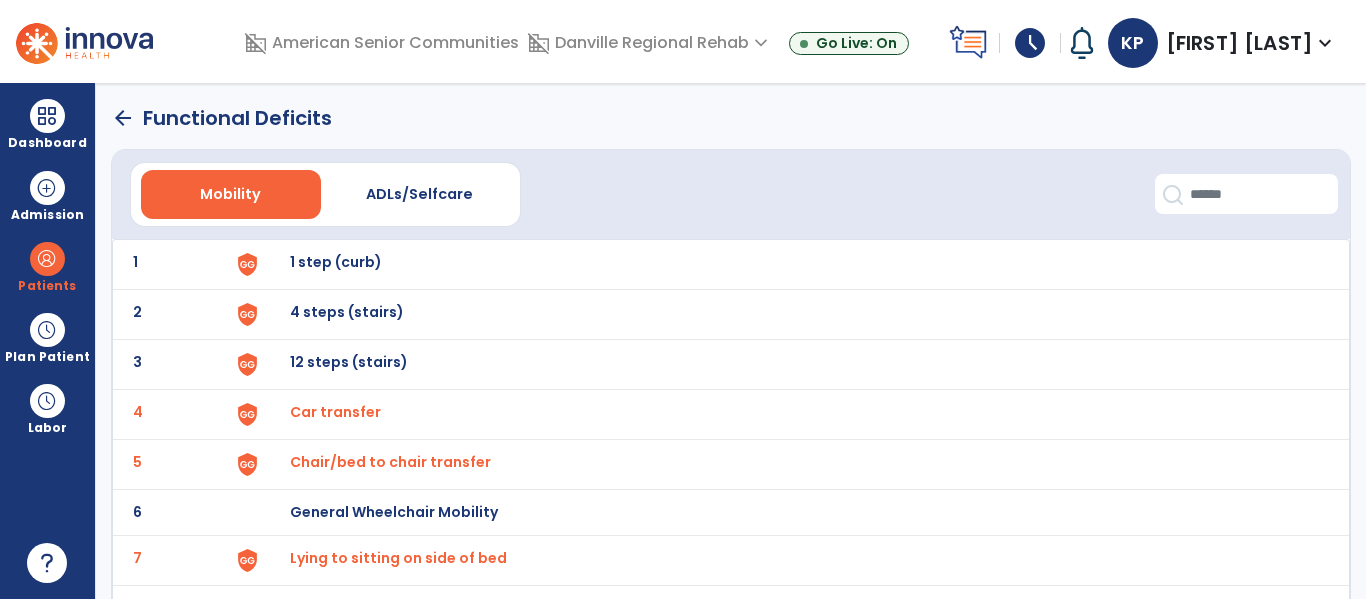 click on "arrow_back" 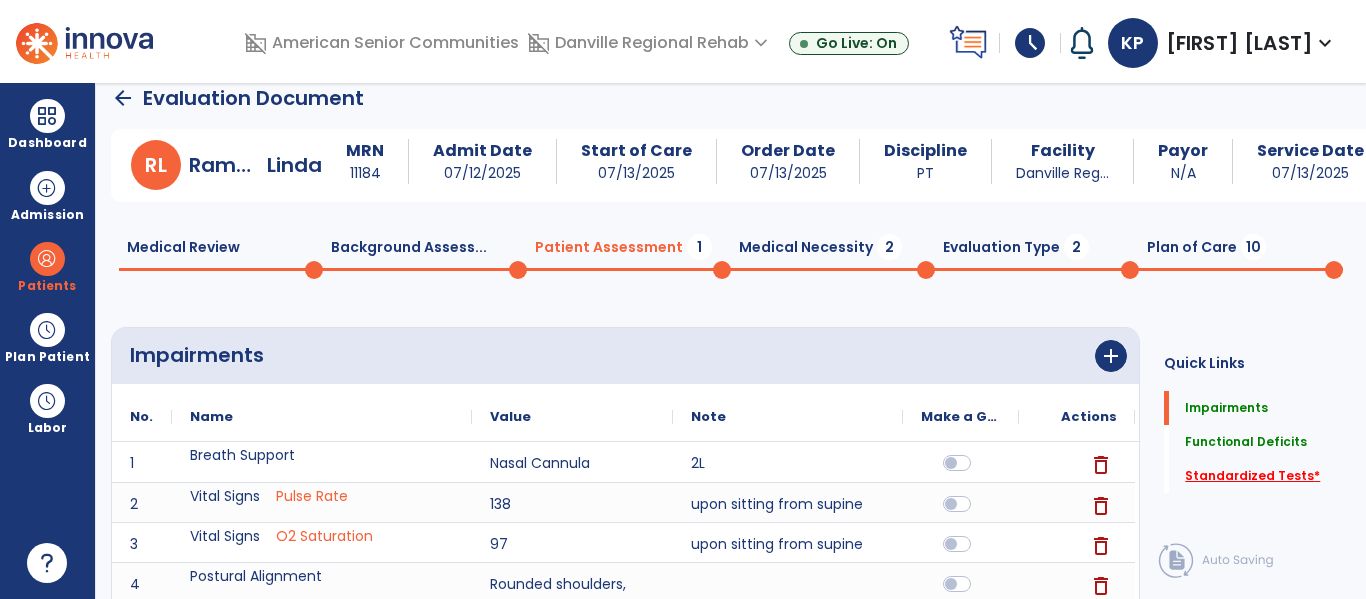 click on "Standardized Tests   *" 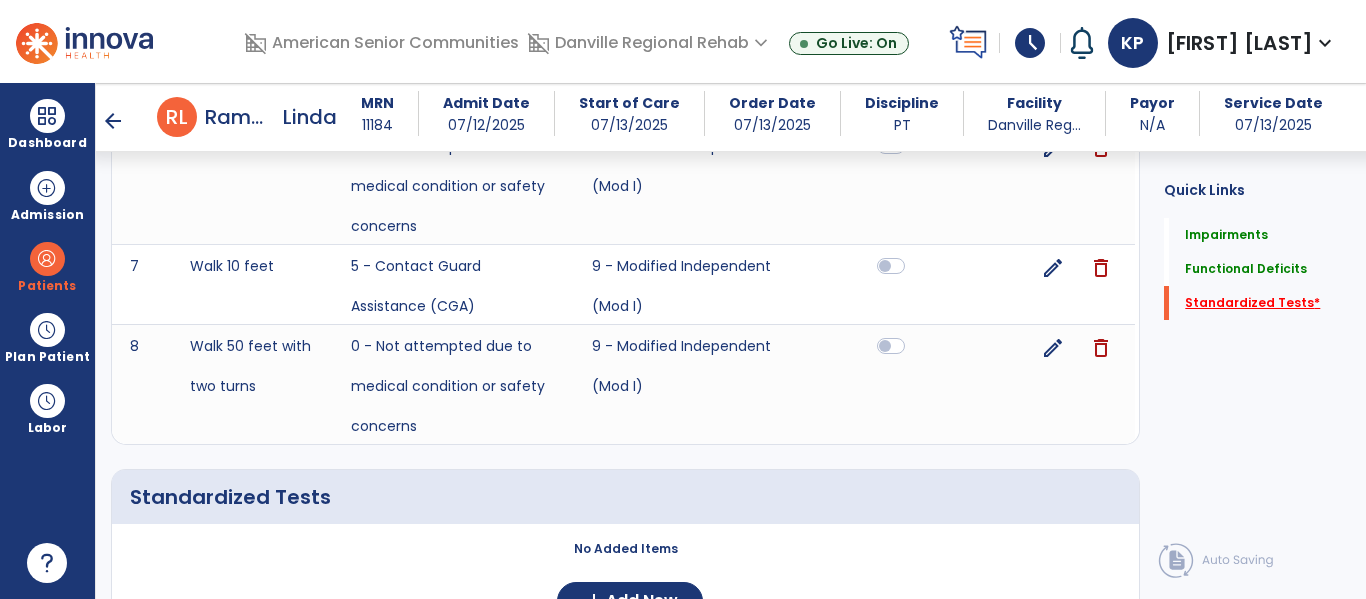 scroll, scrollTop: 1895, scrollLeft: 0, axis: vertical 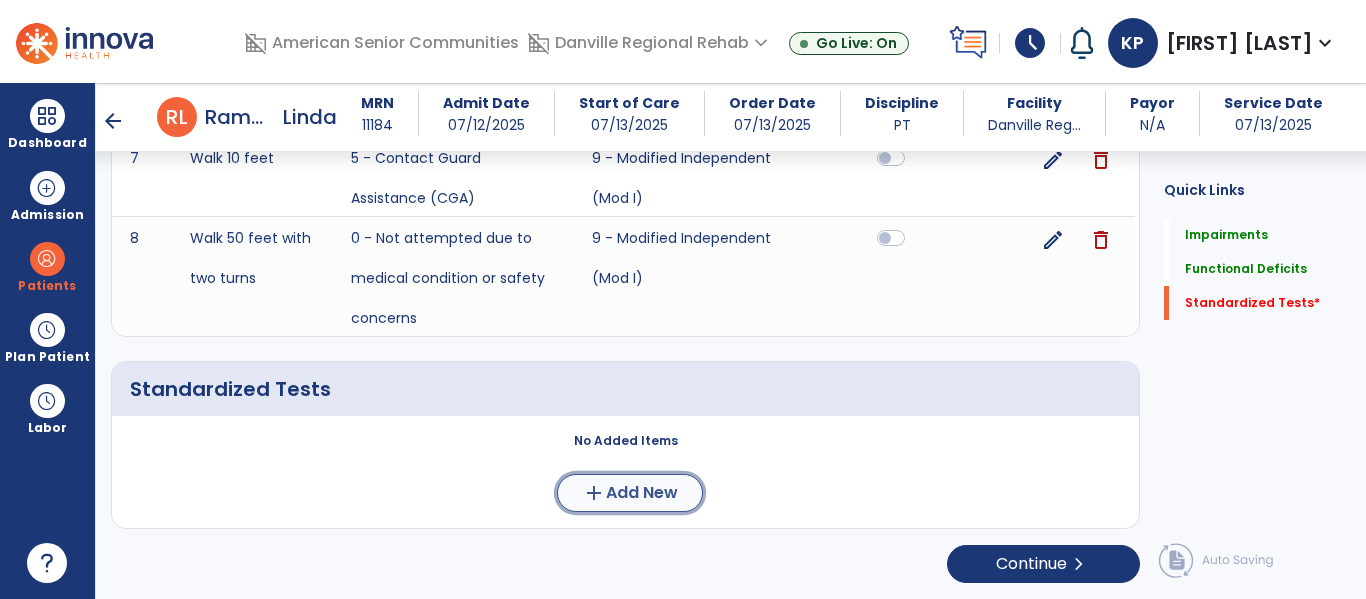 click on "Add New" 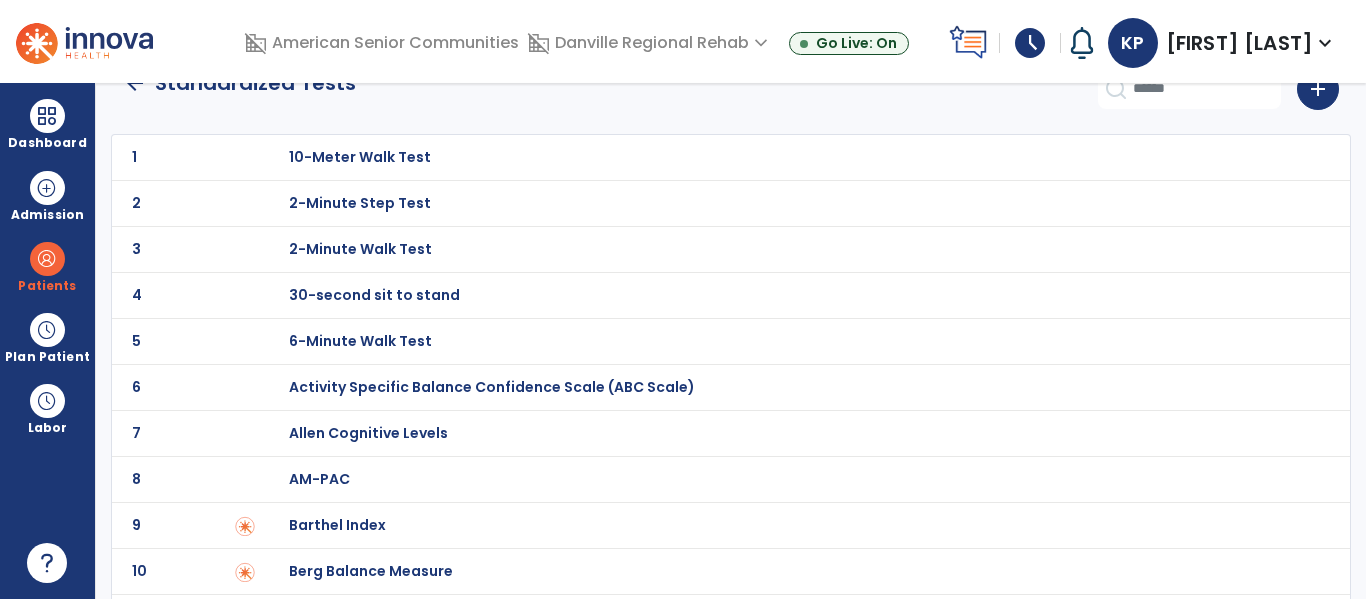 scroll, scrollTop: 44, scrollLeft: 0, axis: vertical 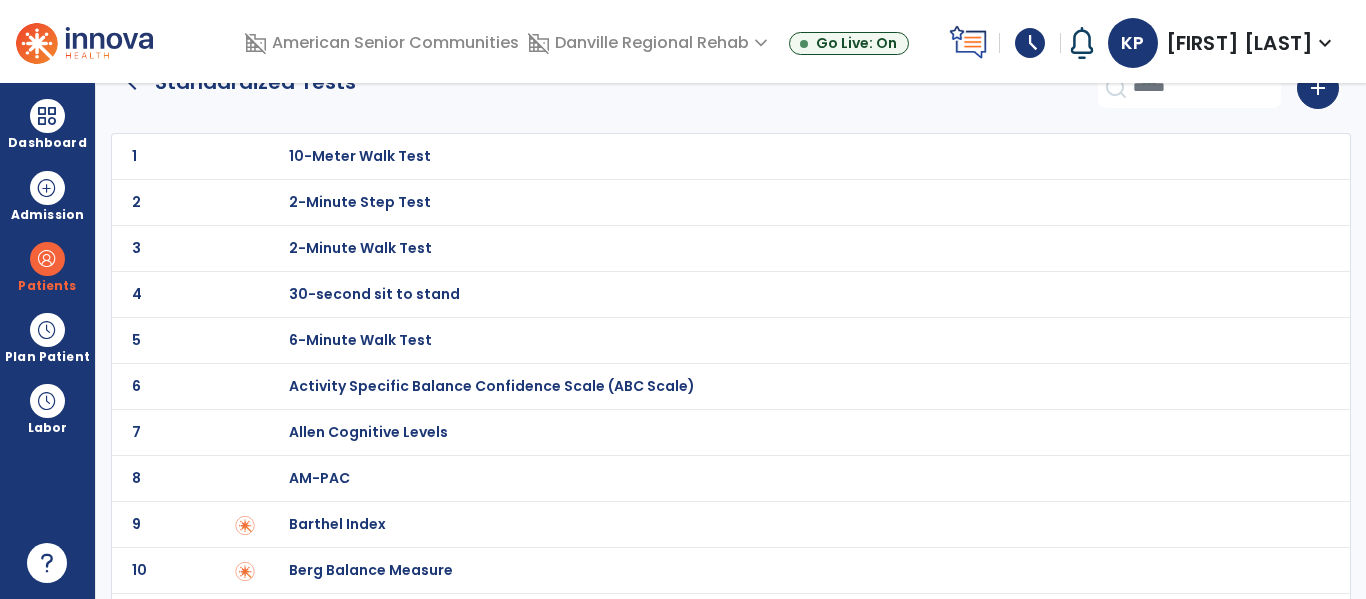 click on "30-second sit to stand" at bounding box center (789, 156) 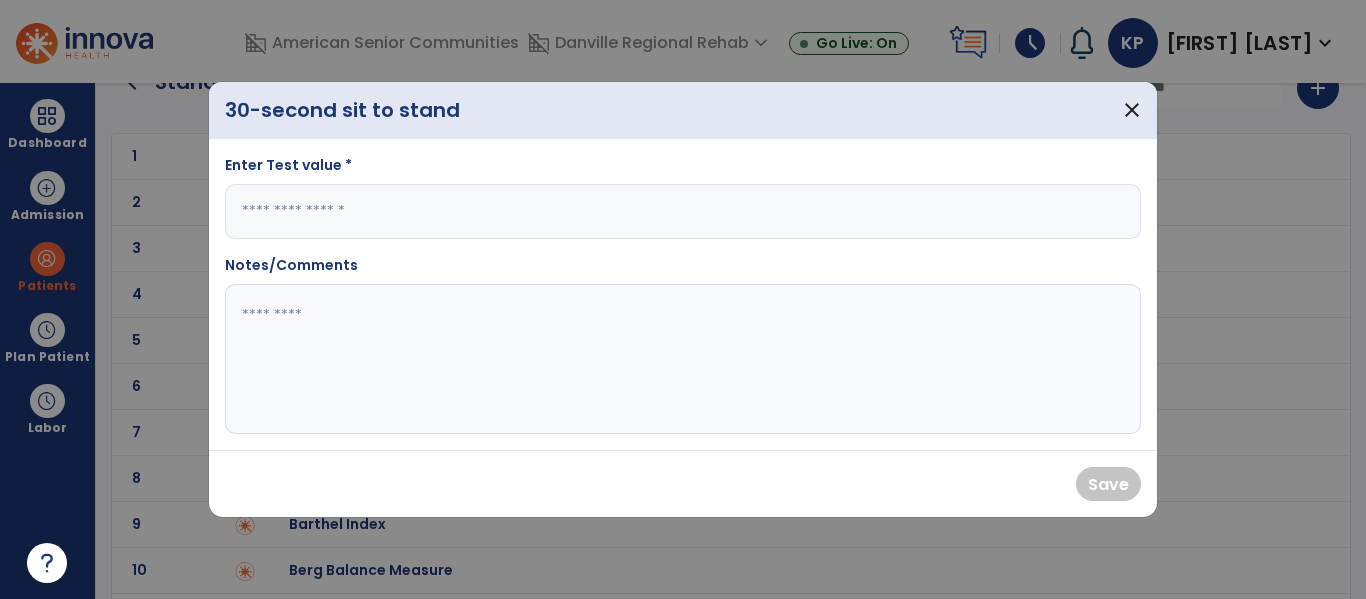 click at bounding box center [683, 211] 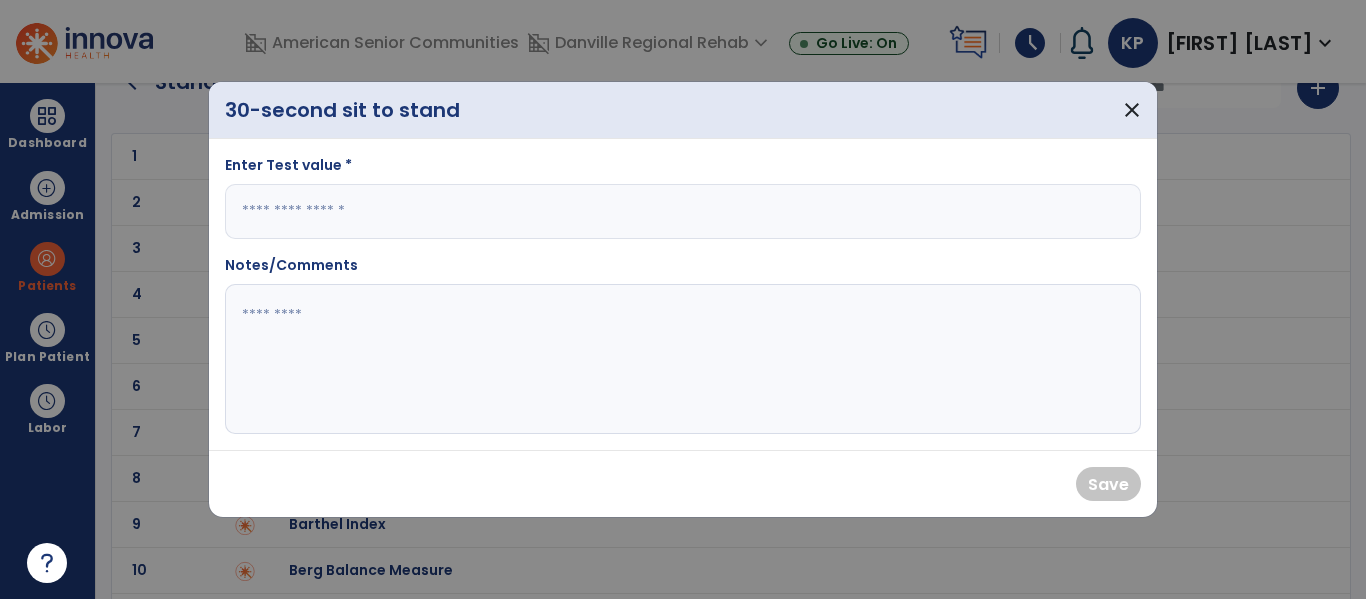 type on "*" 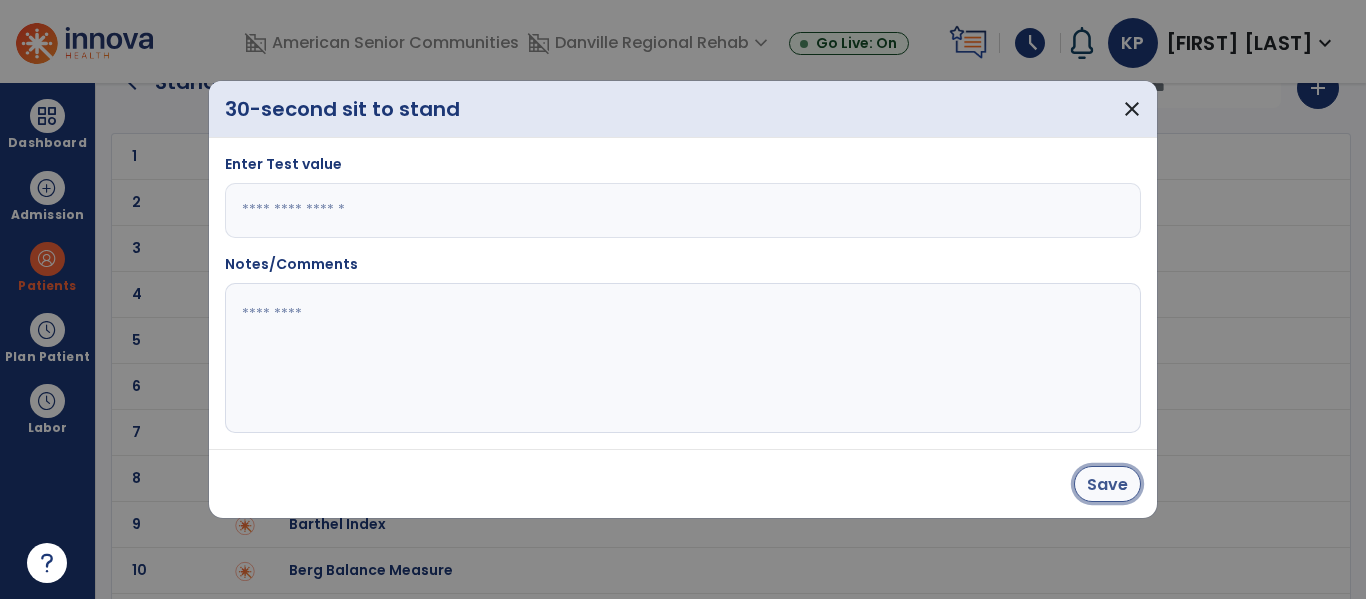click on "Save" at bounding box center [1107, 484] 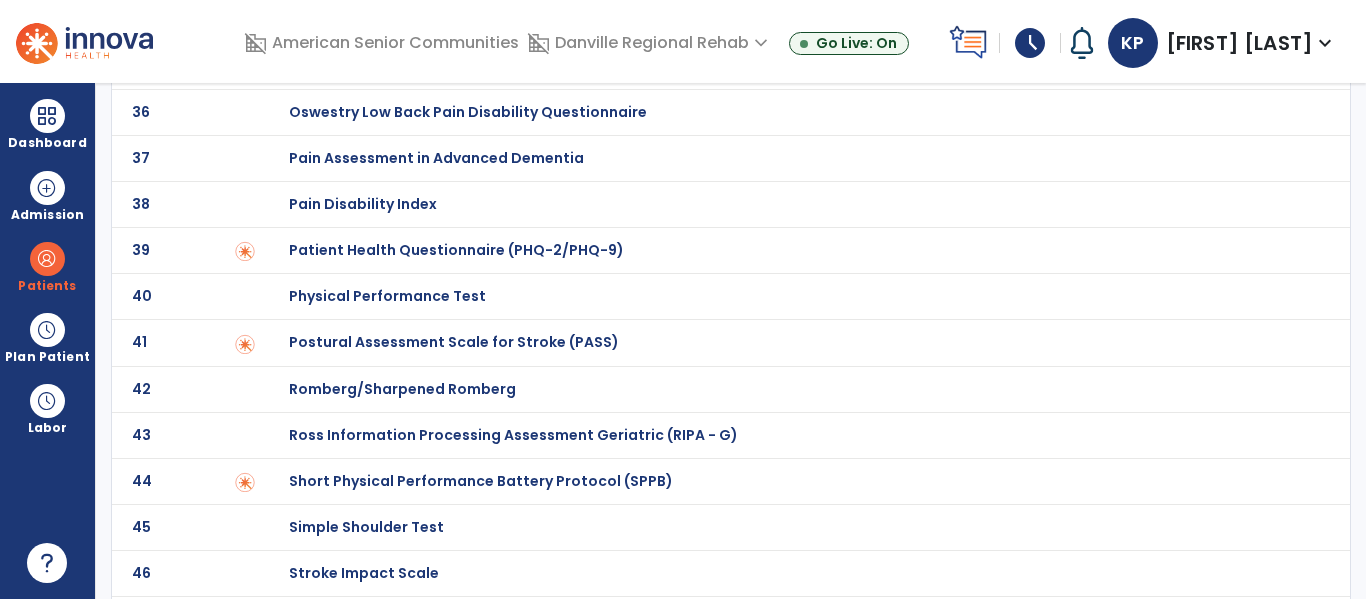 scroll, scrollTop: 1926, scrollLeft: 0, axis: vertical 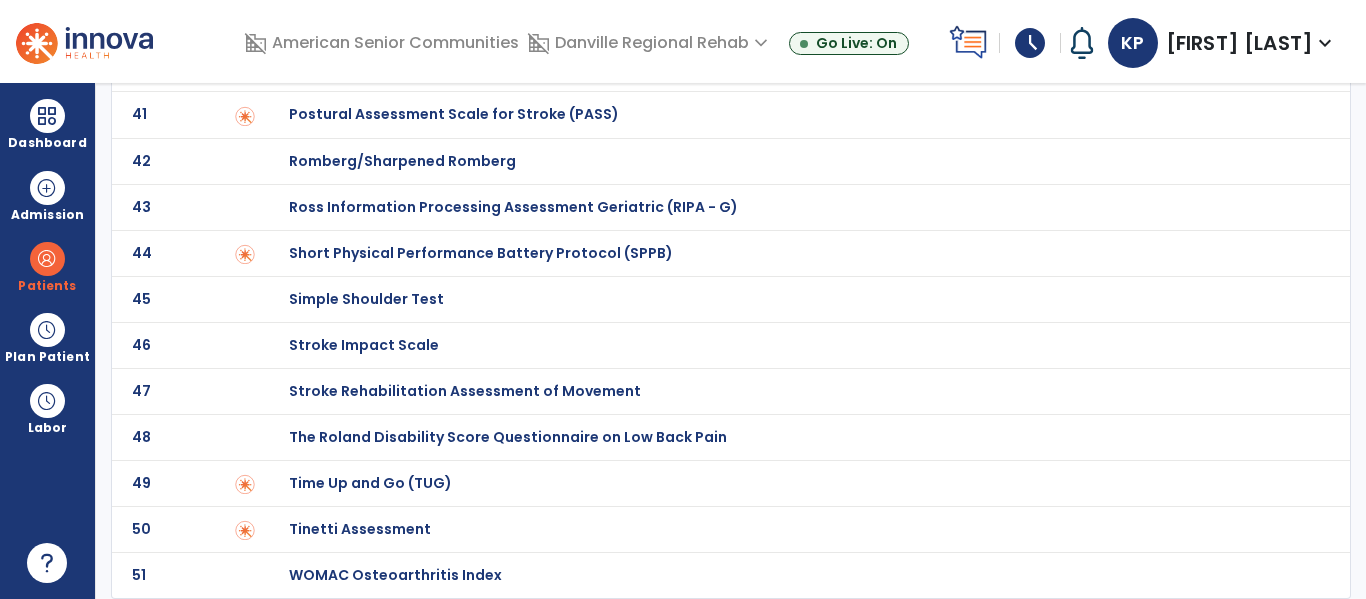 click on "Time Up and Go (TUG)" at bounding box center [789, -1726] 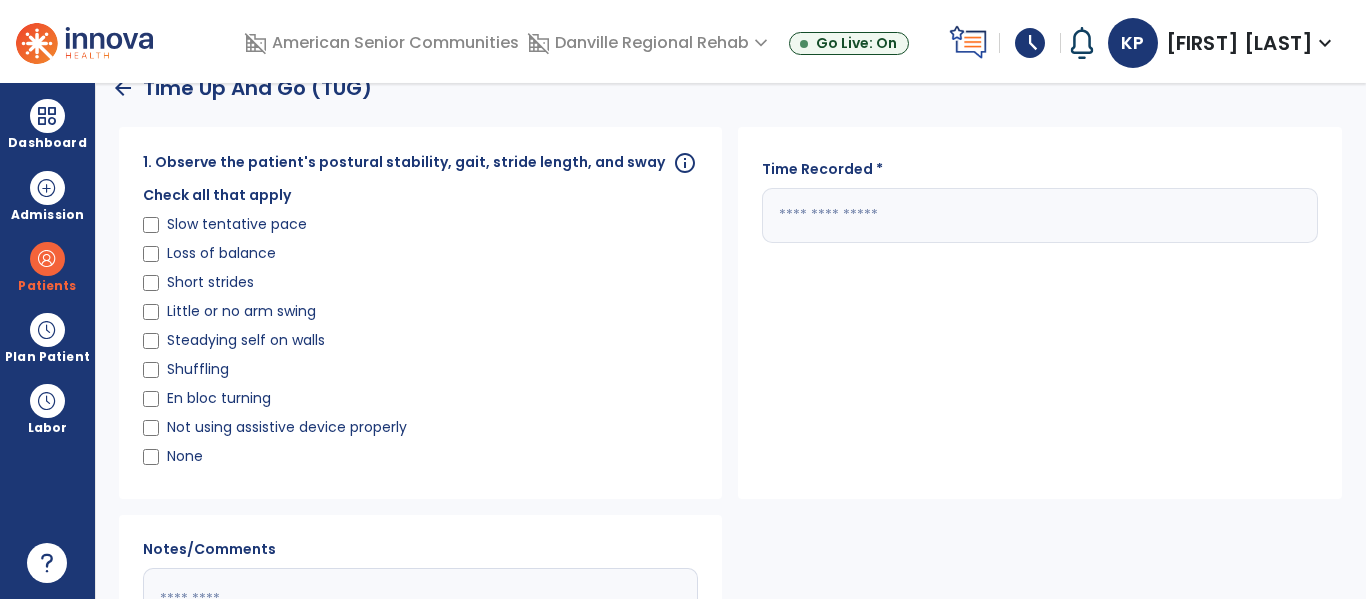 scroll, scrollTop: 33, scrollLeft: 0, axis: vertical 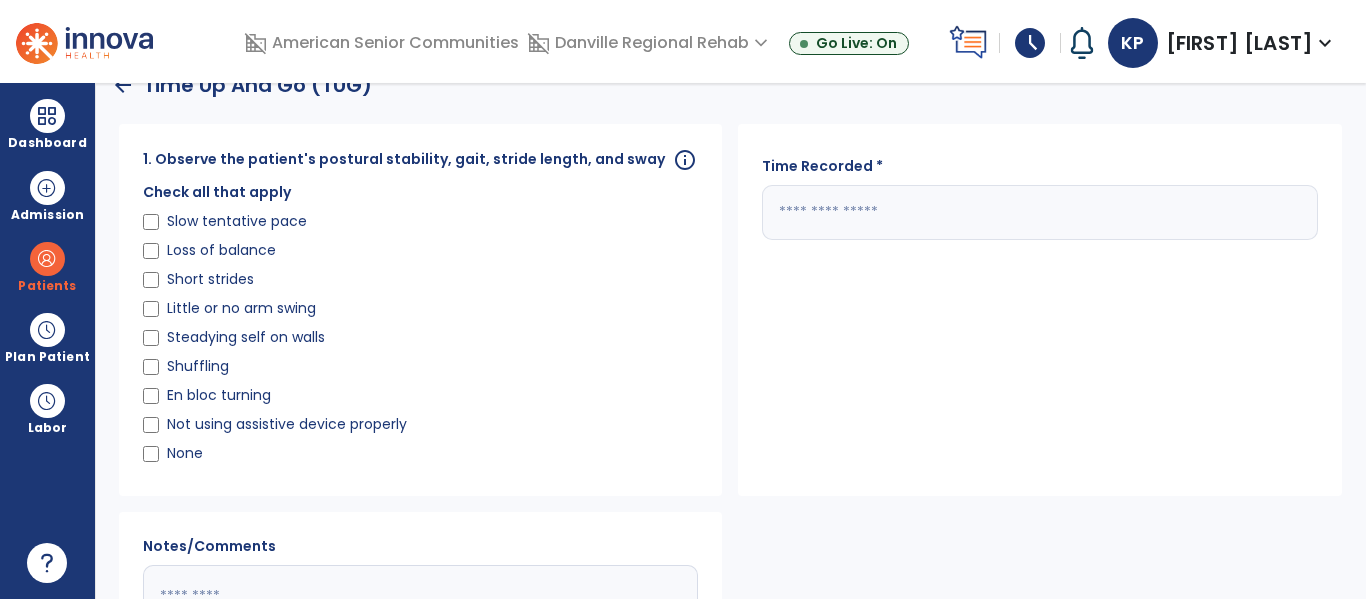 click 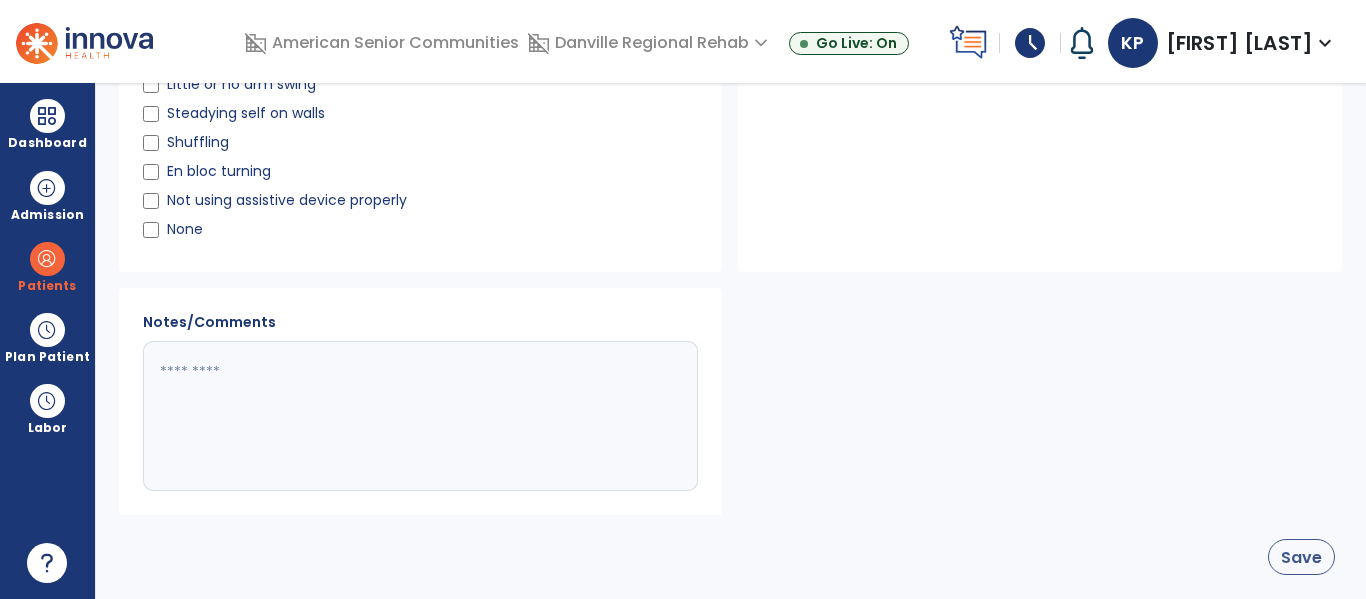 type on "**" 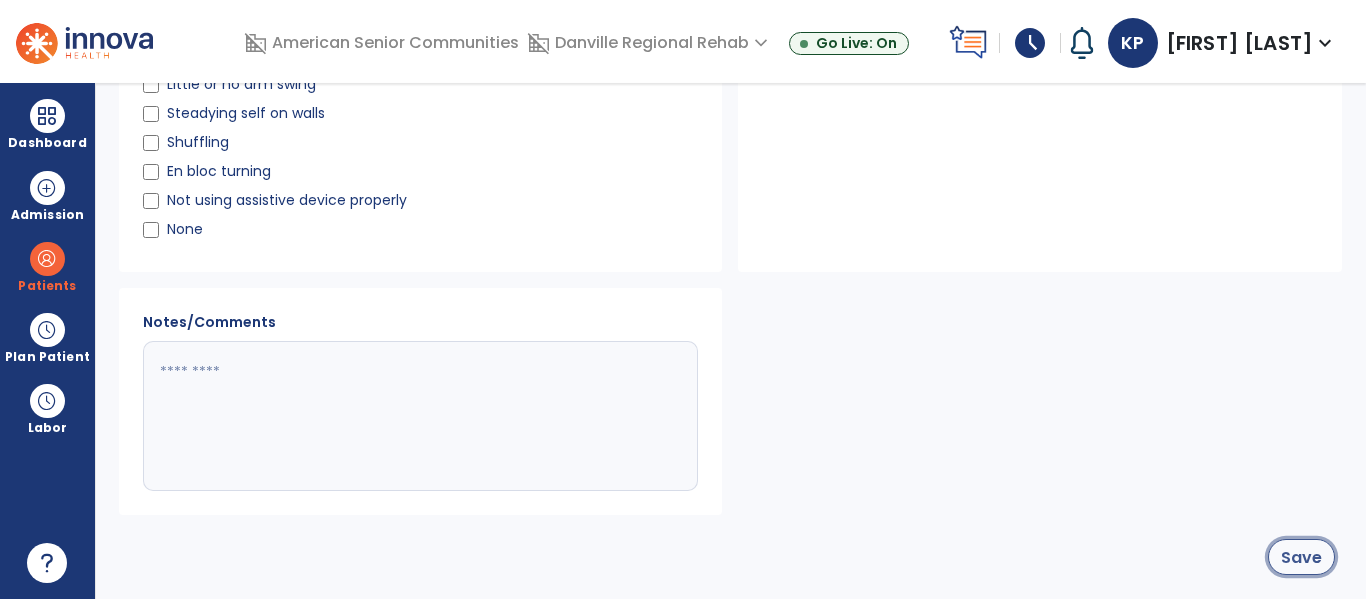 click on "Save" 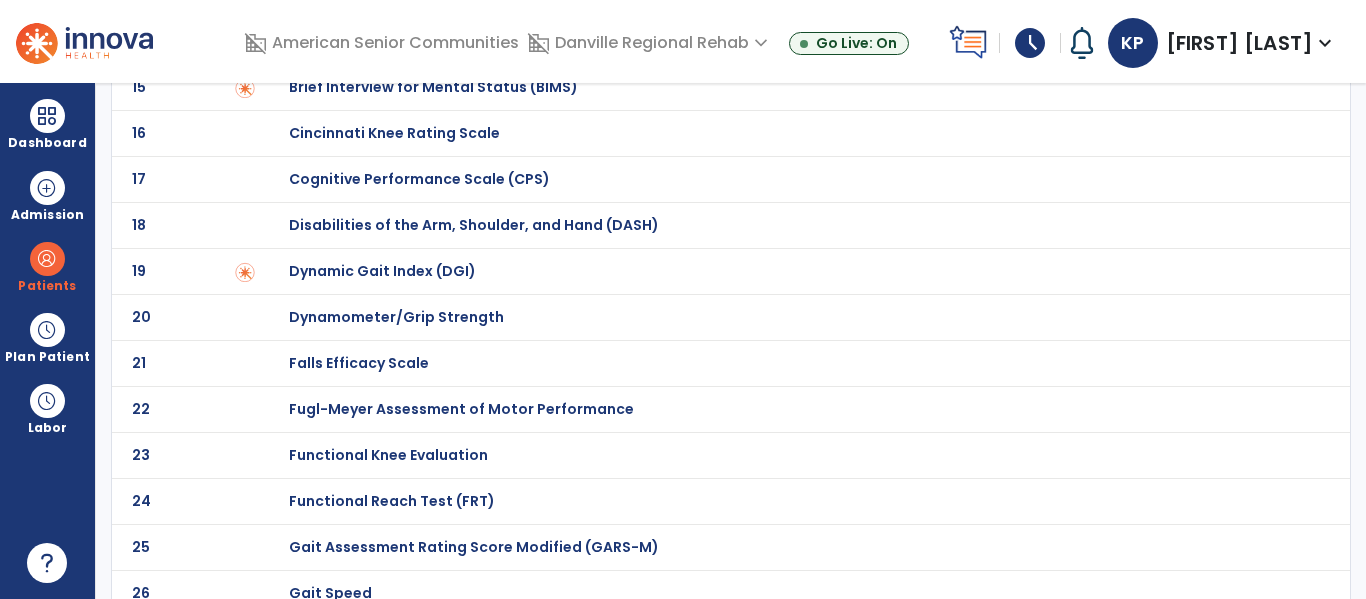 scroll, scrollTop: 0, scrollLeft: 0, axis: both 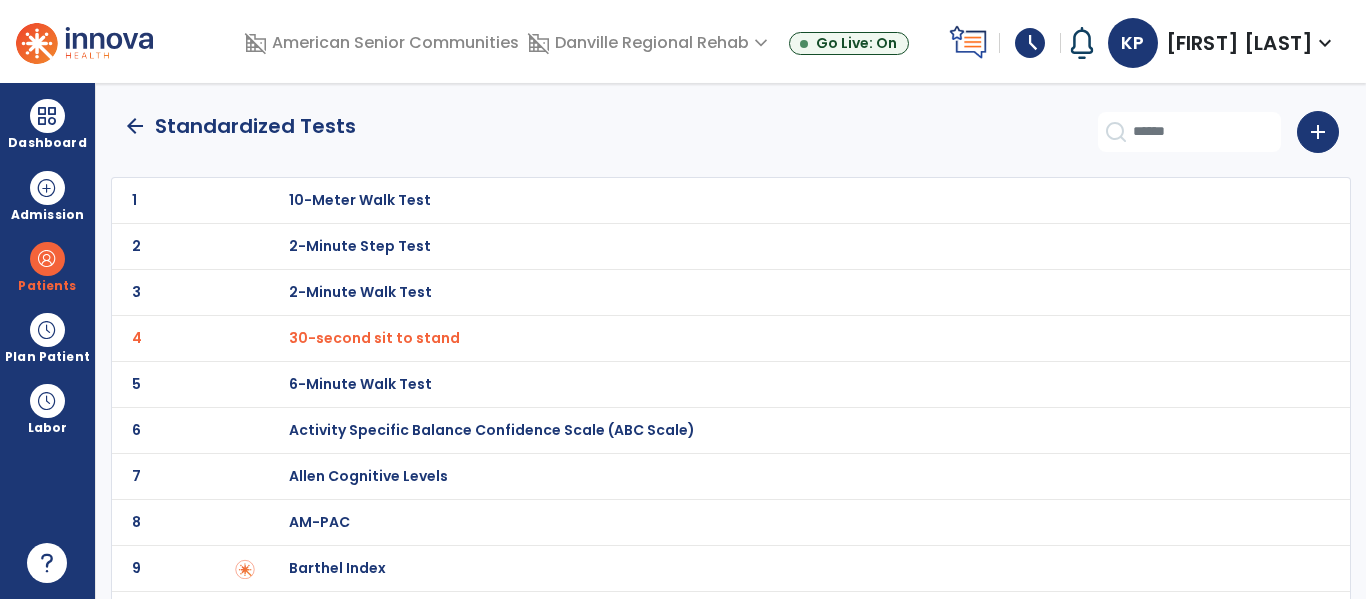 click on "arrow_back" 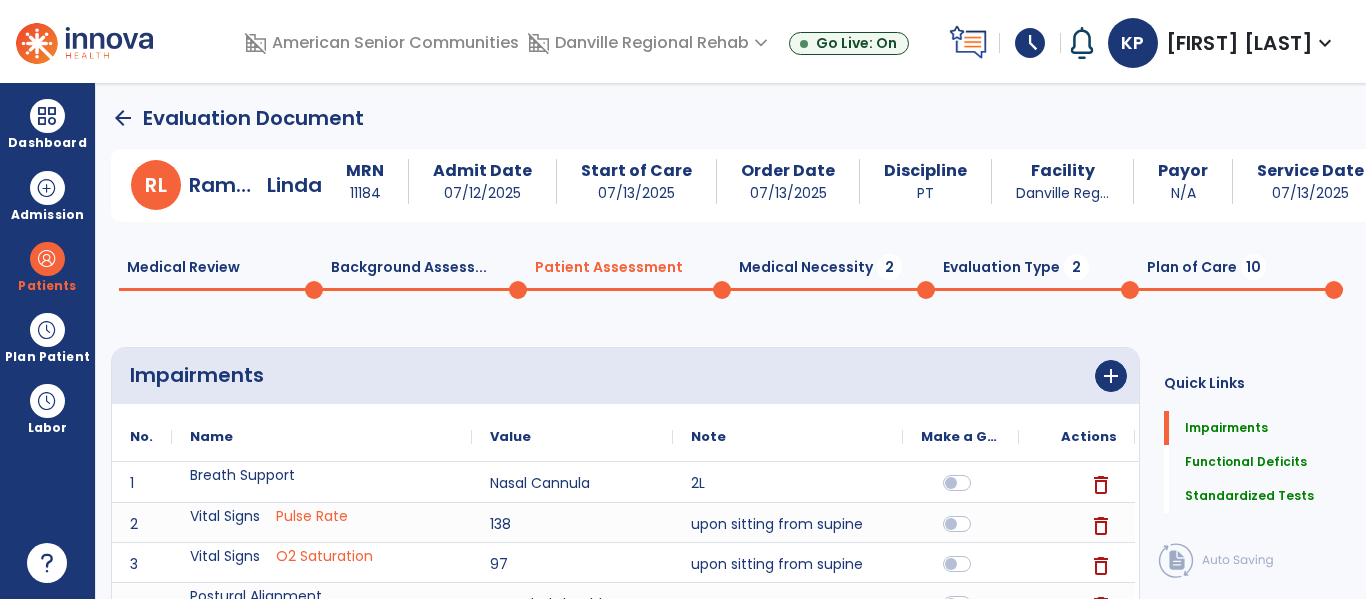 scroll, scrollTop: 67, scrollLeft: 0, axis: vertical 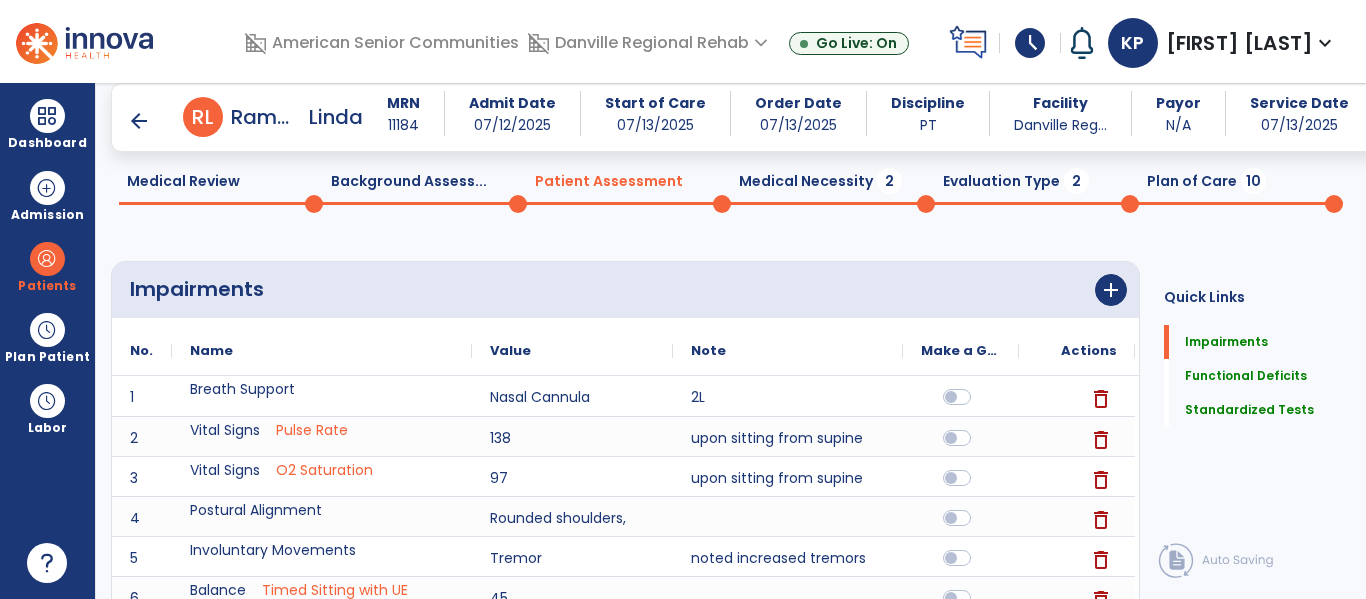 click on "Medical Necessity  2" 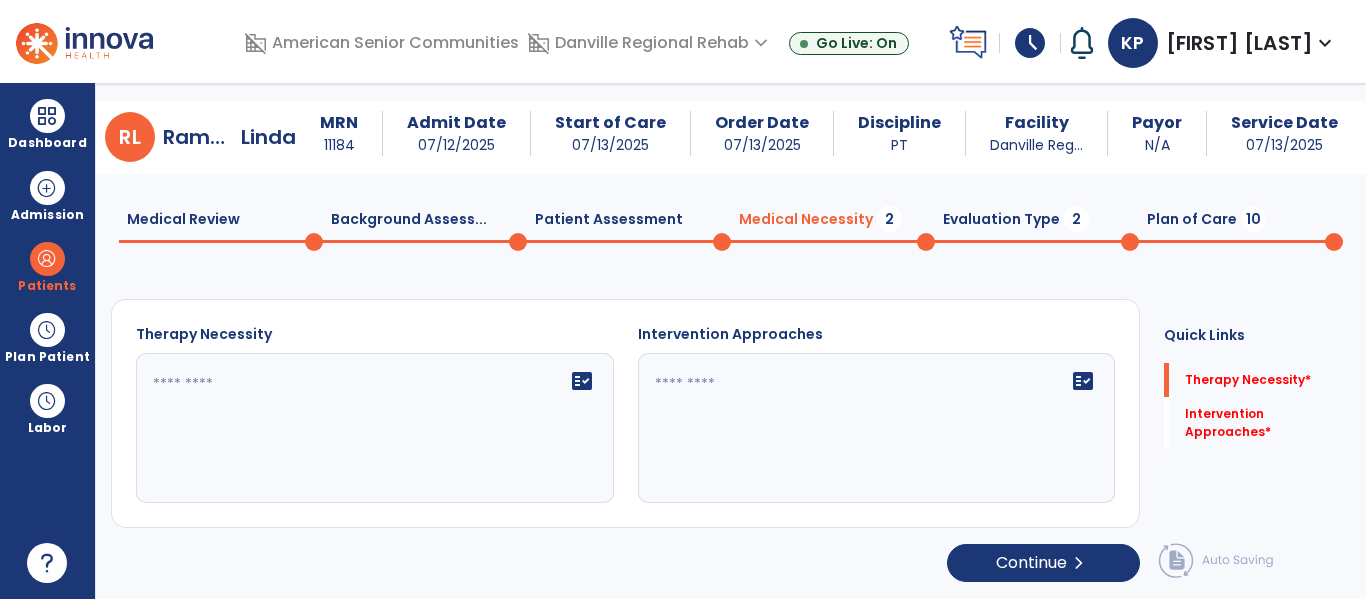 click on "fact_check" 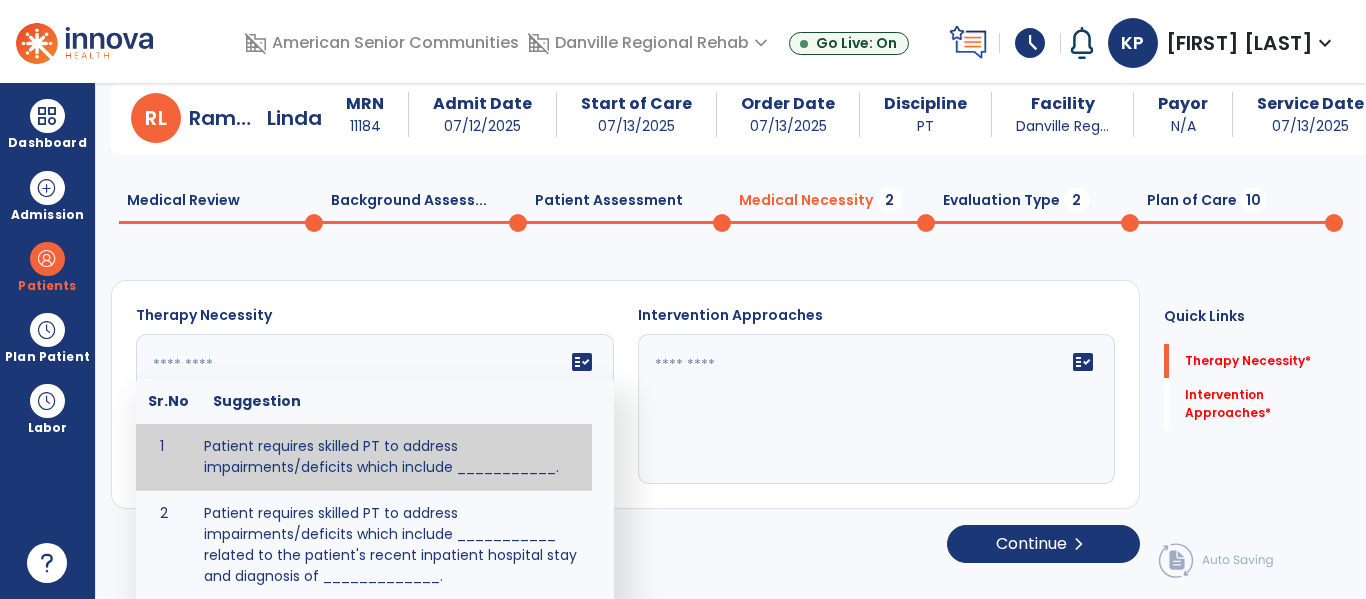 scroll, scrollTop: 29, scrollLeft: 0, axis: vertical 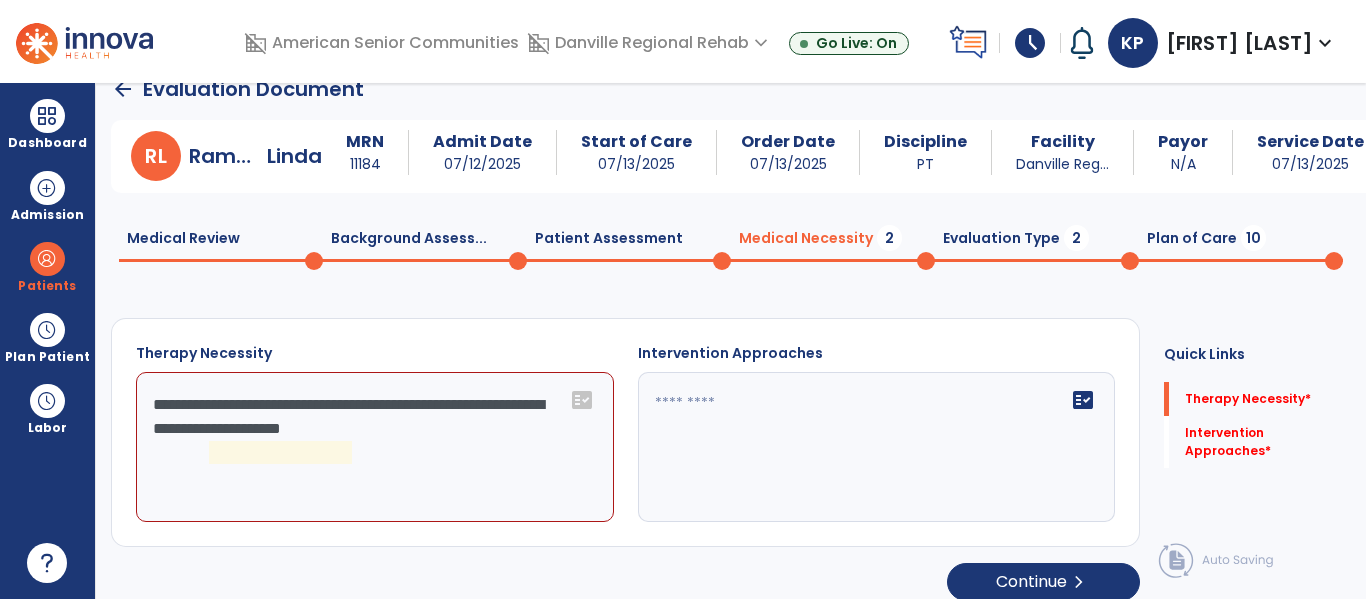 click on "**********" 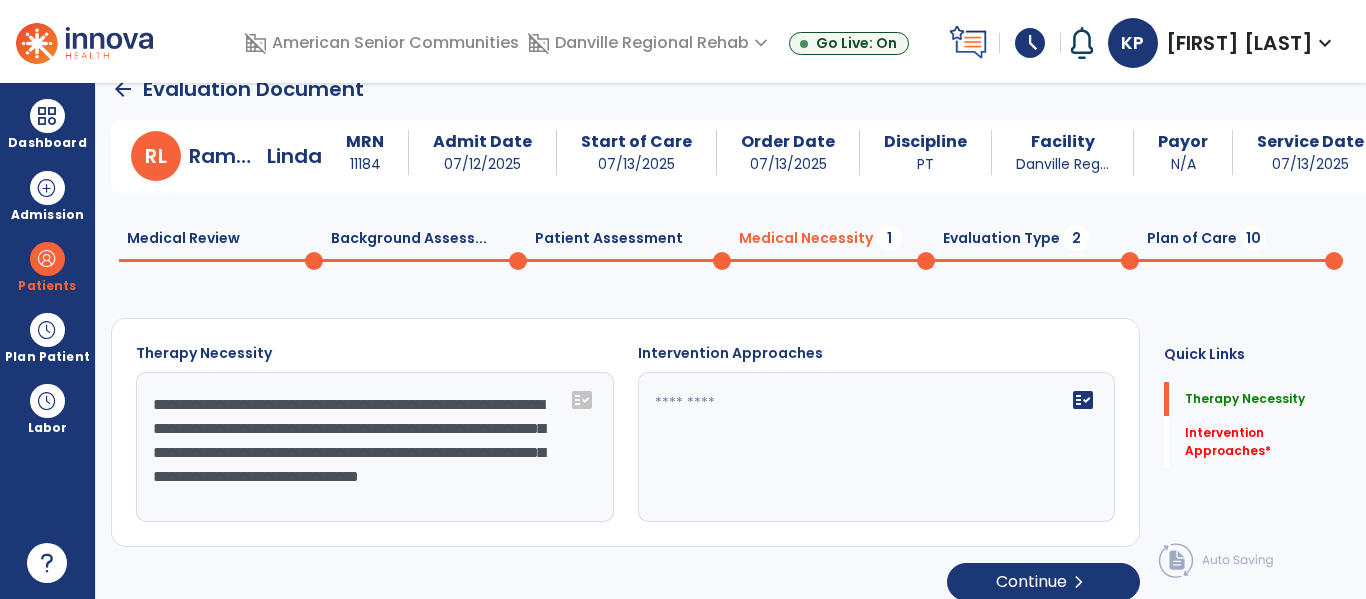 scroll, scrollTop: 16, scrollLeft: 0, axis: vertical 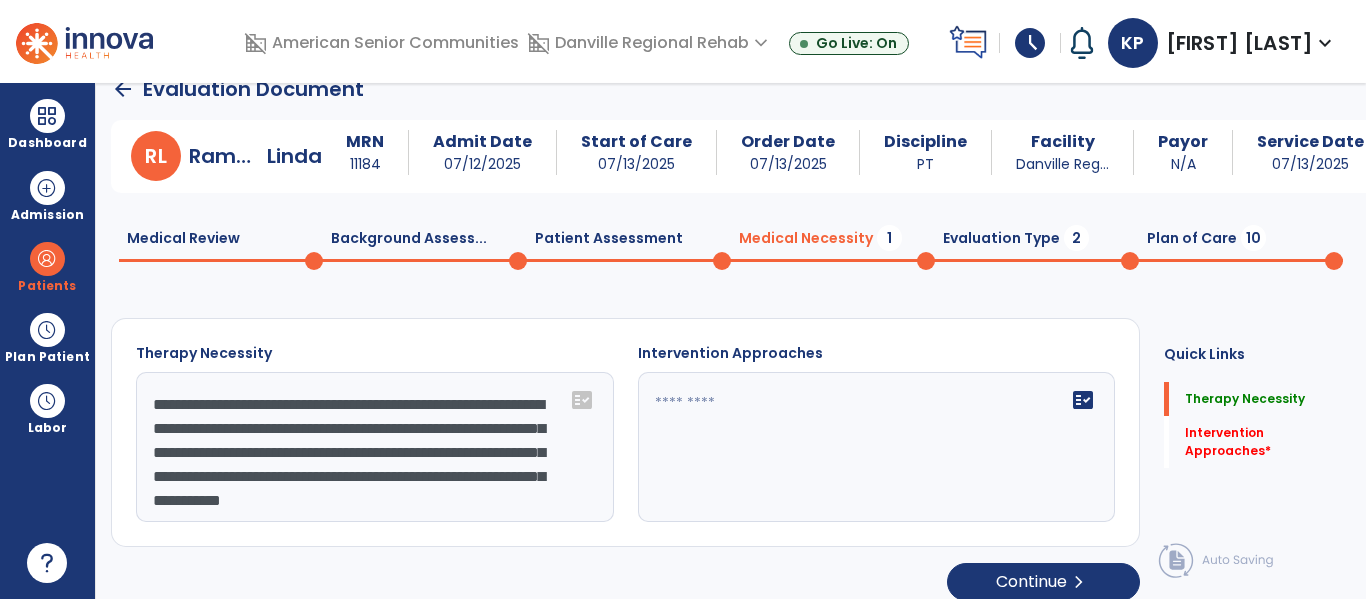 type on "**********" 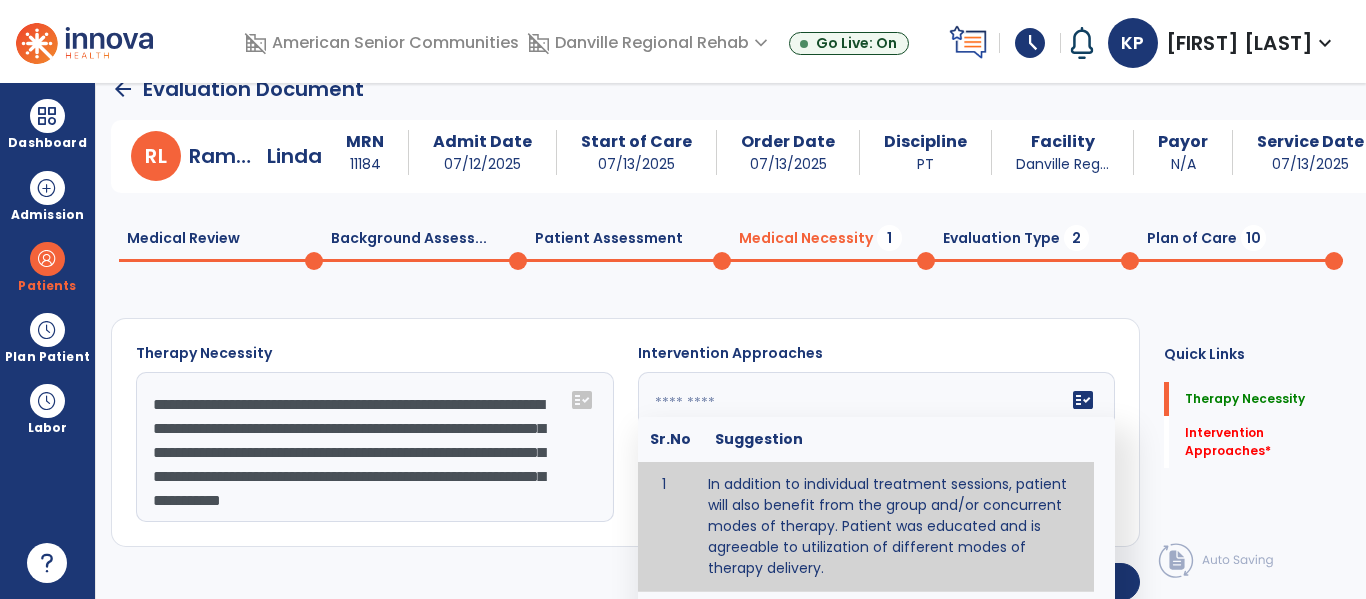 type on "**********" 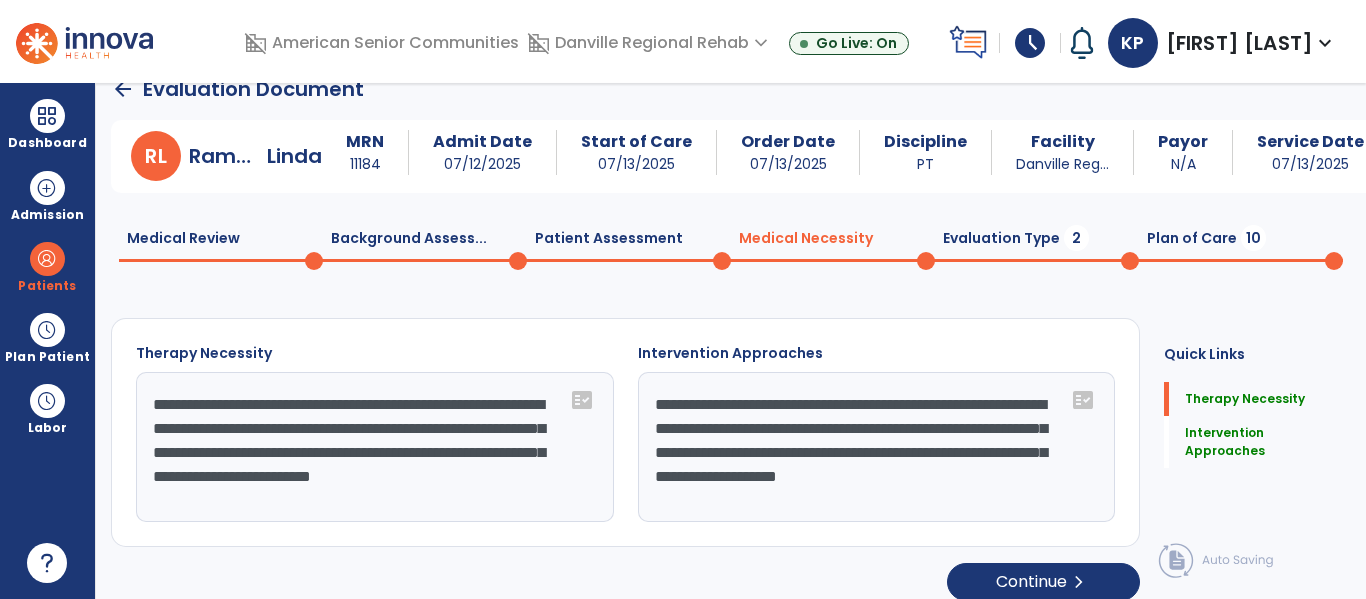 type on "**********" 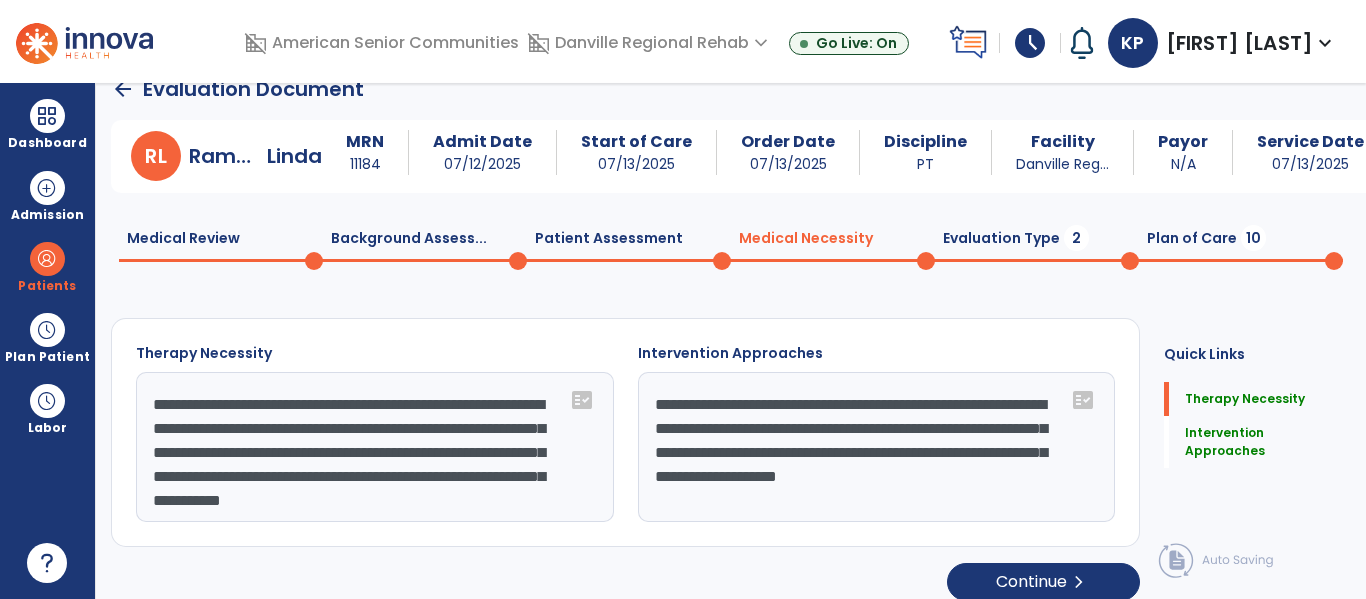 scroll, scrollTop: 45, scrollLeft: 0, axis: vertical 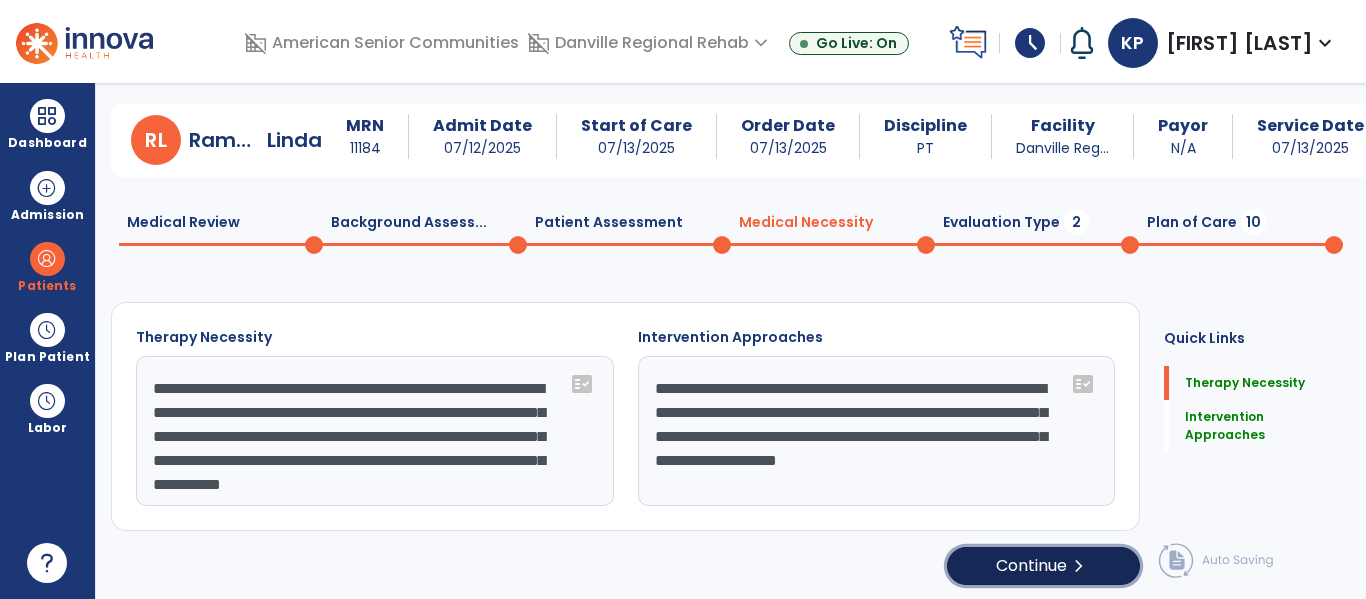 click on "Continue  chevron_right" 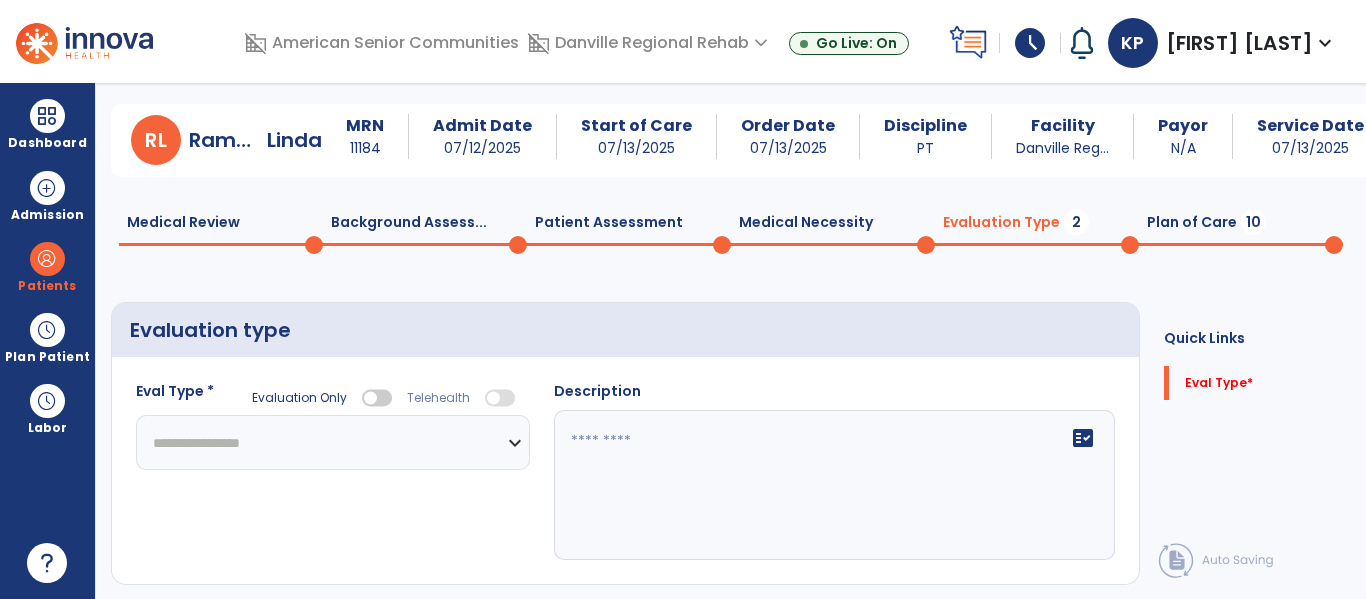 click on "**********" 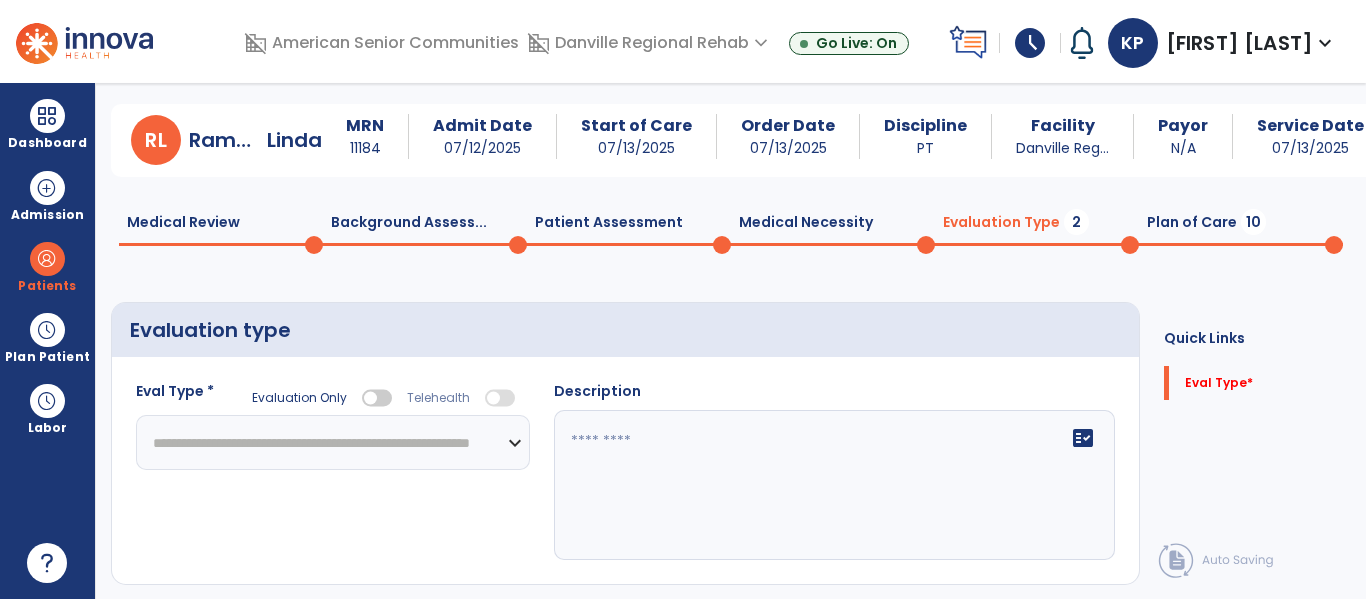 click on "**********" 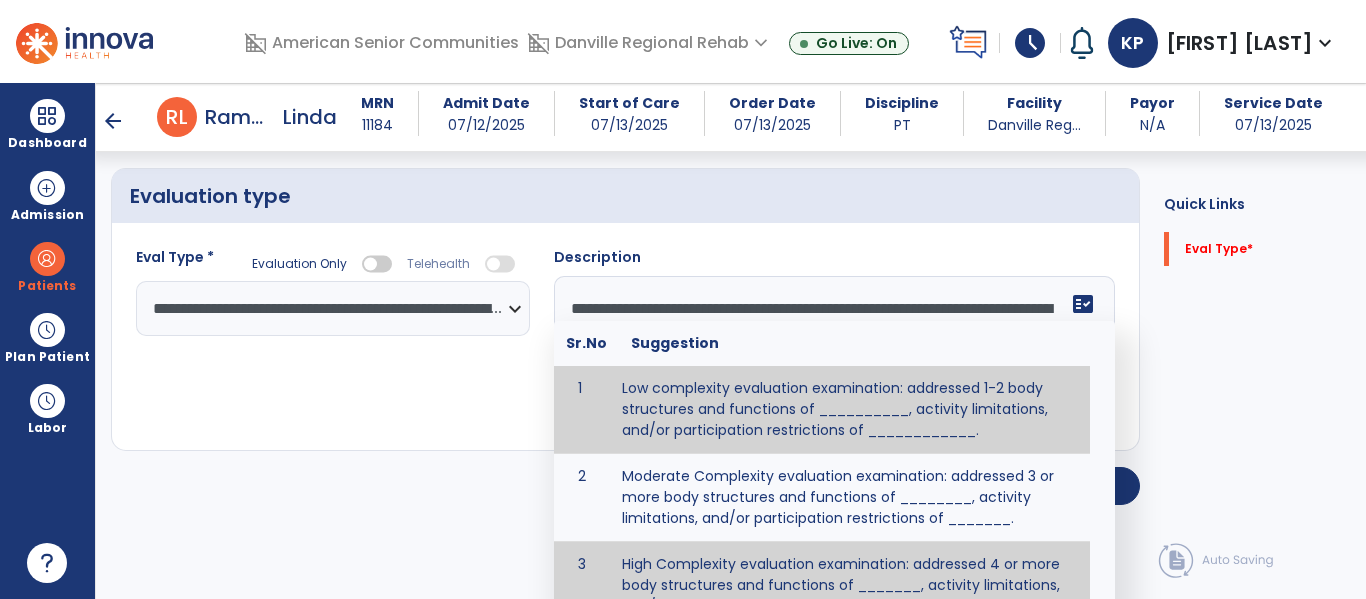 scroll, scrollTop: 83, scrollLeft: 0, axis: vertical 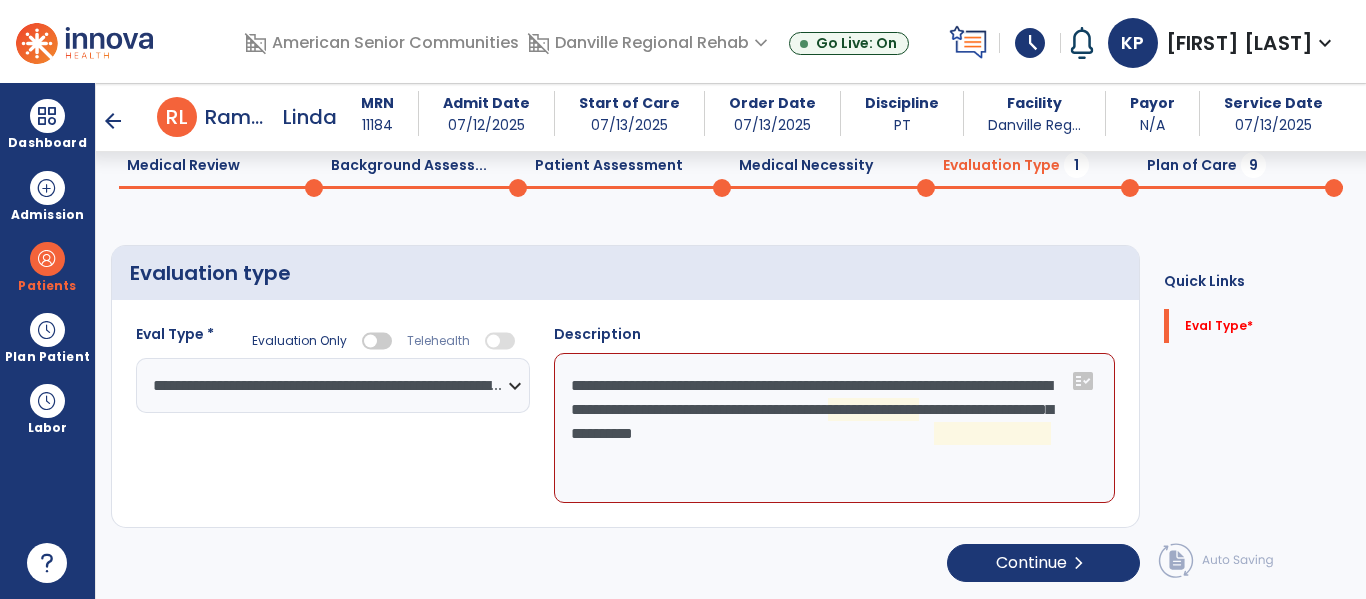 click on "**********" 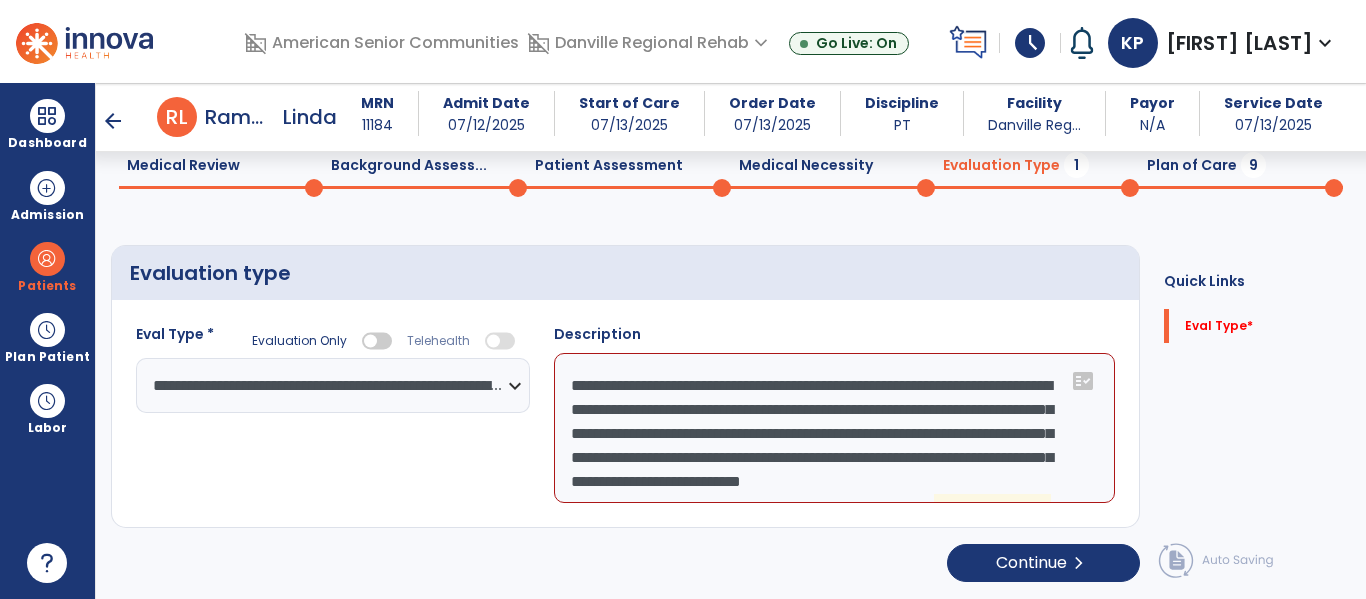 scroll, scrollTop: 48, scrollLeft: 0, axis: vertical 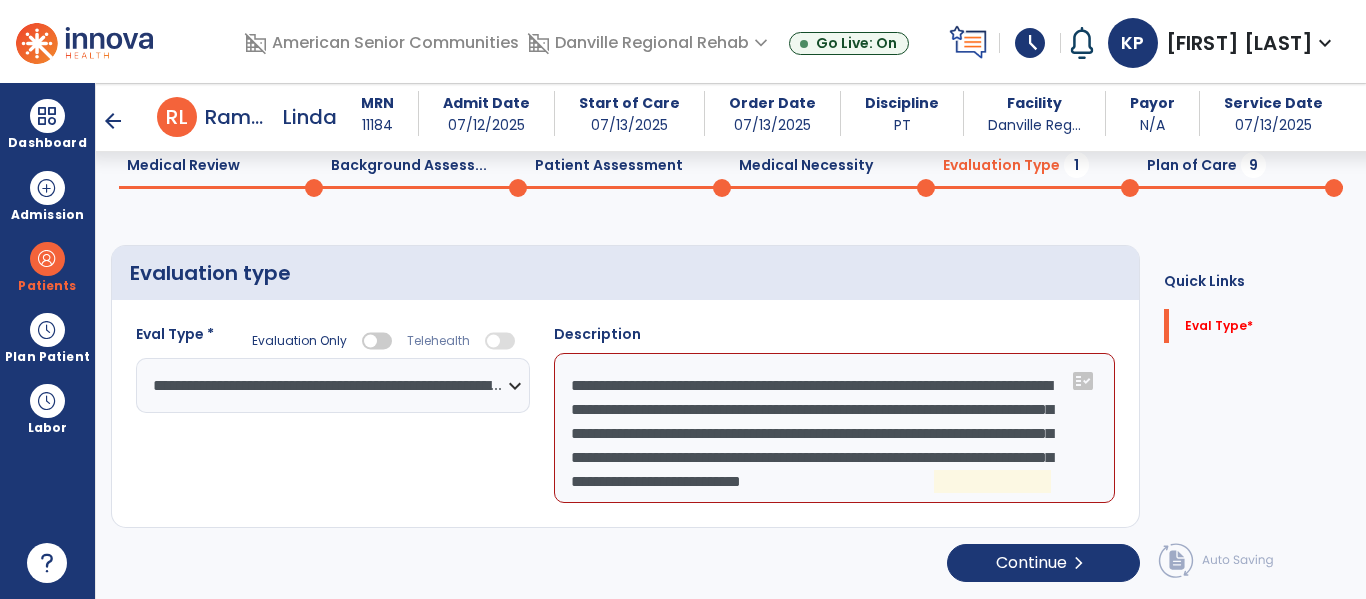 click on "**********" 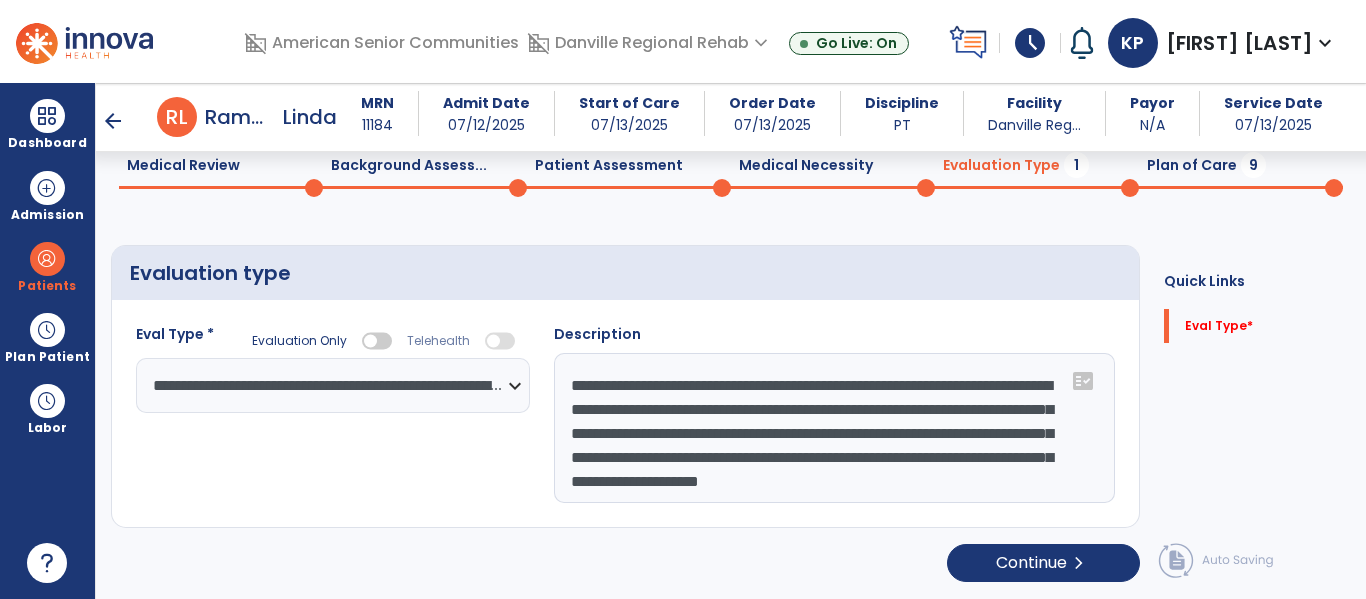 scroll, scrollTop: 24, scrollLeft: 0, axis: vertical 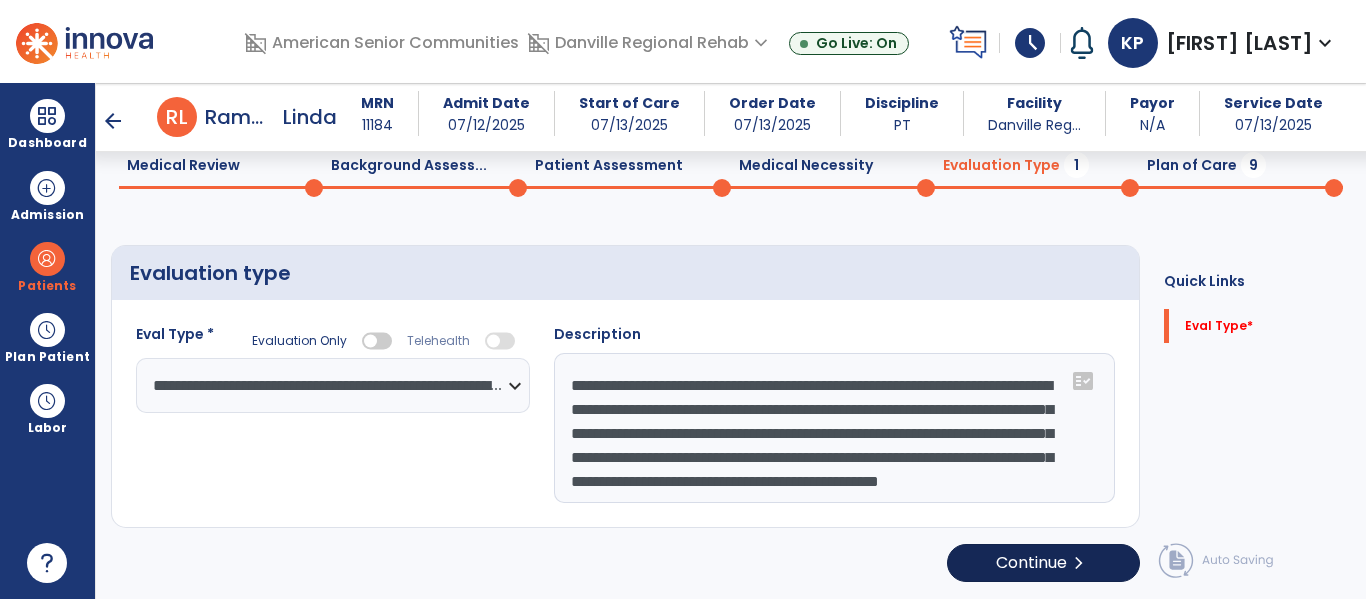 type on "**********" 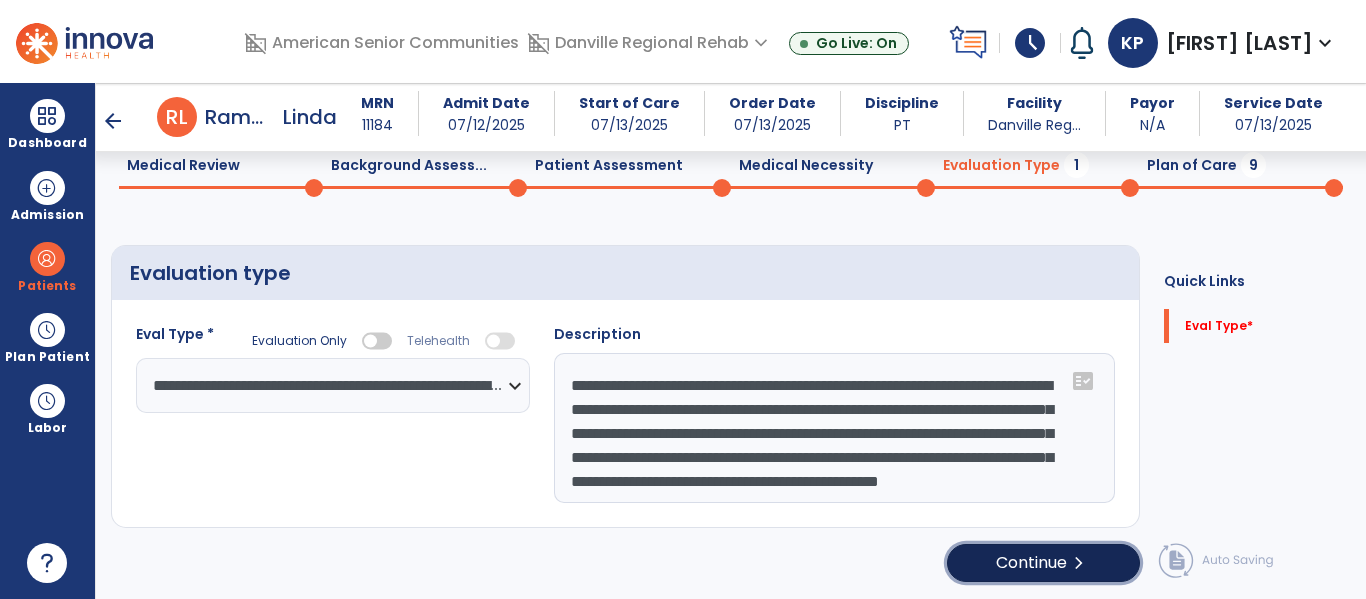 click on "Continue  chevron_right" 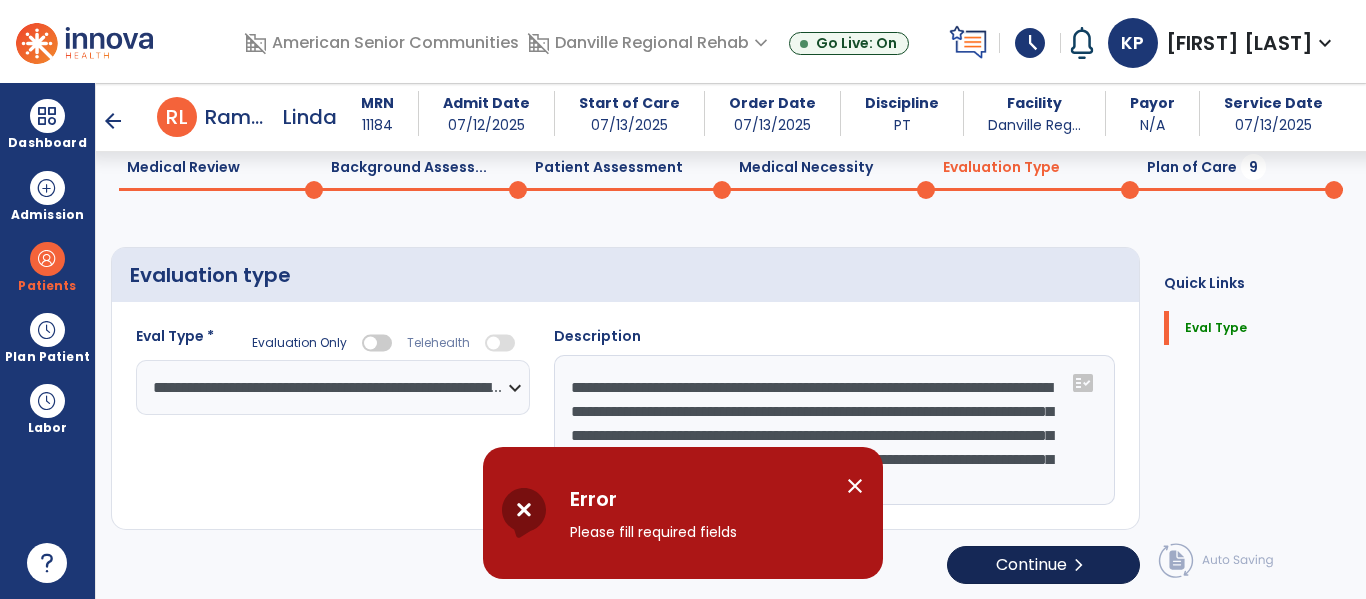 scroll, scrollTop: 83, scrollLeft: 0, axis: vertical 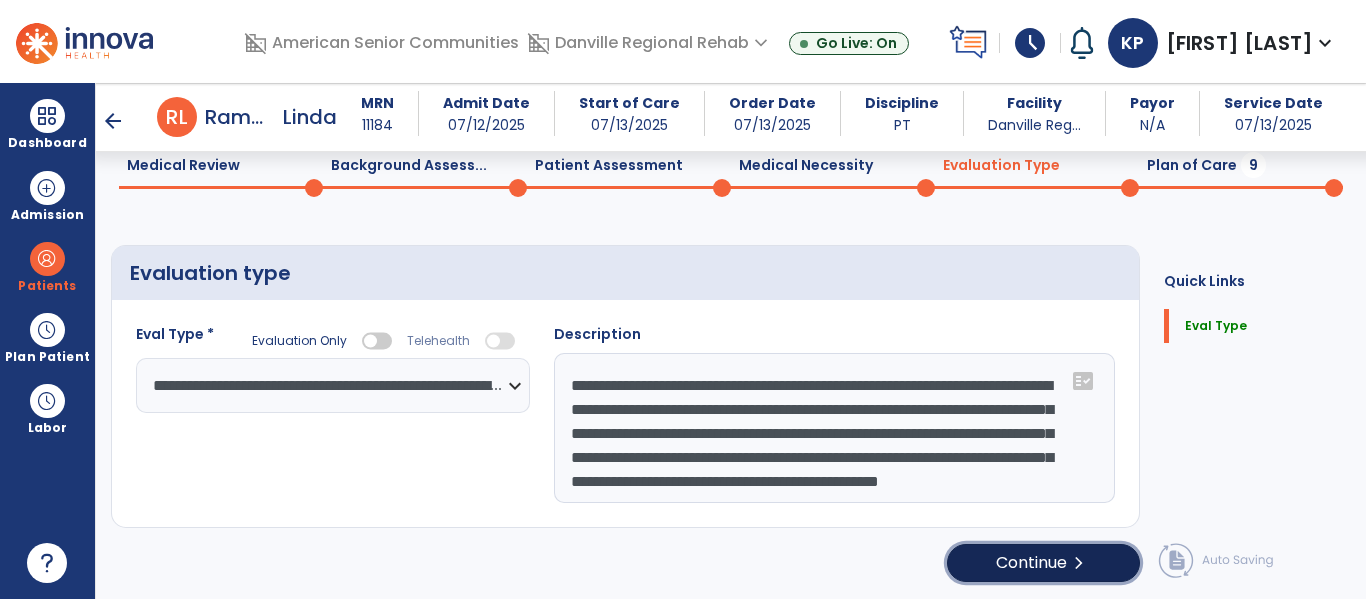 click on "chevron_right" 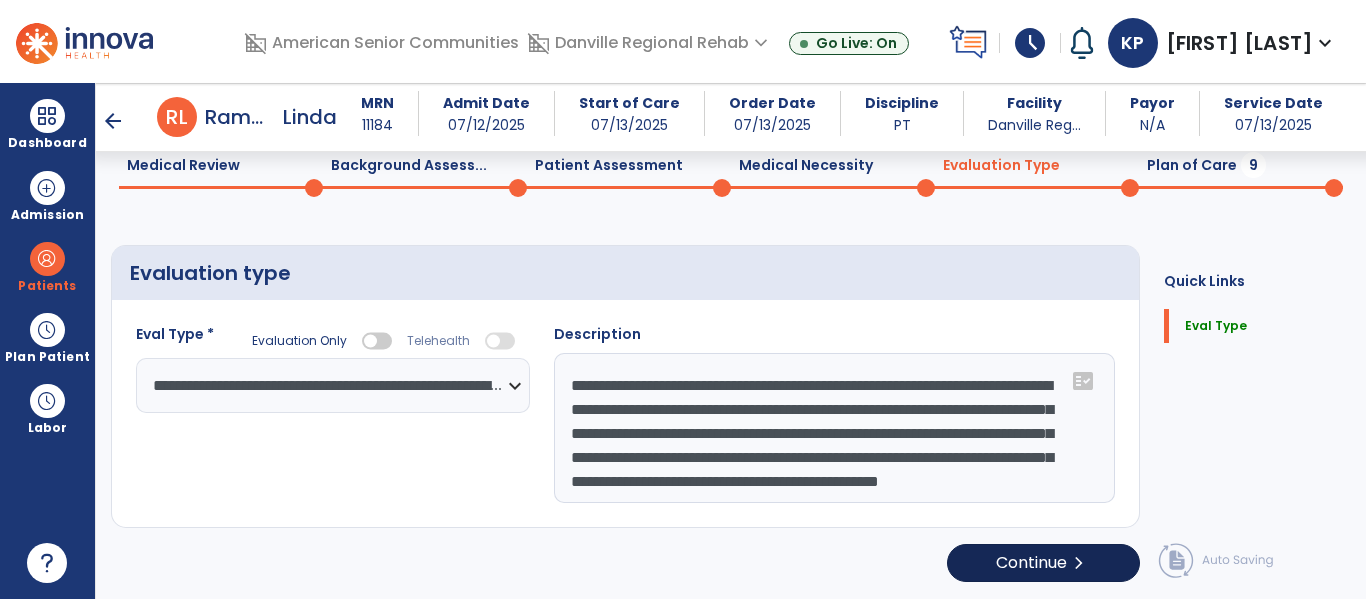select on "*****" 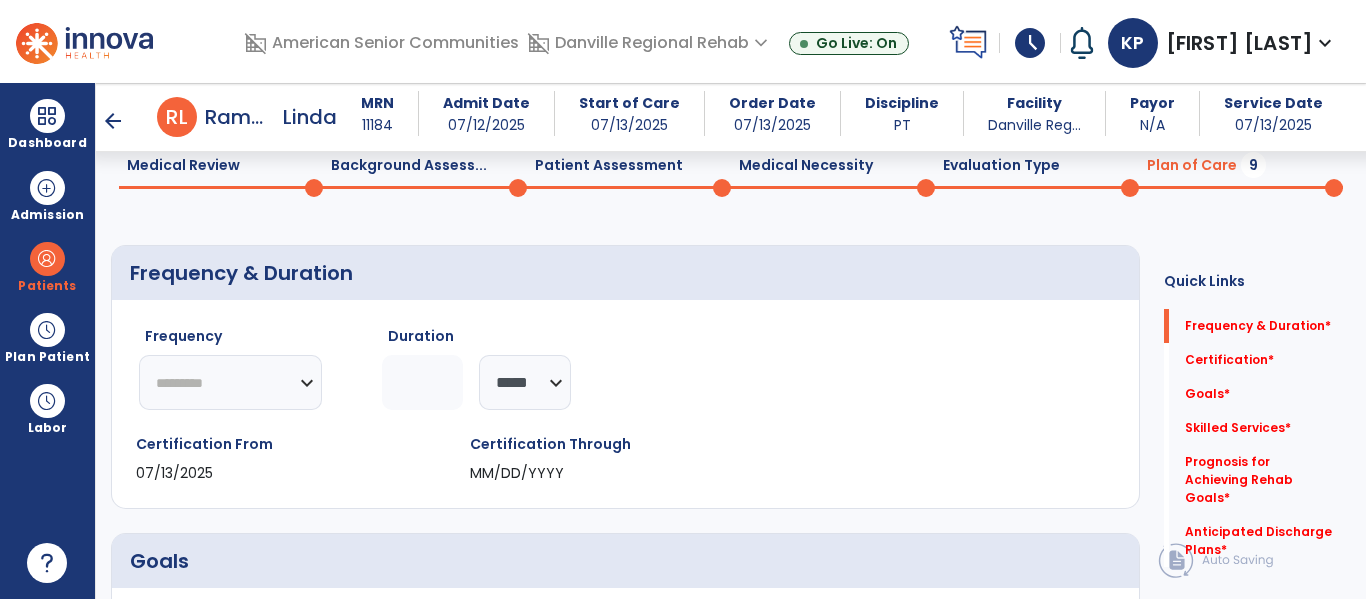 click on "********* ** ** ** ** ** ** **" 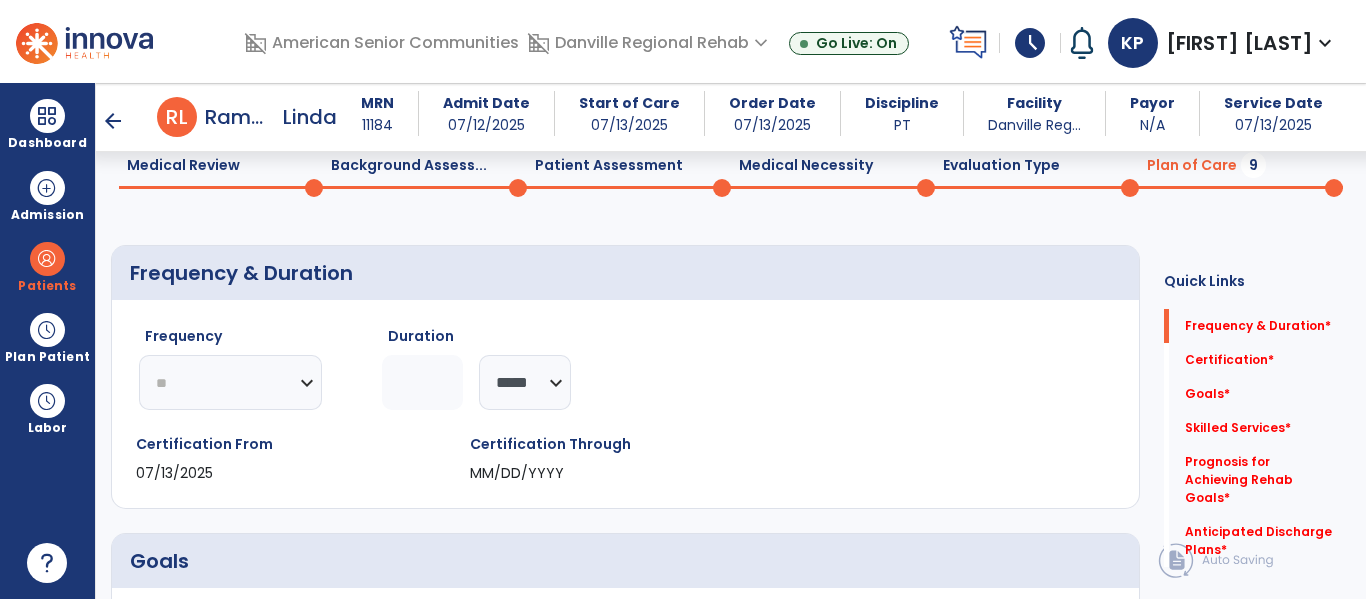 click on "********* ** ** ** ** ** ** **" 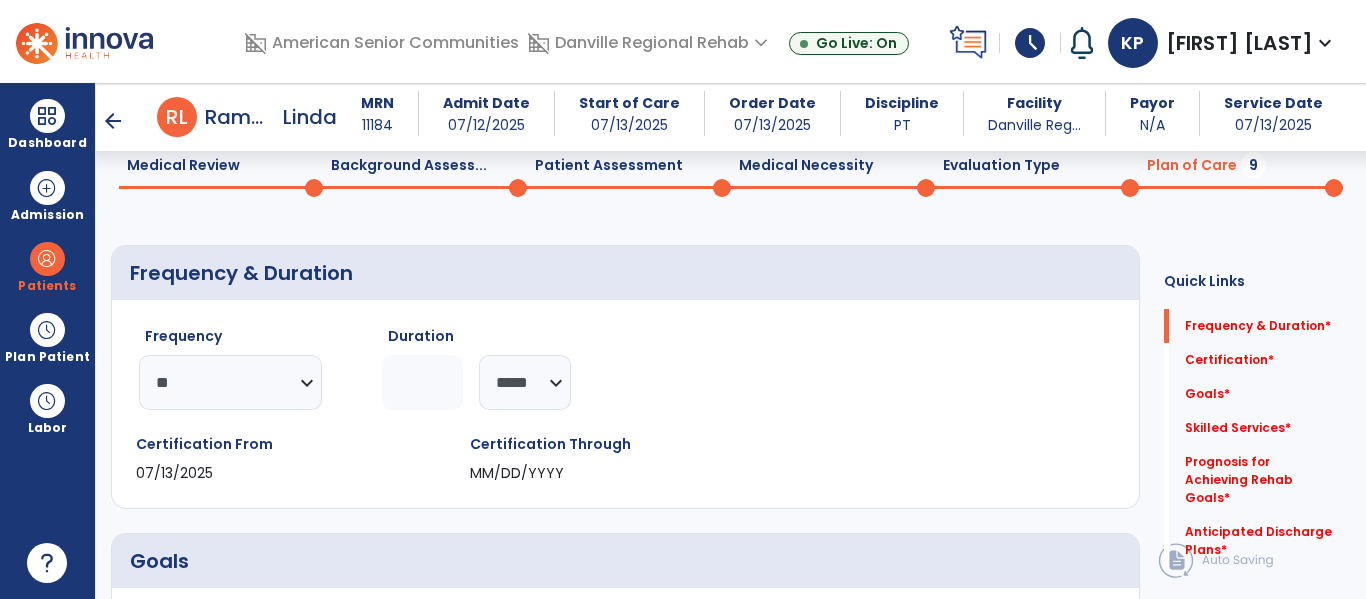 click 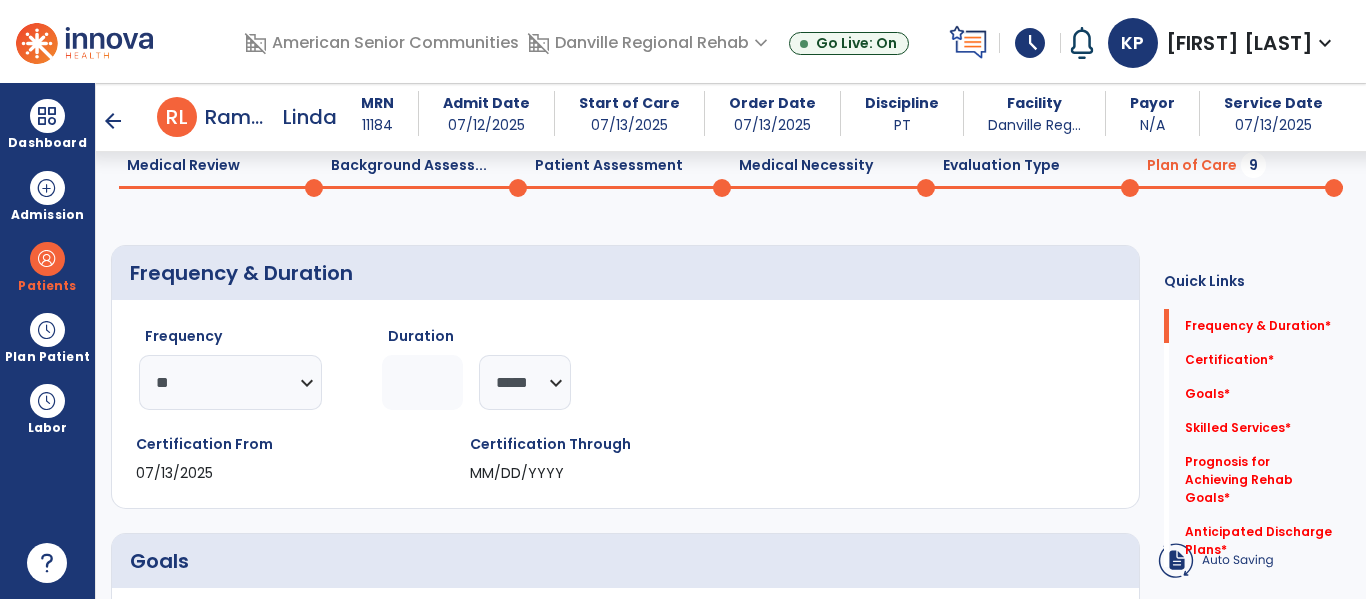 type on "*" 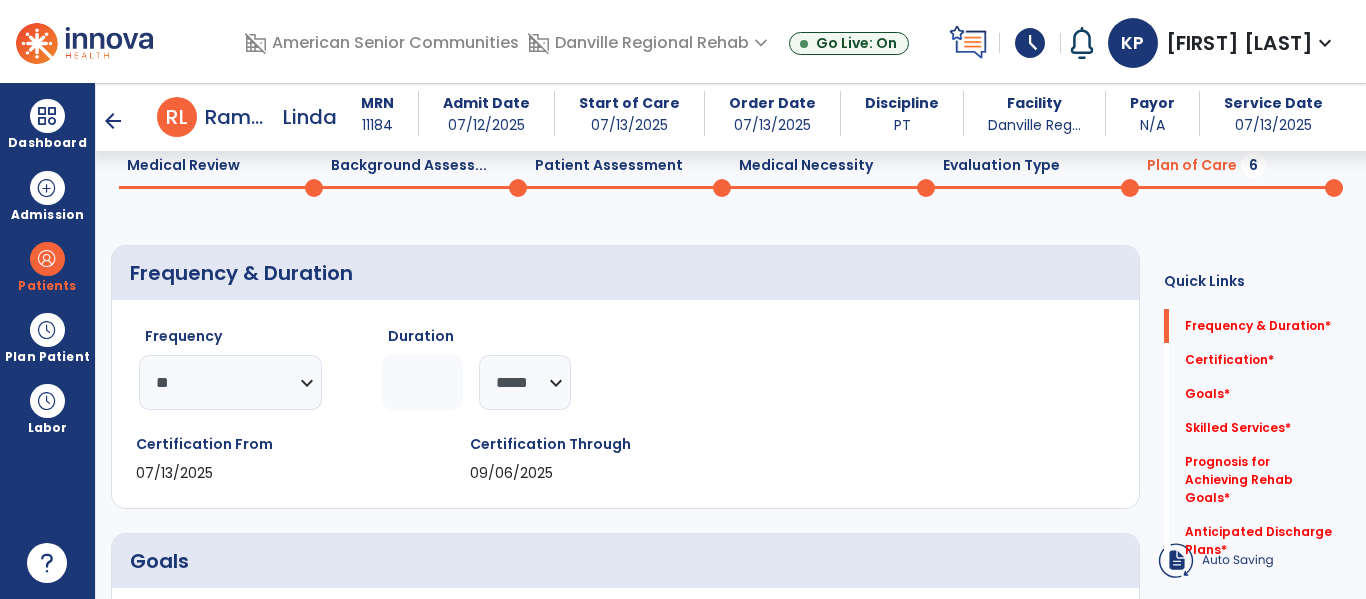 type on "*" 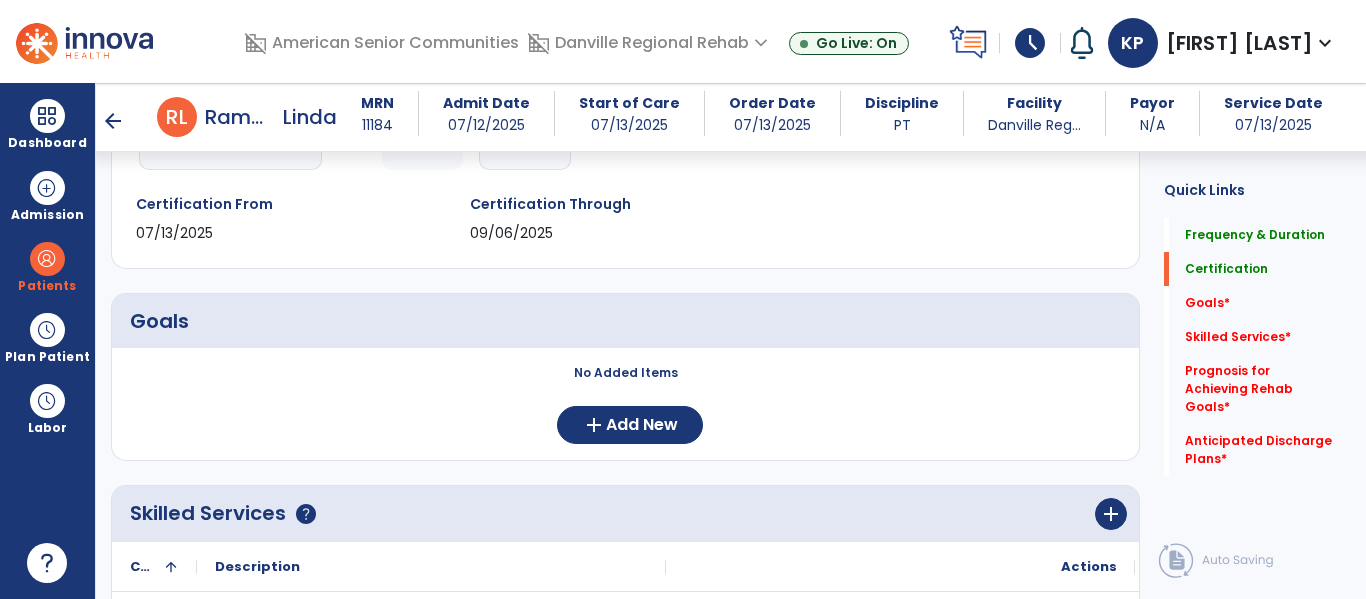 scroll, scrollTop: 335, scrollLeft: 0, axis: vertical 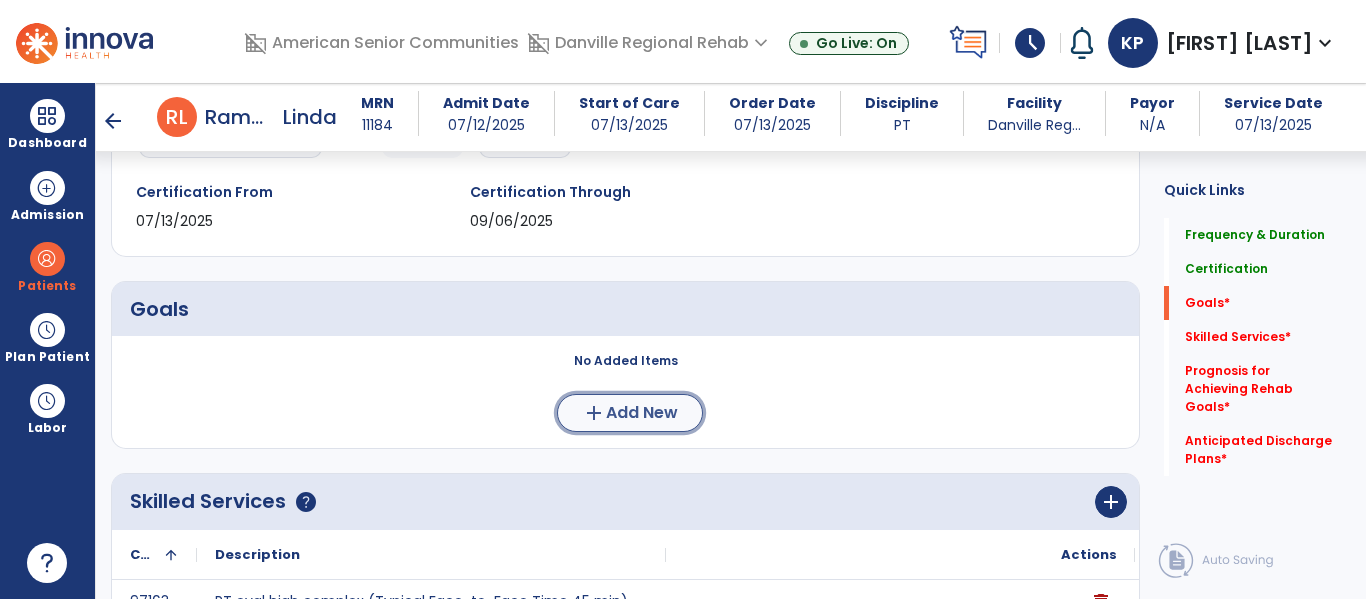 click on "Add New" at bounding box center [642, 413] 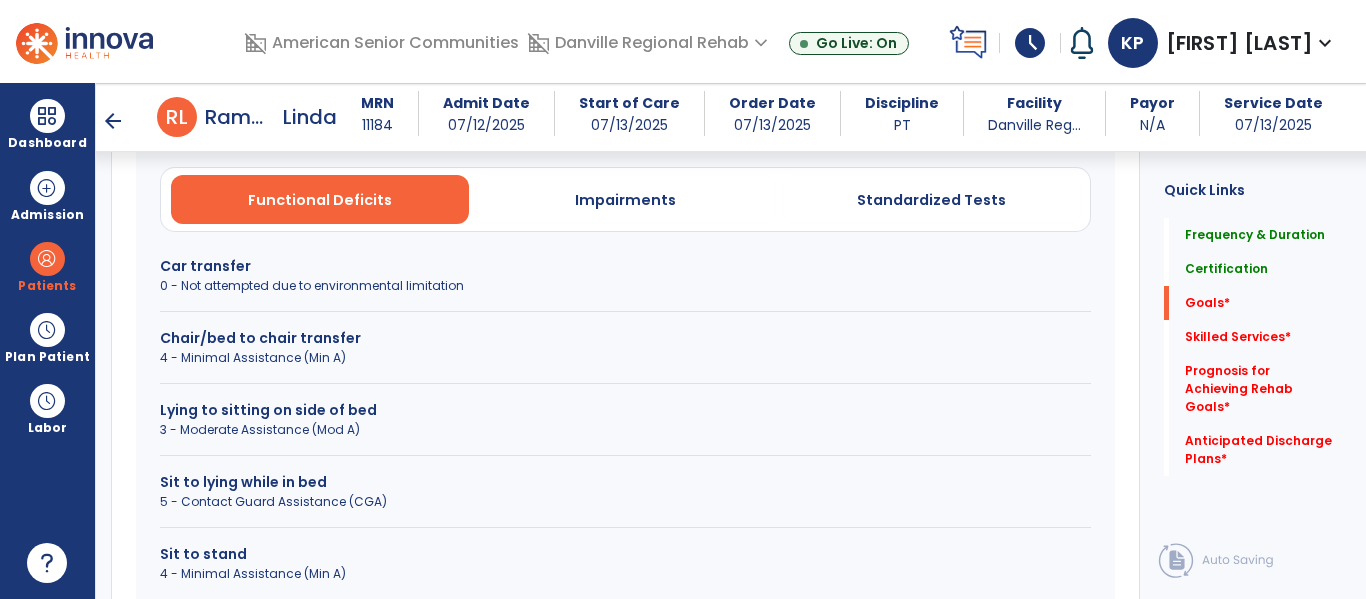 click on "4 - Minimal Assistance (Min A)" at bounding box center (625, 358) 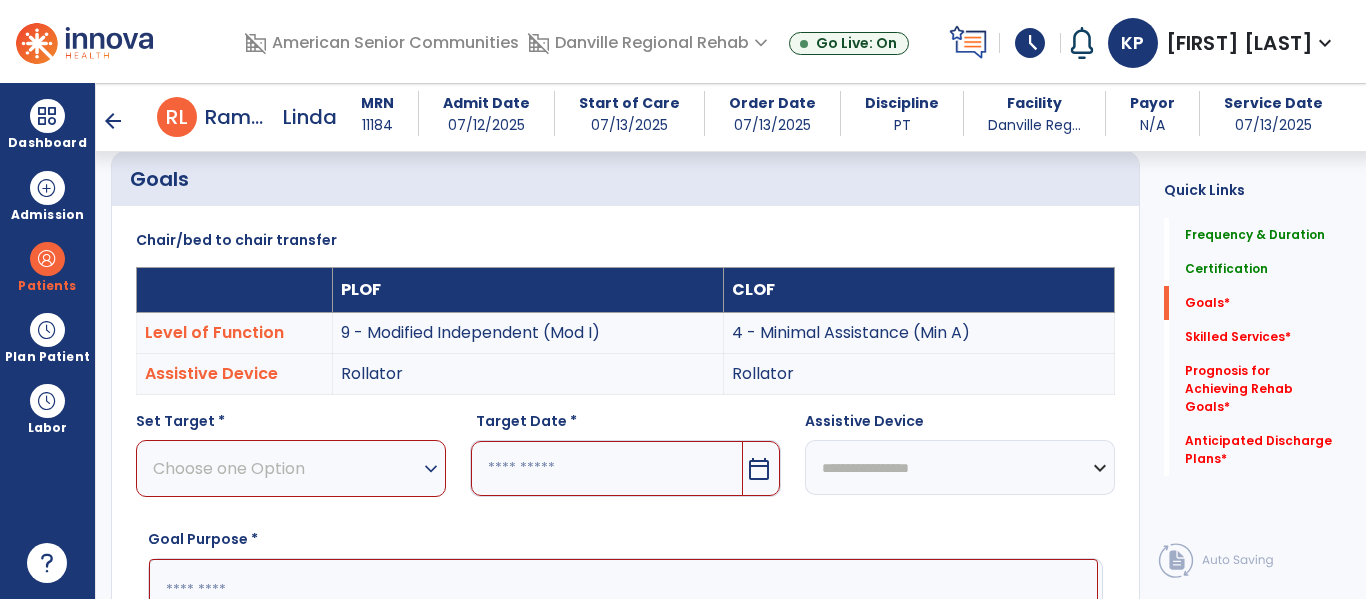 scroll, scrollTop: 388, scrollLeft: 0, axis: vertical 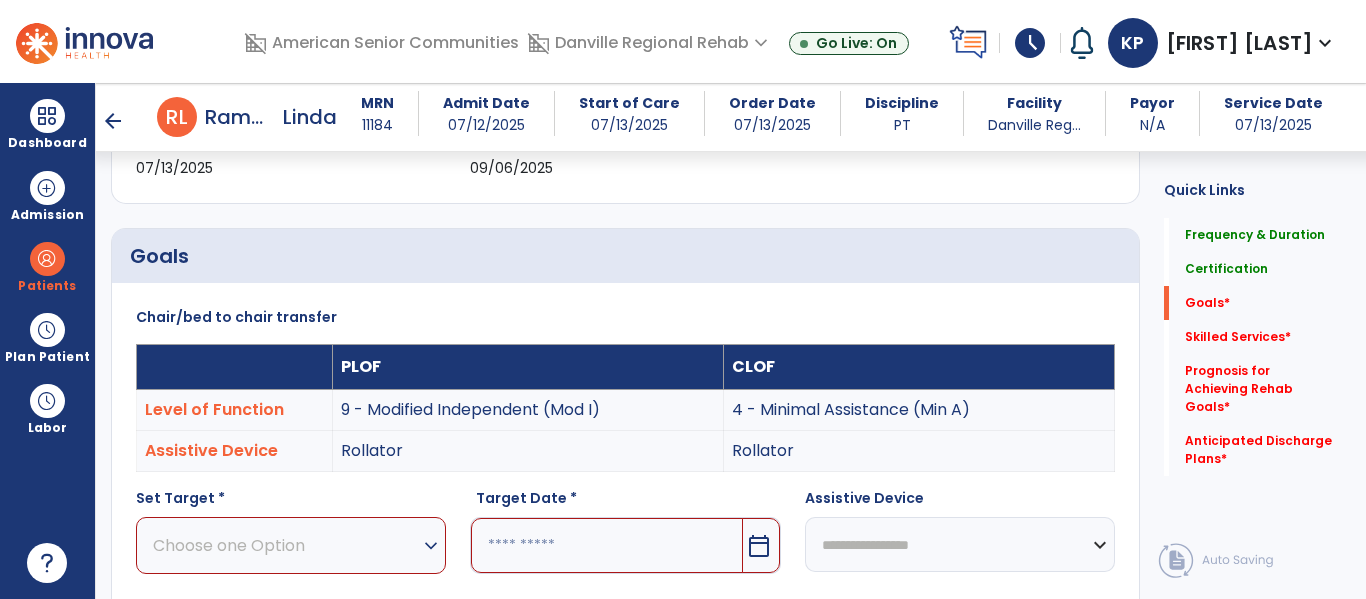 click on "Choose one Option" at bounding box center [286, 545] 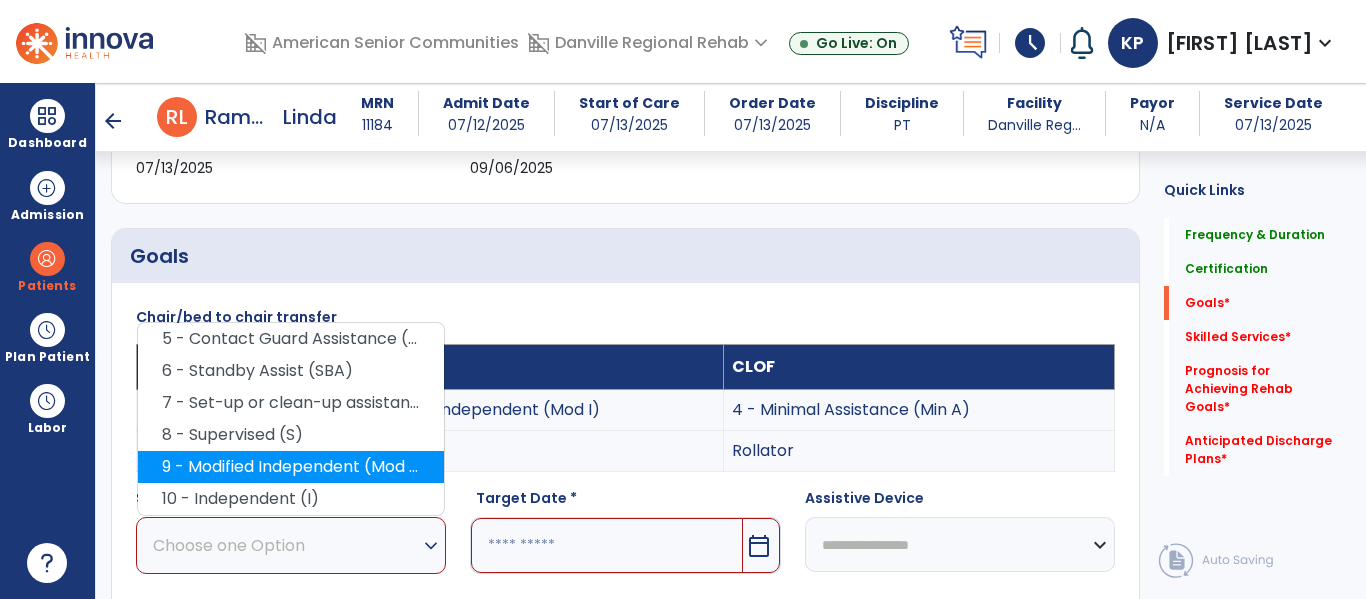 click on "9 - Modified Independent (Mod I)" at bounding box center [291, 467] 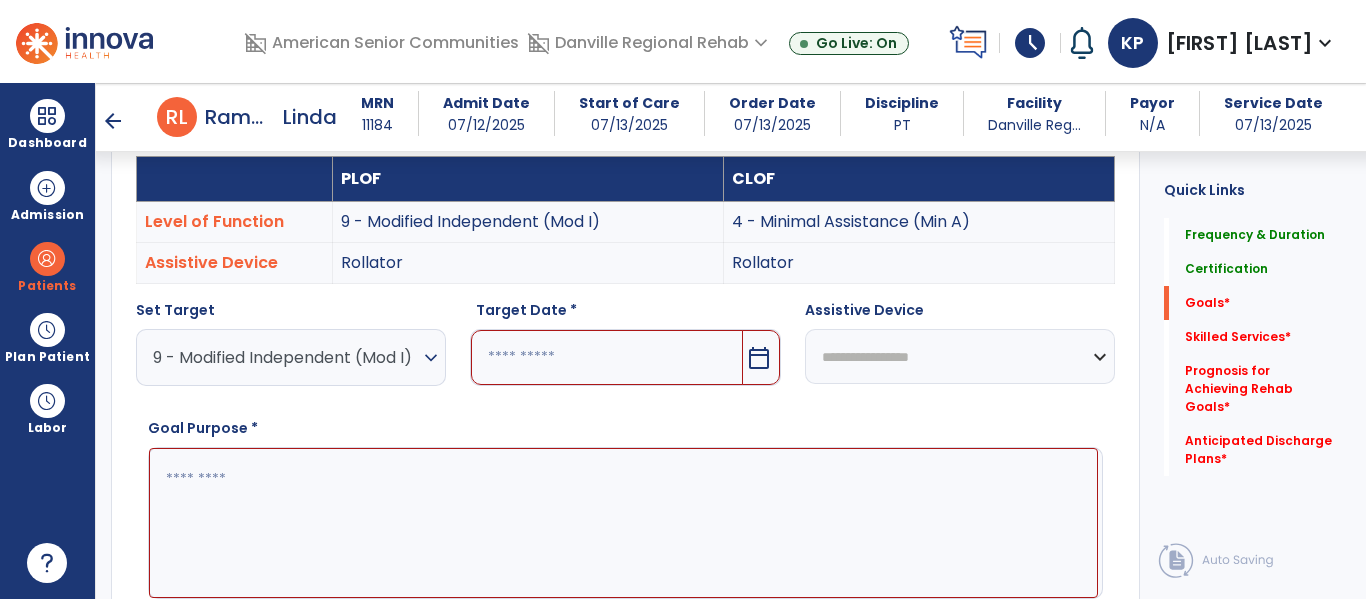 click on "calendar_today" at bounding box center (759, 358) 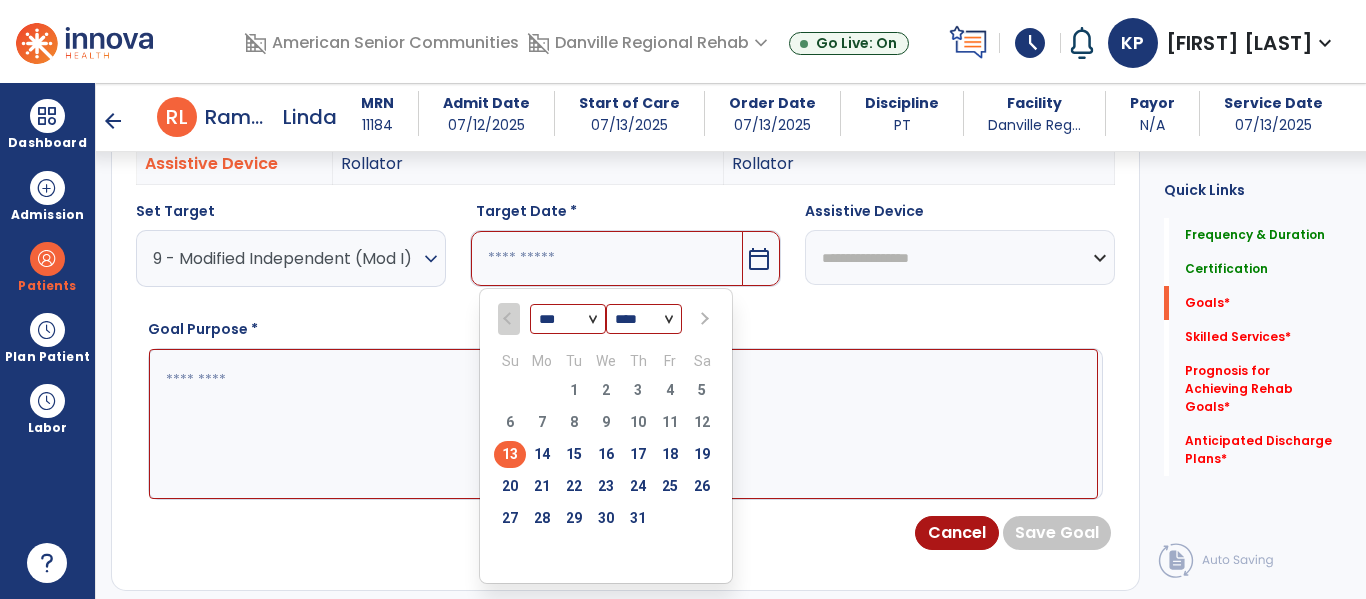 scroll, scrollTop: 726, scrollLeft: 0, axis: vertical 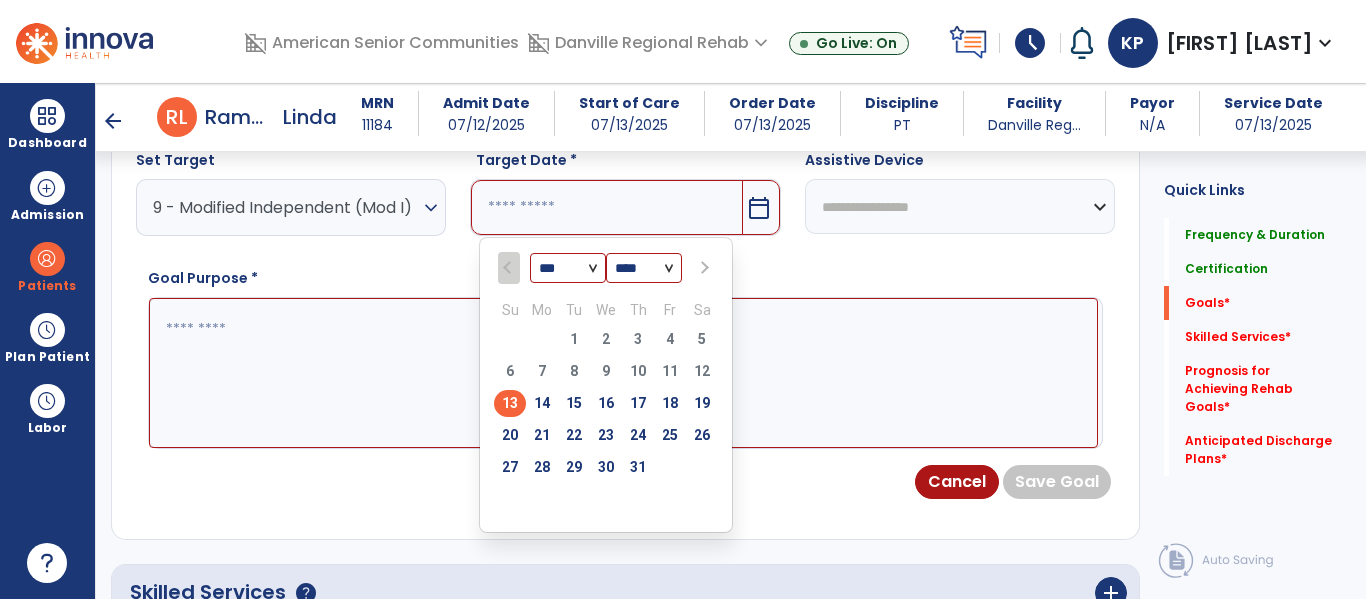 click at bounding box center [704, 268] 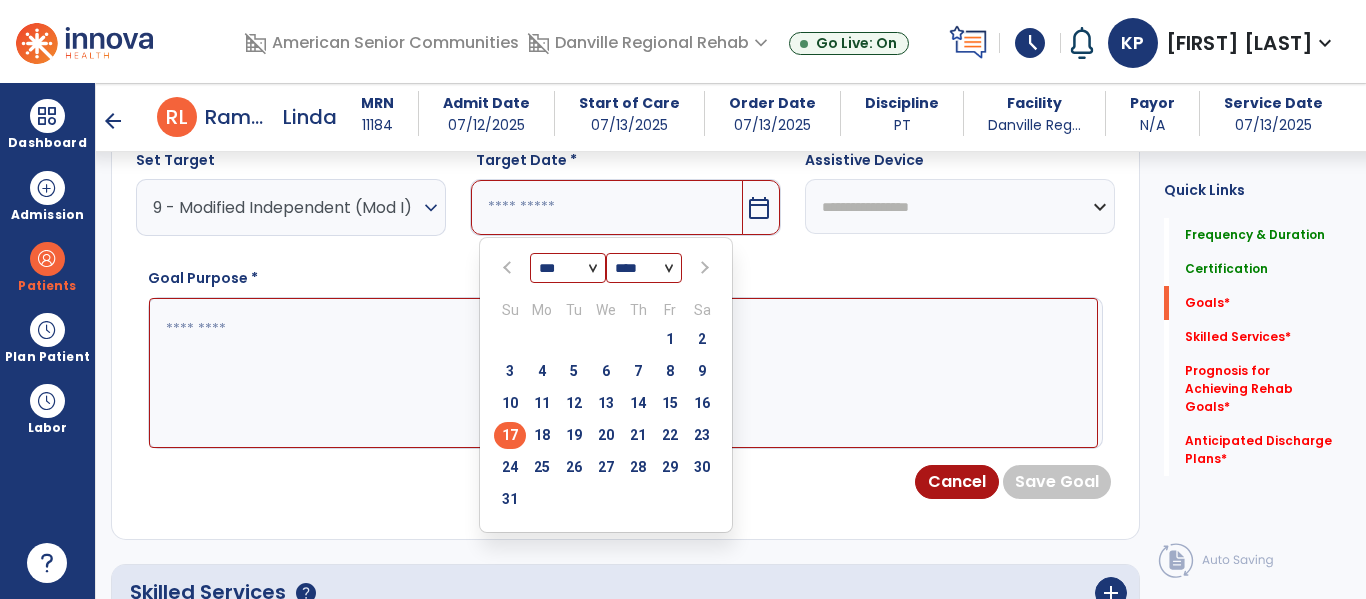 click on "17" at bounding box center [510, 435] 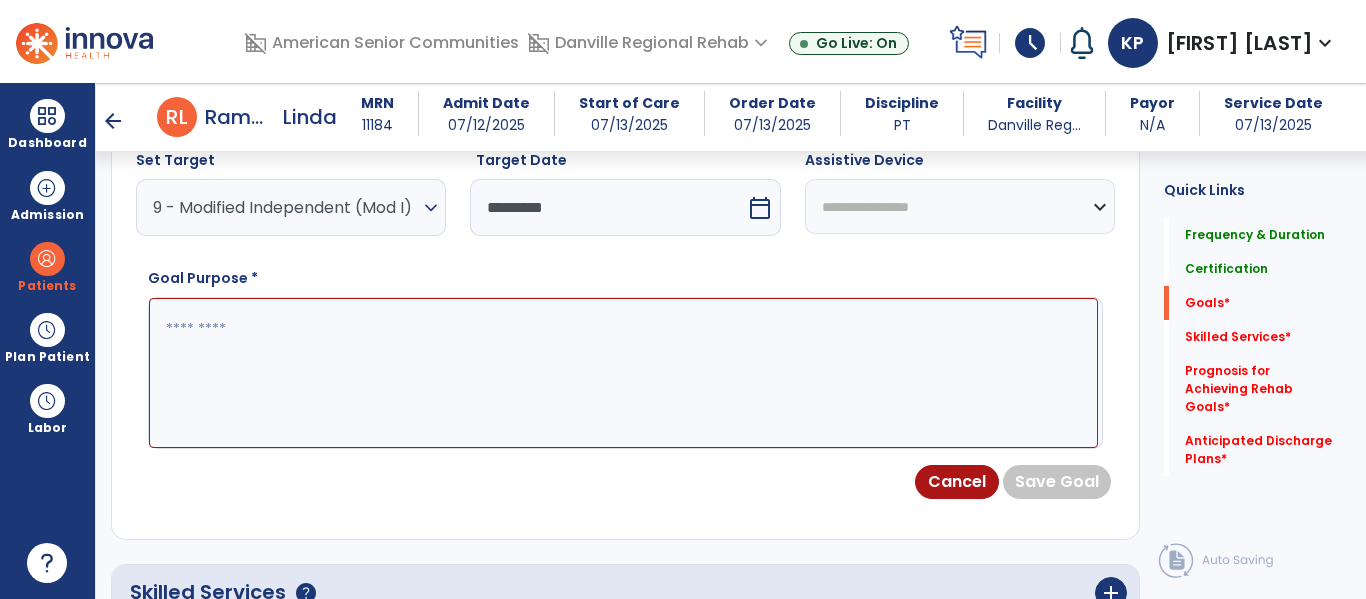 click at bounding box center (623, 373) 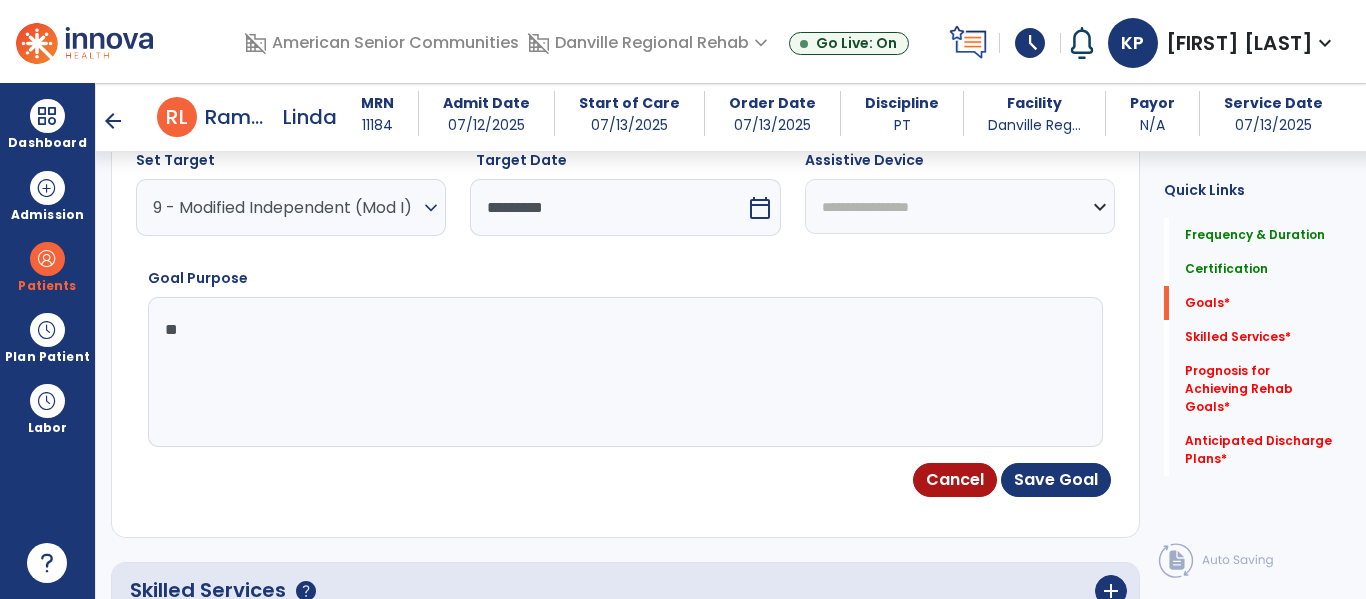 type on "*" 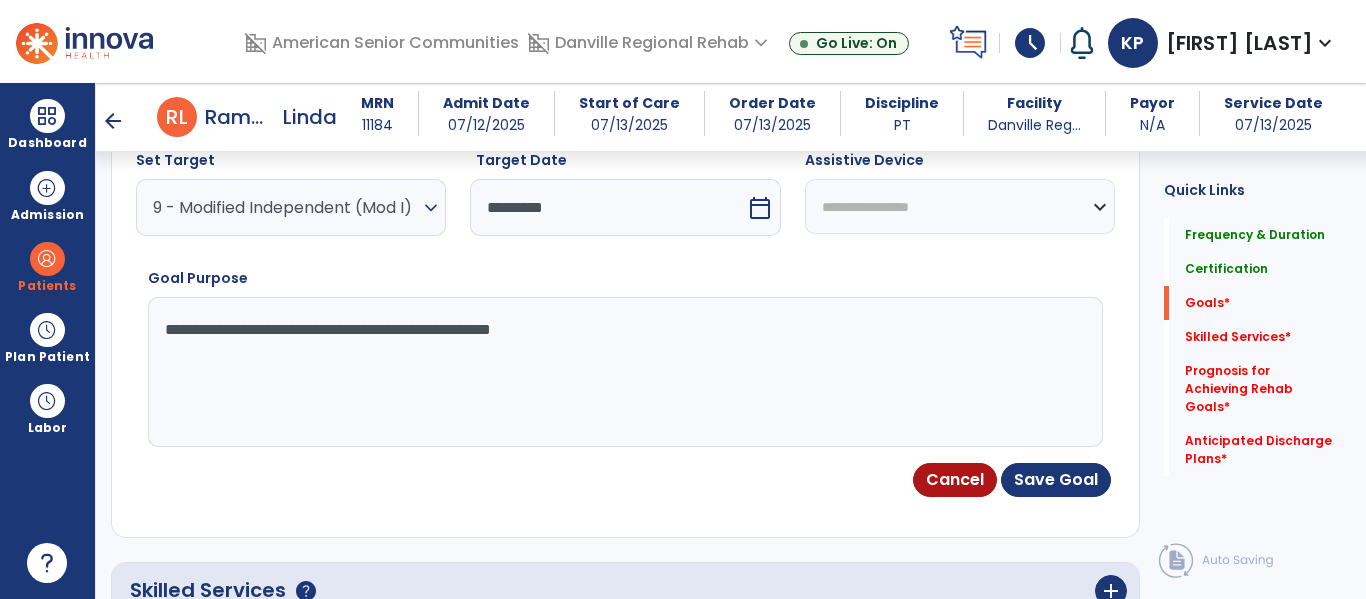 type on "**********" 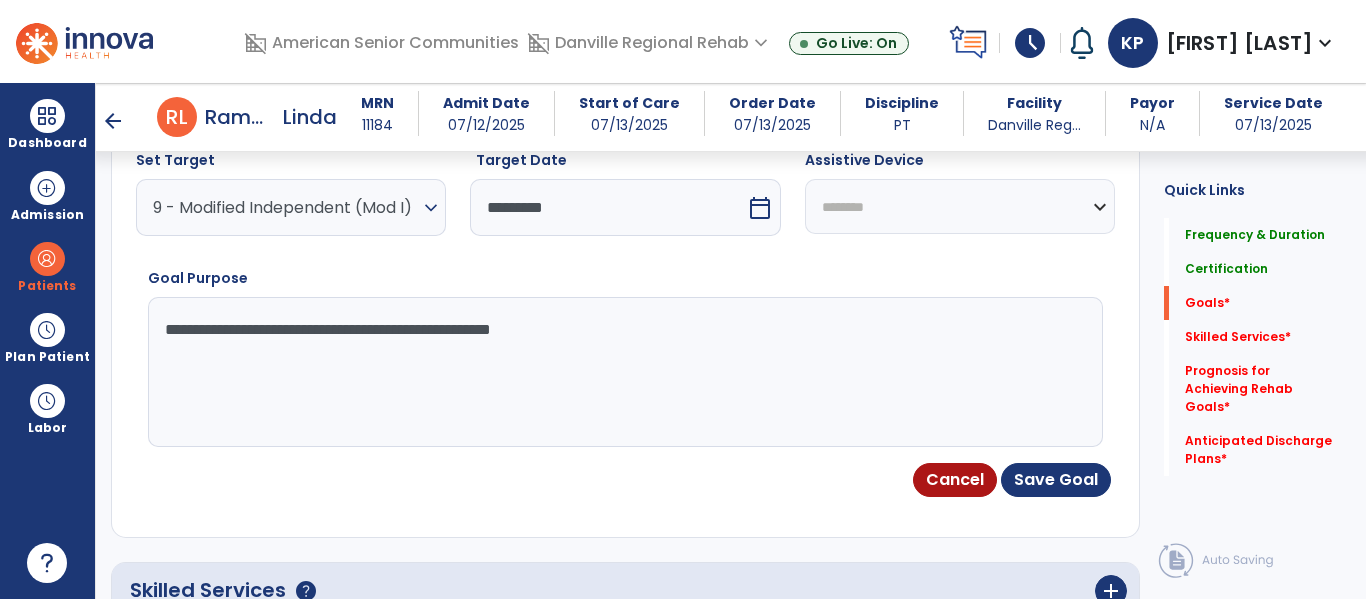click on "**********" at bounding box center [960, 206] 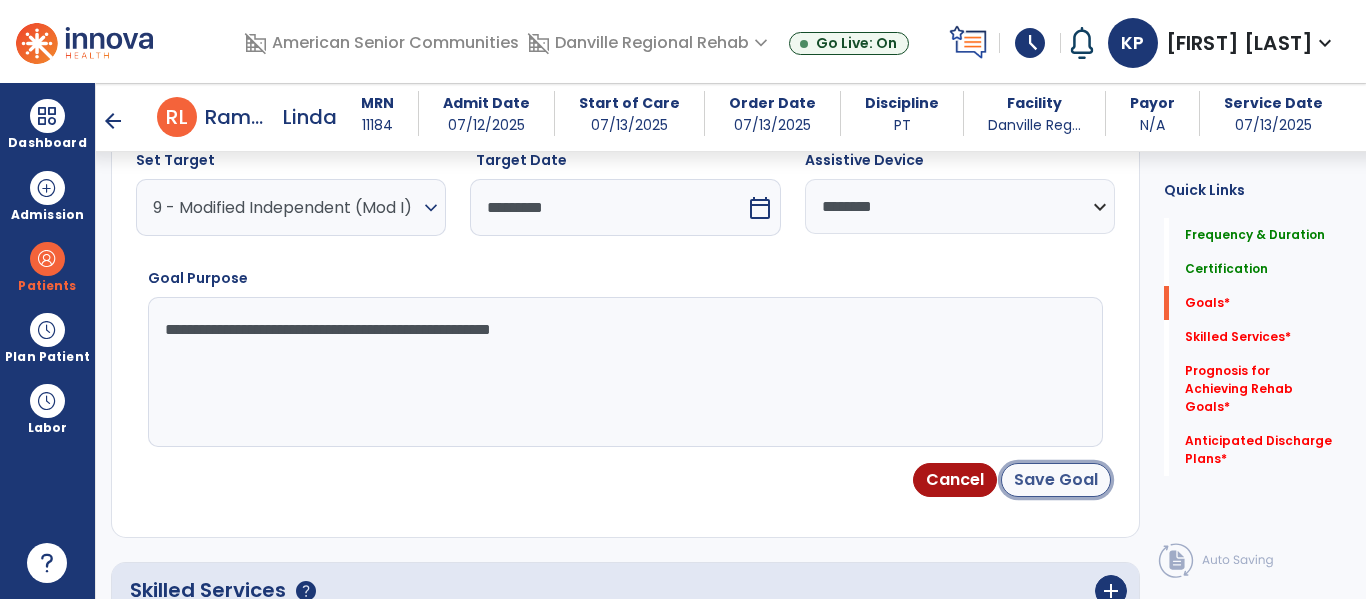 click on "Save Goal" at bounding box center (1056, 480) 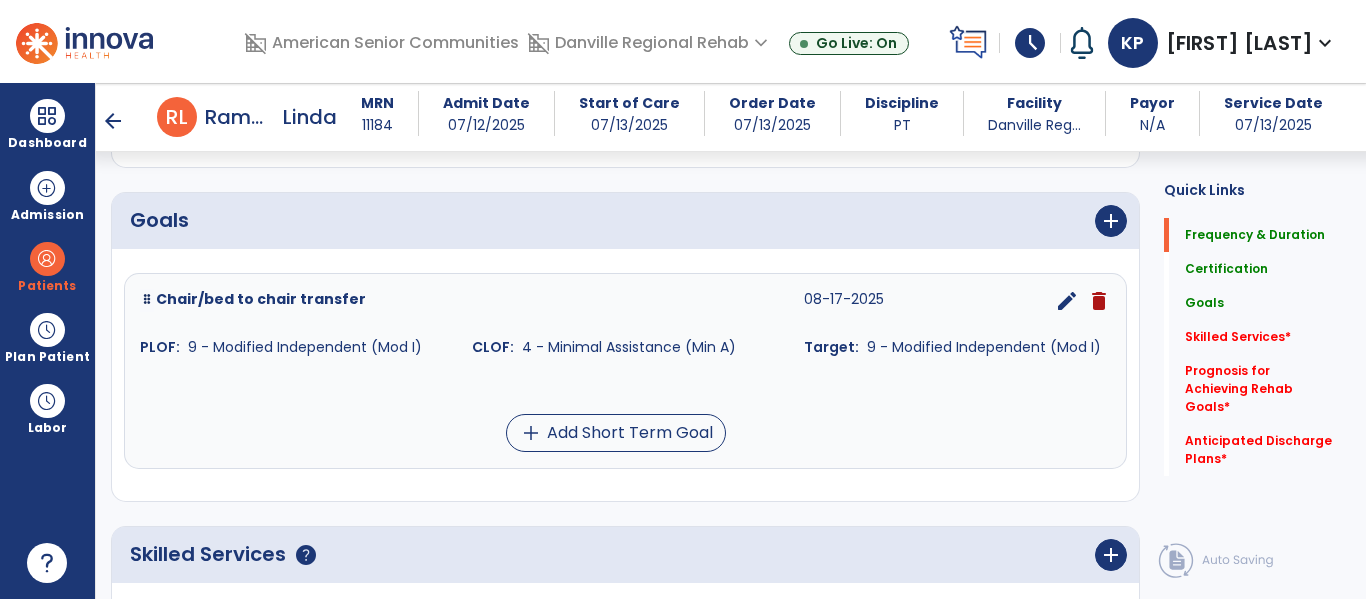 scroll, scrollTop: 426, scrollLeft: 0, axis: vertical 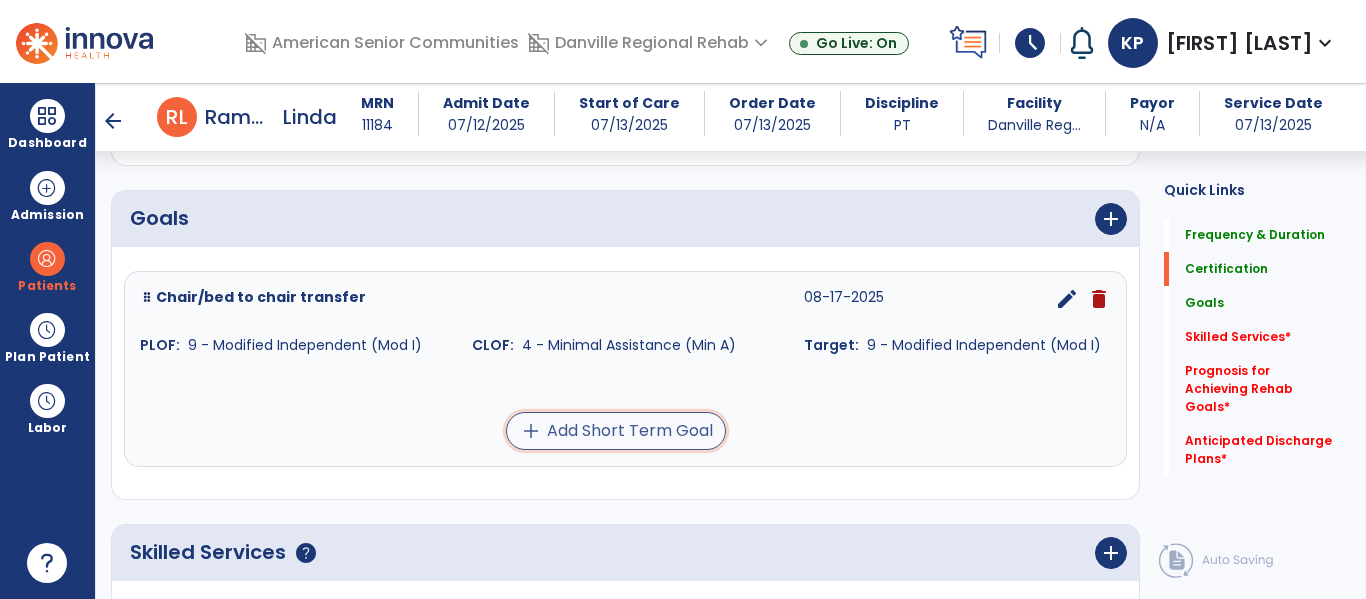 click on "add  Add Short Term Goal" at bounding box center [616, 431] 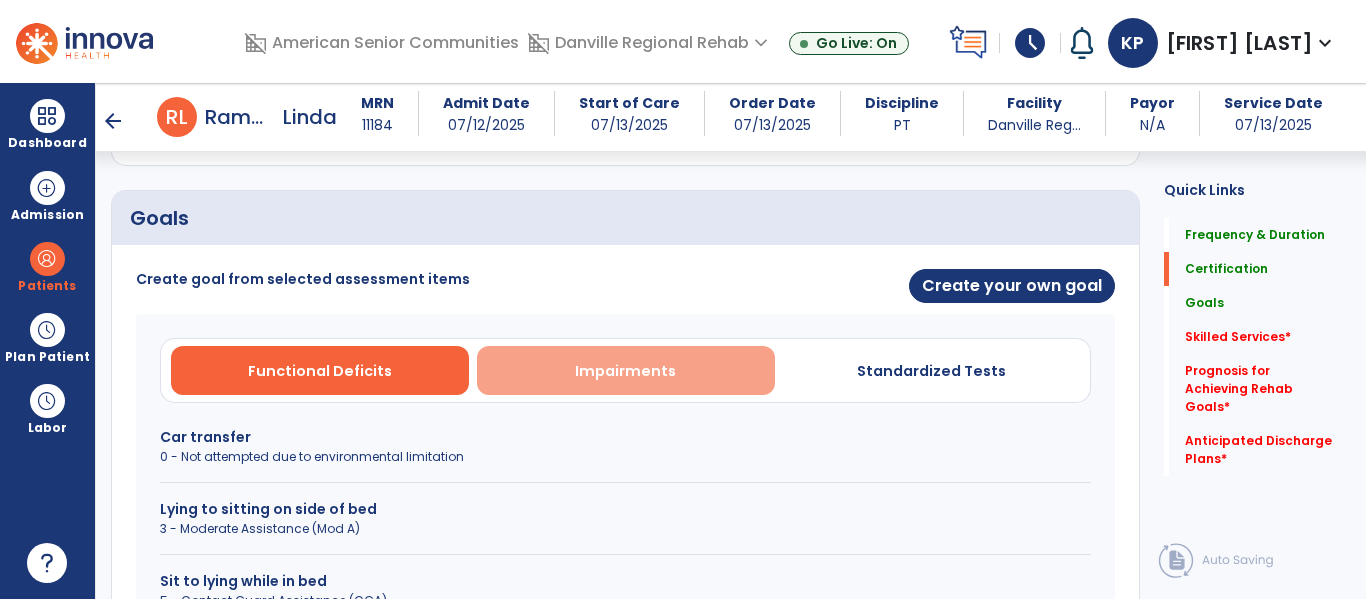 click on "Impairments" at bounding box center [625, 371] 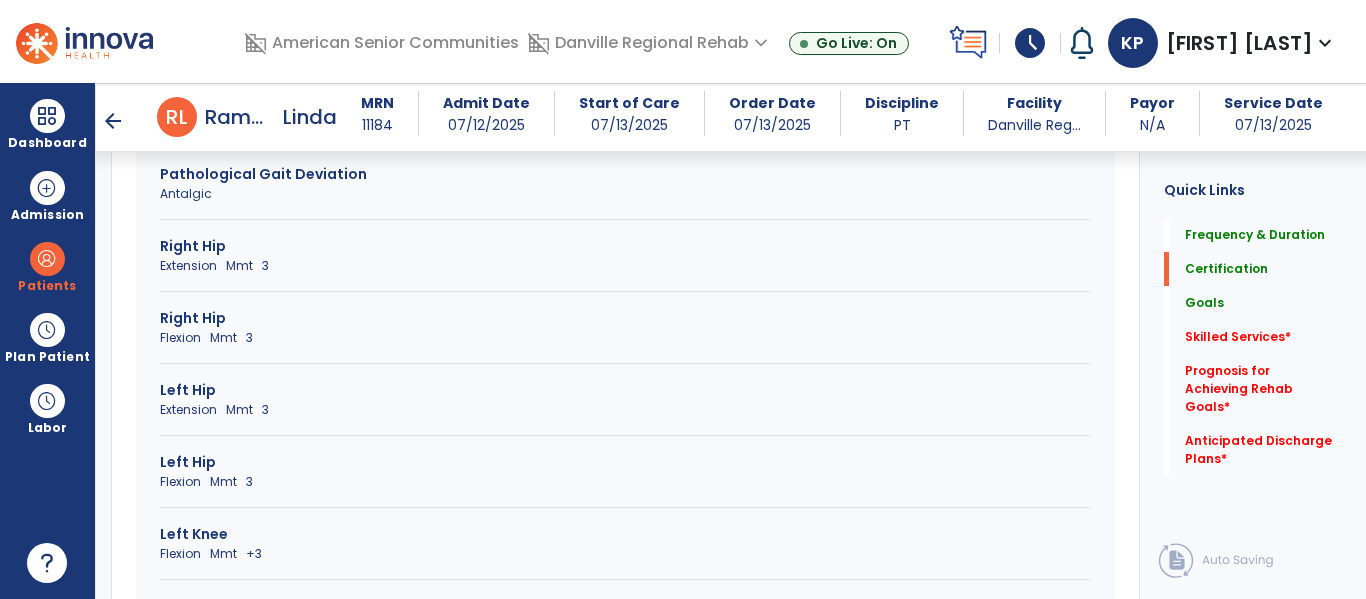 scroll, scrollTop: 1122, scrollLeft: 0, axis: vertical 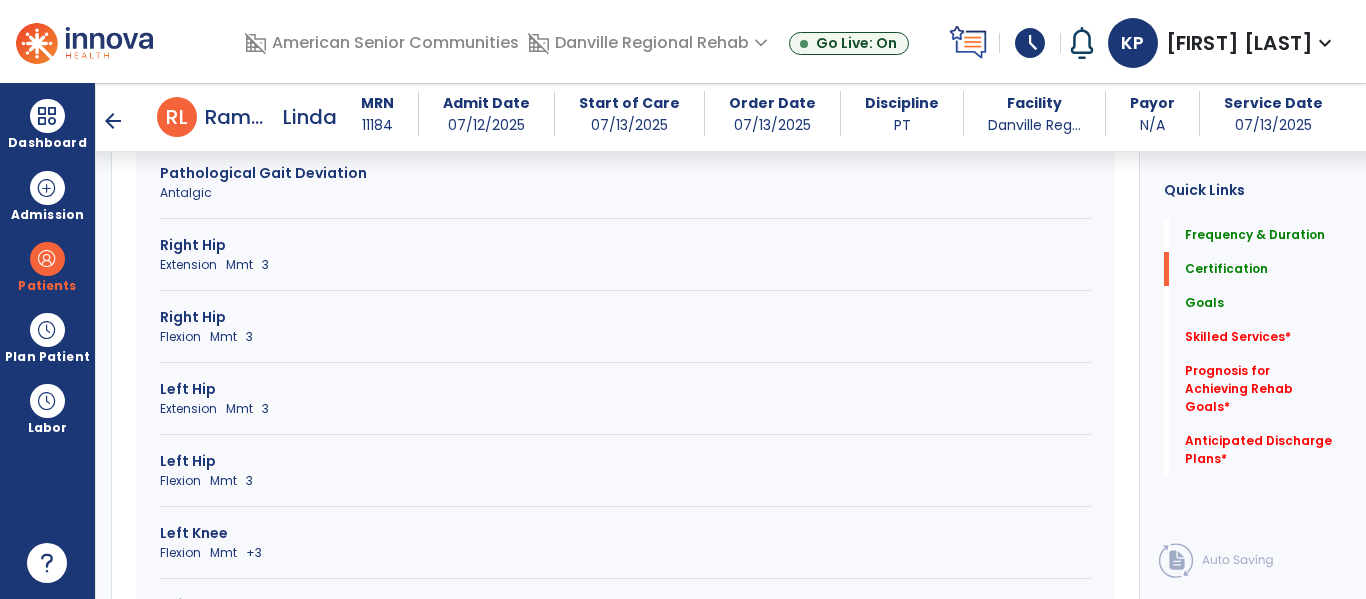 click on "Flexion   Mmt   3" at bounding box center (625, 337) 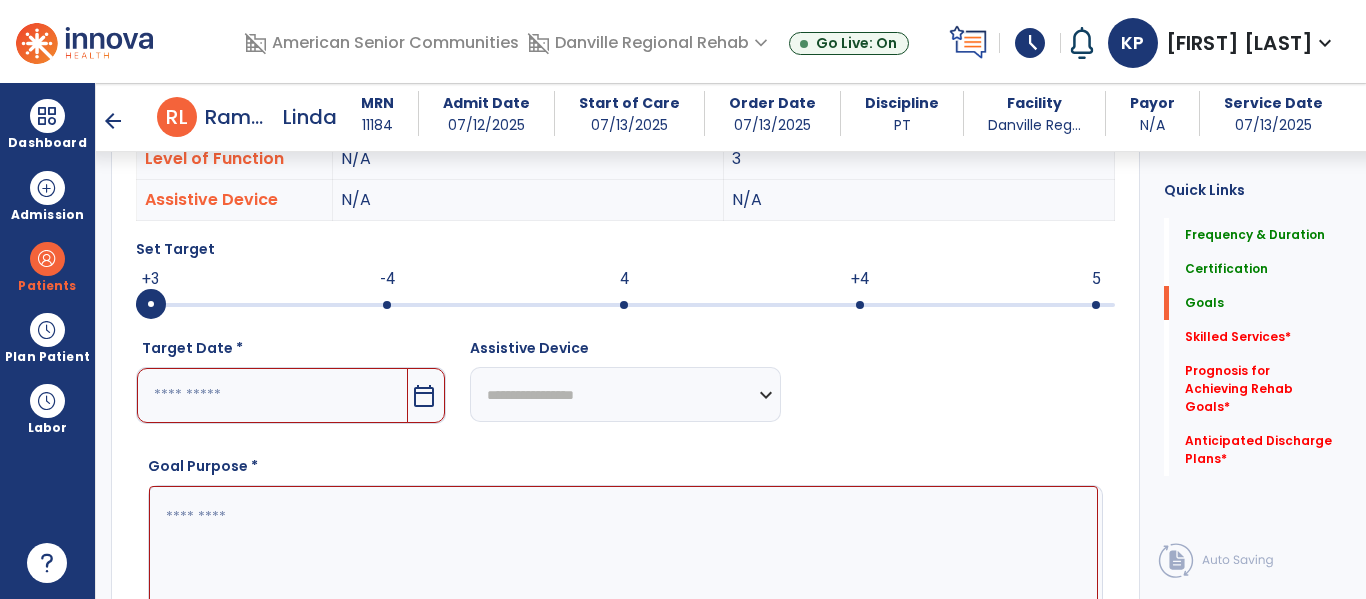 click at bounding box center [387, 305] 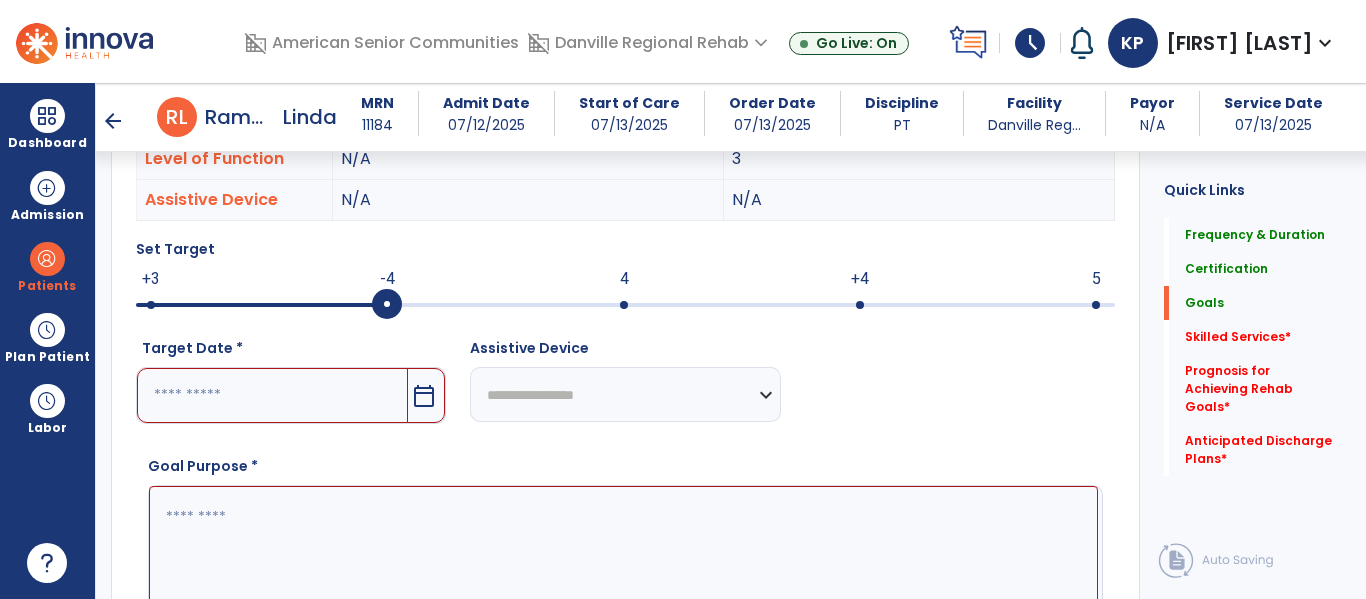 click on "calendar_today" at bounding box center [424, 396] 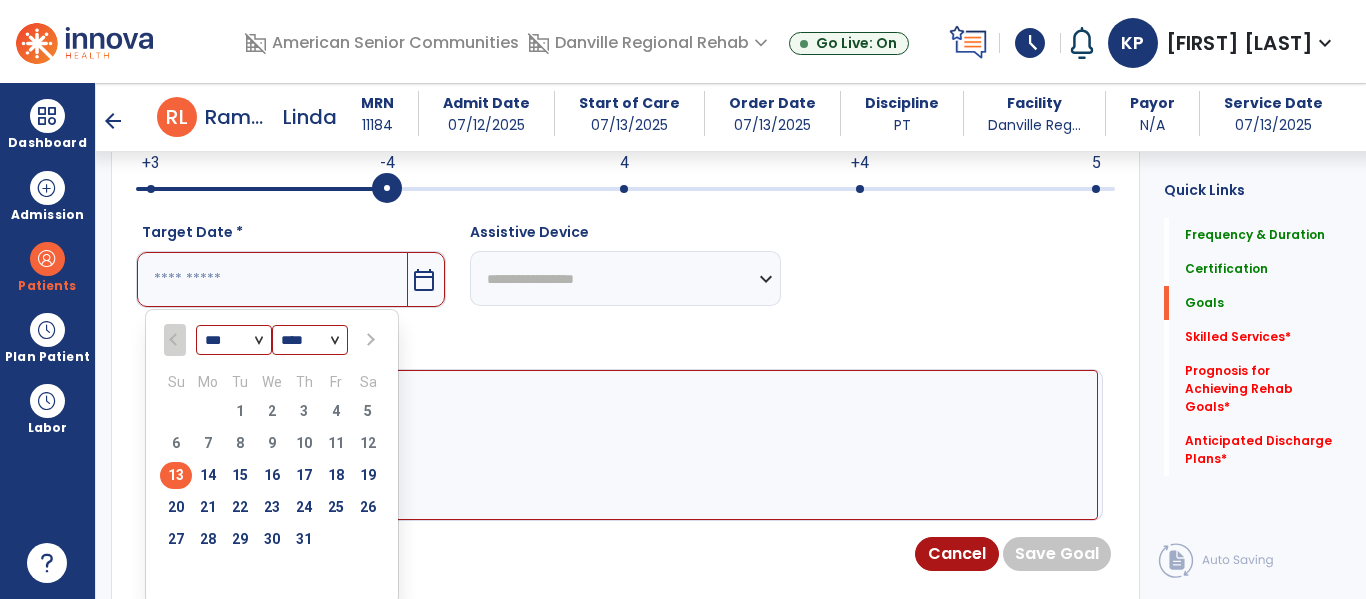 scroll, scrollTop: 821, scrollLeft: 0, axis: vertical 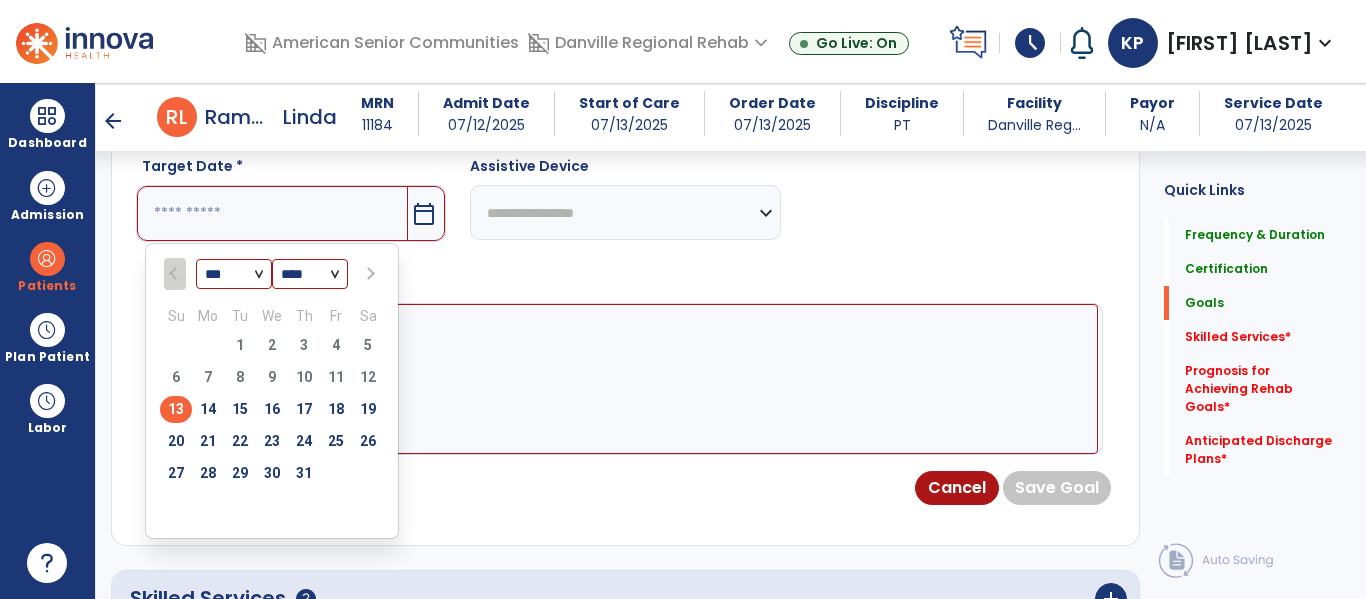 click at bounding box center (368, 274) 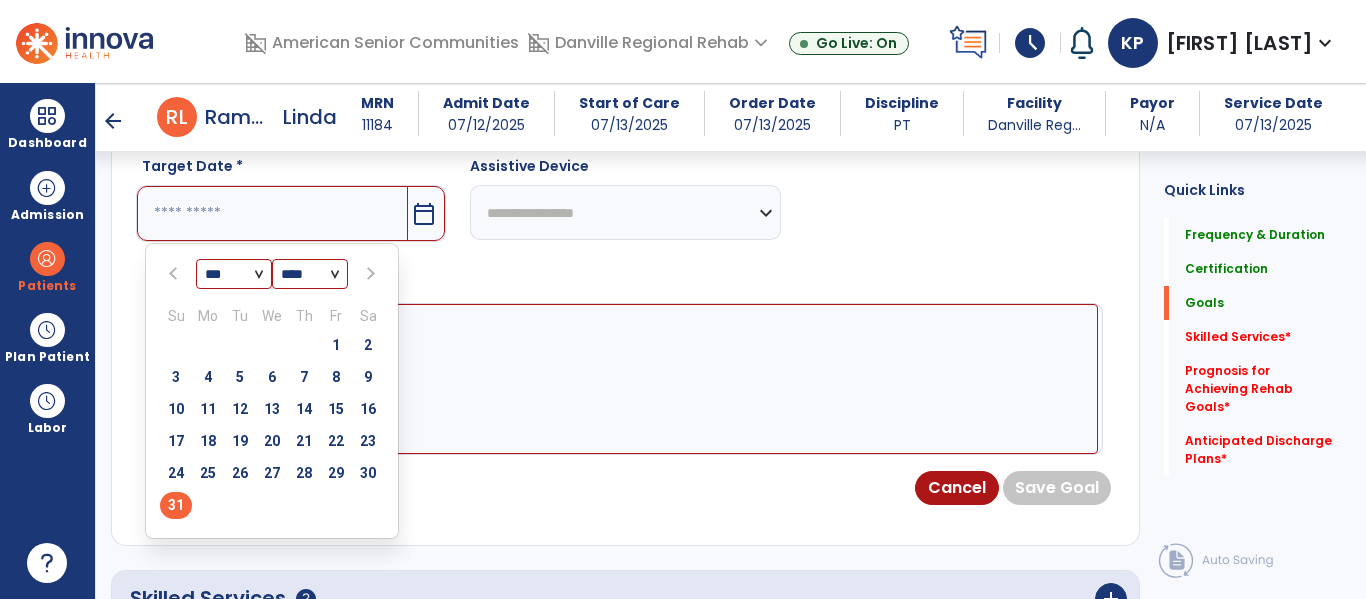 click on "31" at bounding box center (176, 505) 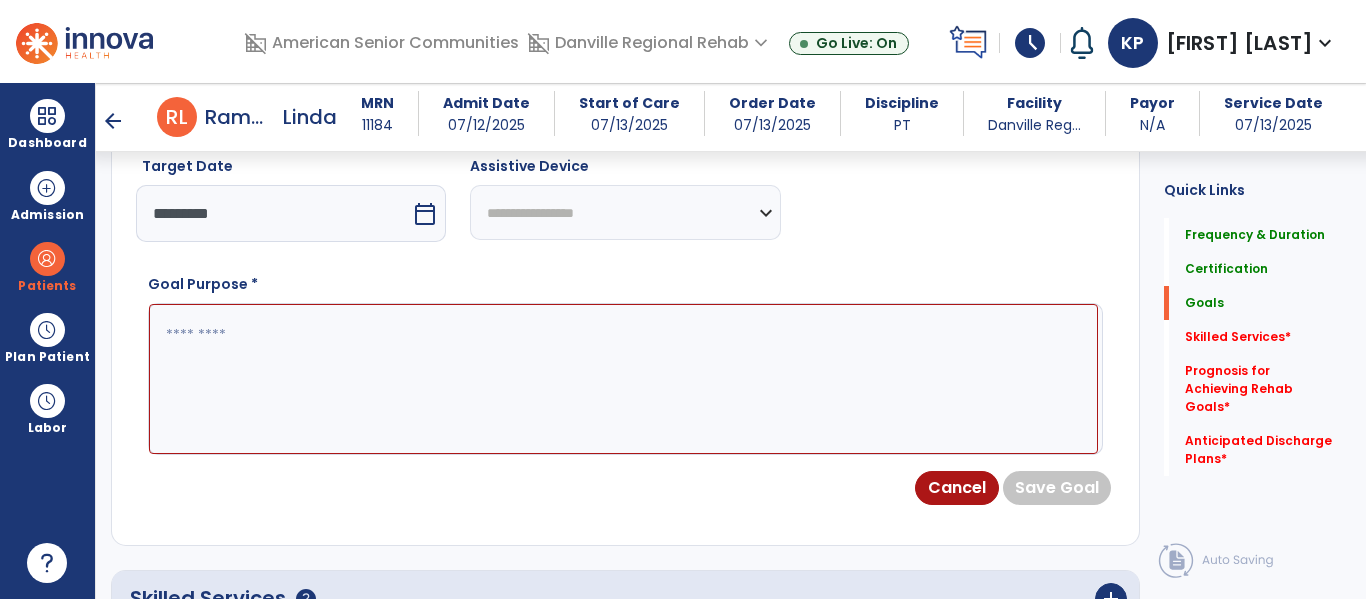 click at bounding box center [623, 379] 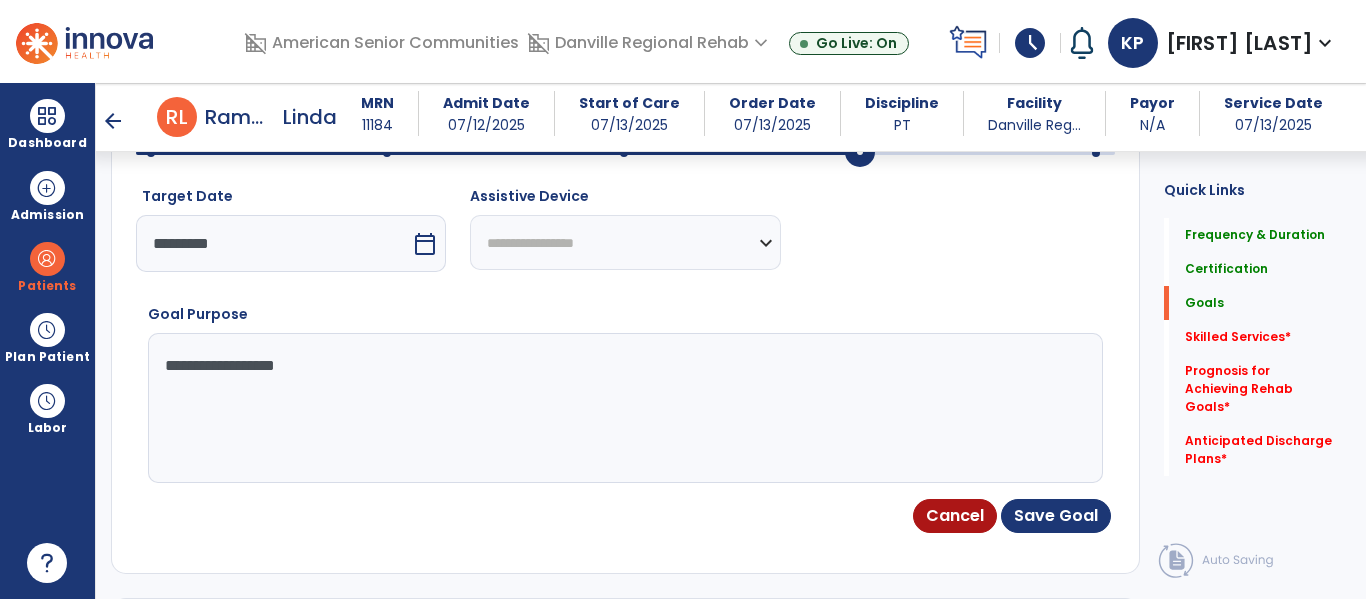 scroll, scrollTop: 794, scrollLeft: 0, axis: vertical 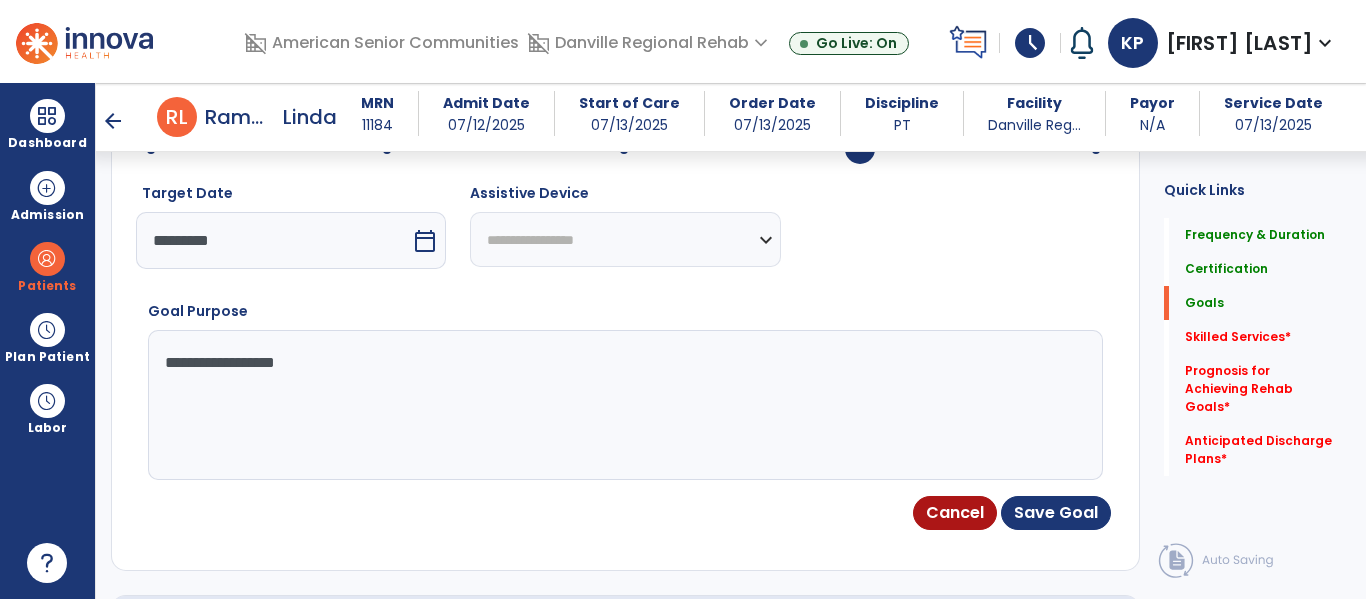 click on "**********" at bounding box center (623, 405) 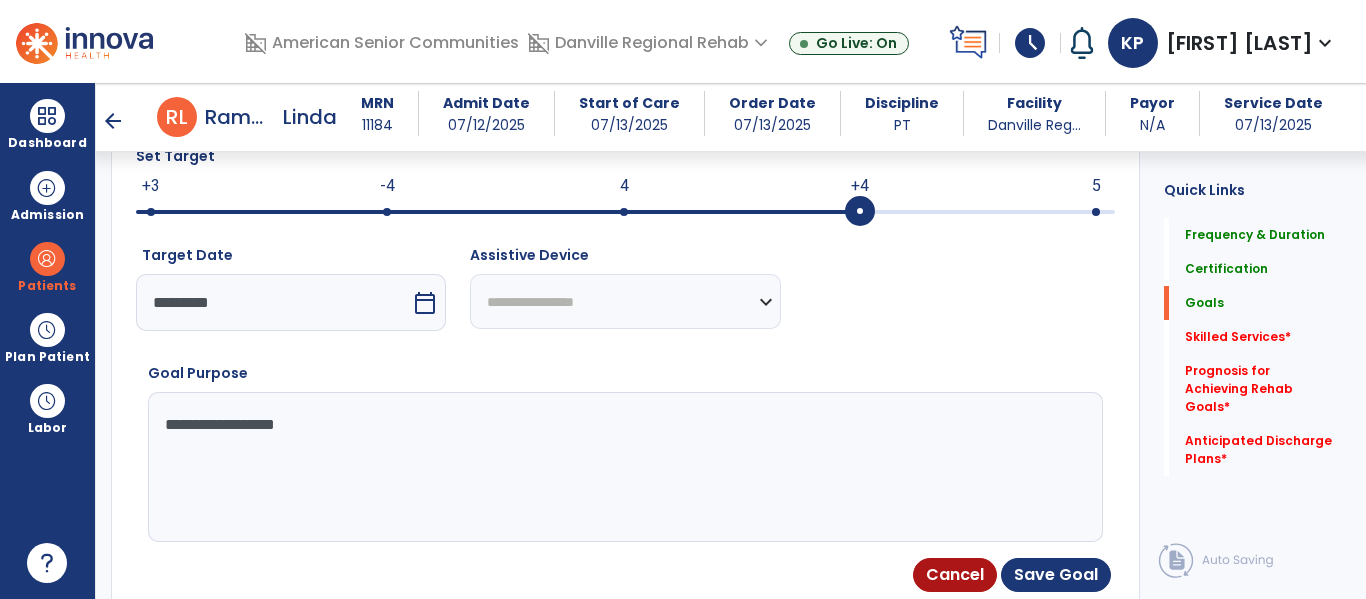 scroll, scrollTop: 743, scrollLeft: 0, axis: vertical 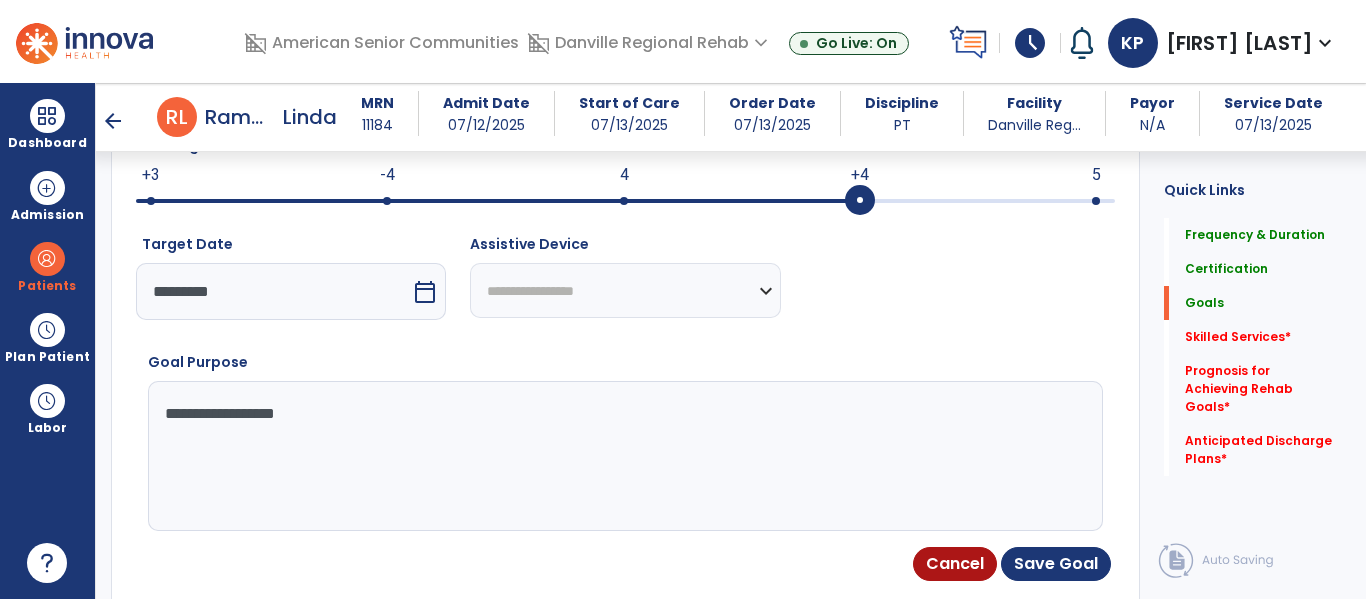 type on "**********" 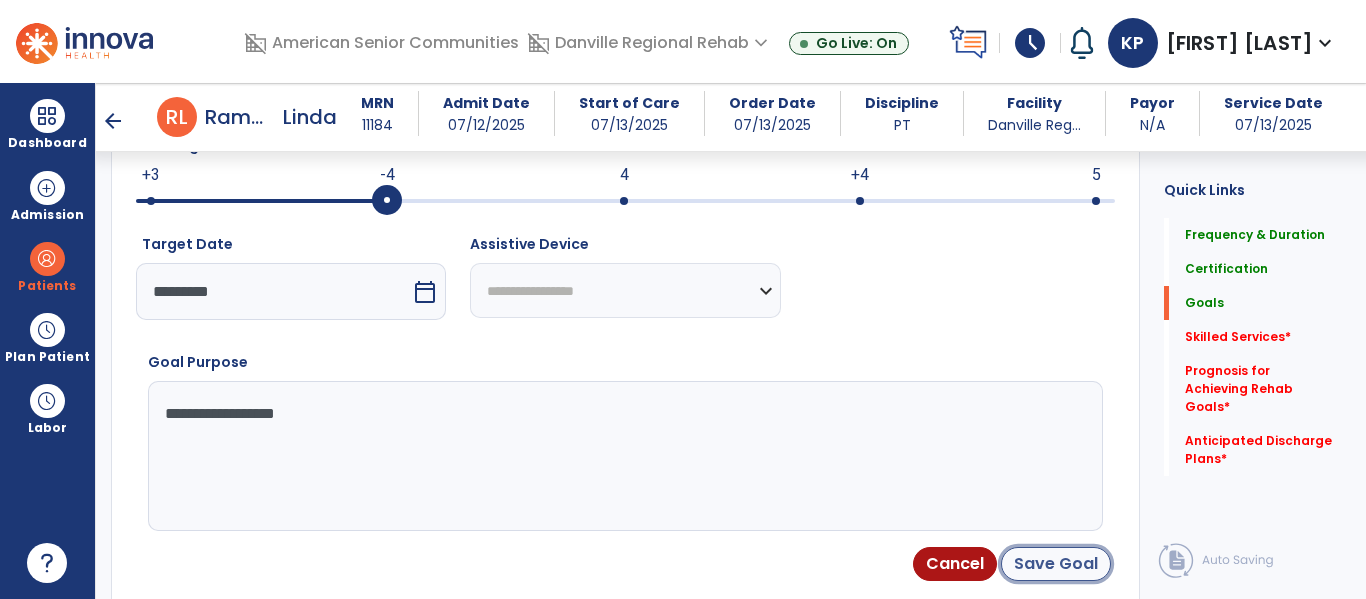 click on "Save Goal" at bounding box center (1056, 564) 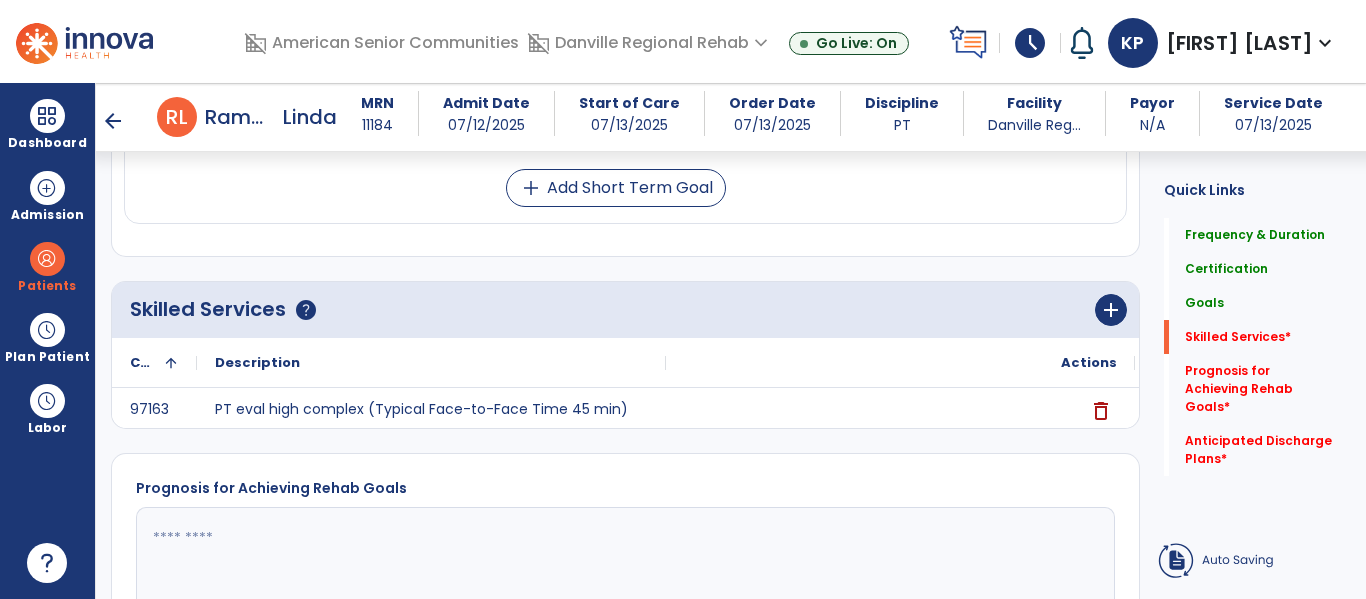 scroll, scrollTop: 745, scrollLeft: 0, axis: vertical 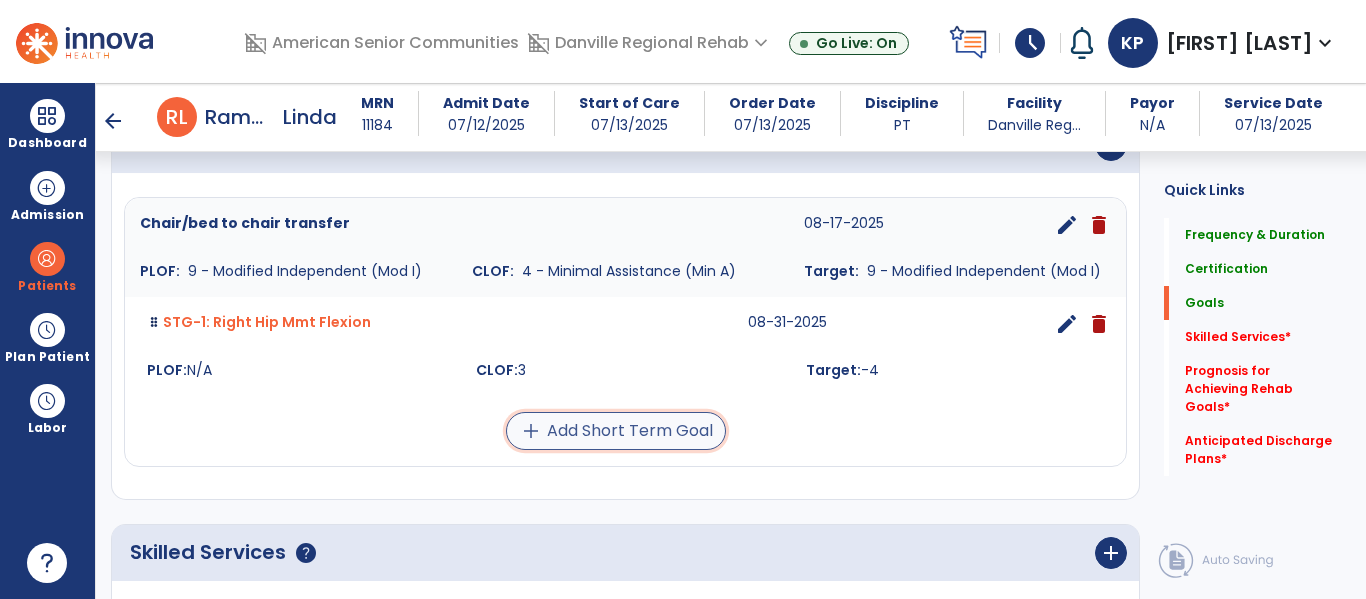 click on "add  Add Short Term Goal" at bounding box center [616, 431] 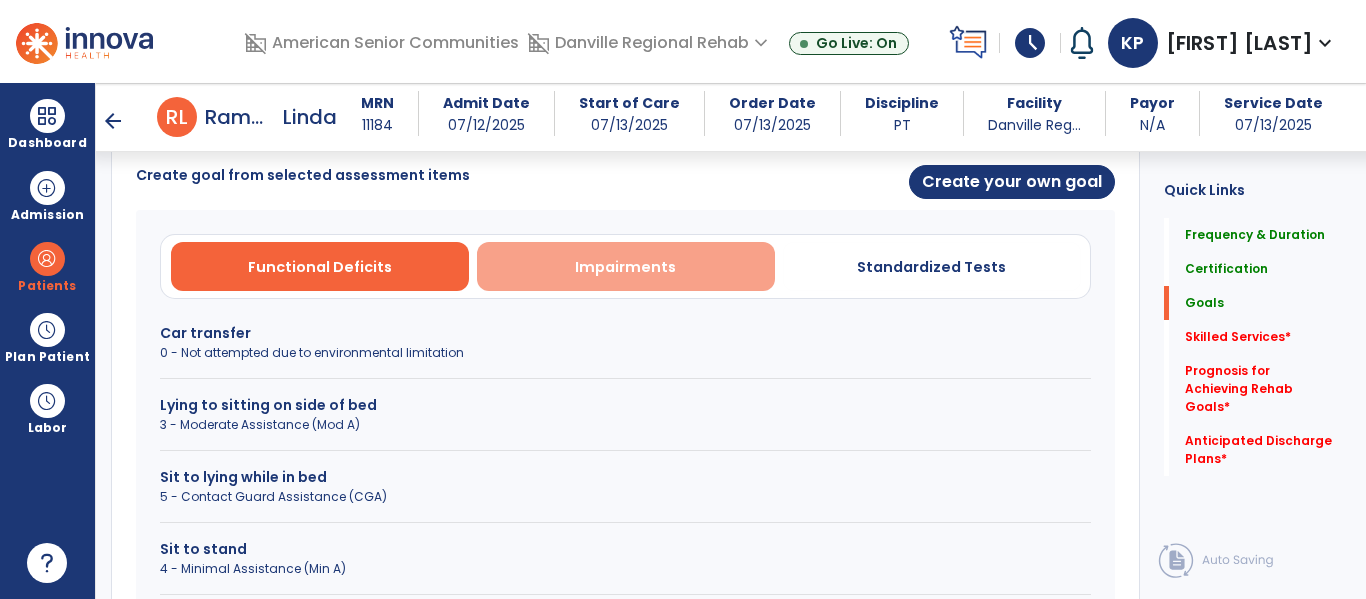 click on "Impairments" at bounding box center (626, 266) 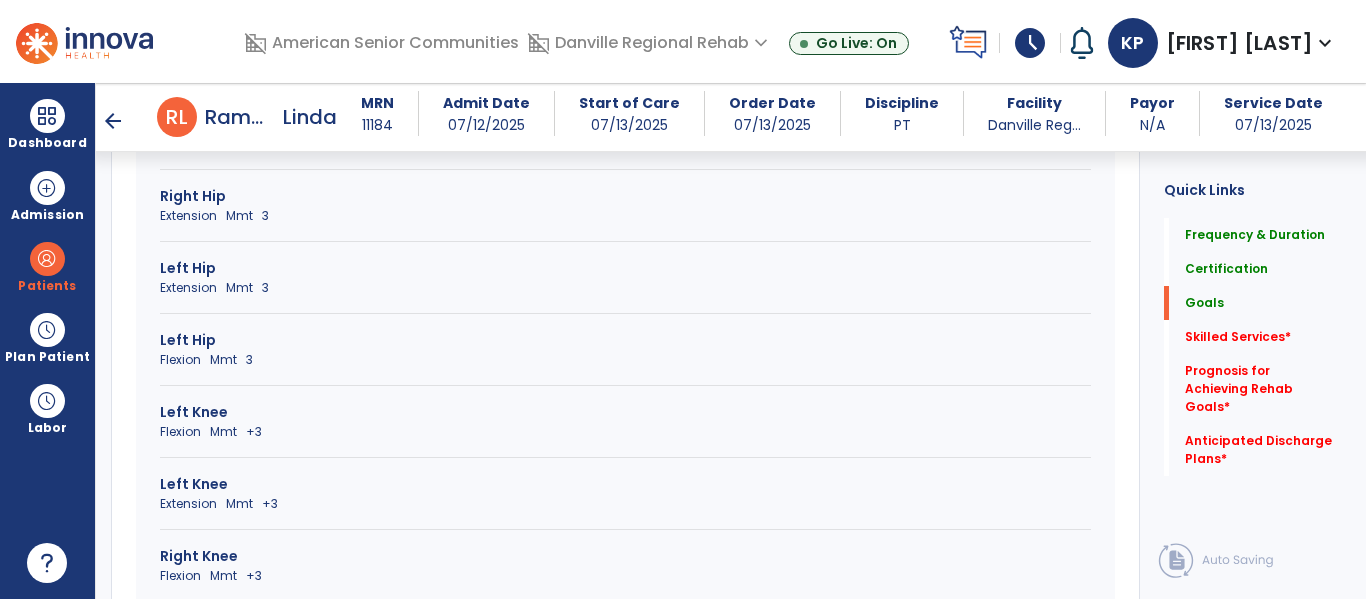 scroll, scrollTop: 1172, scrollLeft: 0, axis: vertical 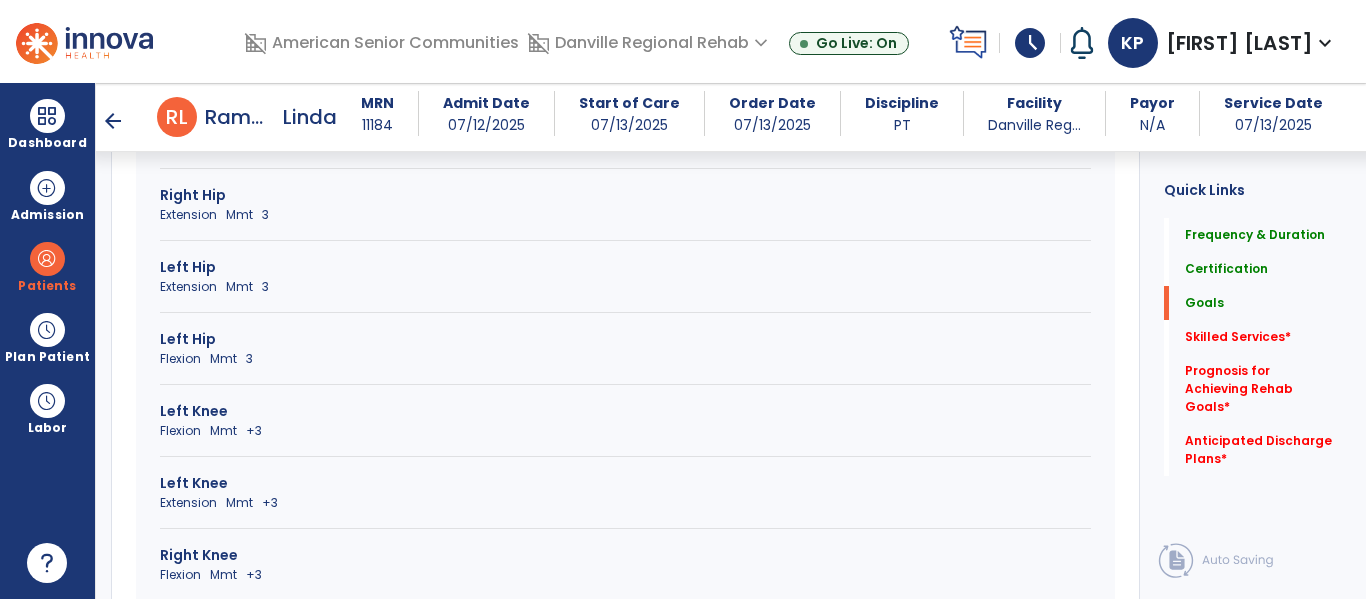 click on "Flexion   Mmt   3" at bounding box center [625, 359] 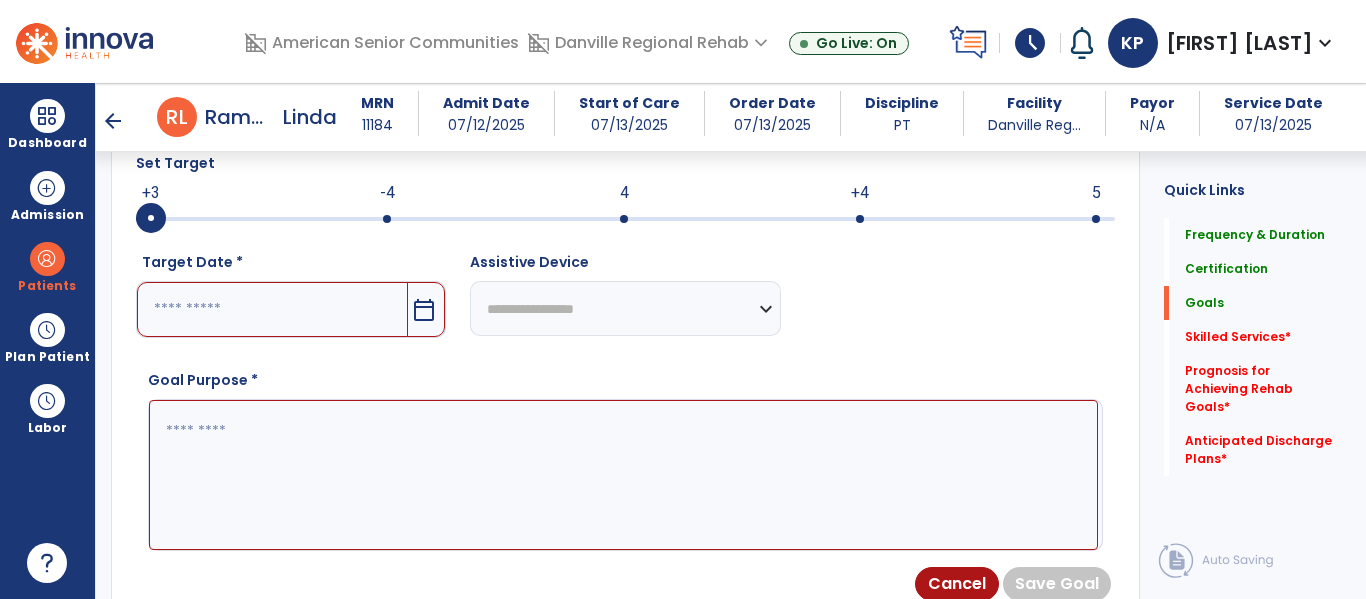 click on "calendar_today" at bounding box center (426, 309) 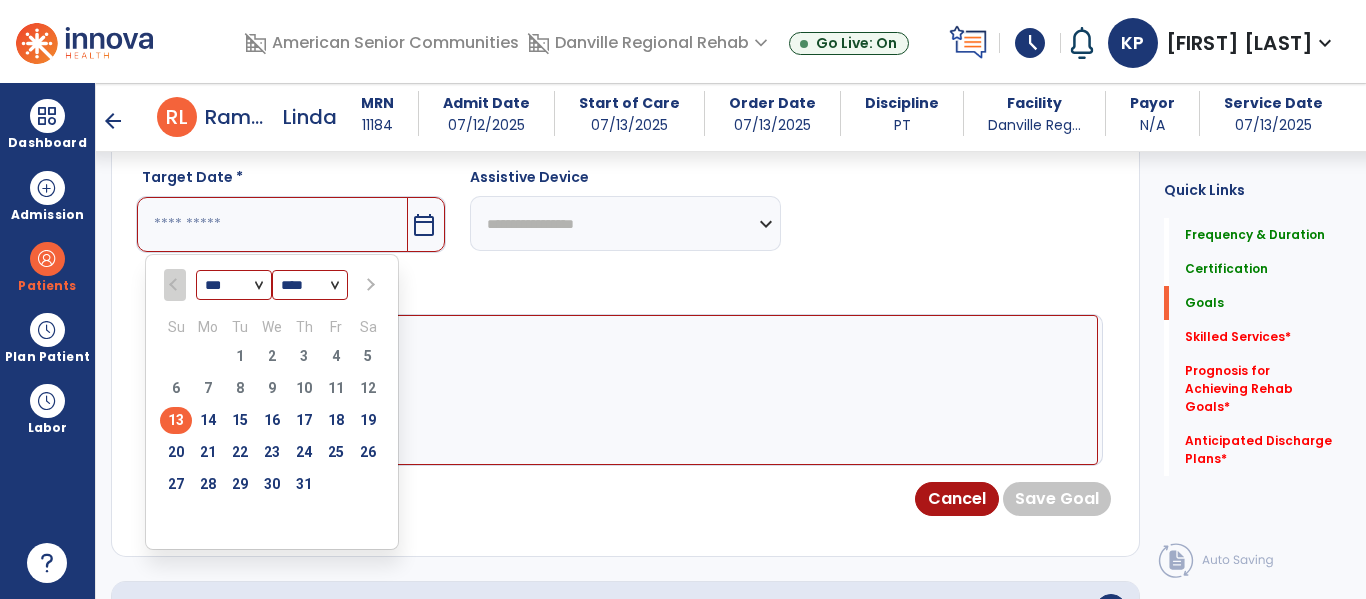 scroll, scrollTop: 811, scrollLeft: 0, axis: vertical 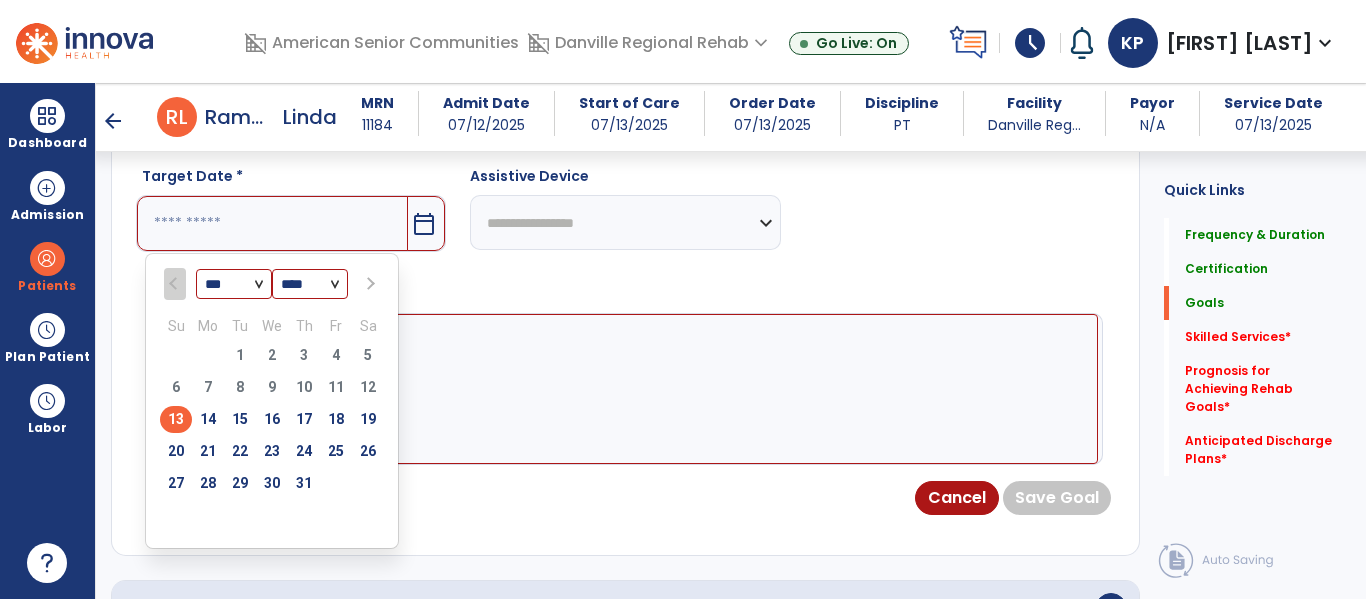 click at bounding box center (369, 284) 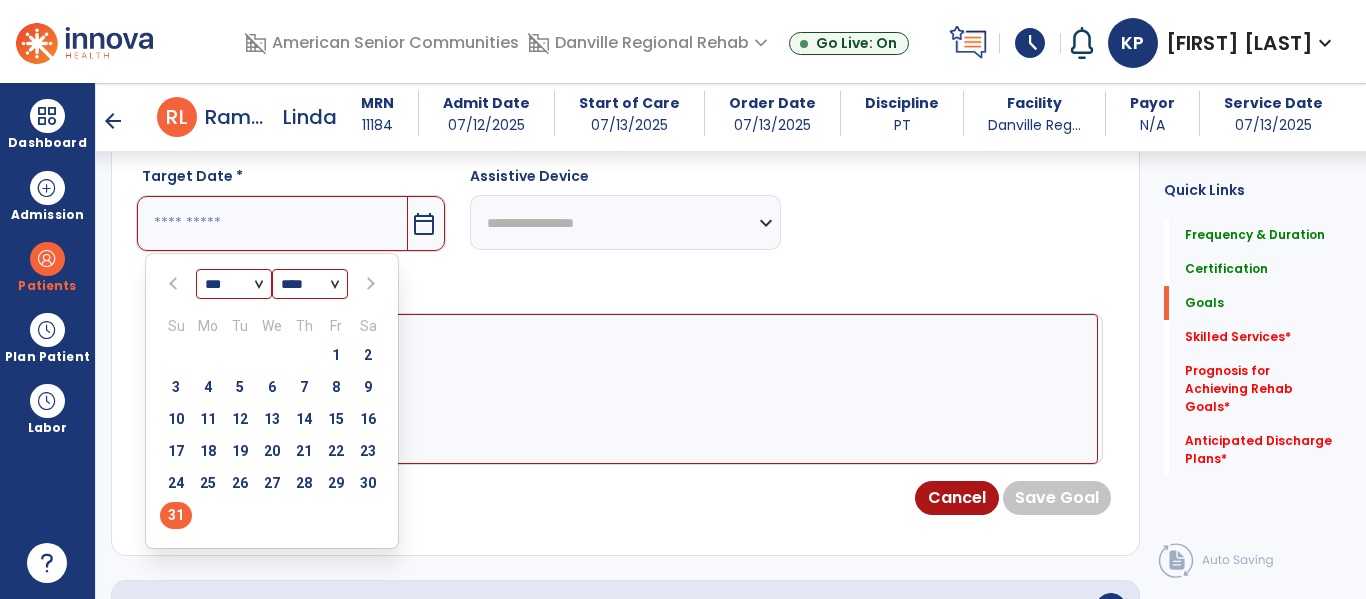 click on "31" at bounding box center (176, 515) 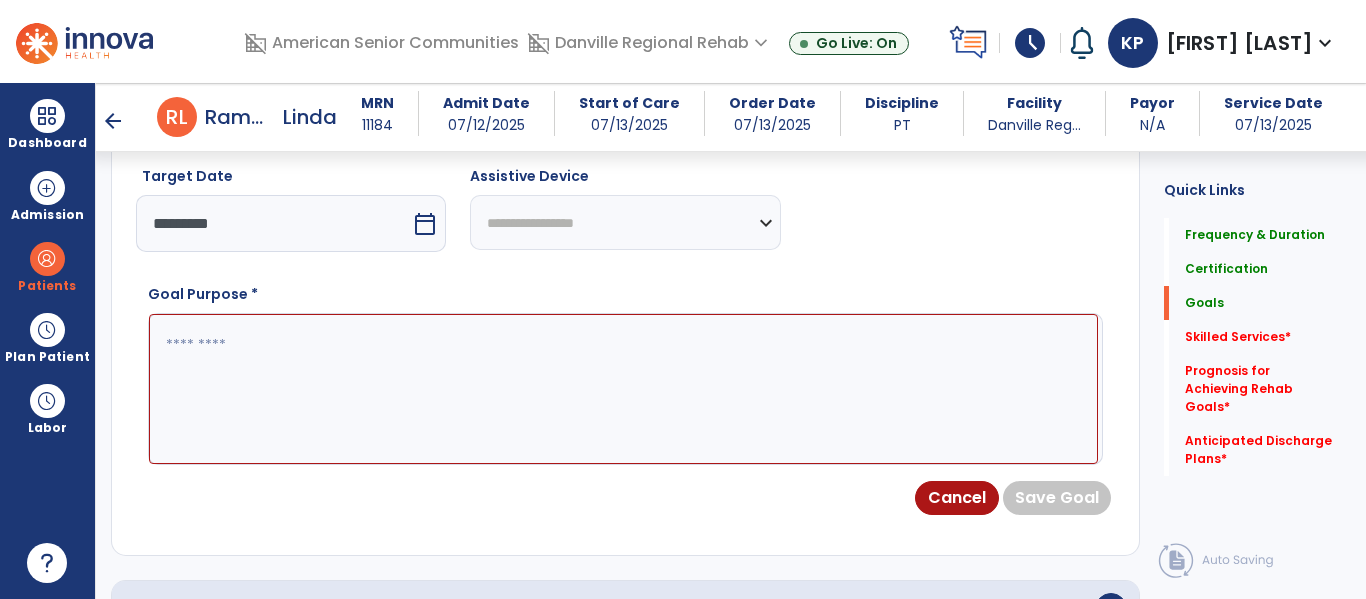 click at bounding box center [623, 389] 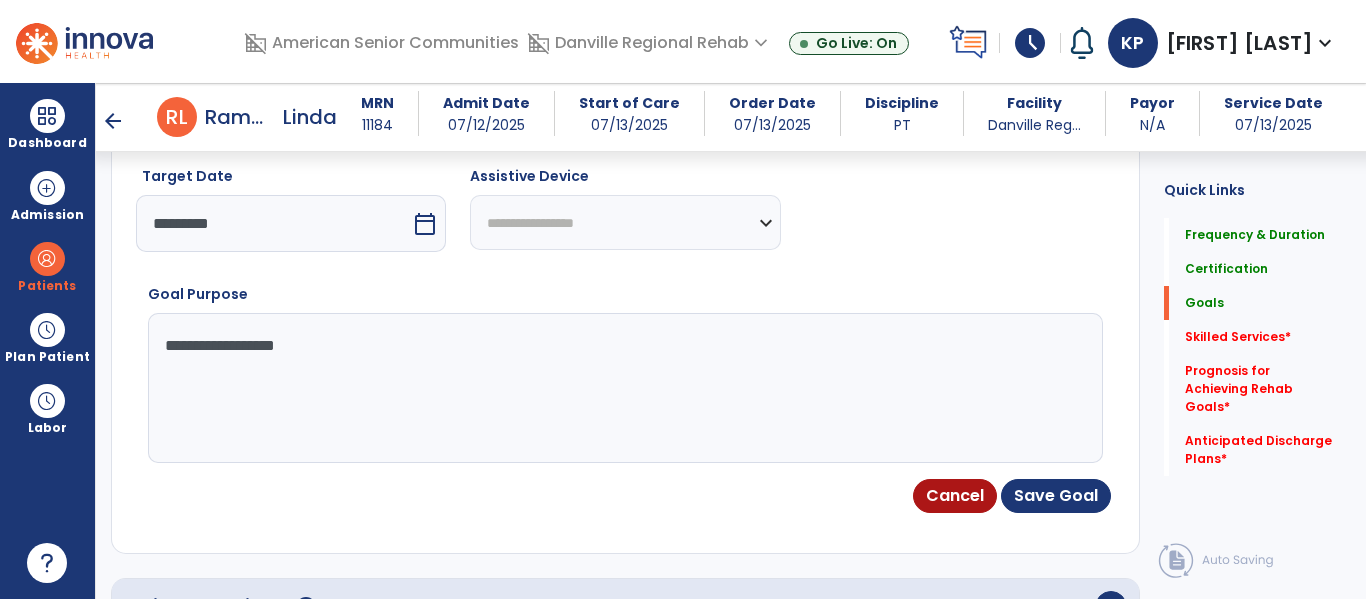 type on "**********" 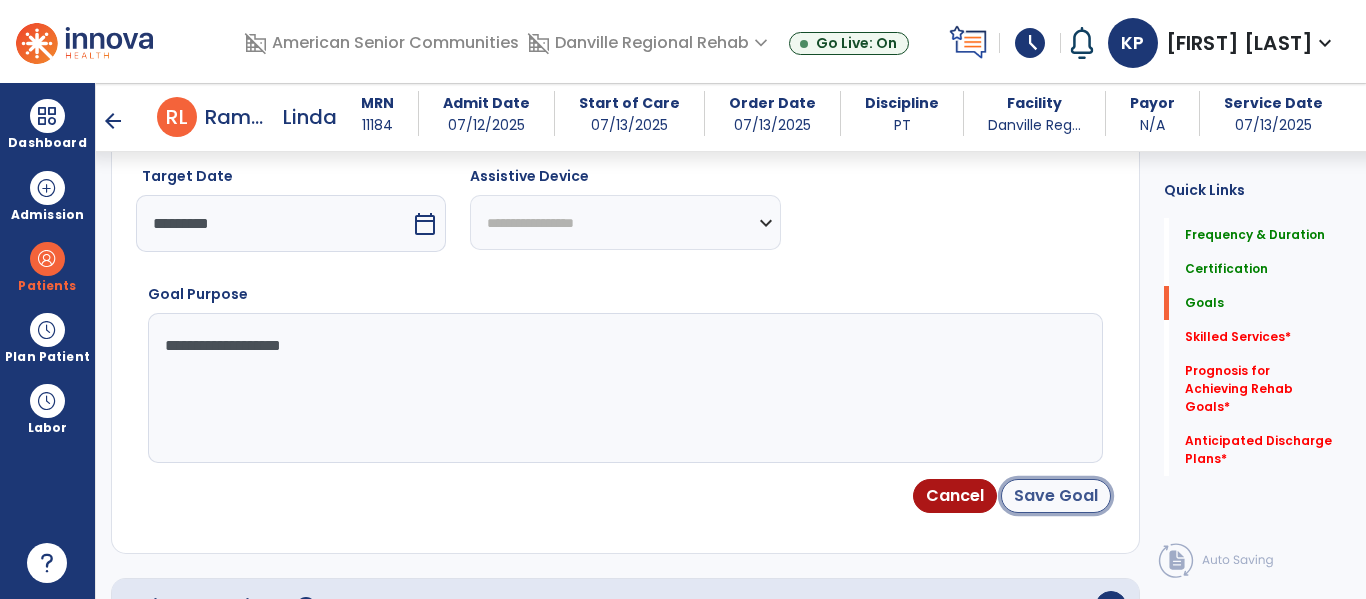 click on "Save Goal" at bounding box center [1056, 496] 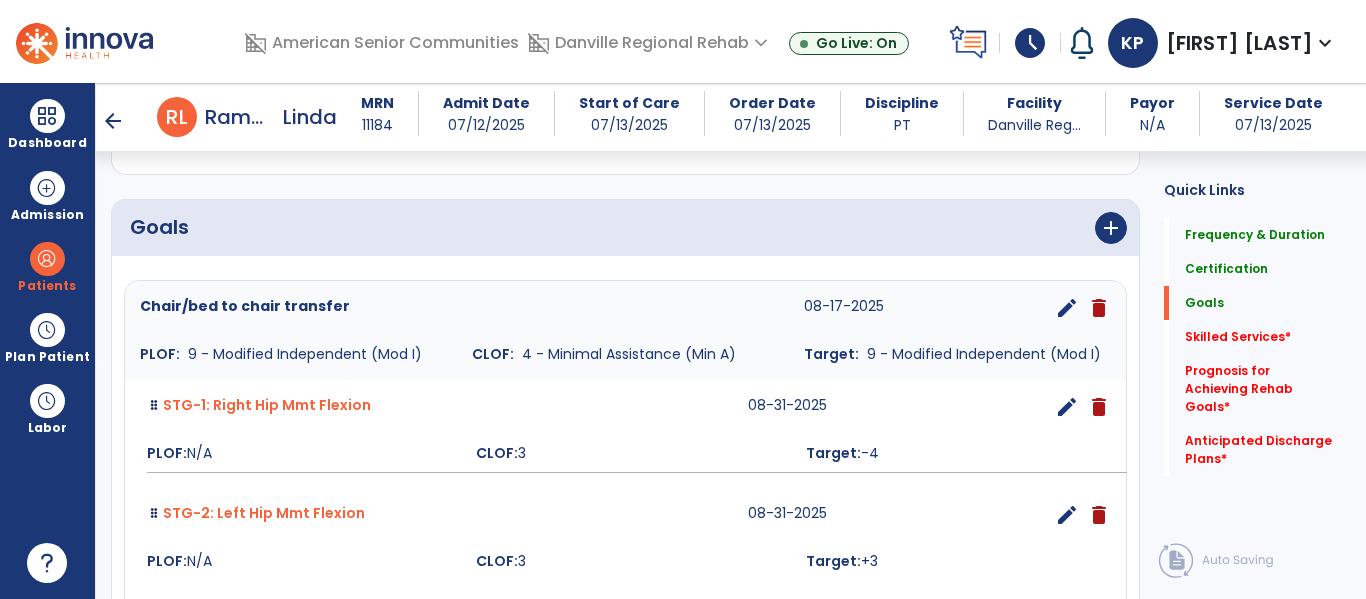 scroll, scrollTop: 438, scrollLeft: 0, axis: vertical 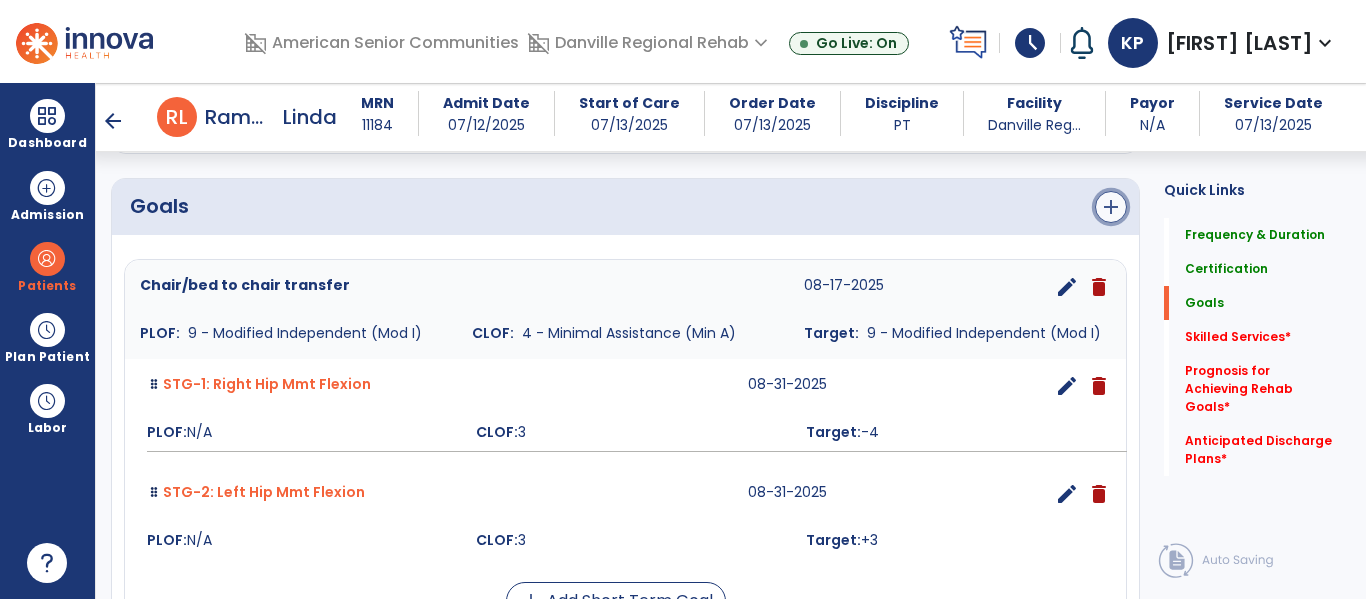 click on "add" at bounding box center [1111, 207] 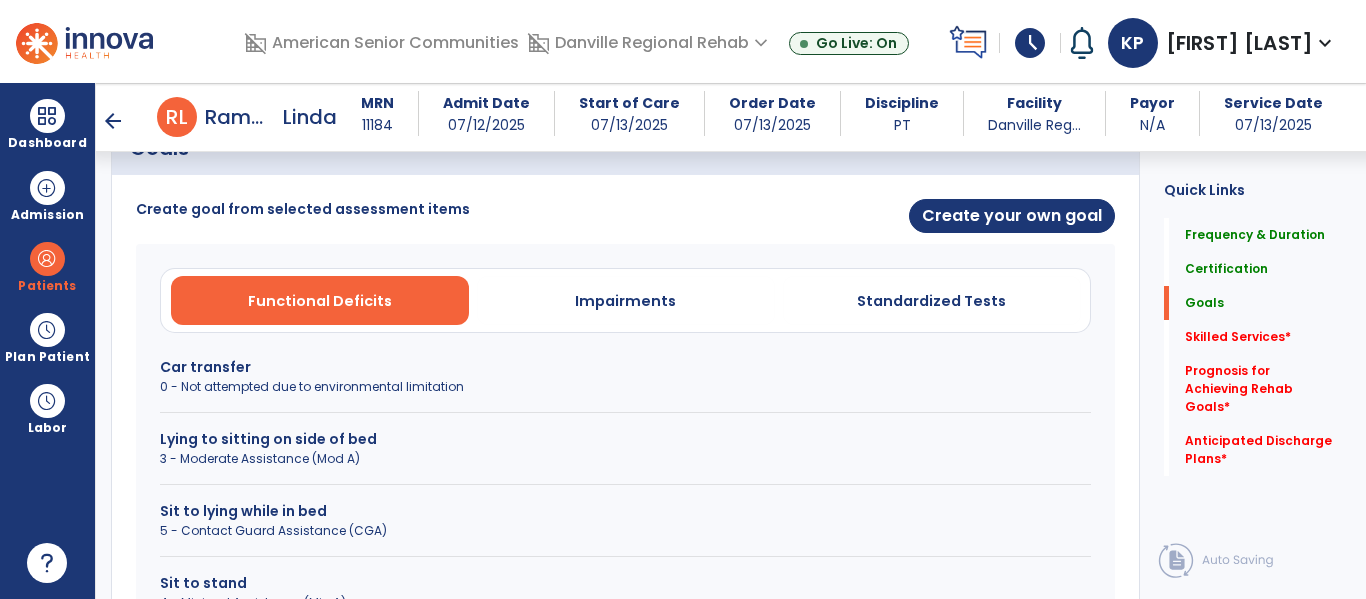scroll, scrollTop: 539, scrollLeft: 0, axis: vertical 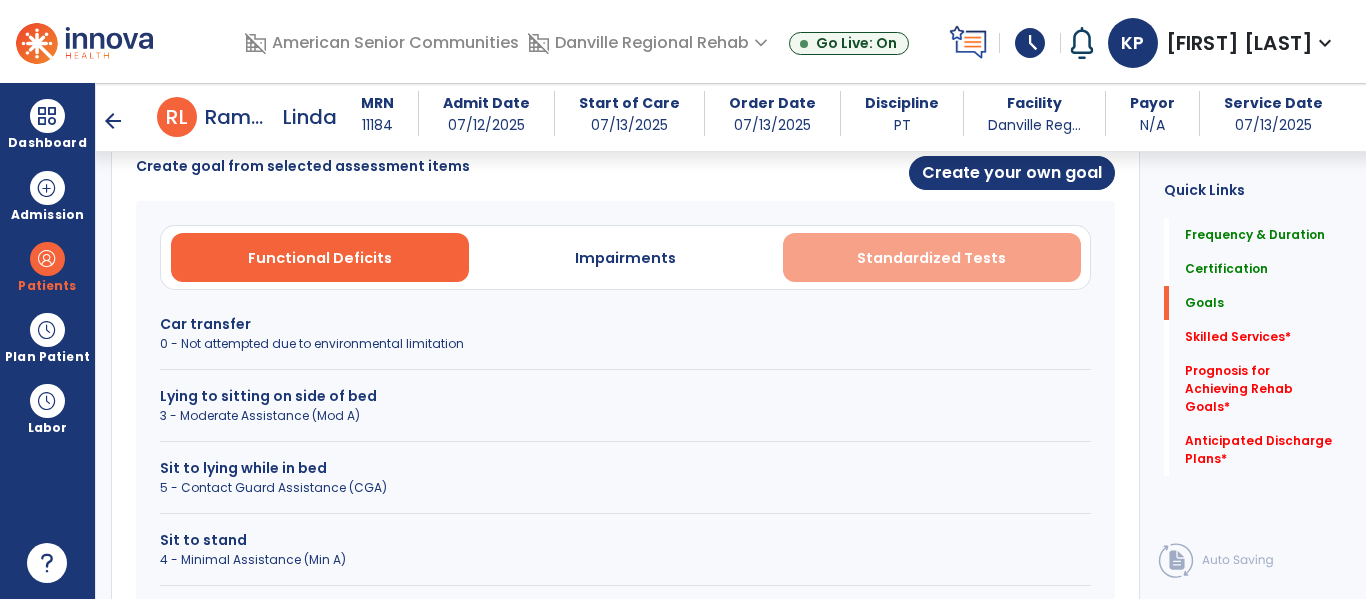 click on "Standardized Tests" at bounding box center [931, 258] 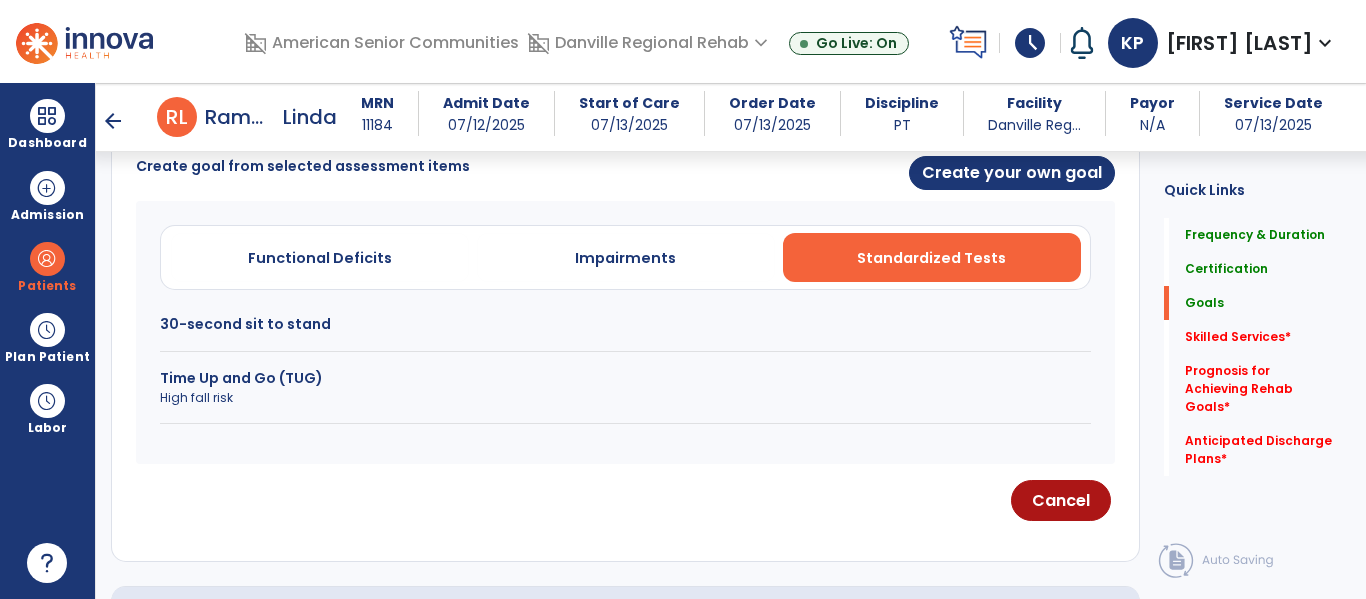 click on "30-second sit to stand" at bounding box center [625, 324] 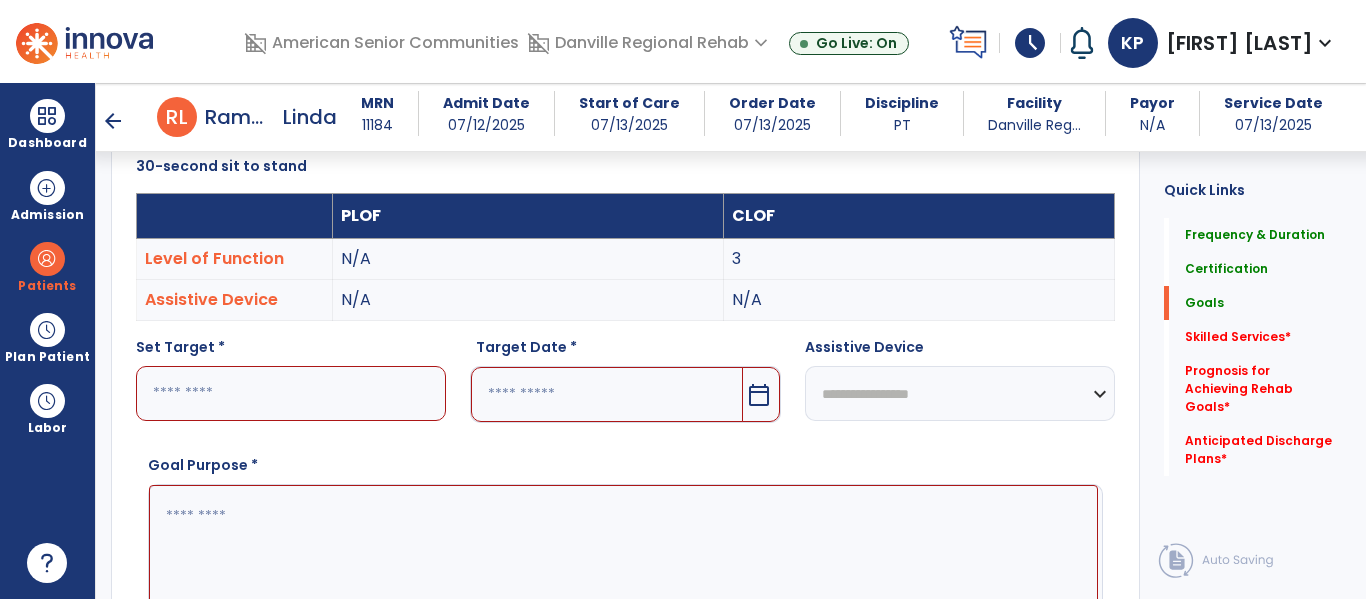 click at bounding box center (291, 393) 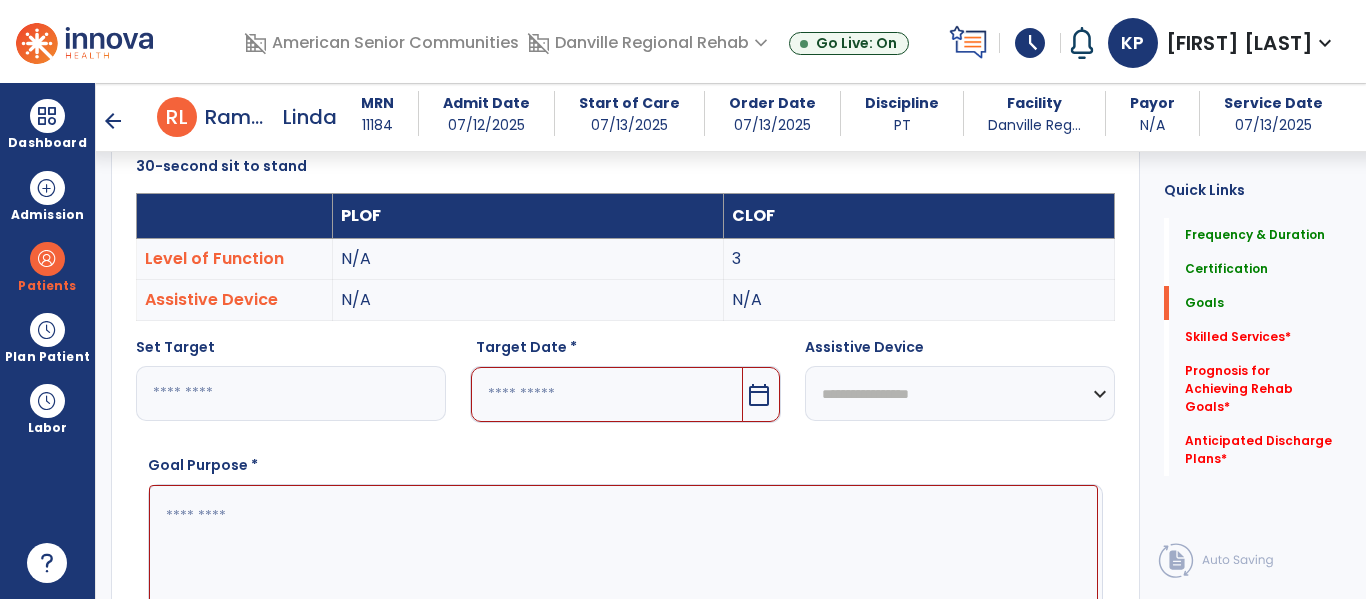 type on "*" 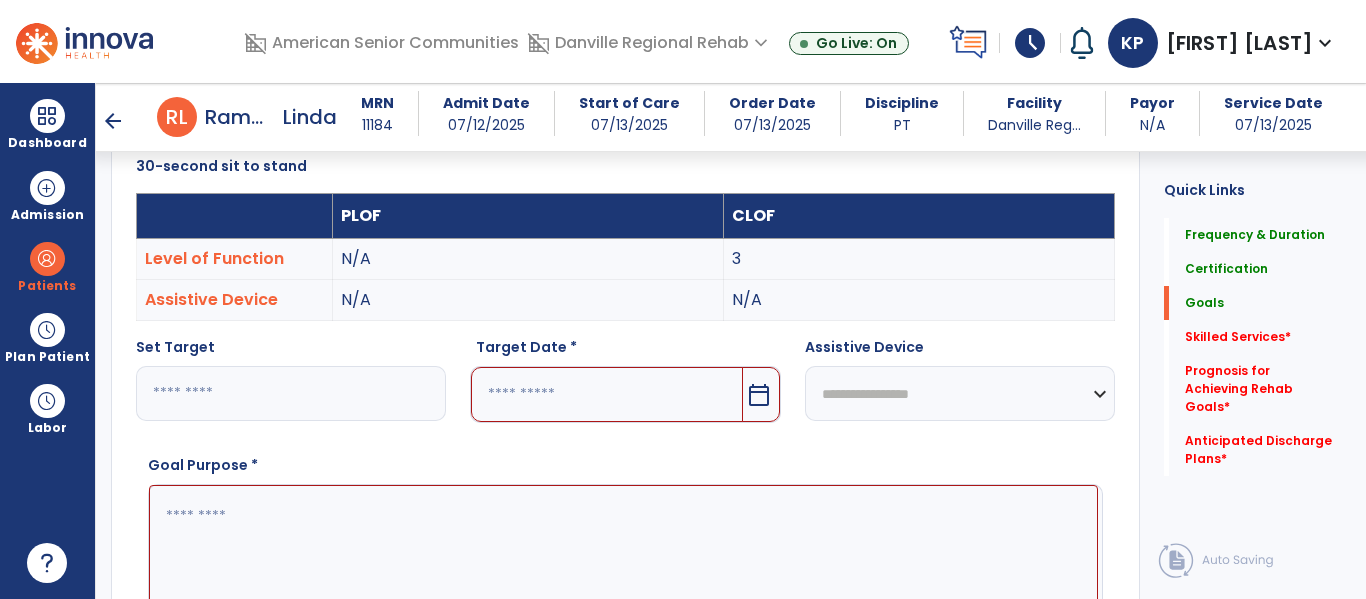 click at bounding box center (623, 560) 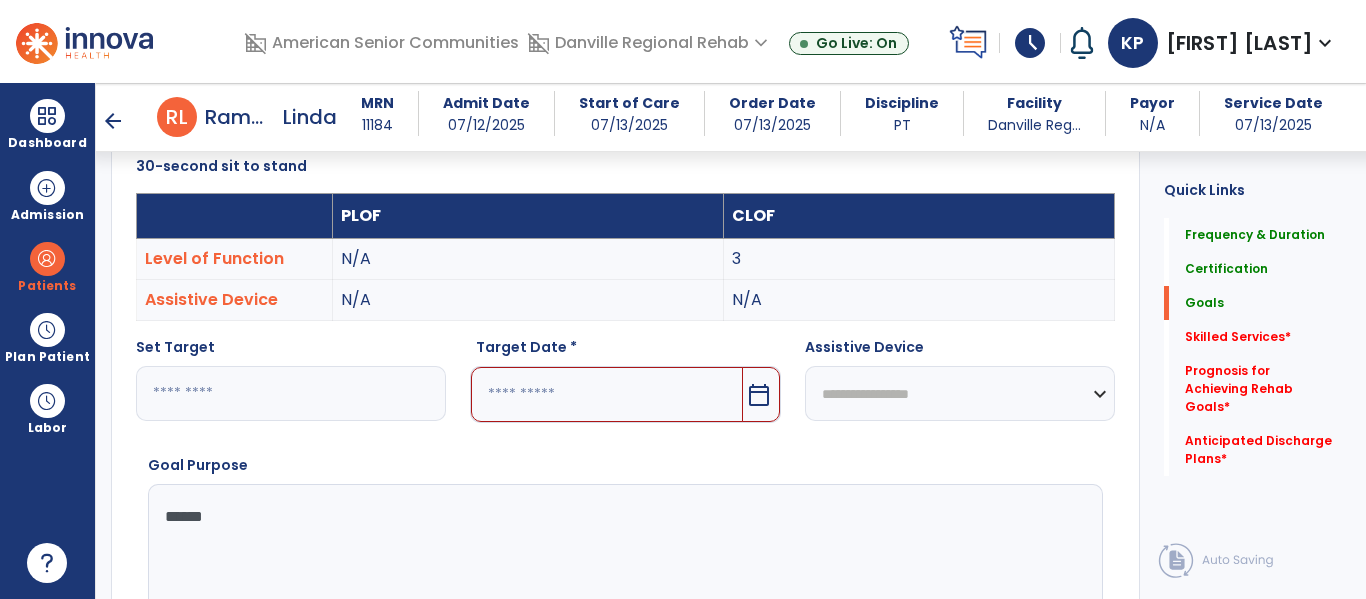 type on "*******" 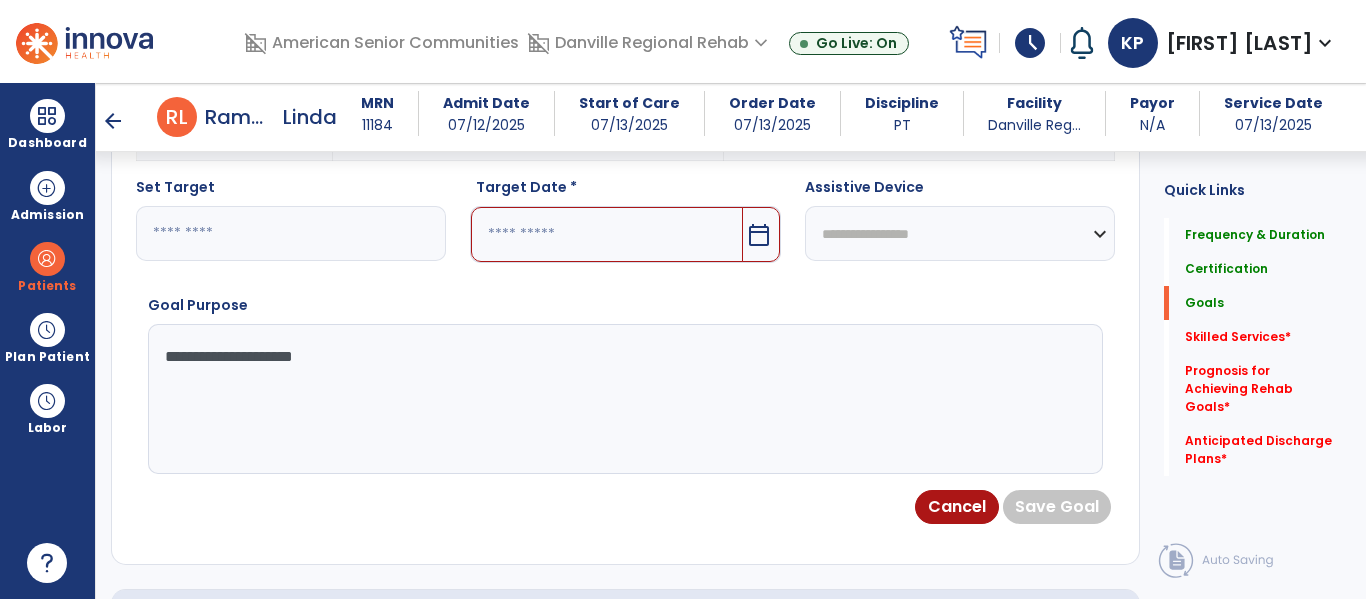 scroll, scrollTop: 711, scrollLeft: 0, axis: vertical 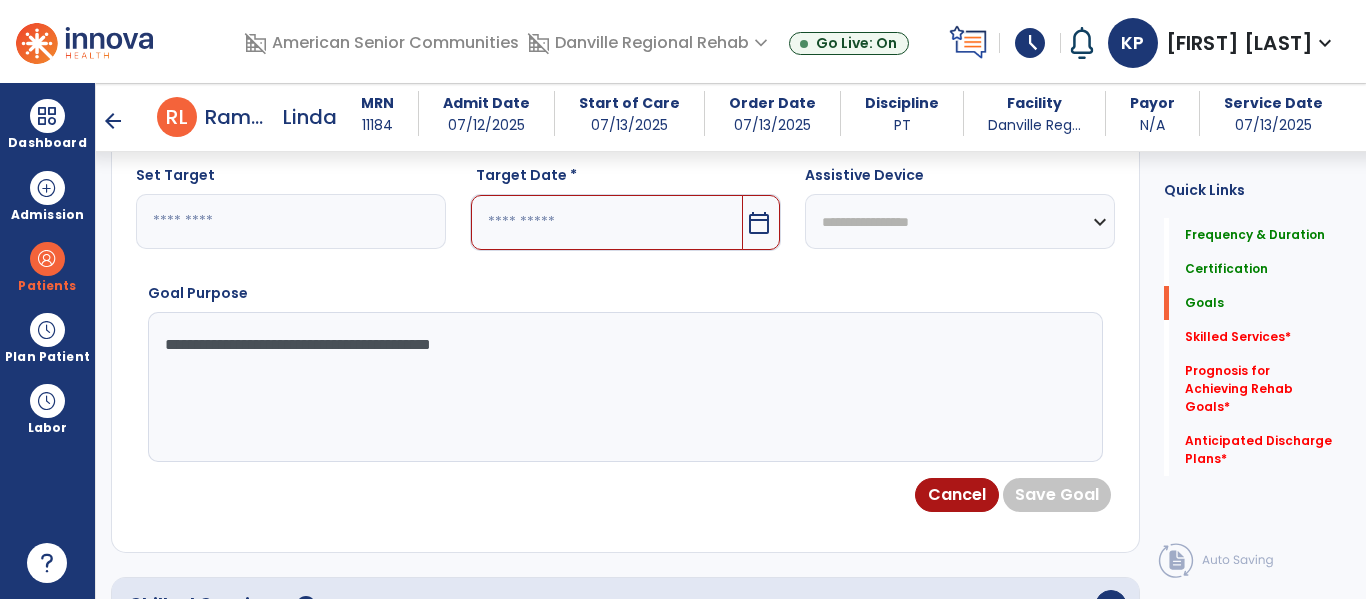 type on "**********" 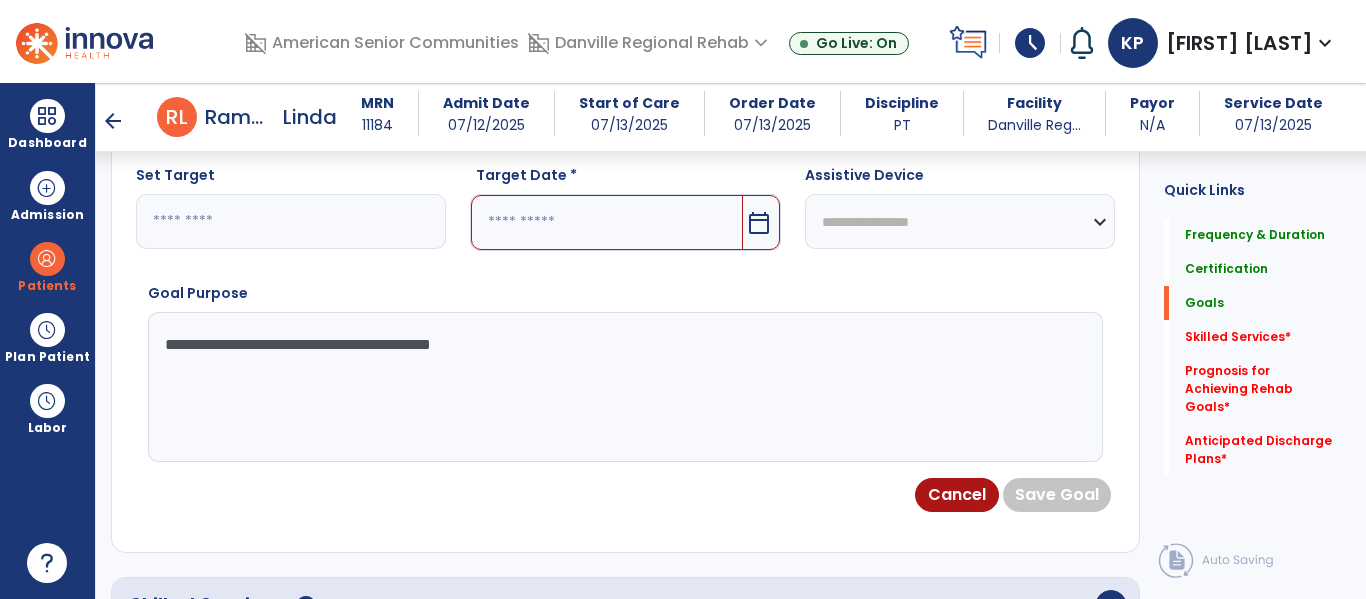 click on "calendar_today" at bounding box center (759, 223) 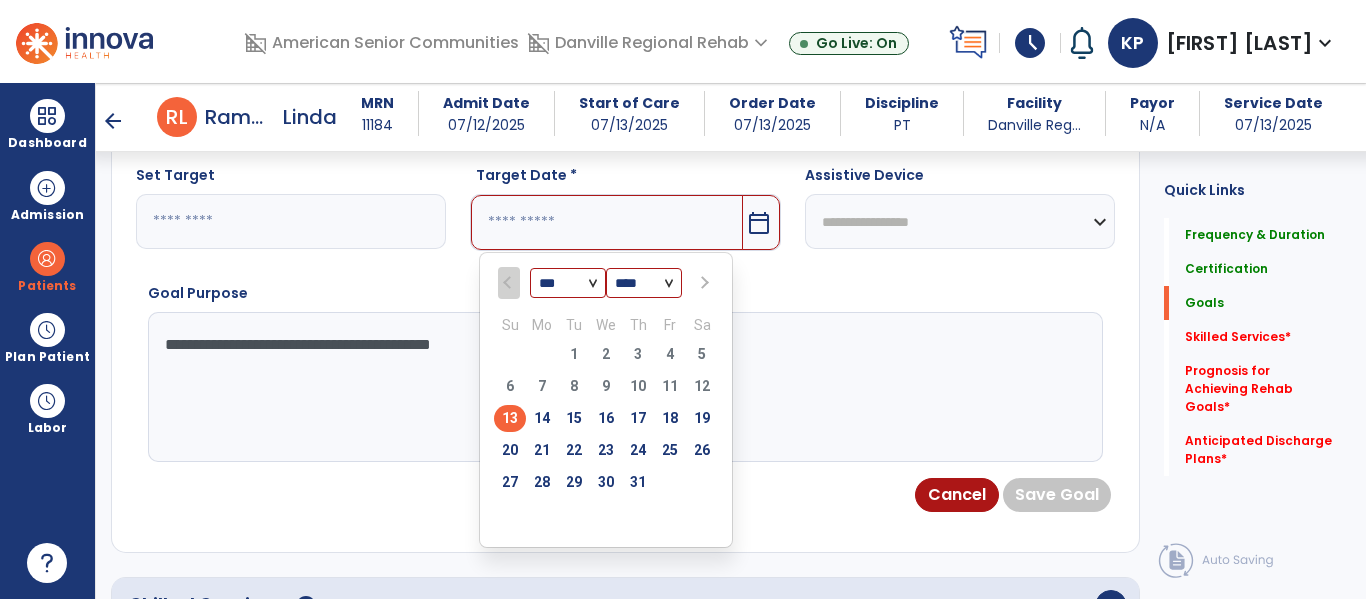 click at bounding box center [703, 283] 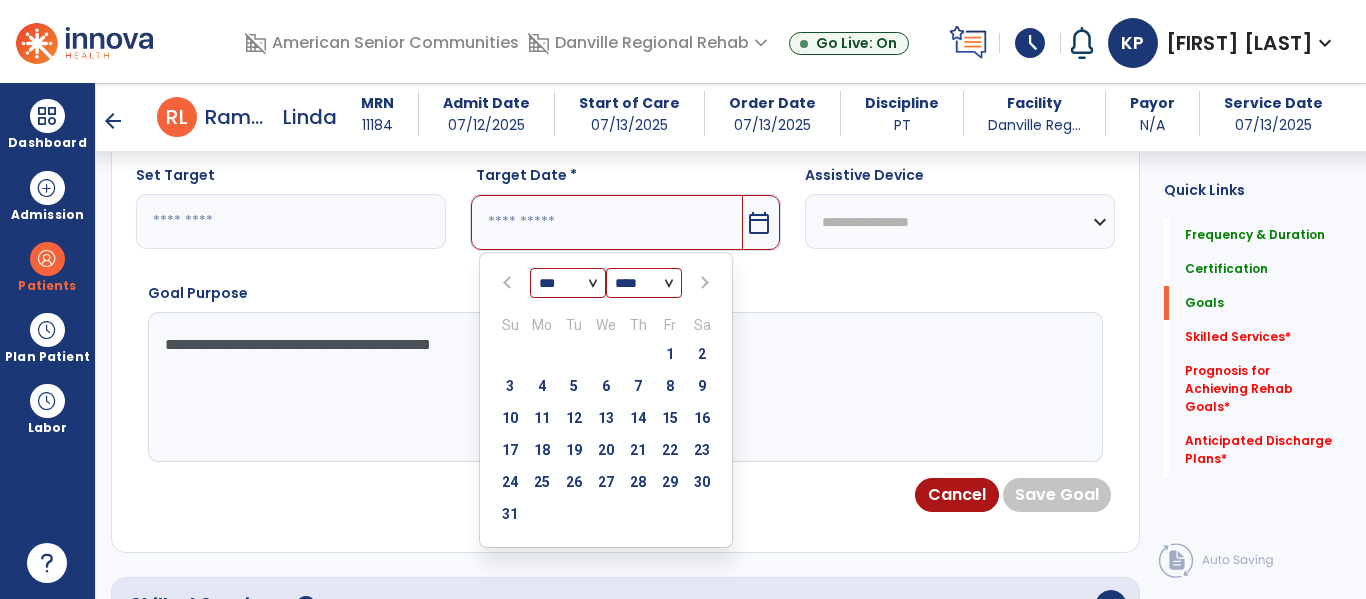 click at bounding box center [703, 283] 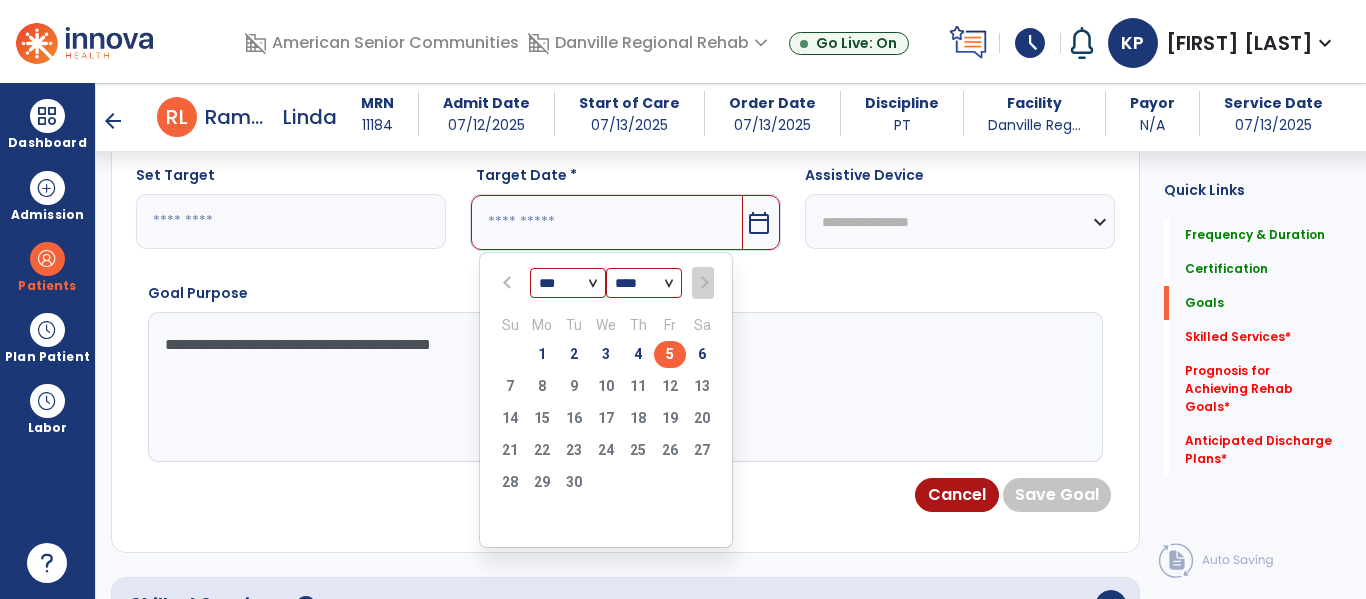 click on "5" at bounding box center (670, 354) 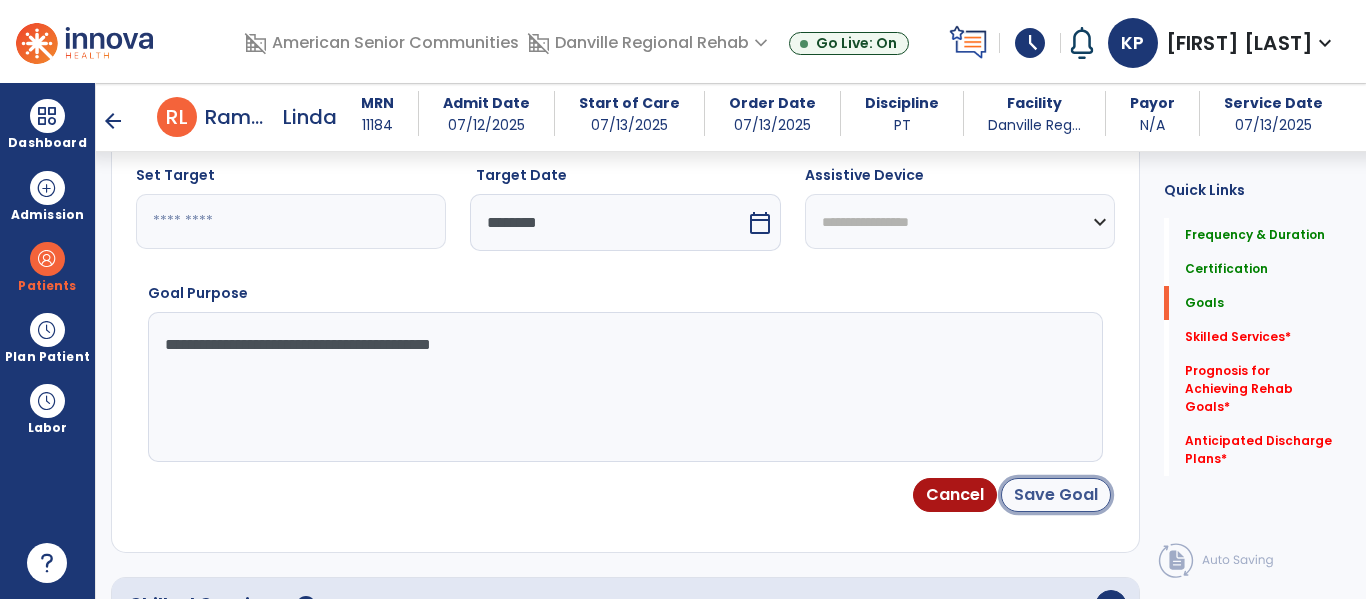click on "Save Goal" at bounding box center (1056, 495) 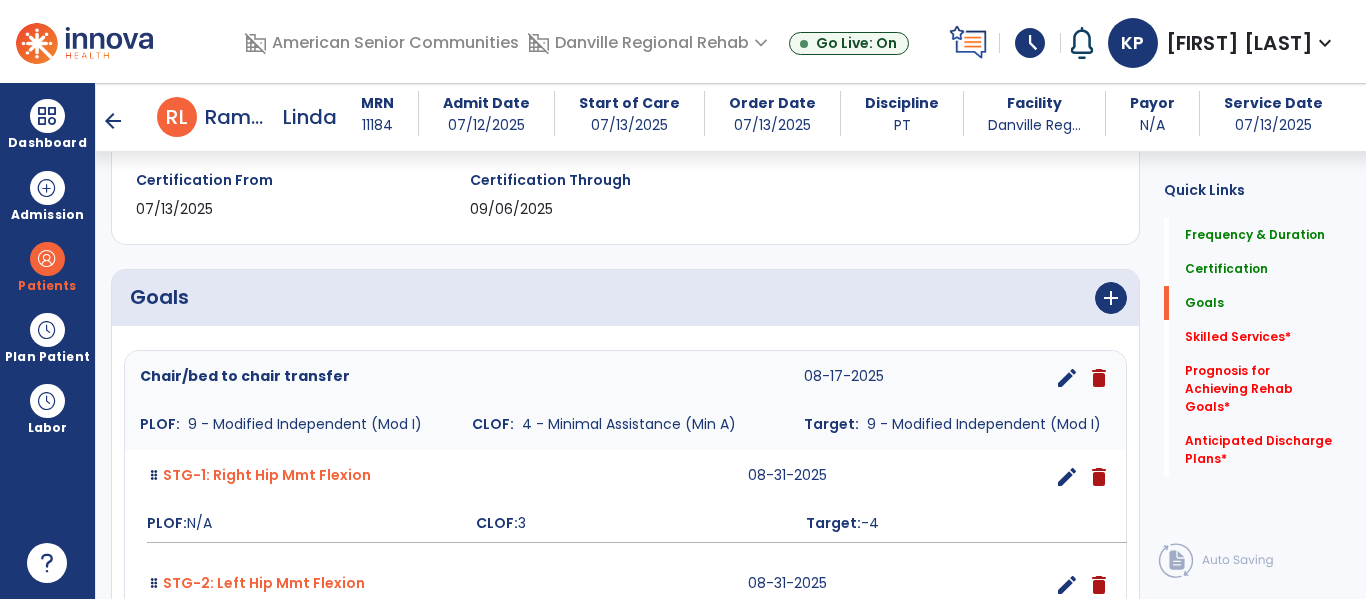scroll, scrollTop: 353, scrollLeft: 0, axis: vertical 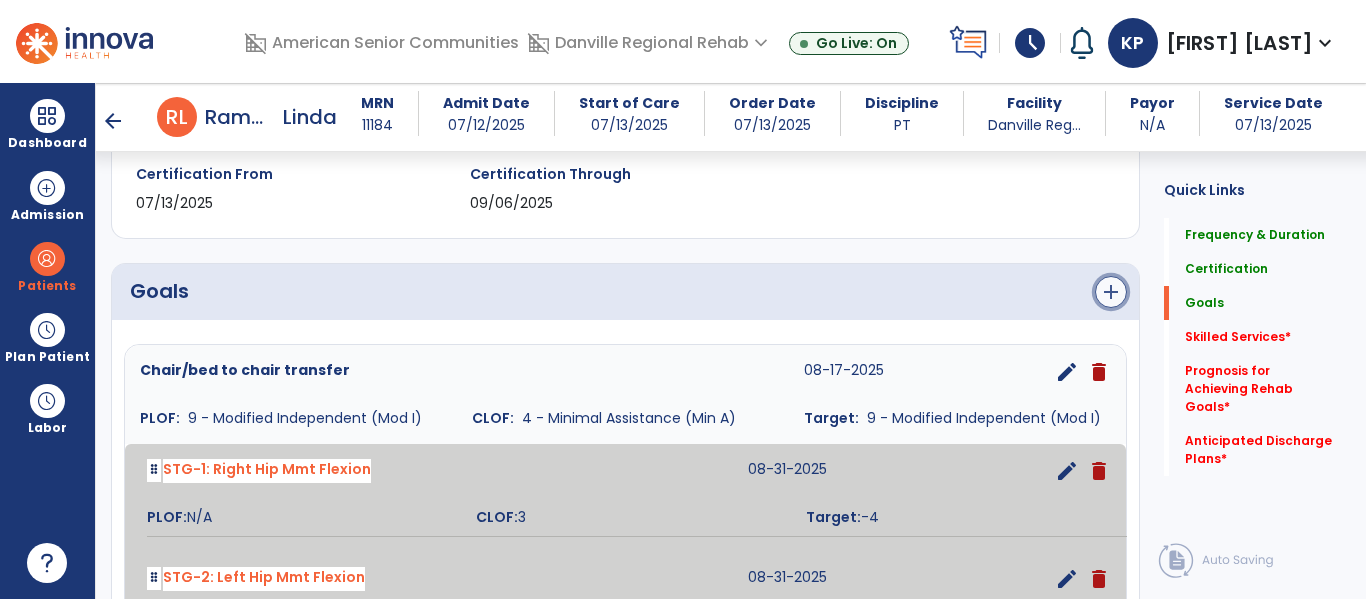 click on "add" at bounding box center [1111, 292] 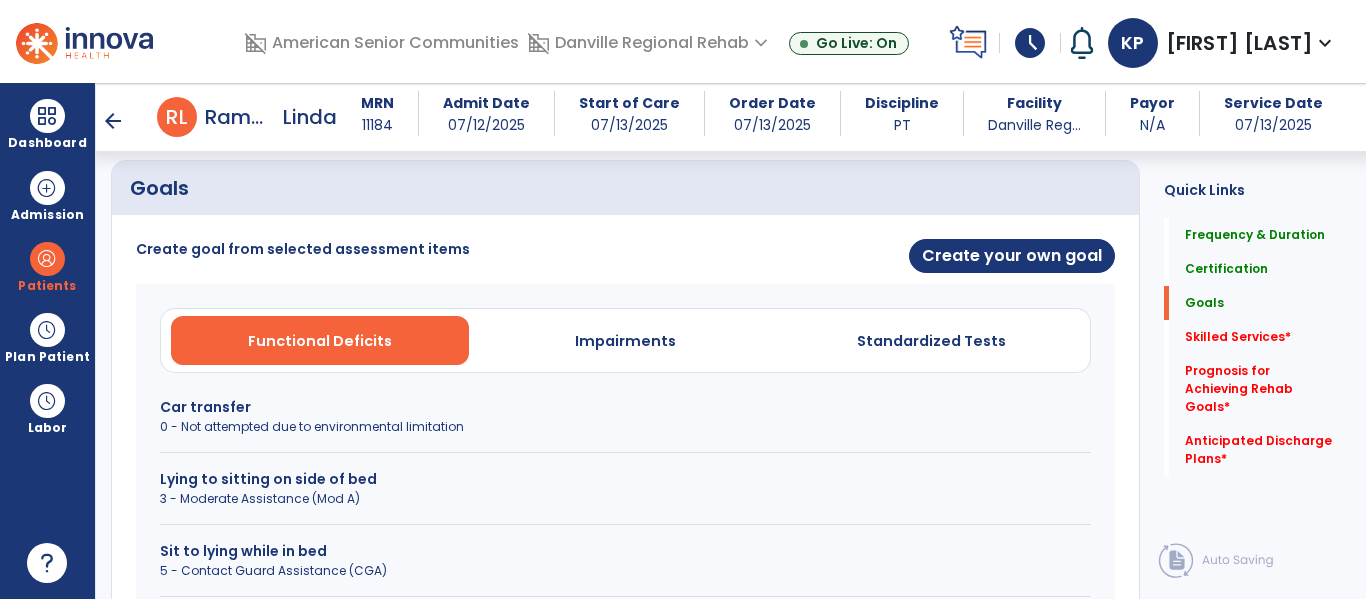 scroll, scrollTop: 462, scrollLeft: 0, axis: vertical 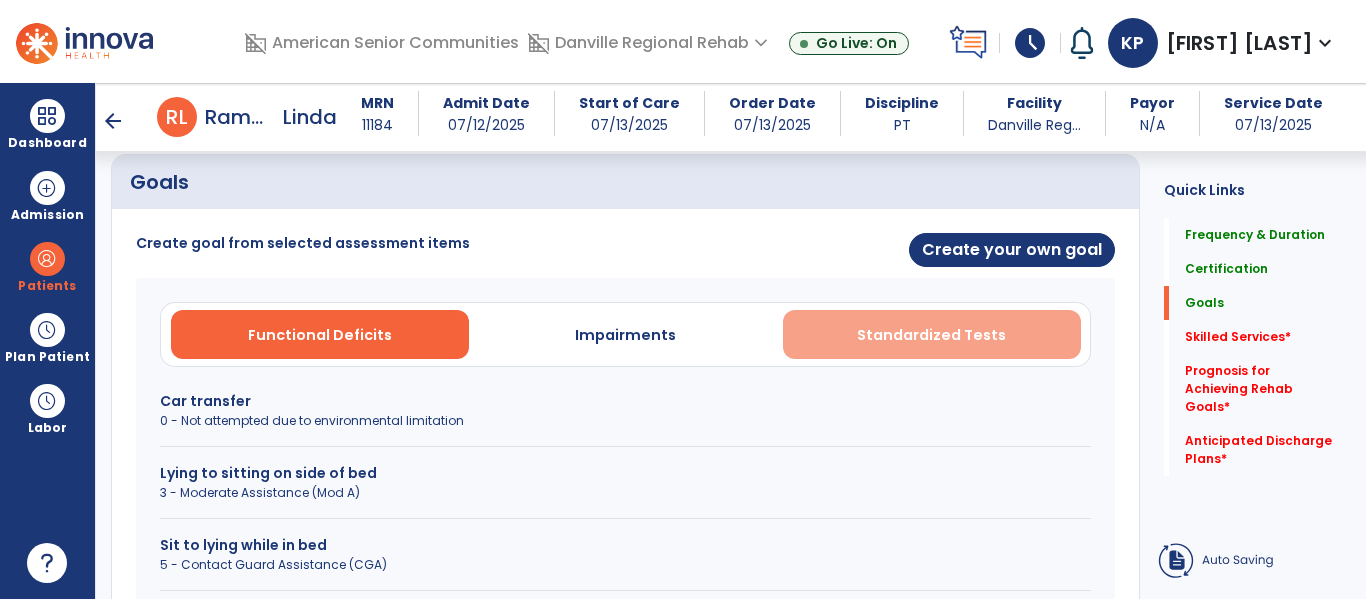 click on "Standardized Tests" at bounding box center [931, 335] 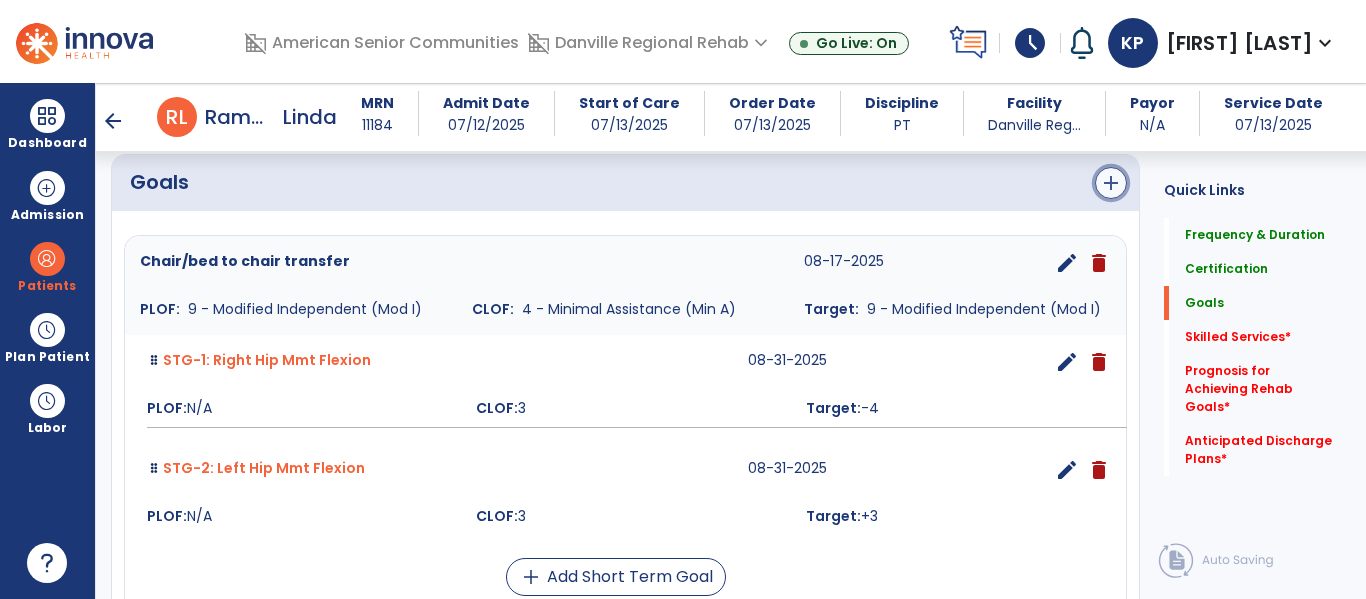 click on "add" at bounding box center [1111, 183] 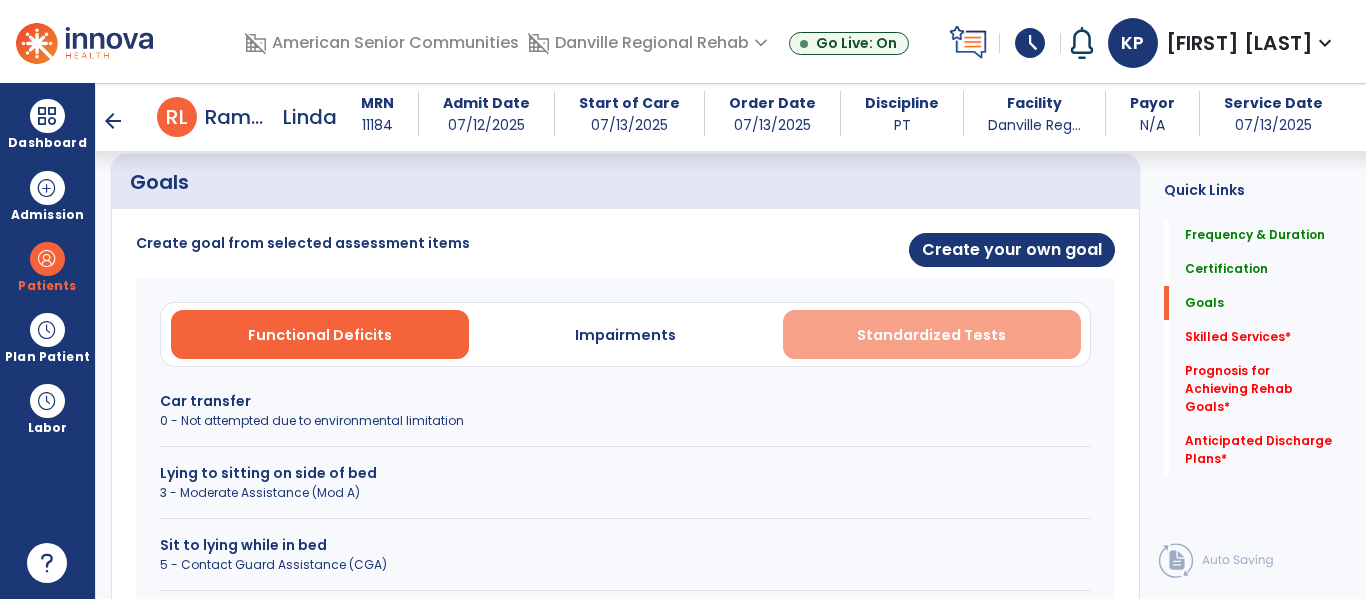click on "Standardized Tests" at bounding box center [931, 335] 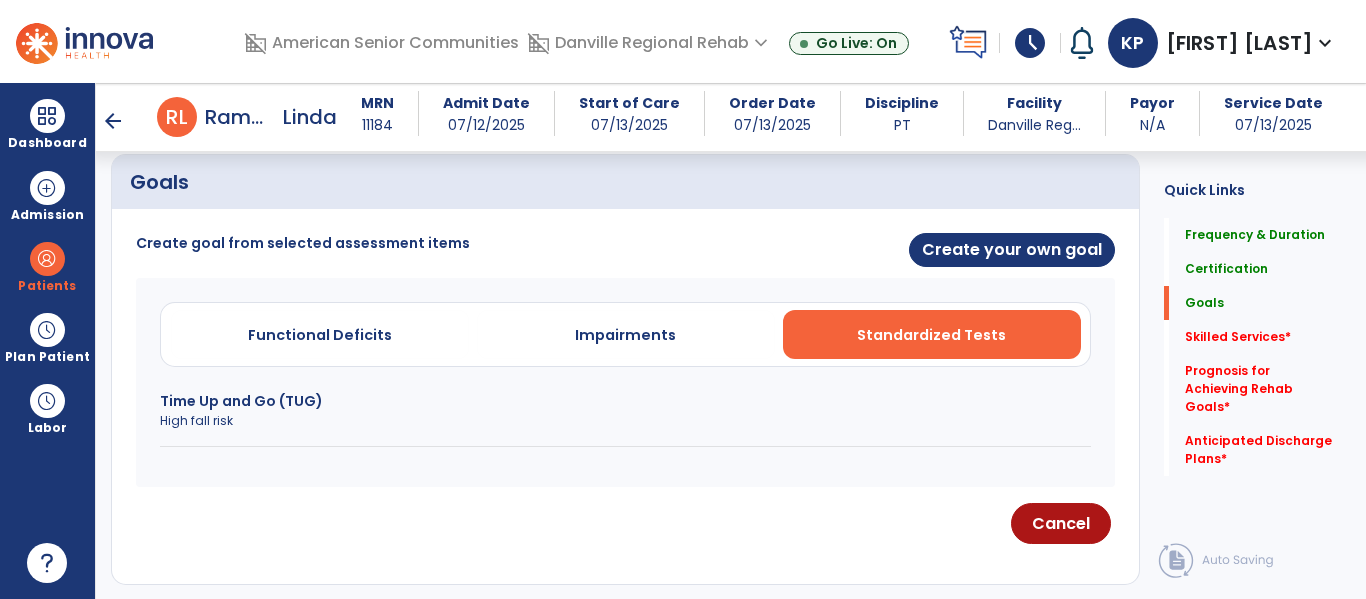 click on "High fall risk" at bounding box center (625, 421) 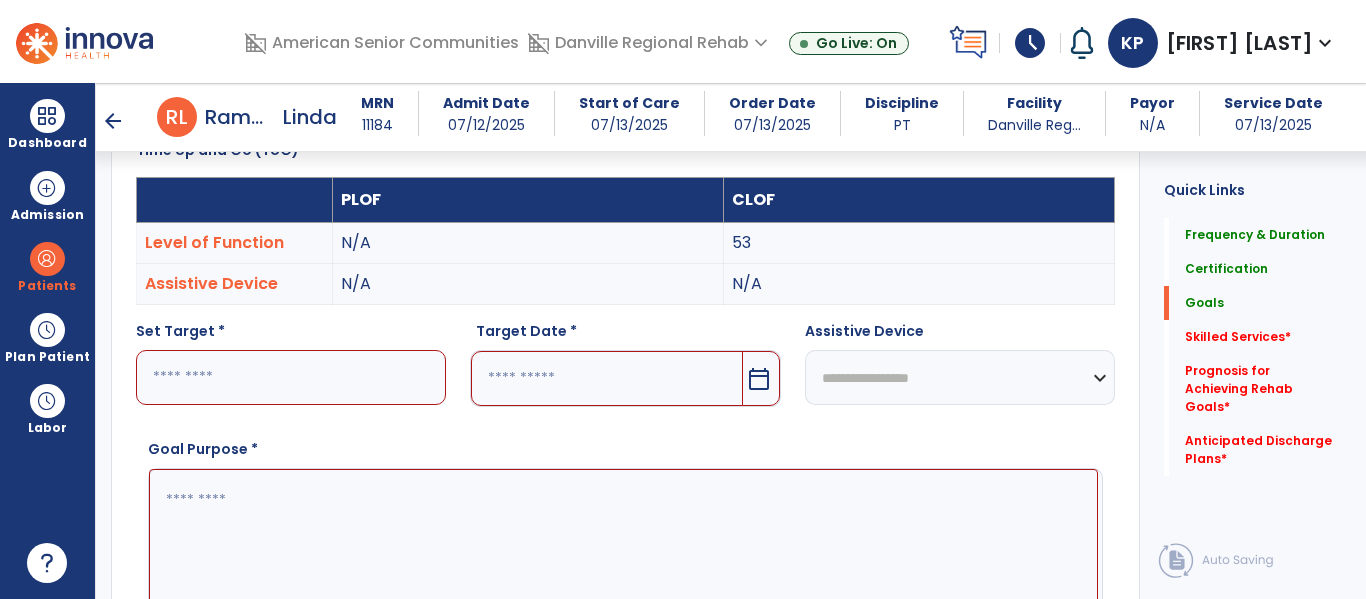 scroll, scrollTop: 569, scrollLeft: 0, axis: vertical 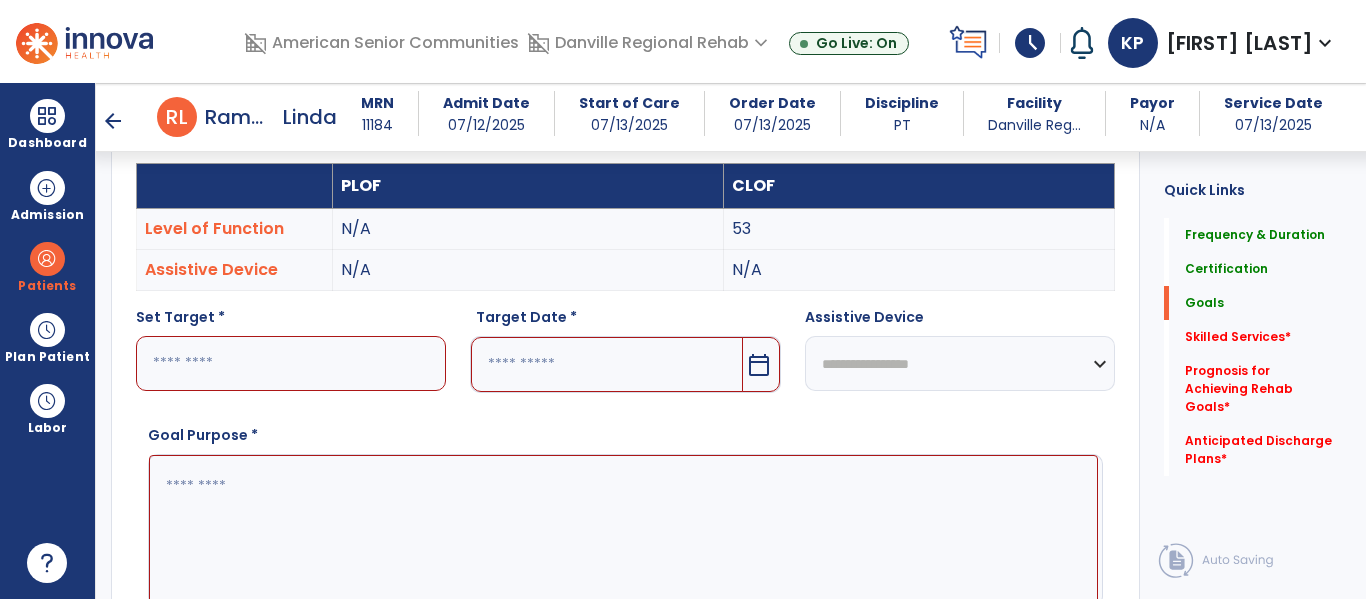 click at bounding box center [291, 363] 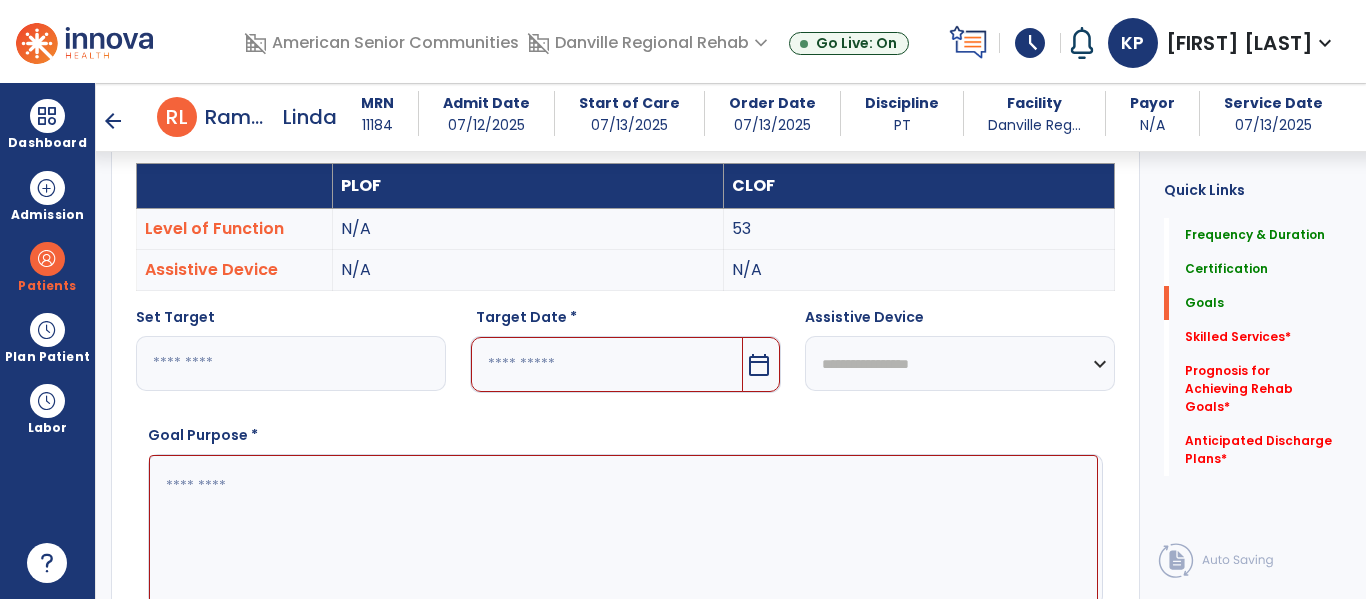 type on "**" 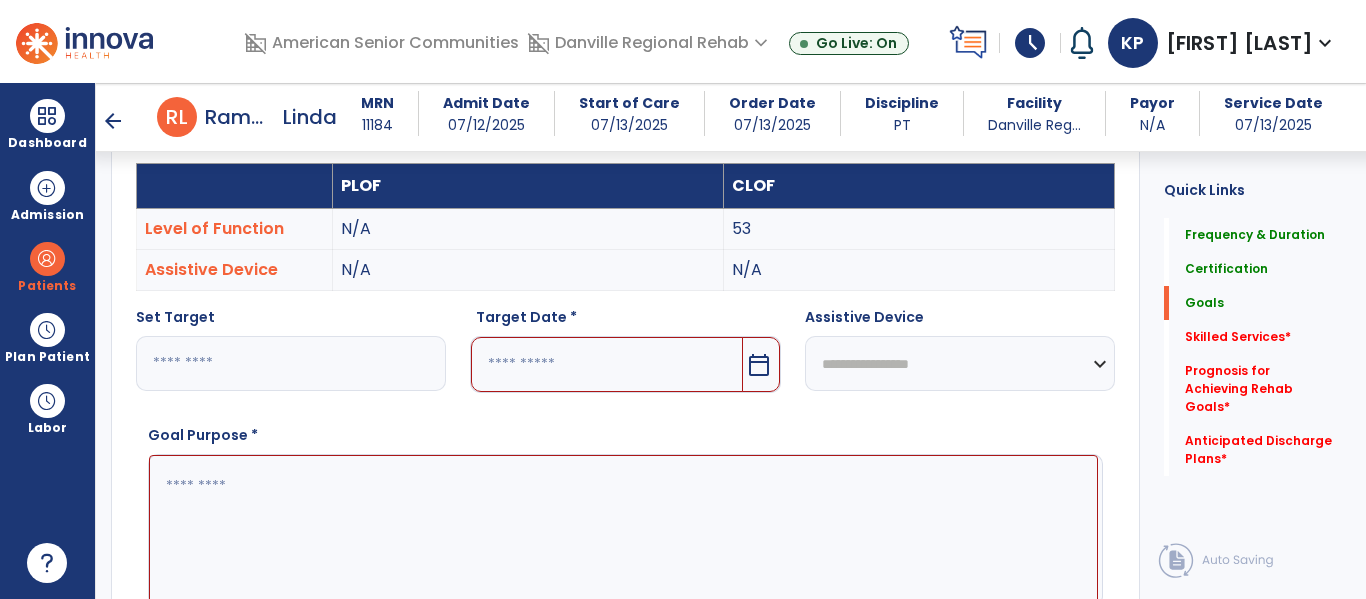click at bounding box center [623, 530] 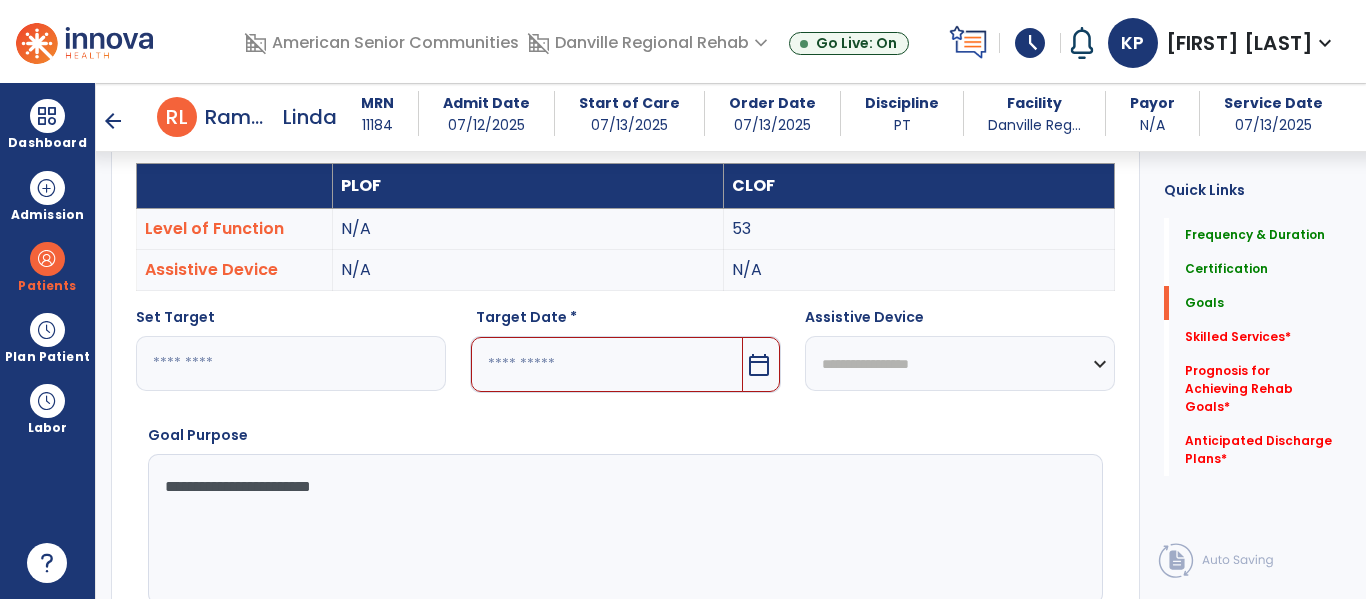 type on "**********" 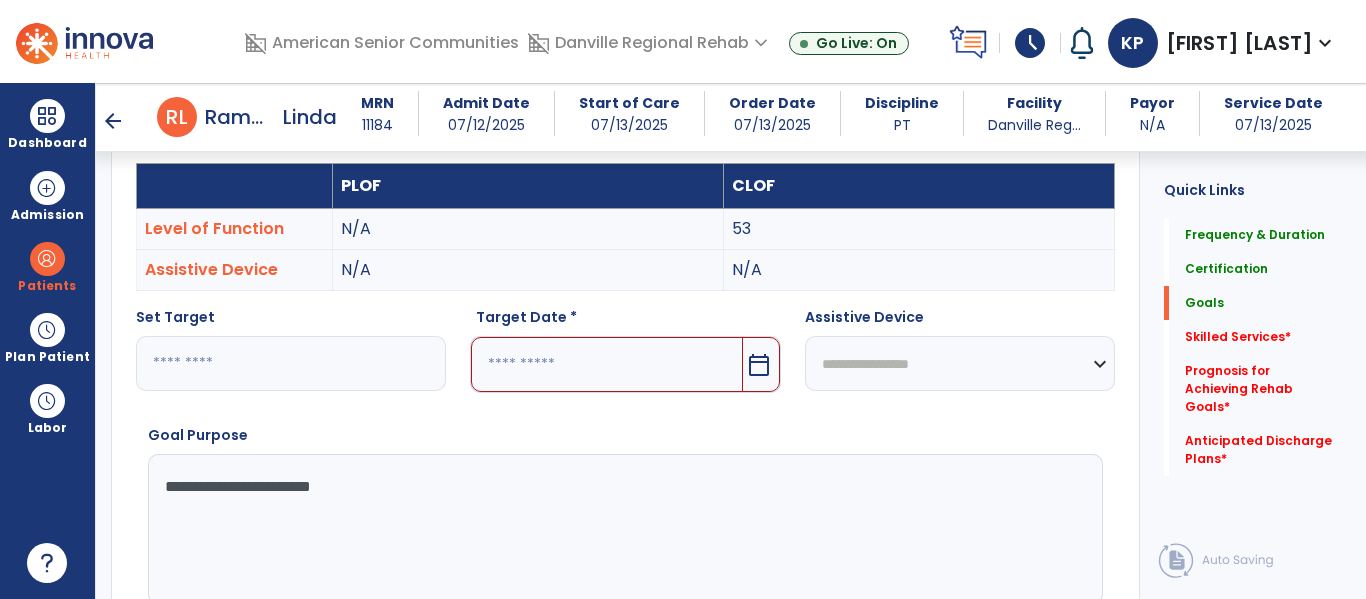 click at bounding box center [606, 364] 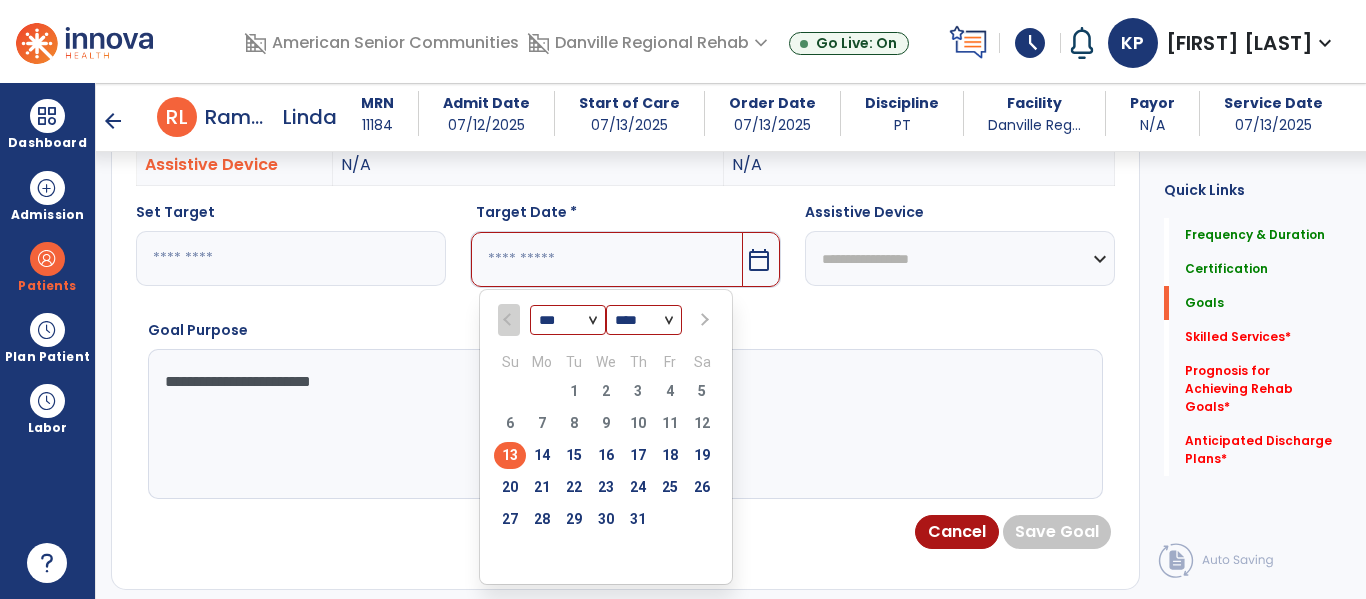 scroll, scrollTop: 715, scrollLeft: 0, axis: vertical 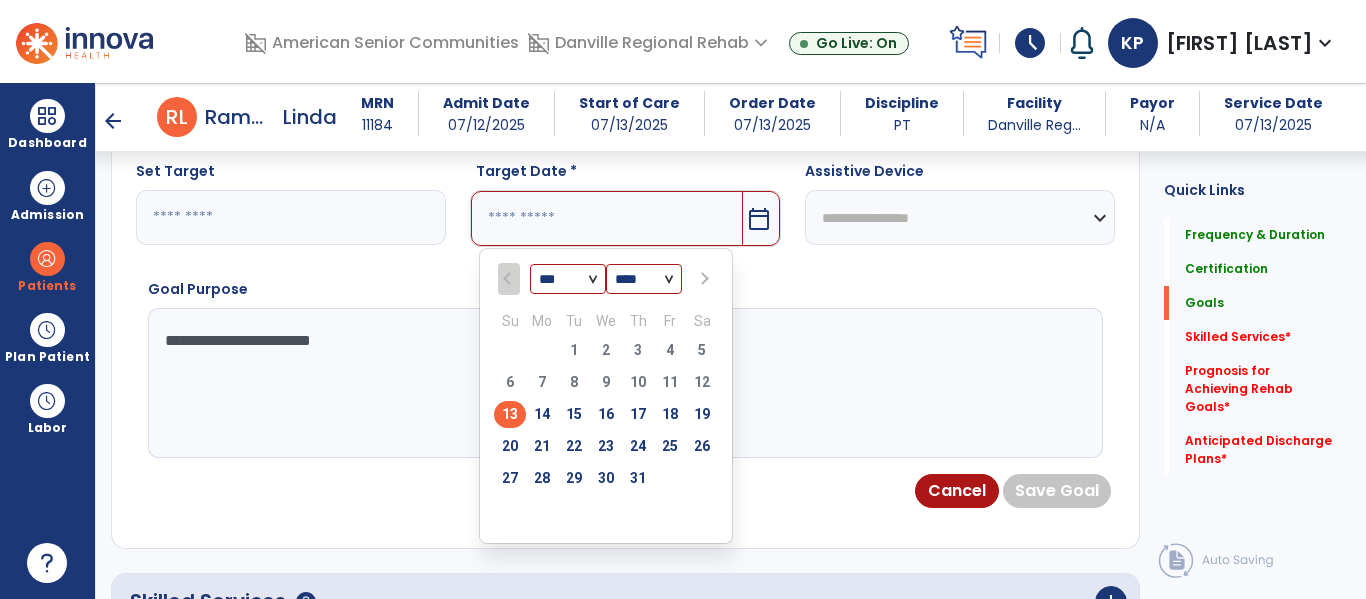 click at bounding box center (703, 279) 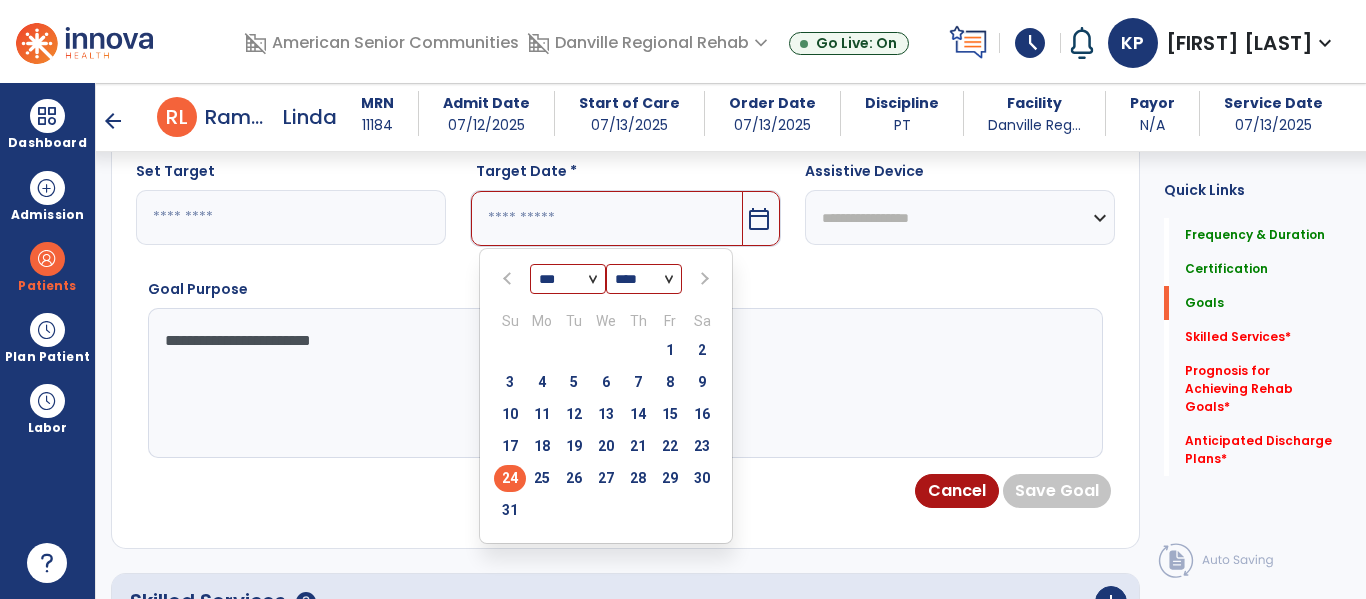 click on "24" at bounding box center [510, 478] 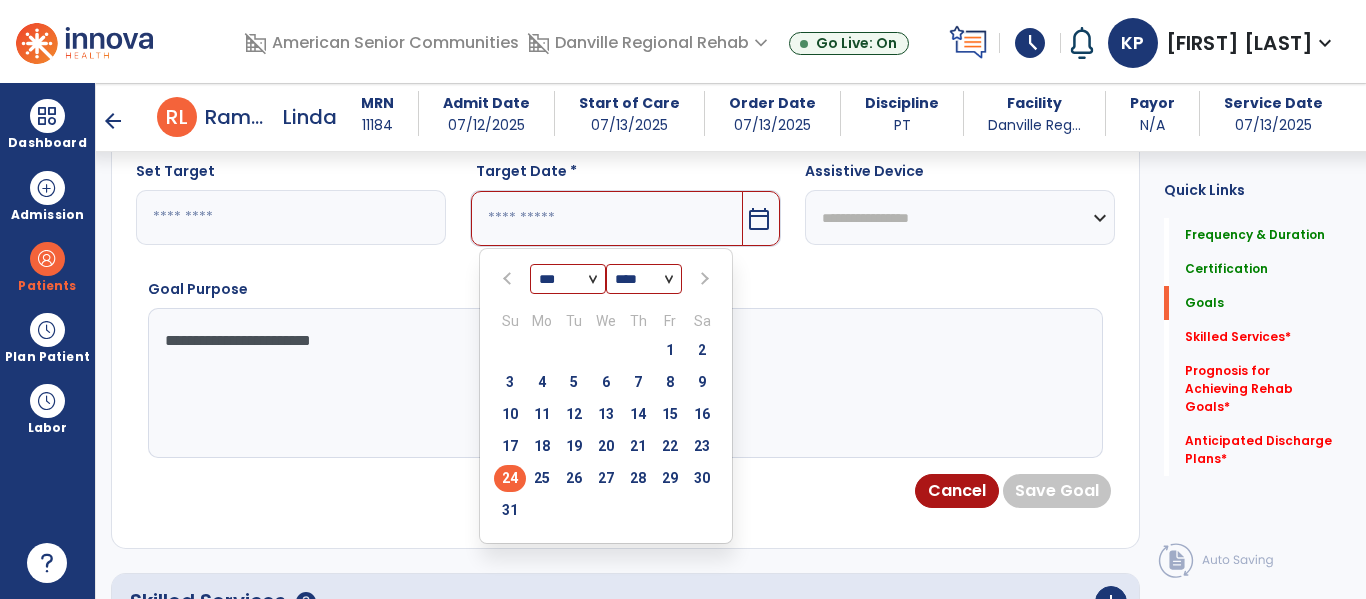 type on "*********" 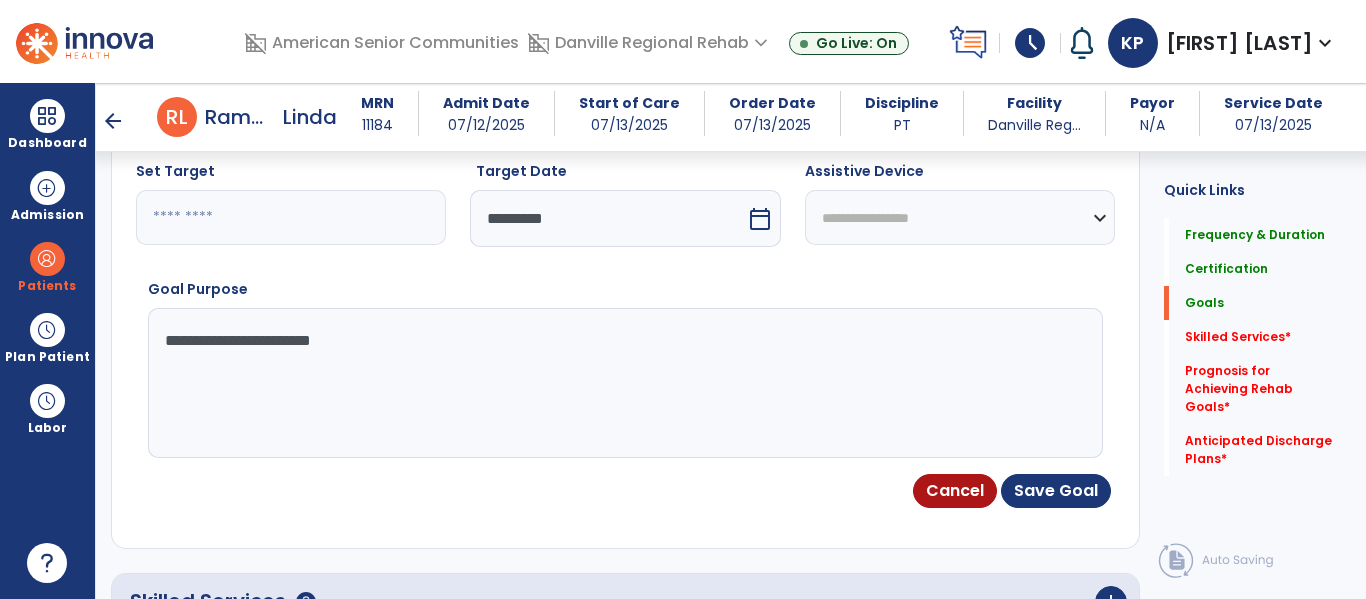 click on "**********" at bounding box center (960, 217) 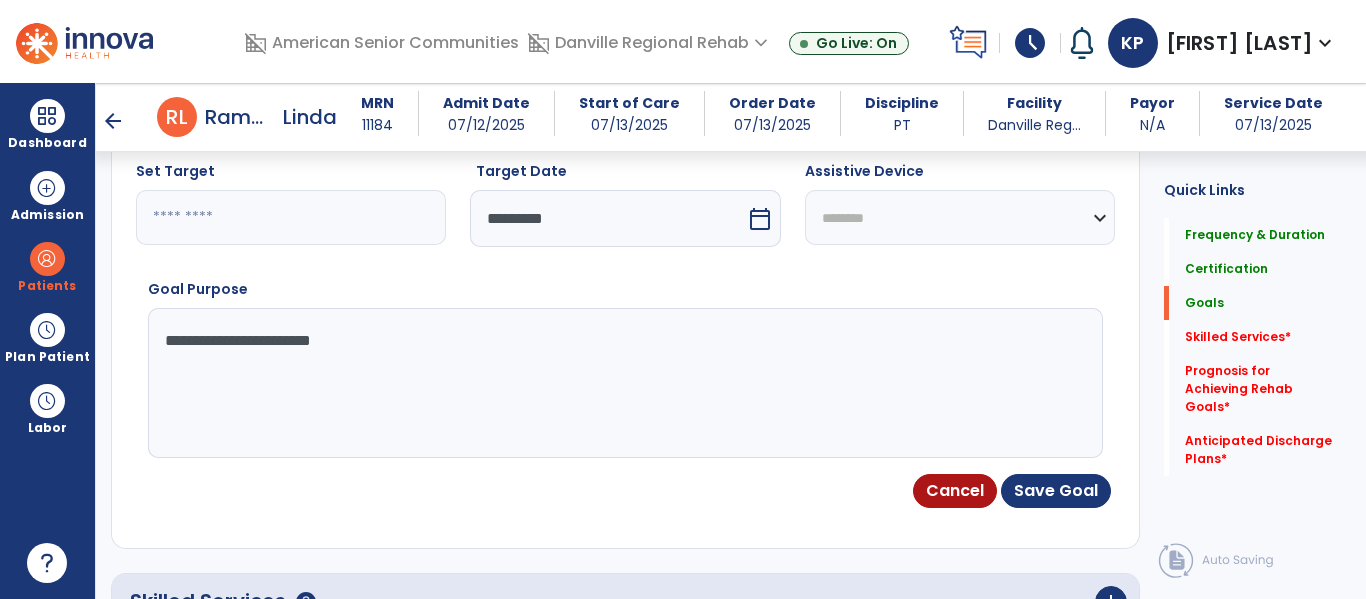 click on "**********" at bounding box center [960, 217] 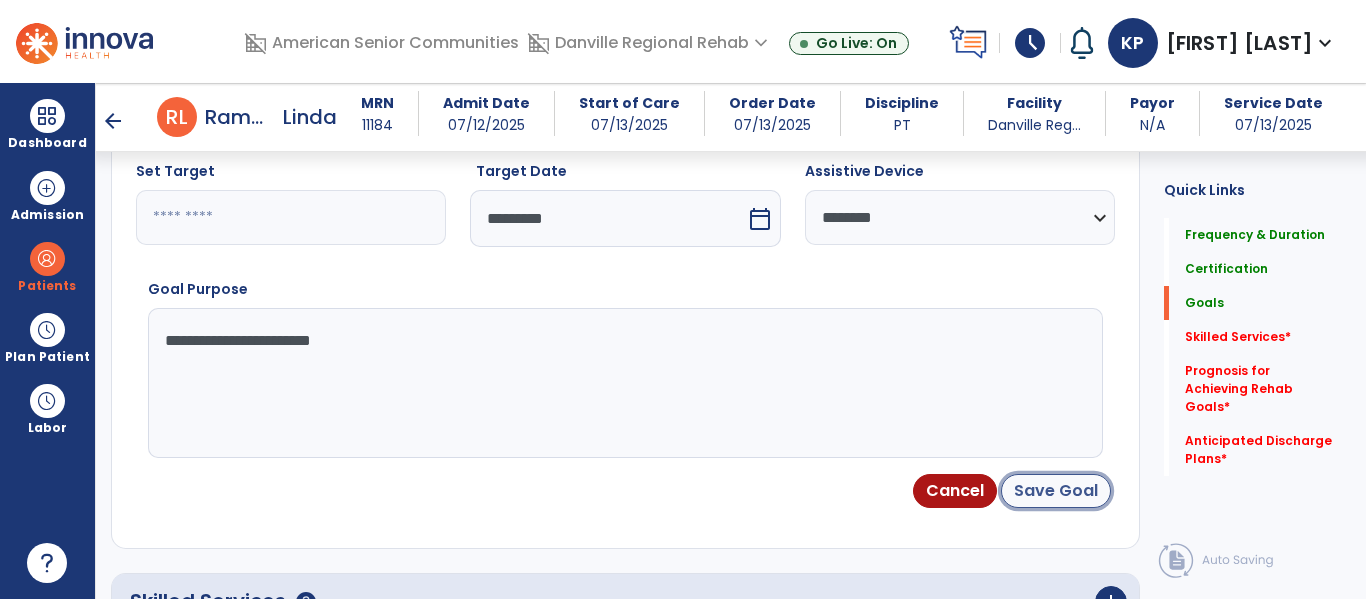 click on "Save Goal" at bounding box center [1056, 491] 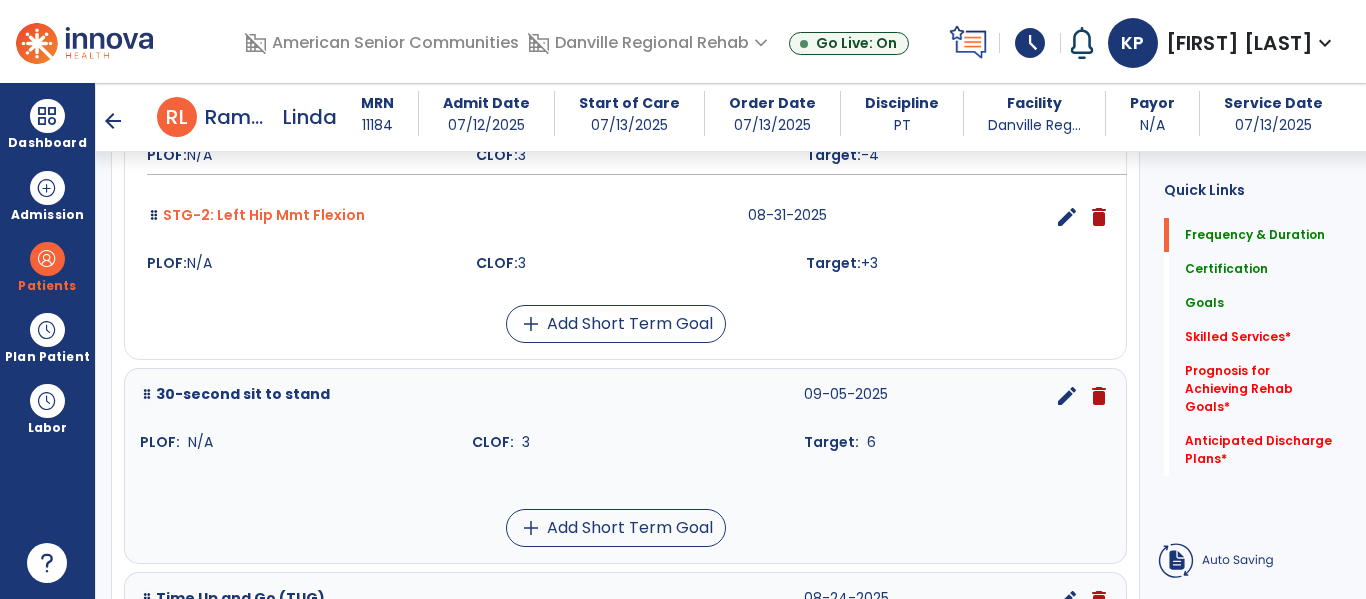 scroll, scrollTop: 125, scrollLeft: 0, axis: vertical 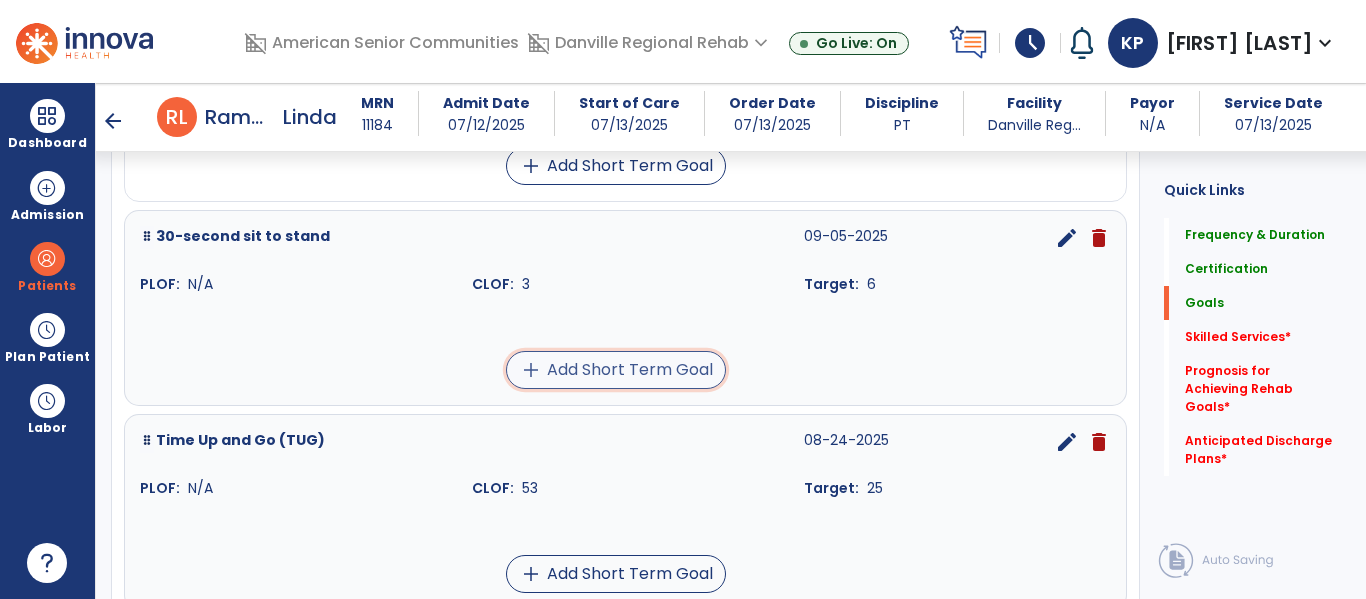 click on "add  Add Short Term Goal" at bounding box center (616, 370) 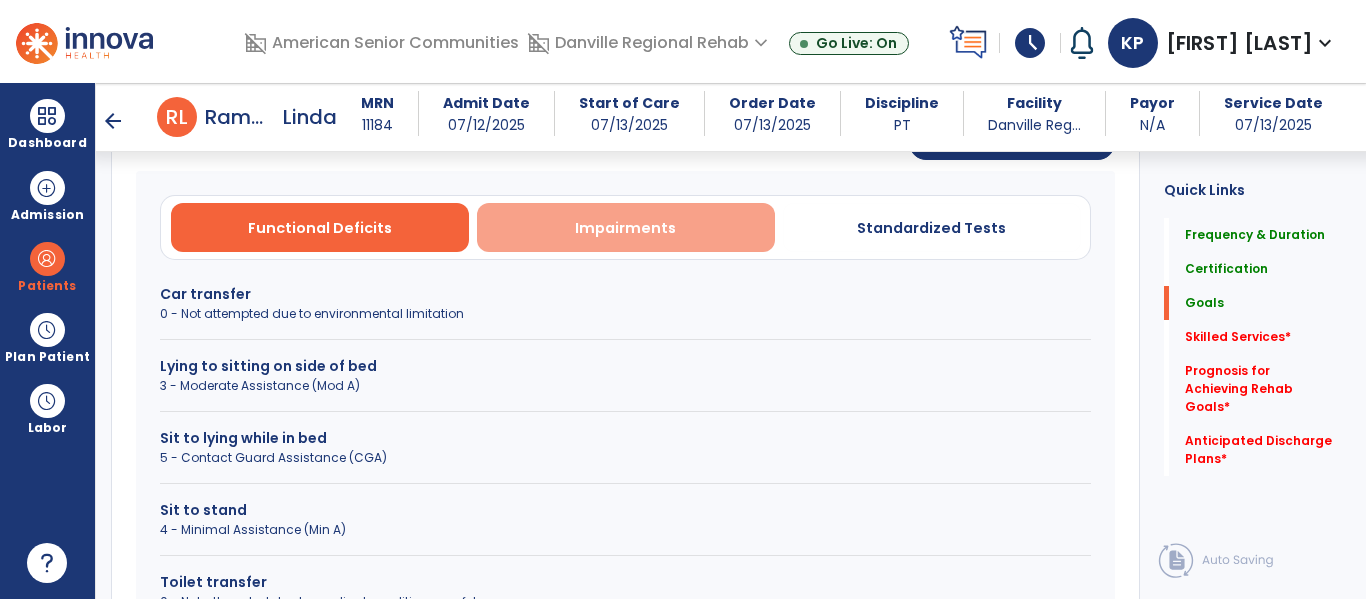 click on "Impairments" at bounding box center [625, 228] 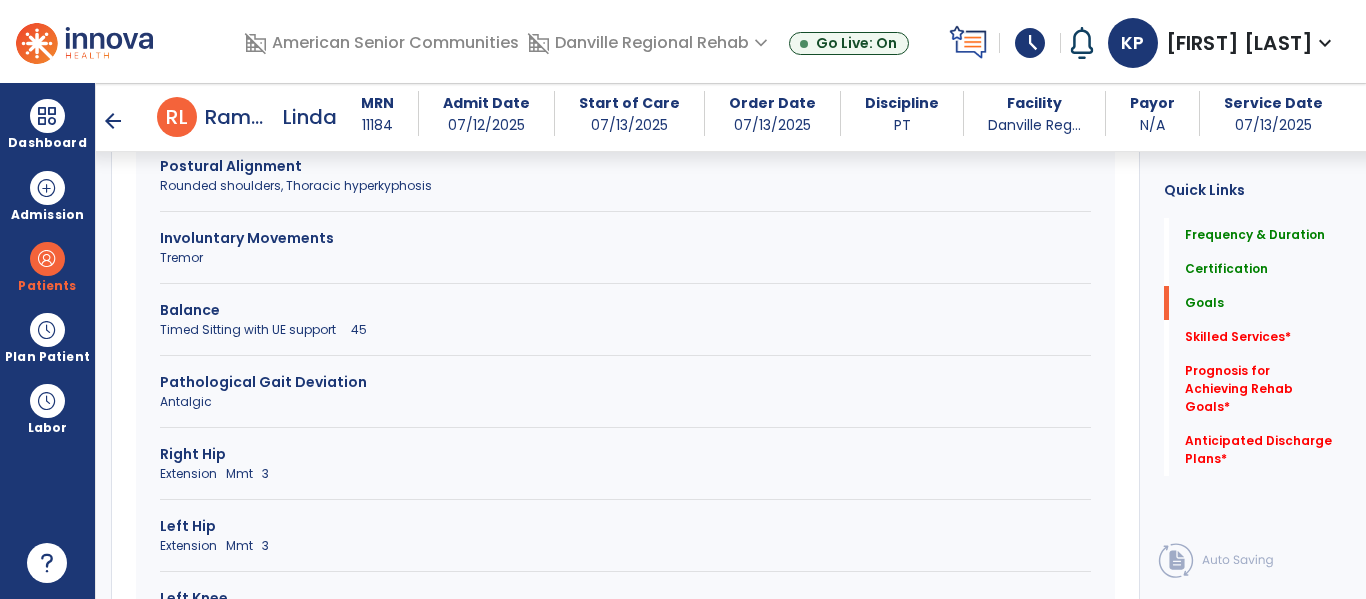 scroll, scrollTop: 917, scrollLeft: 0, axis: vertical 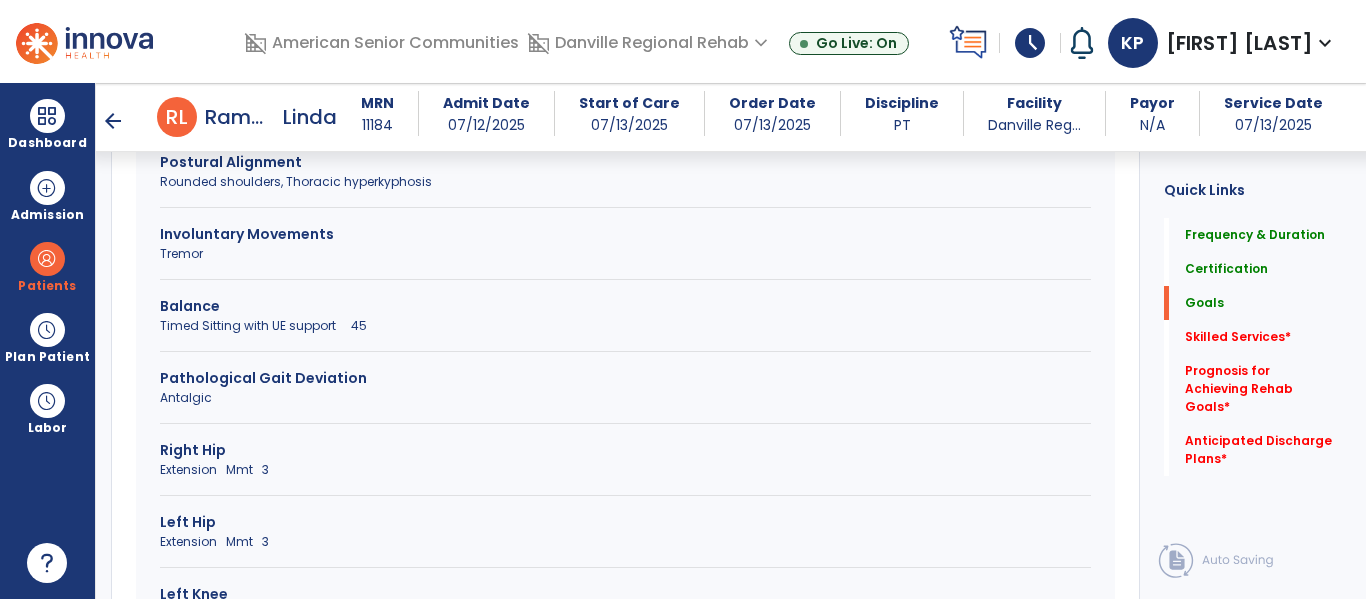 click on "Timed Sitting with UE support      45" at bounding box center [625, 326] 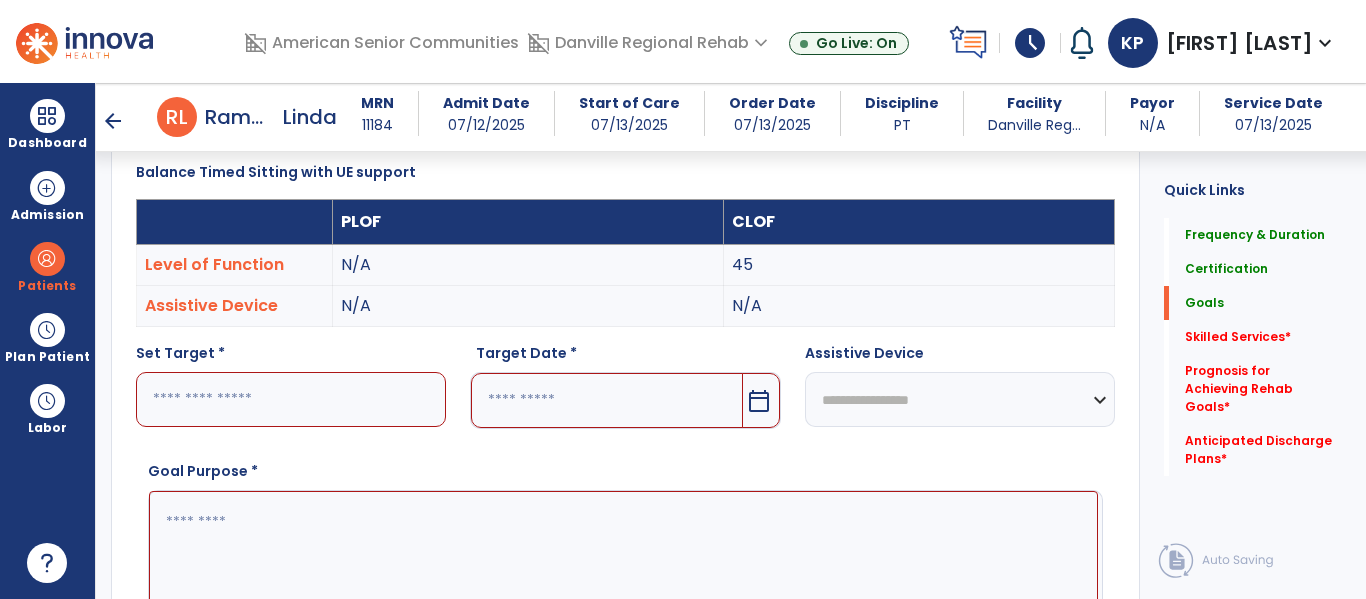 scroll, scrollTop: 513, scrollLeft: 0, axis: vertical 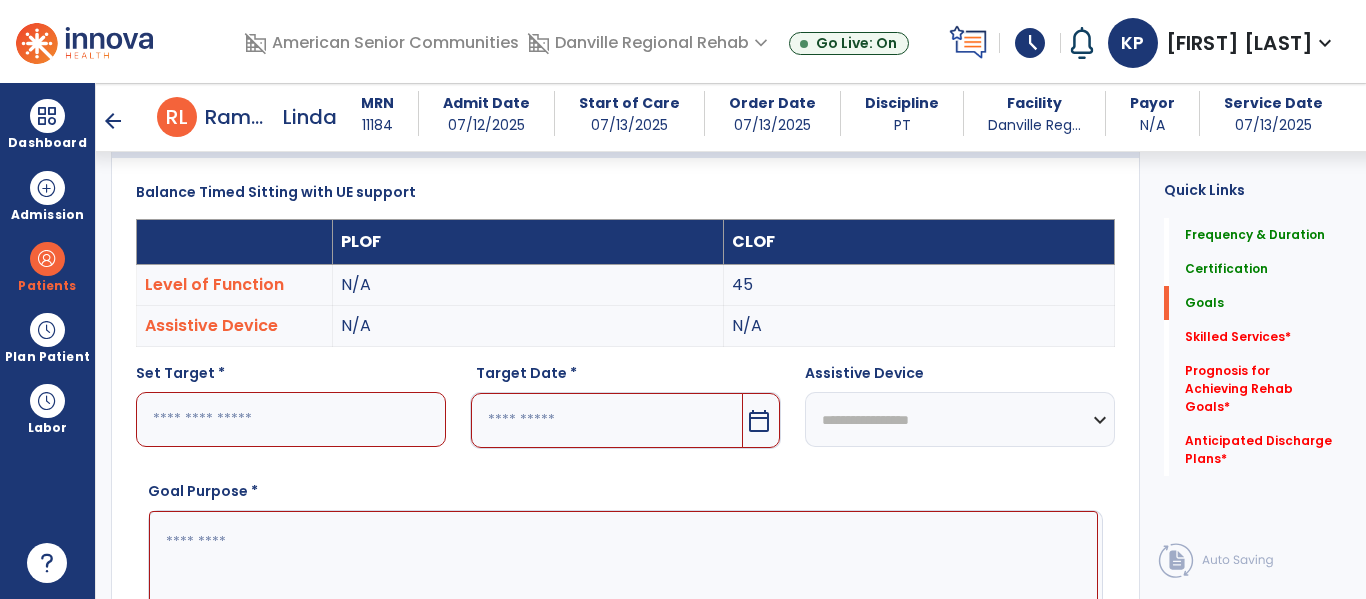 click at bounding box center [291, 419] 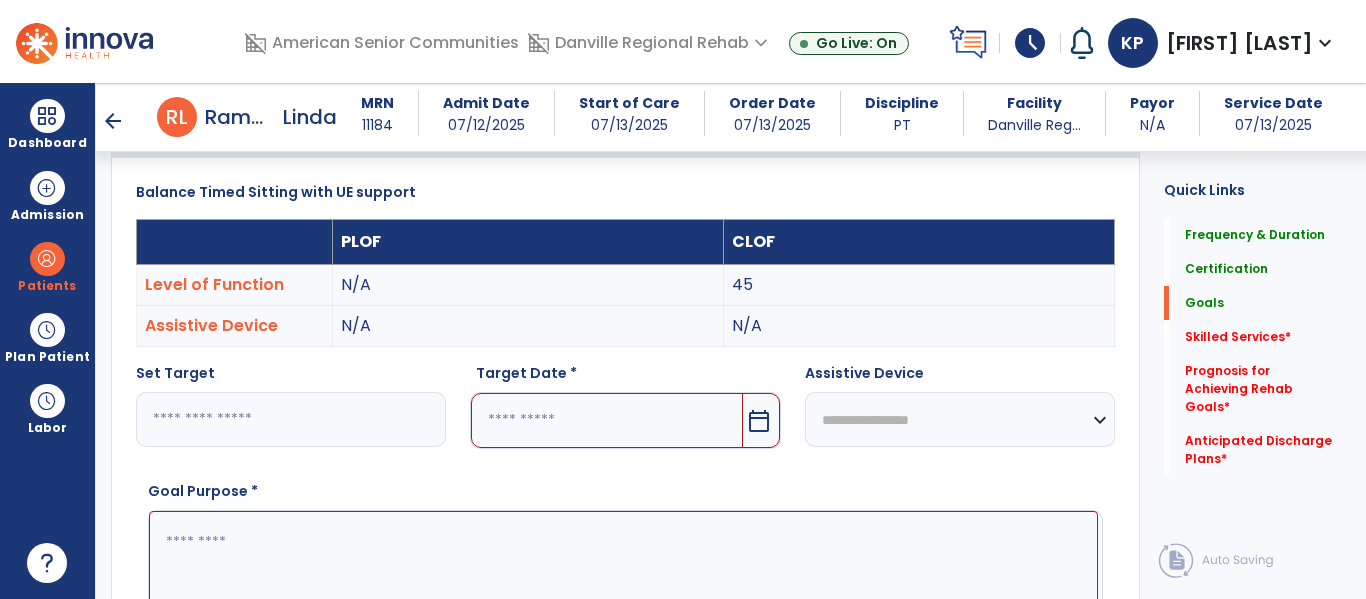 type on "***" 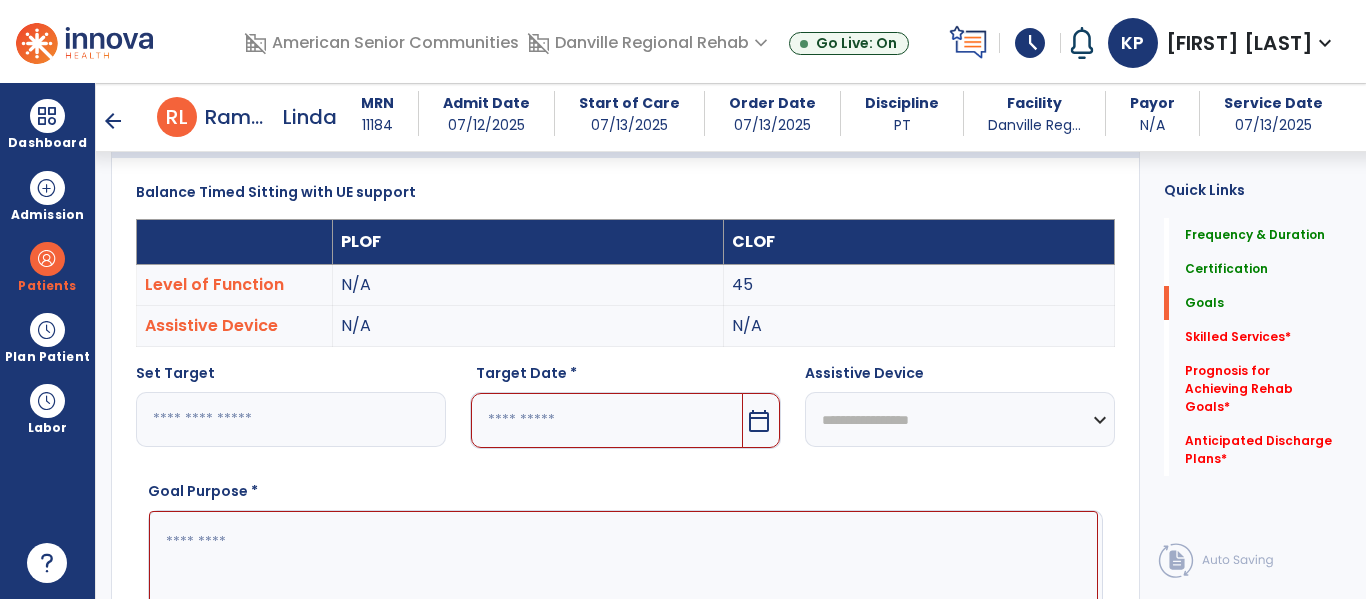 click on "calendar_today" at bounding box center (761, 420) 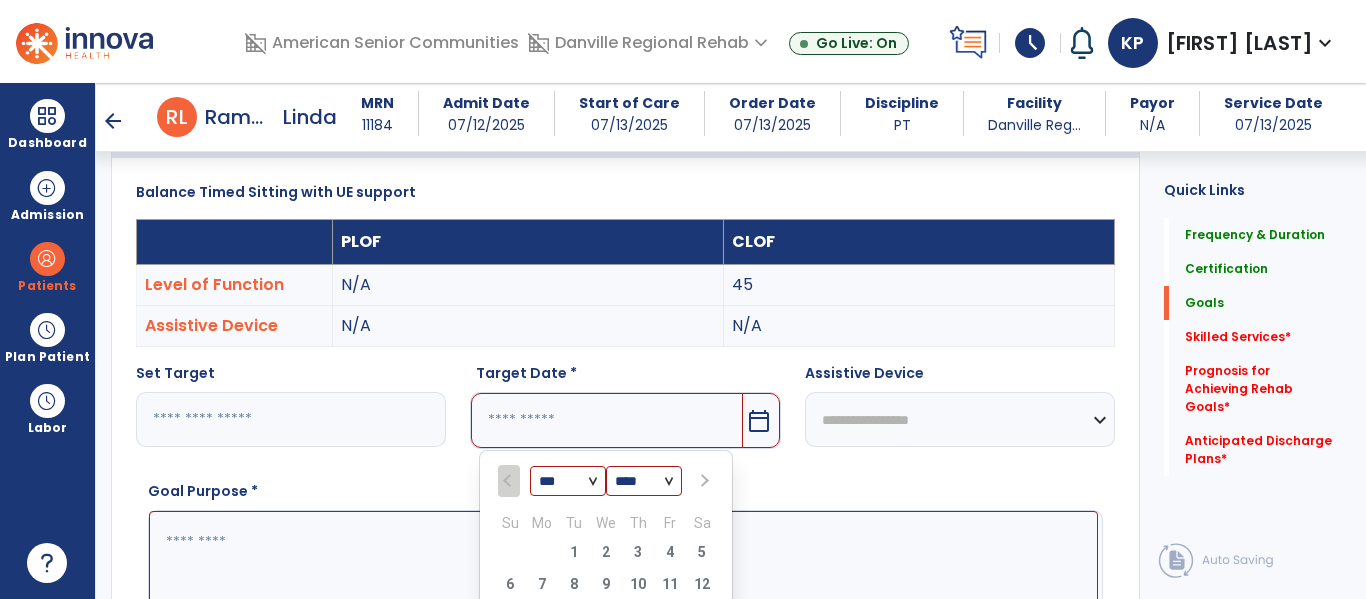 scroll, scrollTop: 792, scrollLeft: 0, axis: vertical 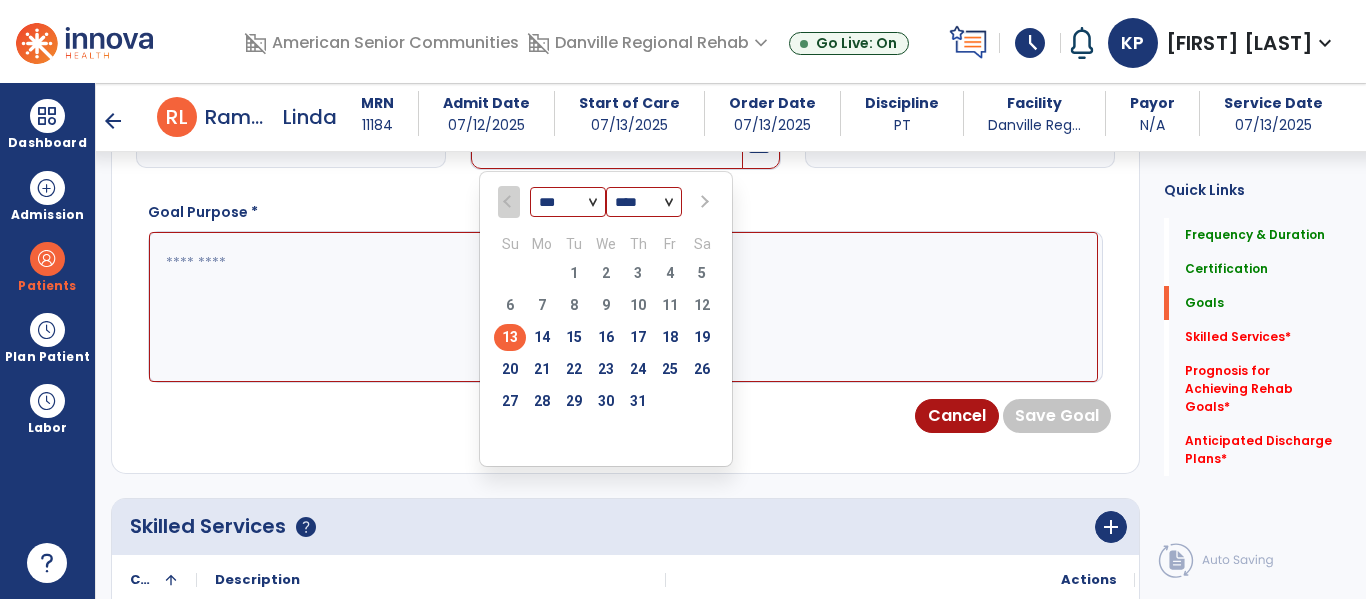 click at bounding box center (703, 202) 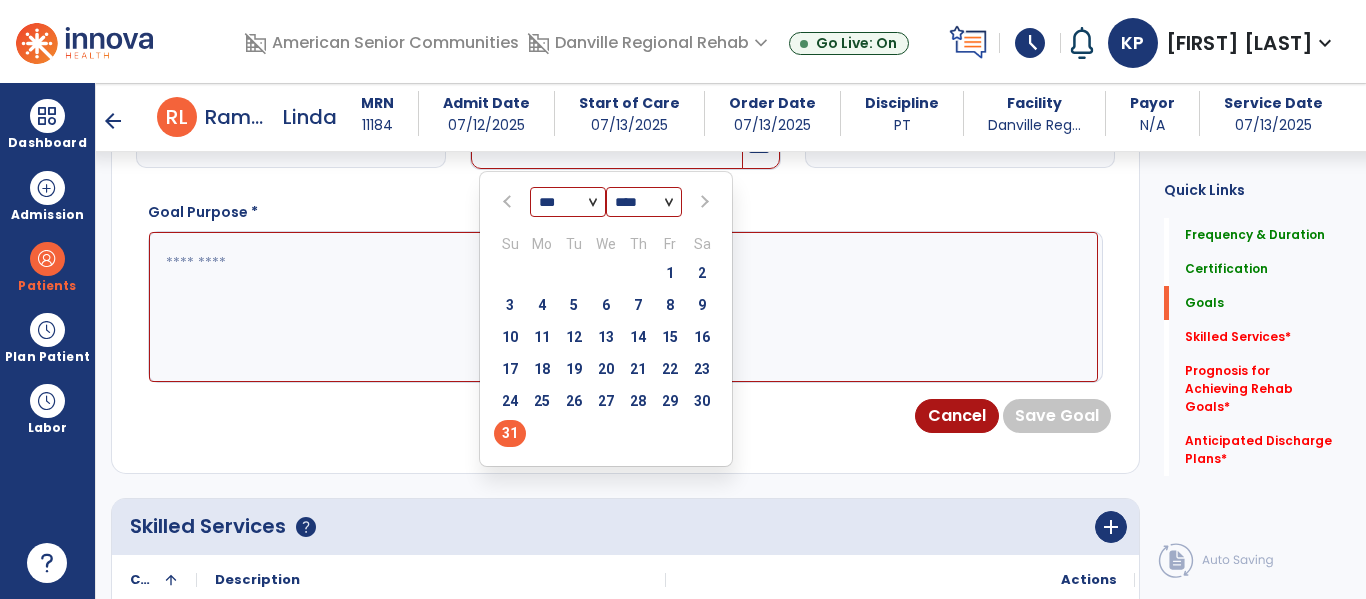 click on "31" at bounding box center [510, 433] 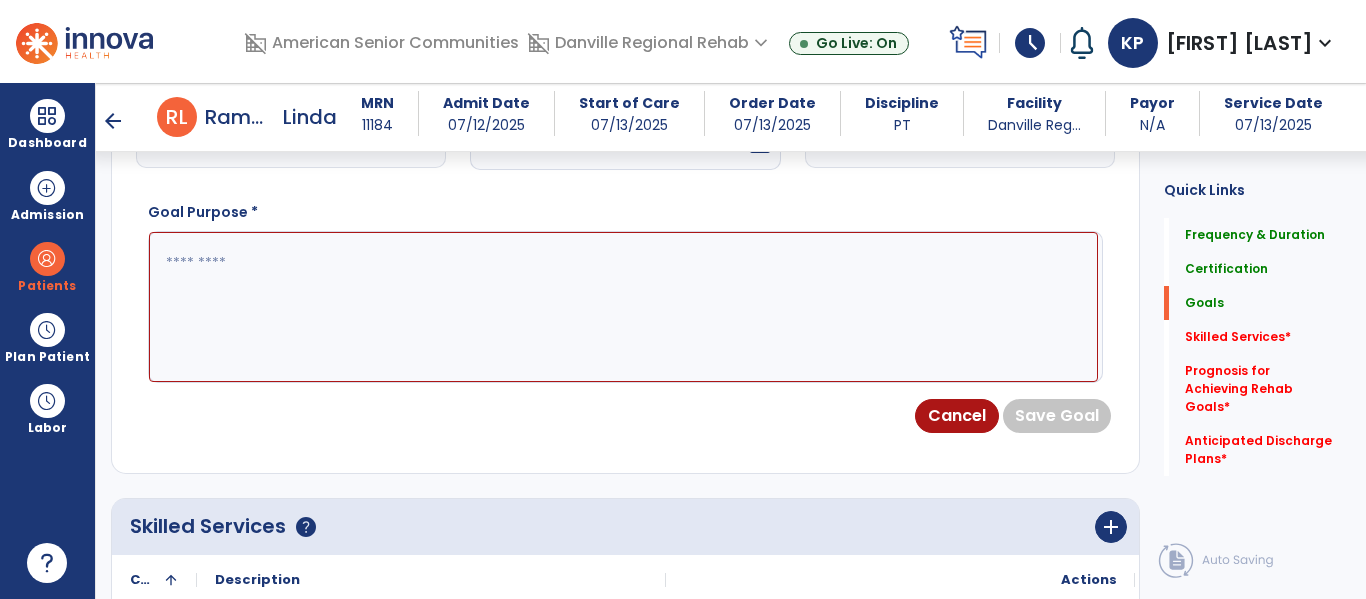 click at bounding box center (623, 307) 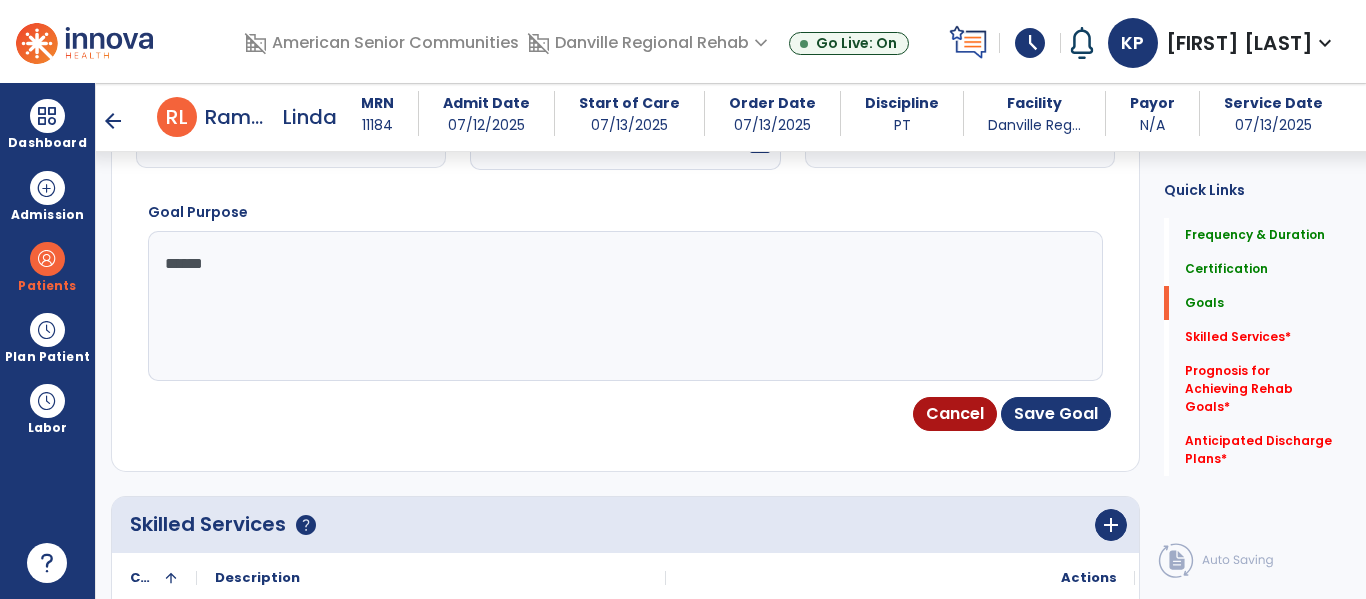 type on "*******" 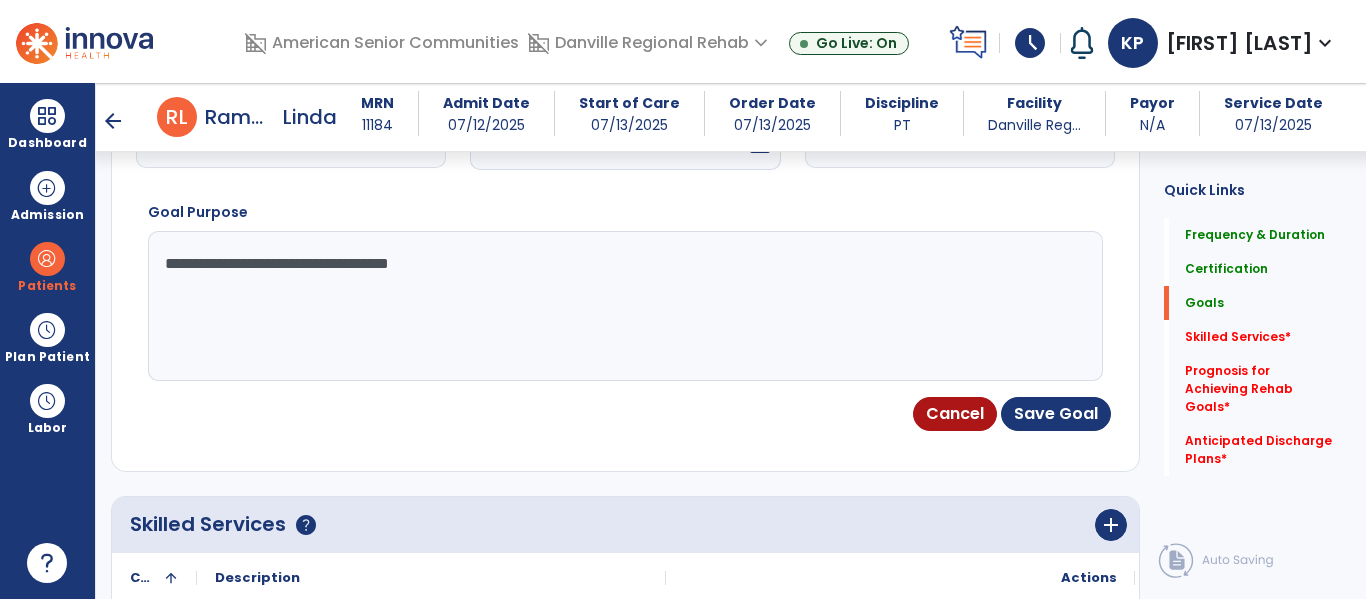 type on "**********" 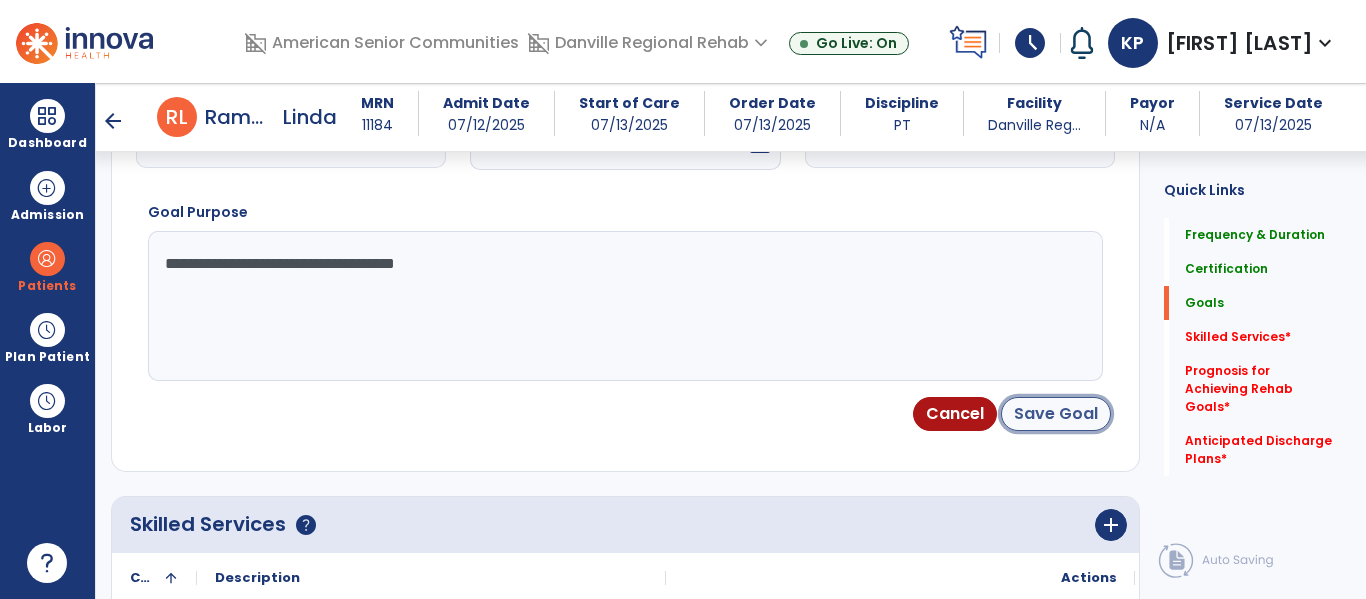 click on "Save Goal" at bounding box center [1056, 414] 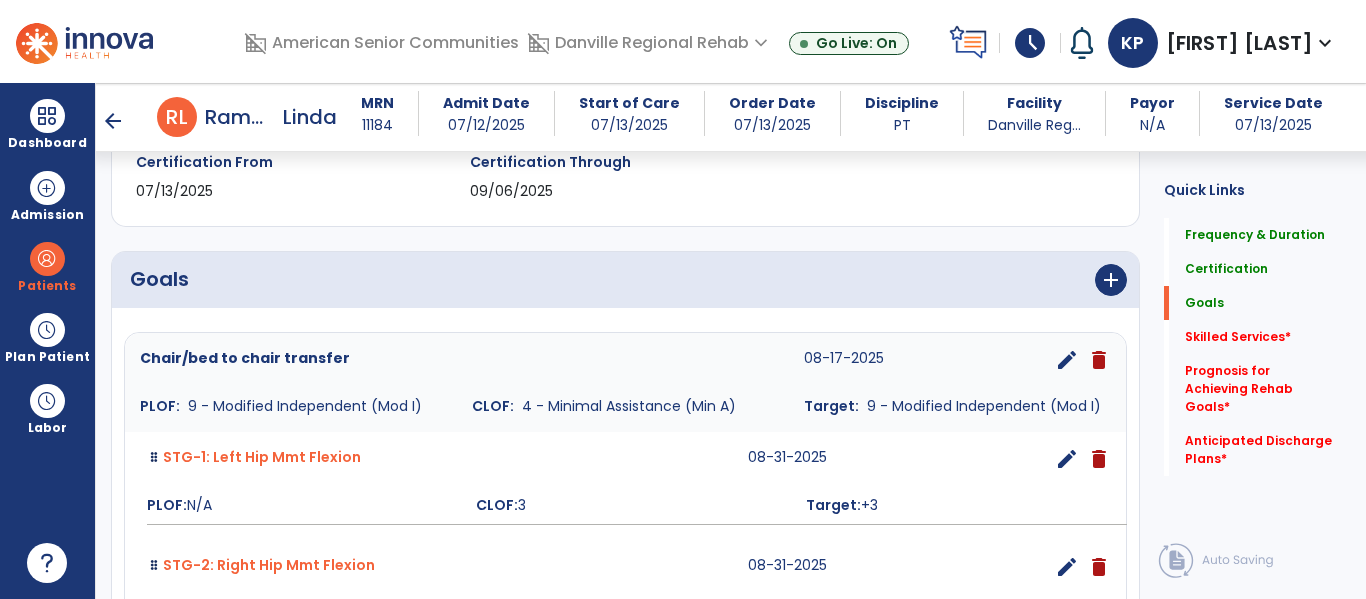 scroll, scrollTop: 318, scrollLeft: 0, axis: vertical 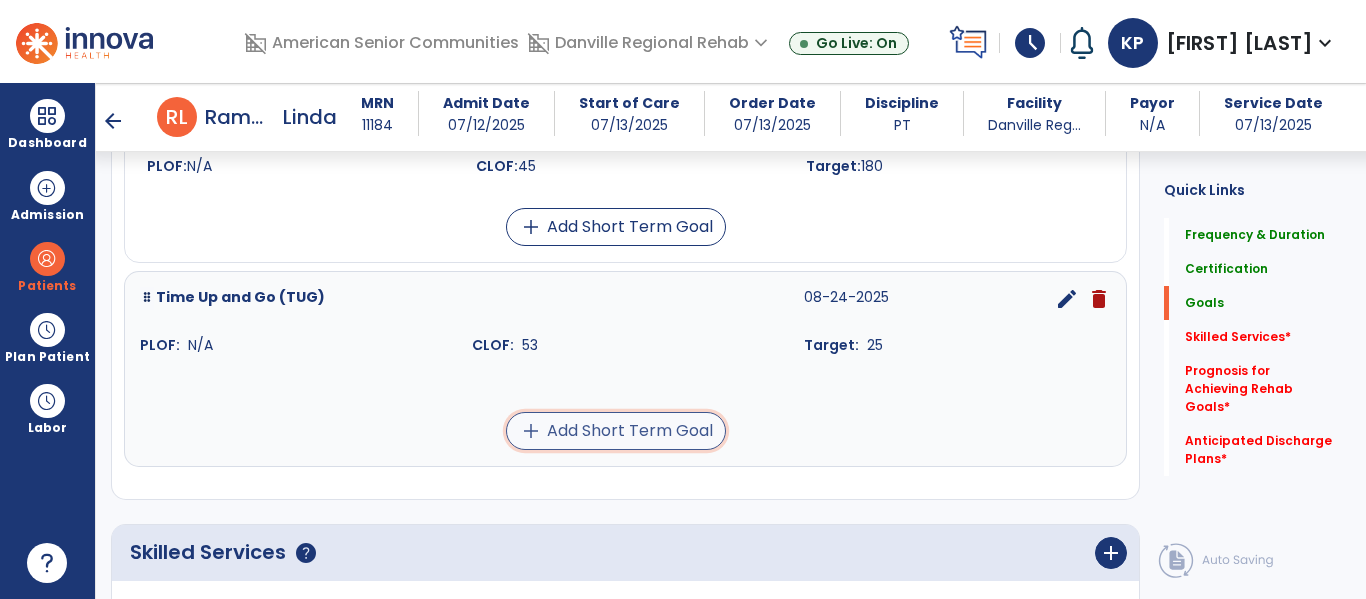 click on "add  Add Short Term Goal" at bounding box center (616, 431) 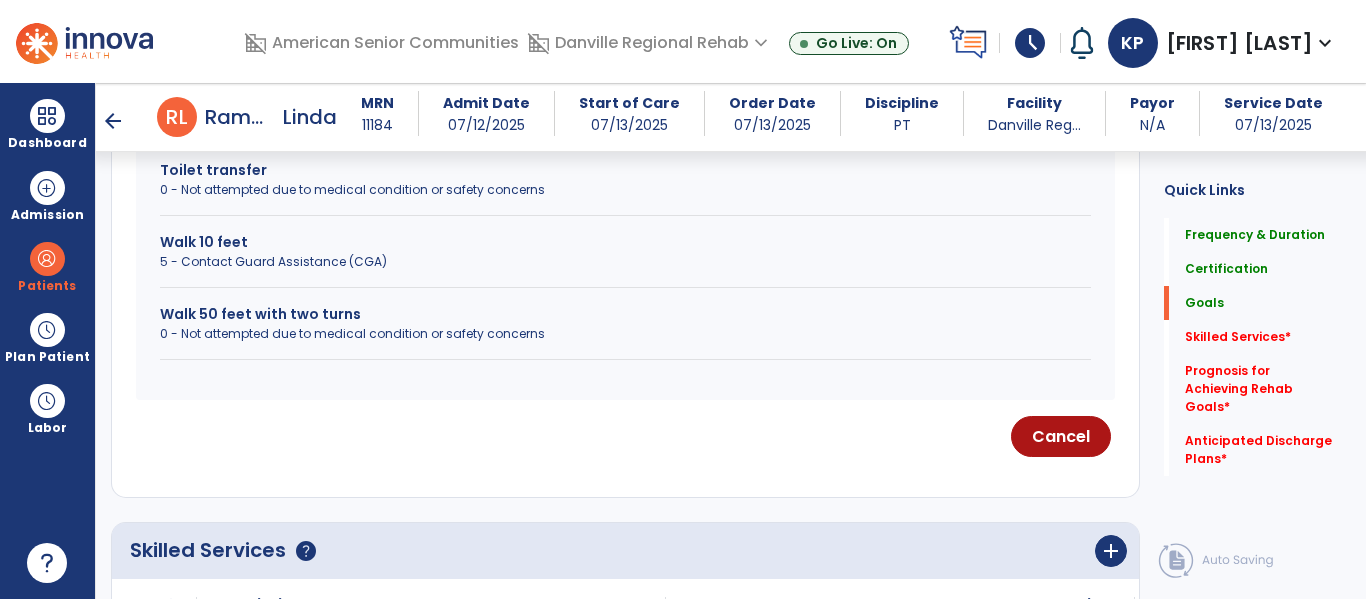 click on "0 - Not attempted due to medical condition or safety concerns" at bounding box center (625, 334) 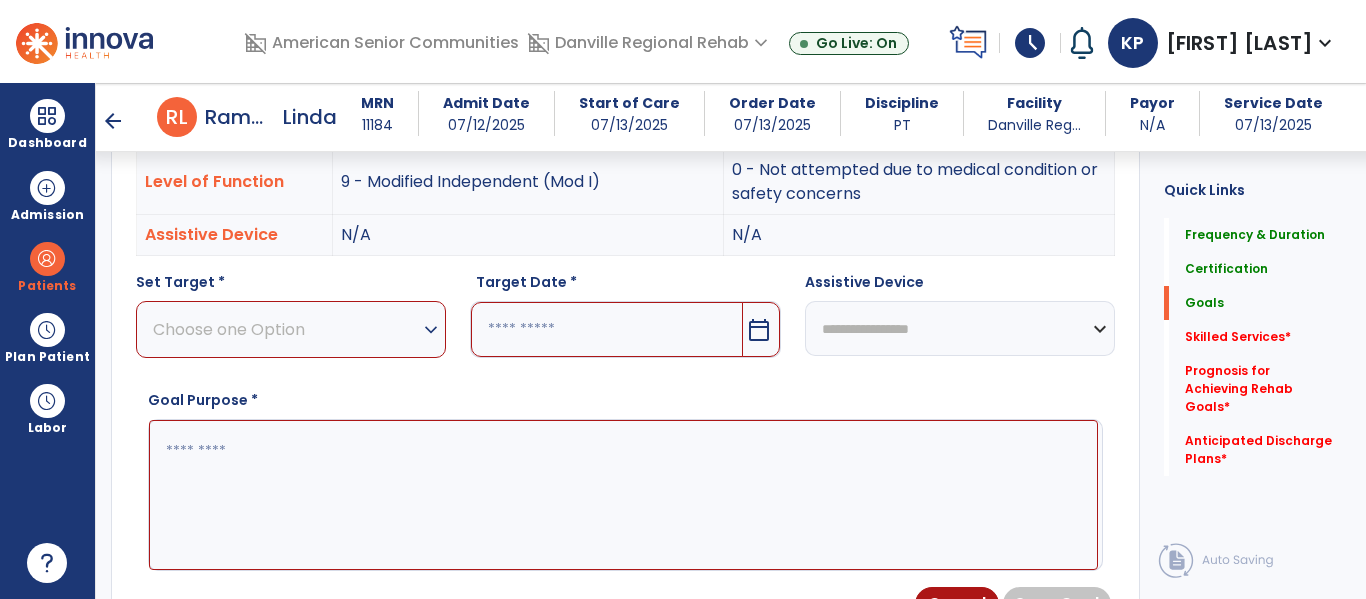 click on "Choose one Option" at bounding box center (286, 329) 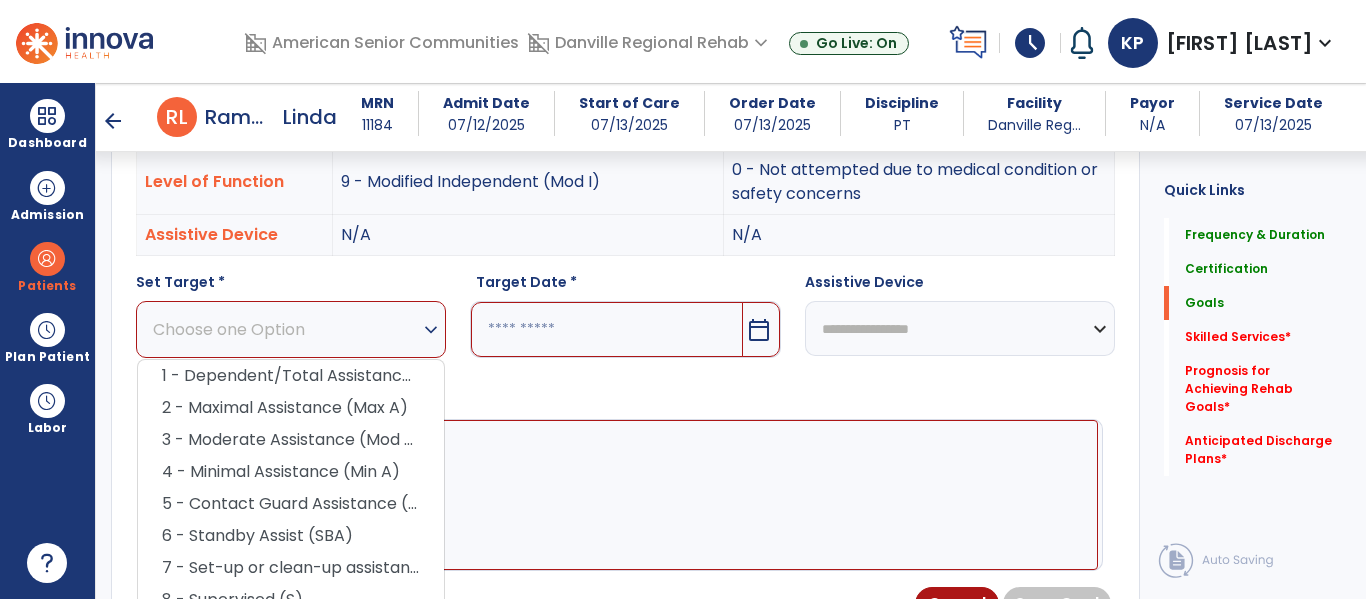 scroll, scrollTop: 653, scrollLeft: 0, axis: vertical 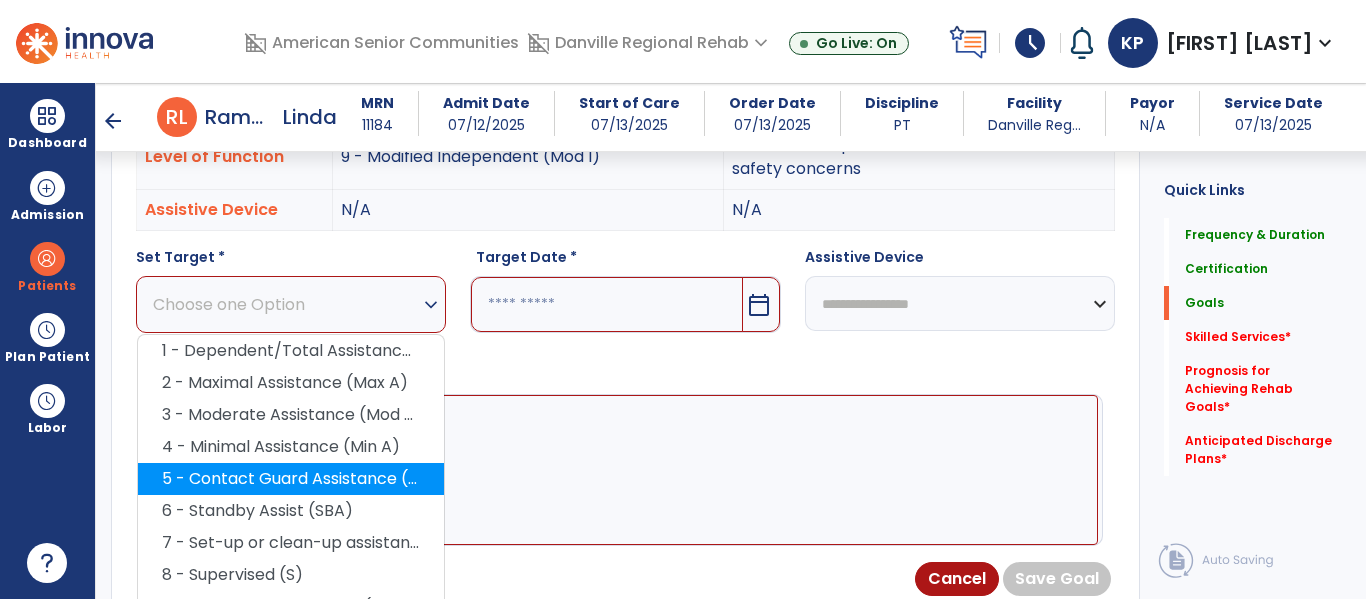 click on "5 - Contact Guard Assistance (CGA)" at bounding box center (291, 479) 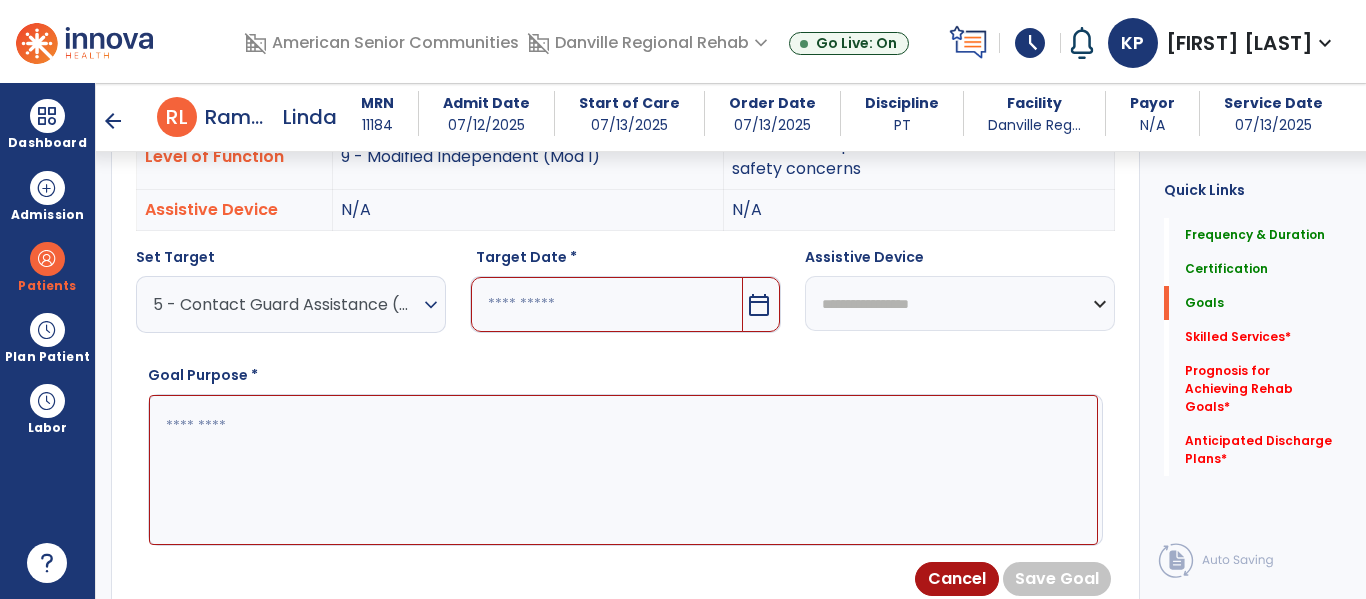 click at bounding box center [606, 304] 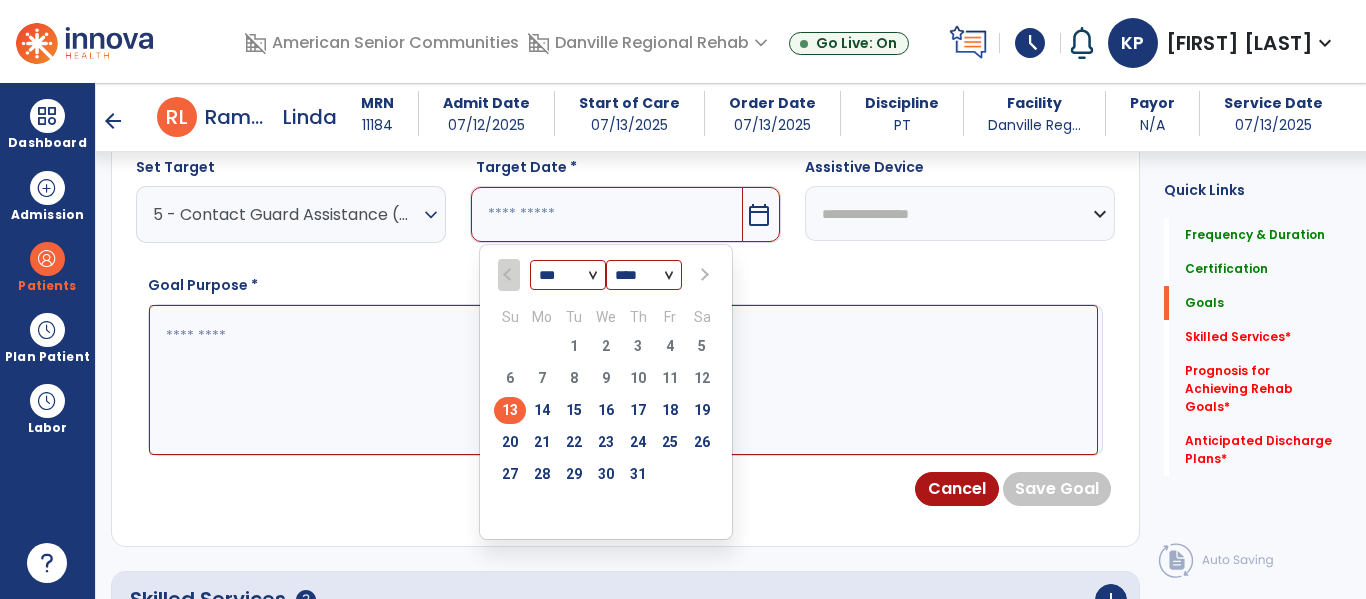 scroll, scrollTop: 756, scrollLeft: 0, axis: vertical 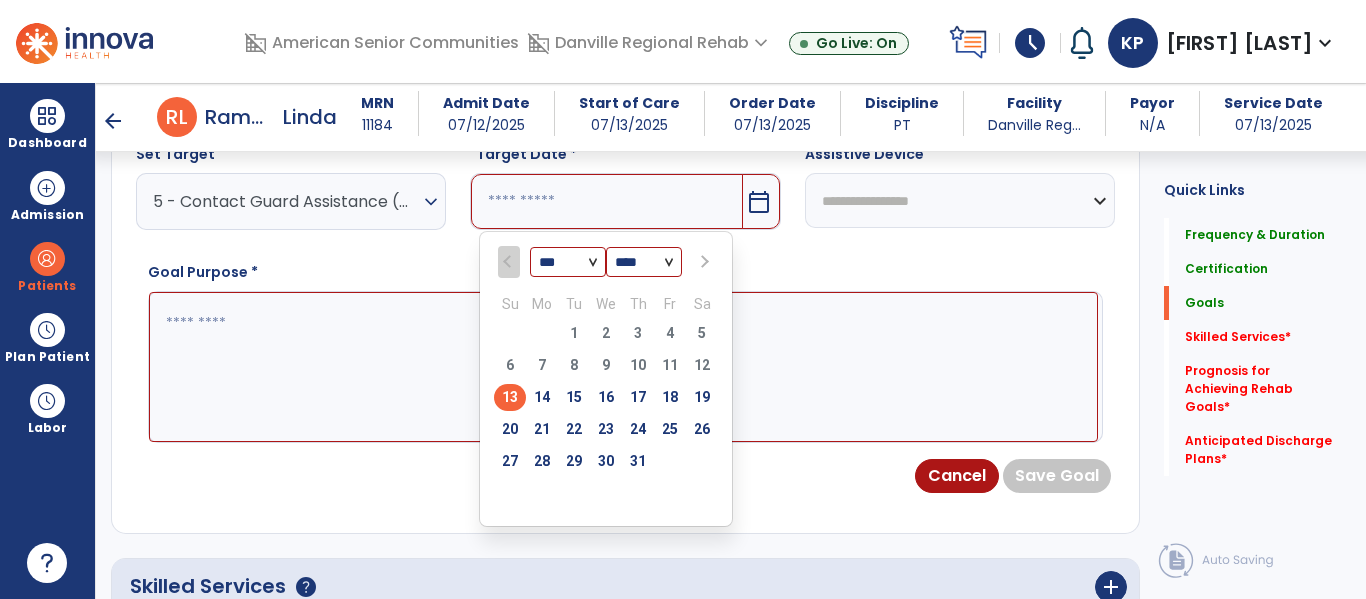 click at bounding box center [703, 262] 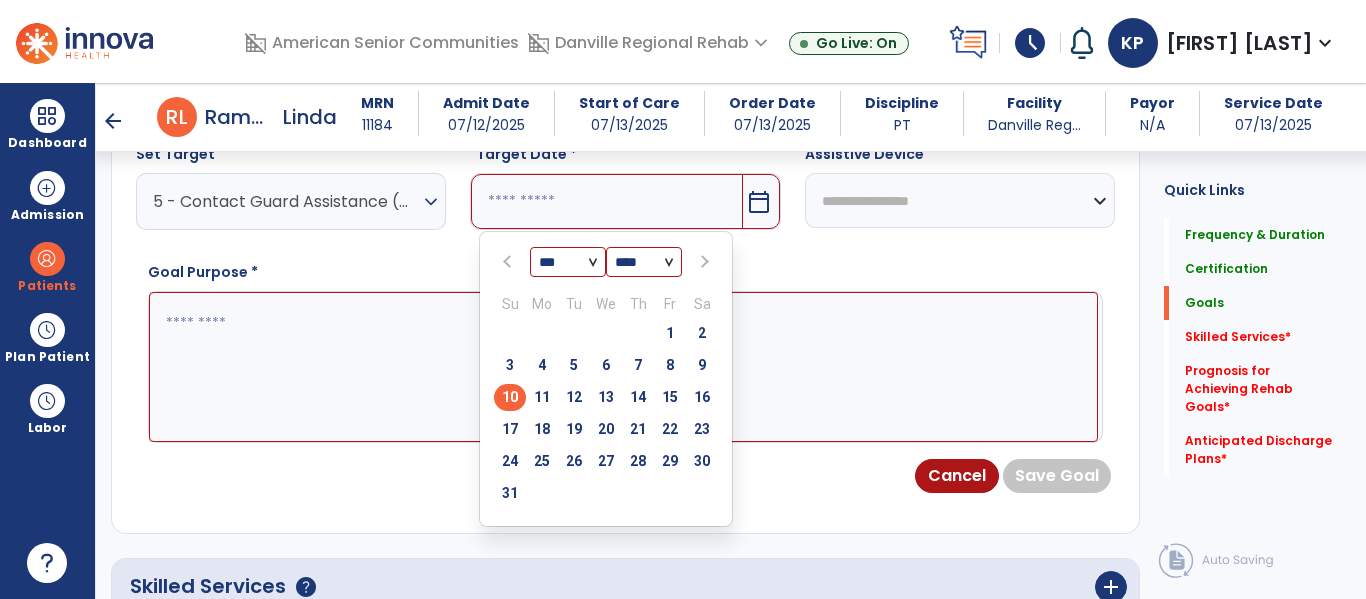 click on "10" at bounding box center (510, 397) 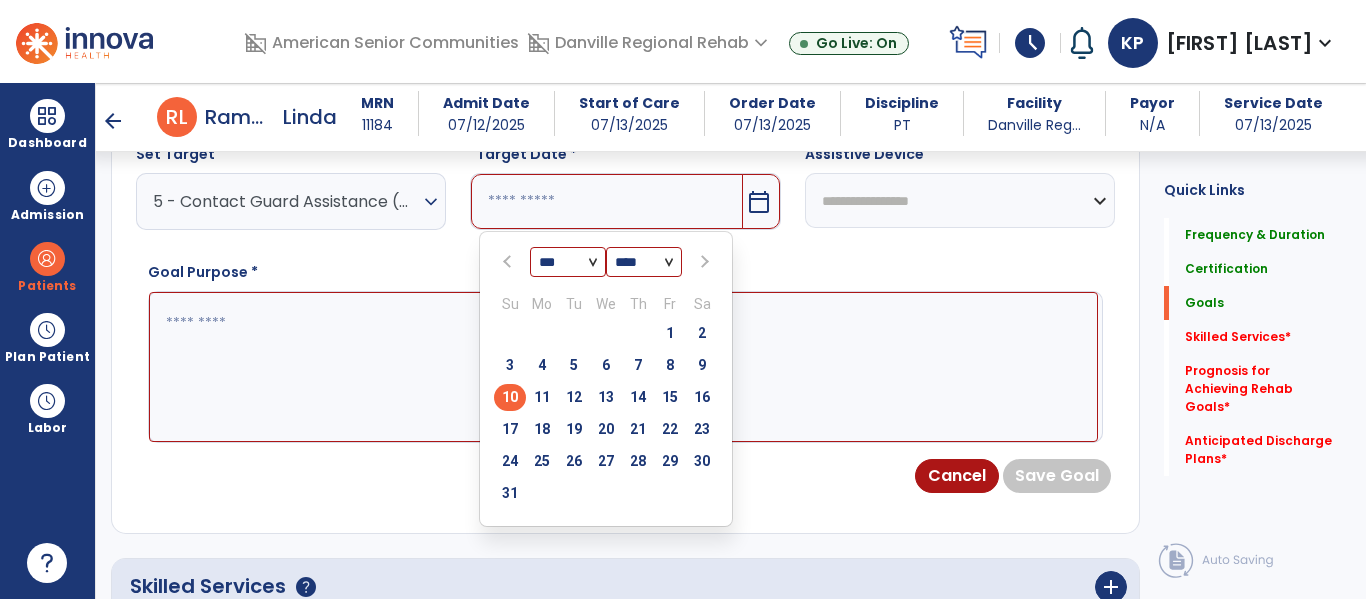 type on "*********" 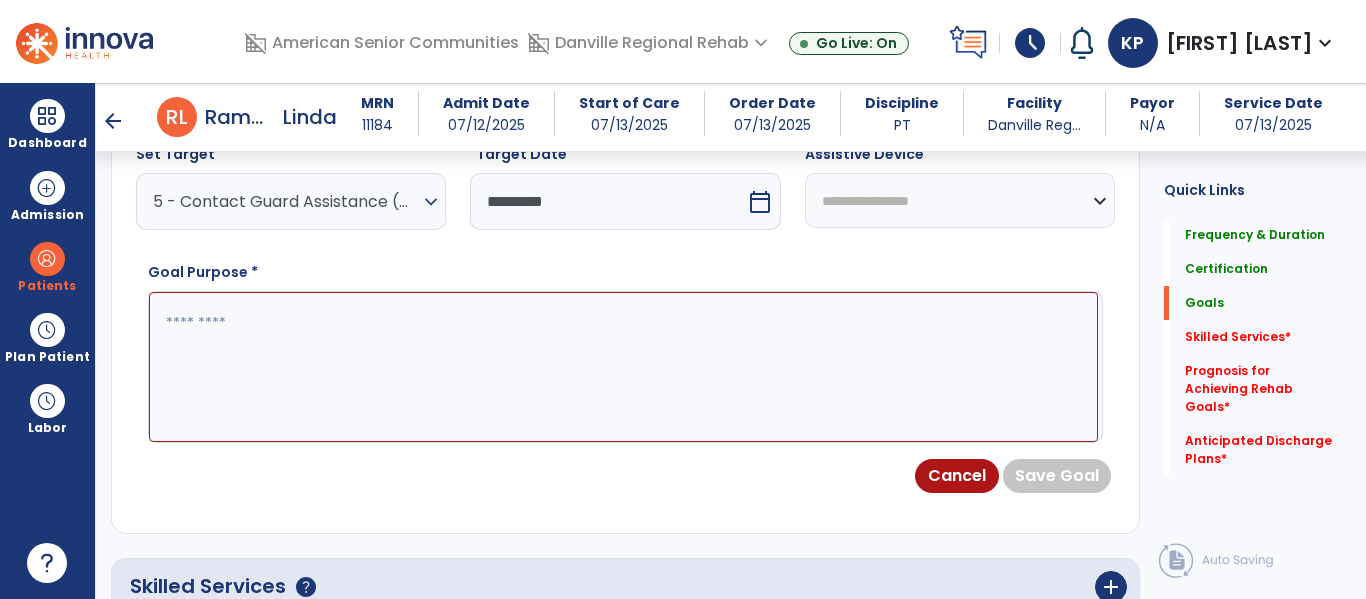 click at bounding box center (623, 367) 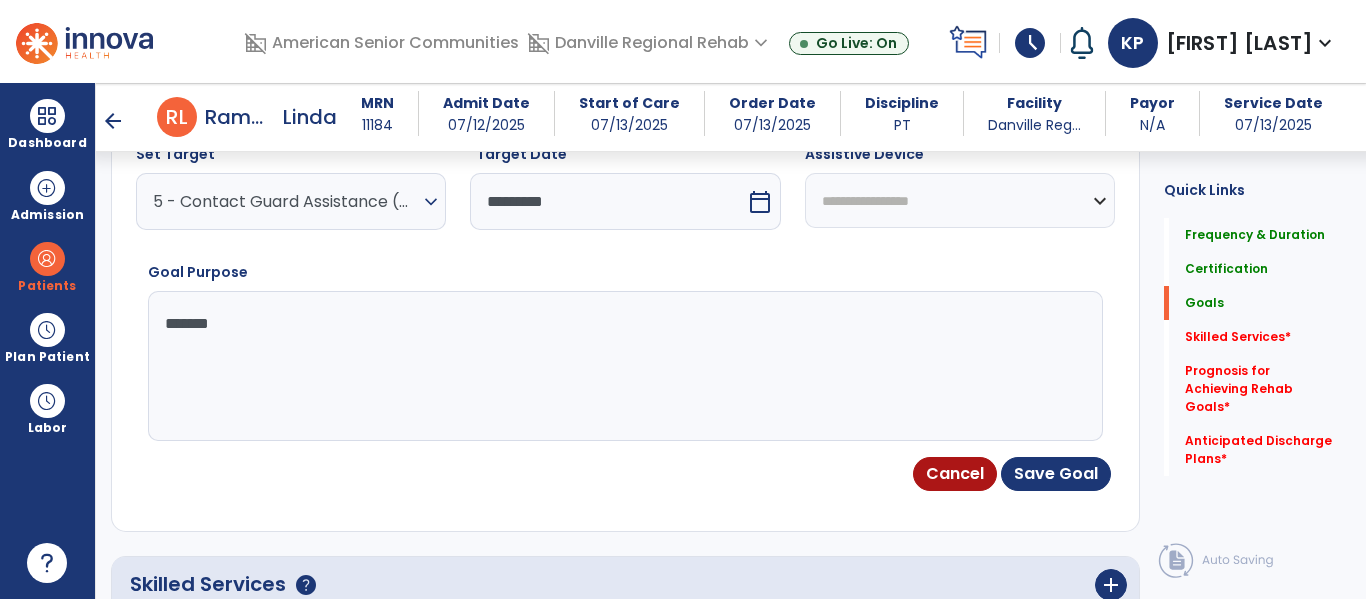 type on "********" 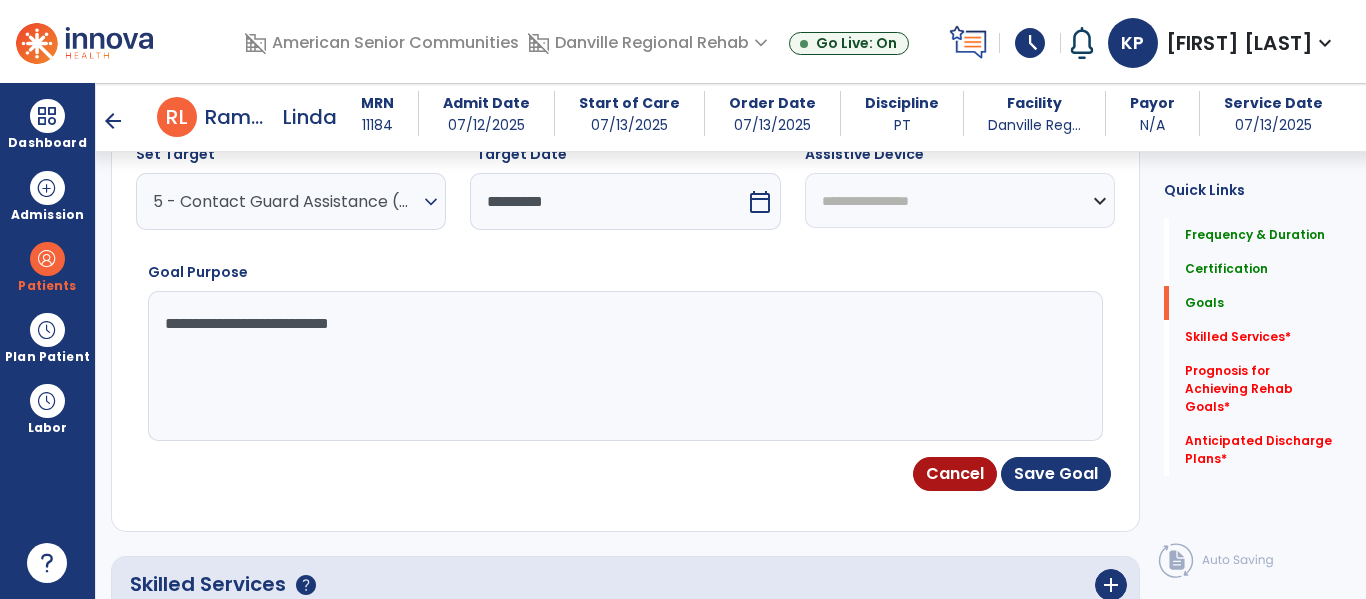 type on "**********" 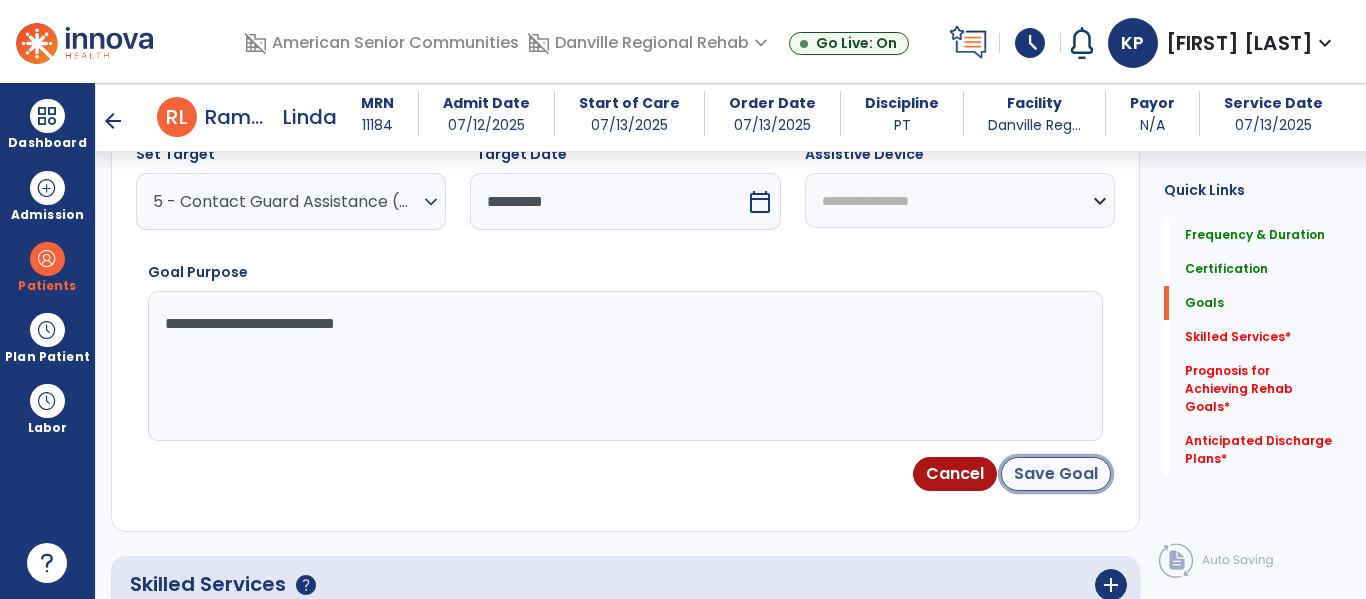 click on "Save Goal" at bounding box center (1056, 474) 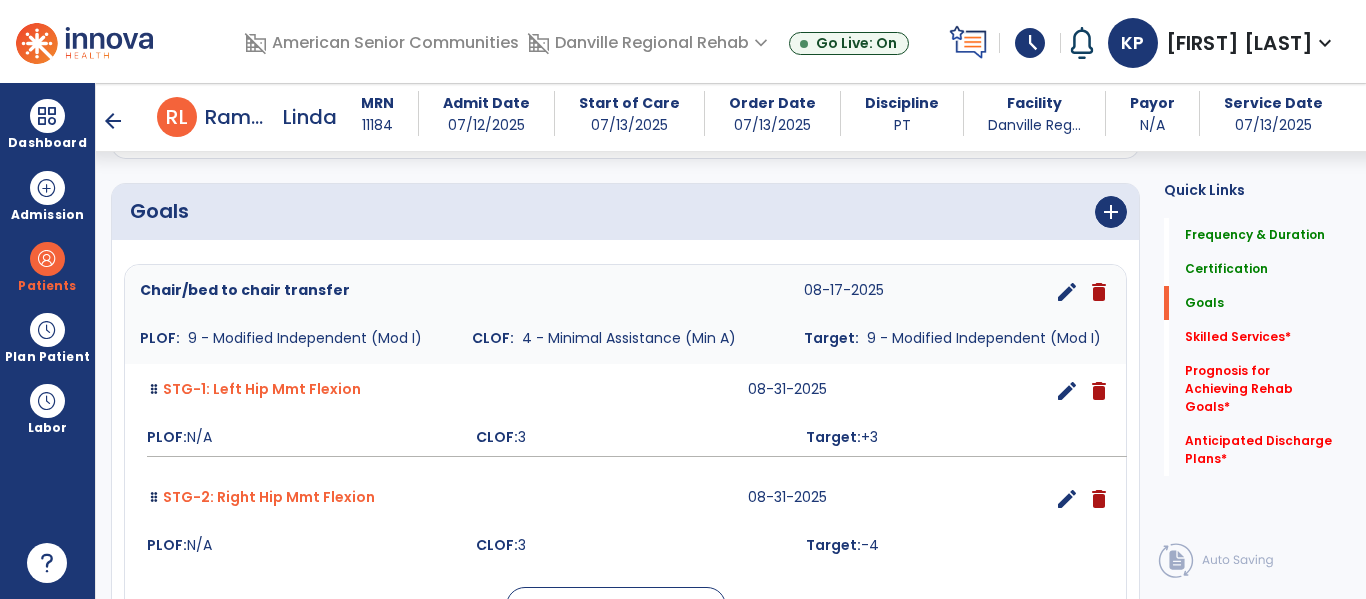 scroll, scrollTop: 432, scrollLeft: 0, axis: vertical 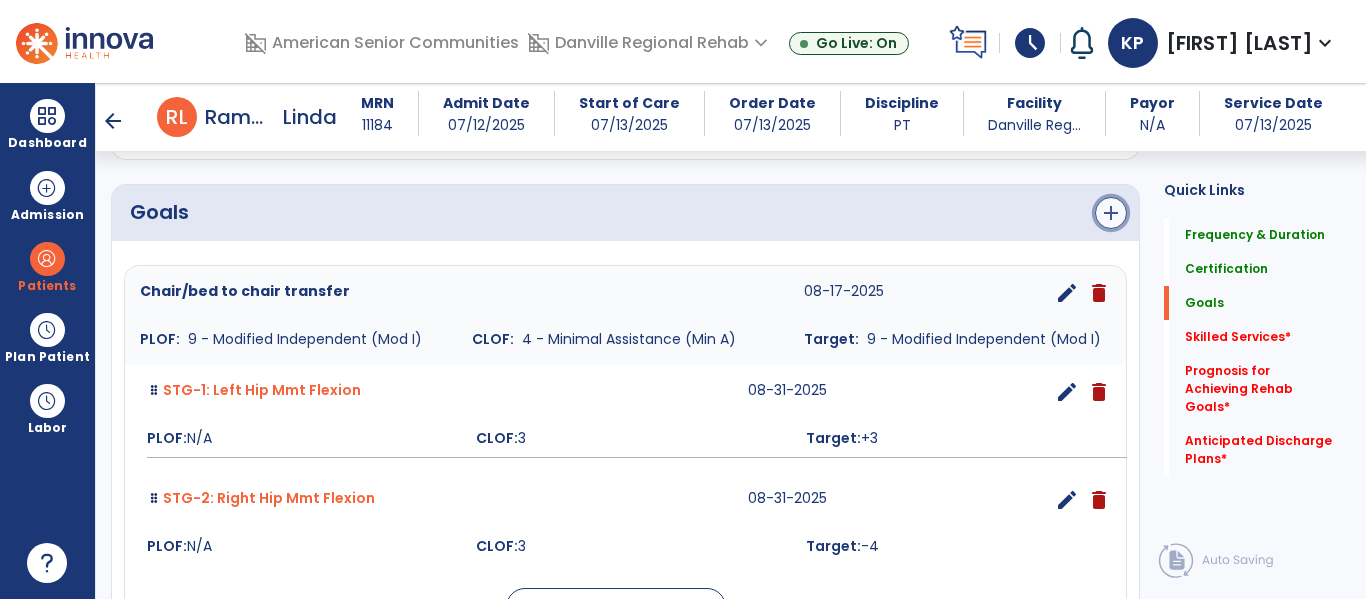 click on "add" at bounding box center (1111, 213) 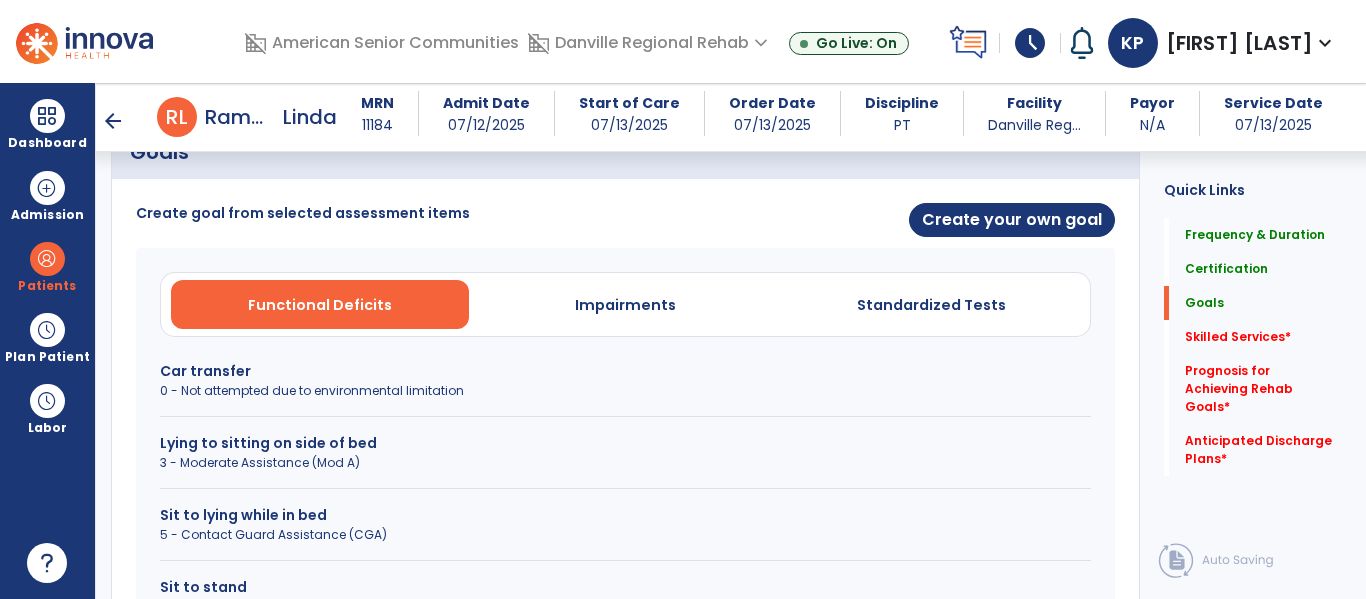 scroll, scrollTop: 475, scrollLeft: 0, axis: vertical 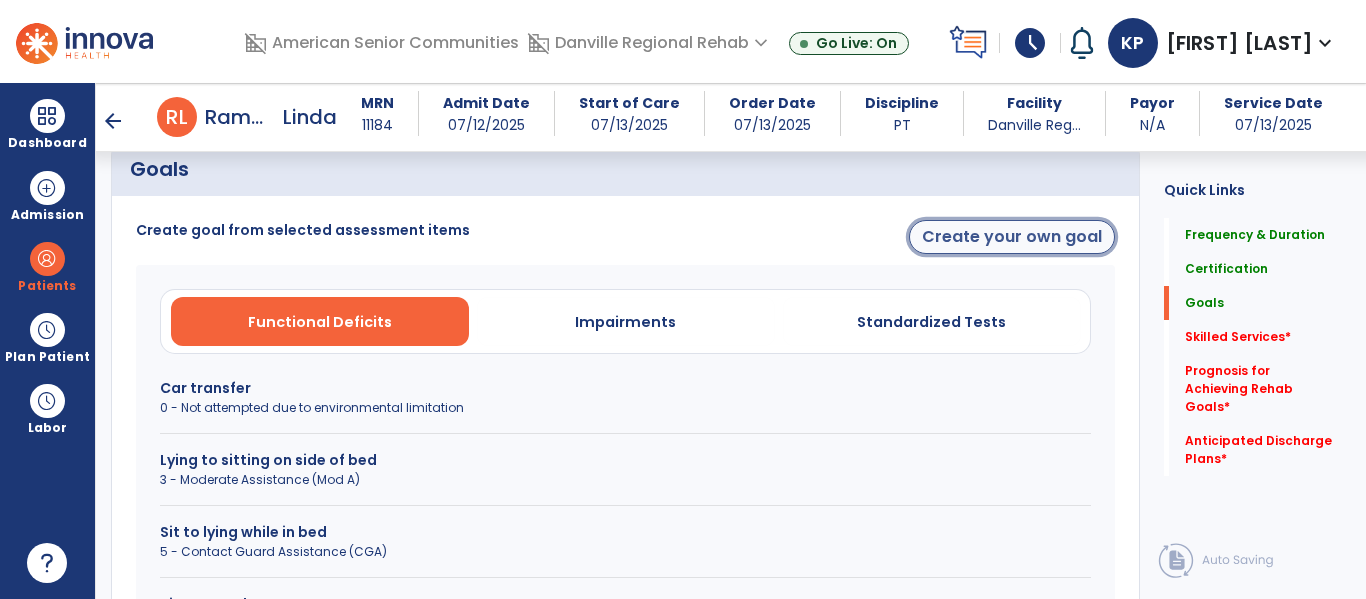 click on "Create your own goal" at bounding box center [1012, 237] 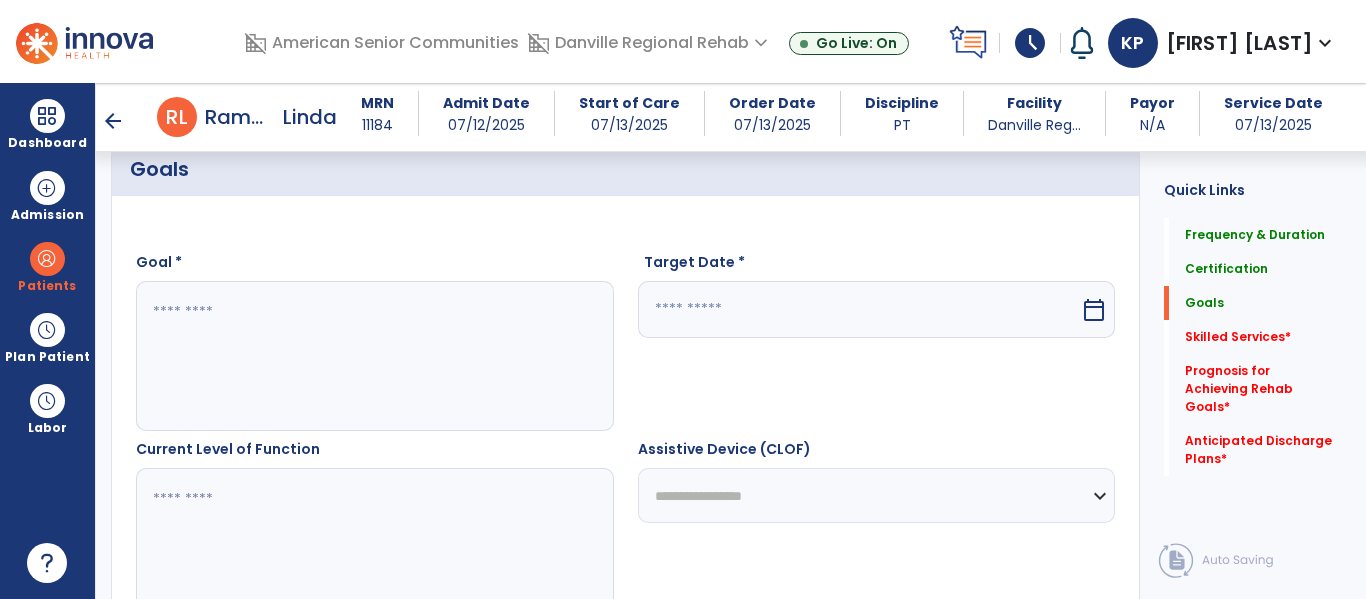 click at bounding box center (374, 356) 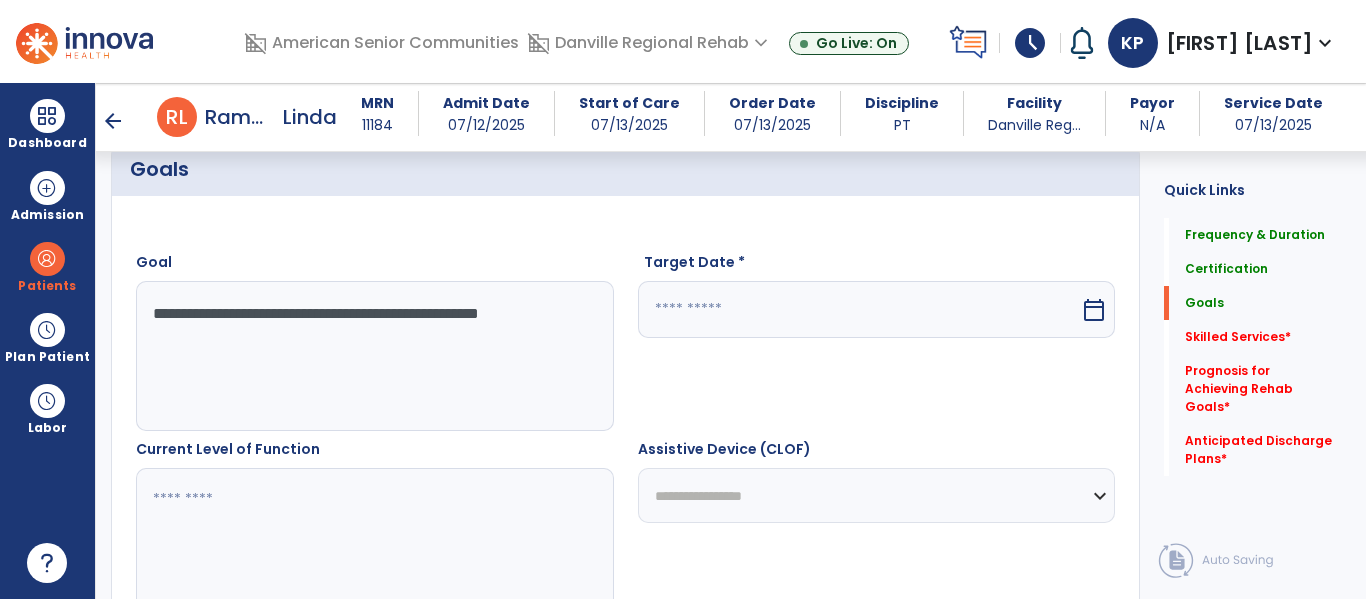 type on "**********" 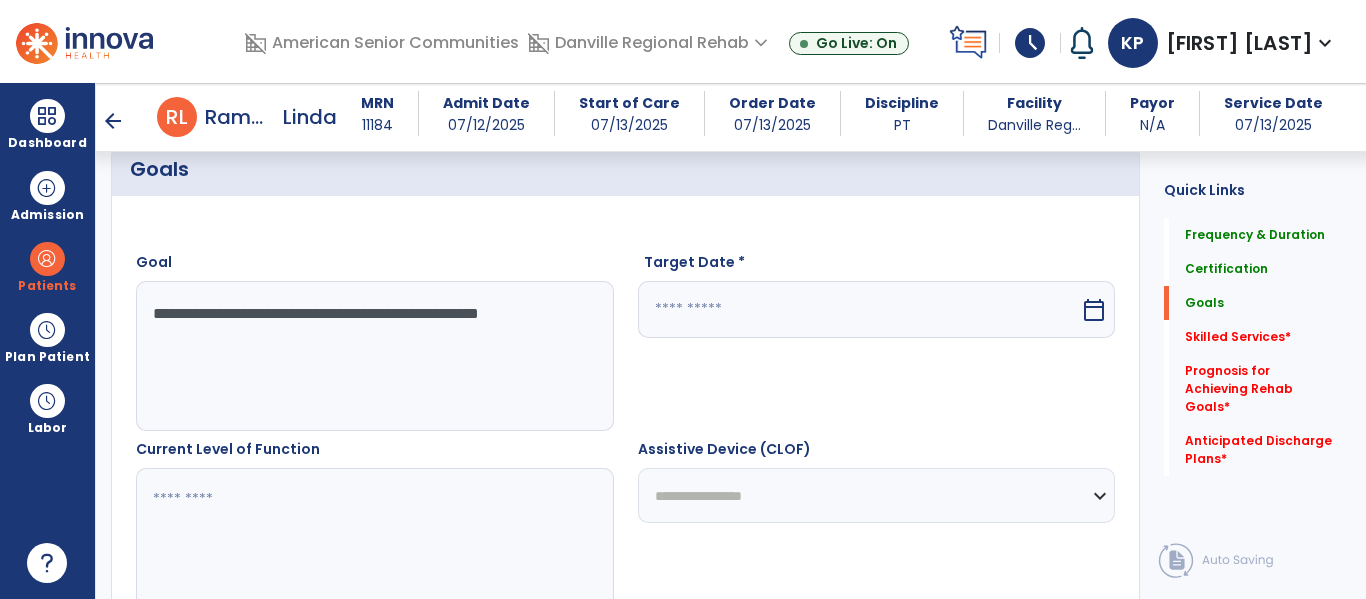 click at bounding box center [859, 309] 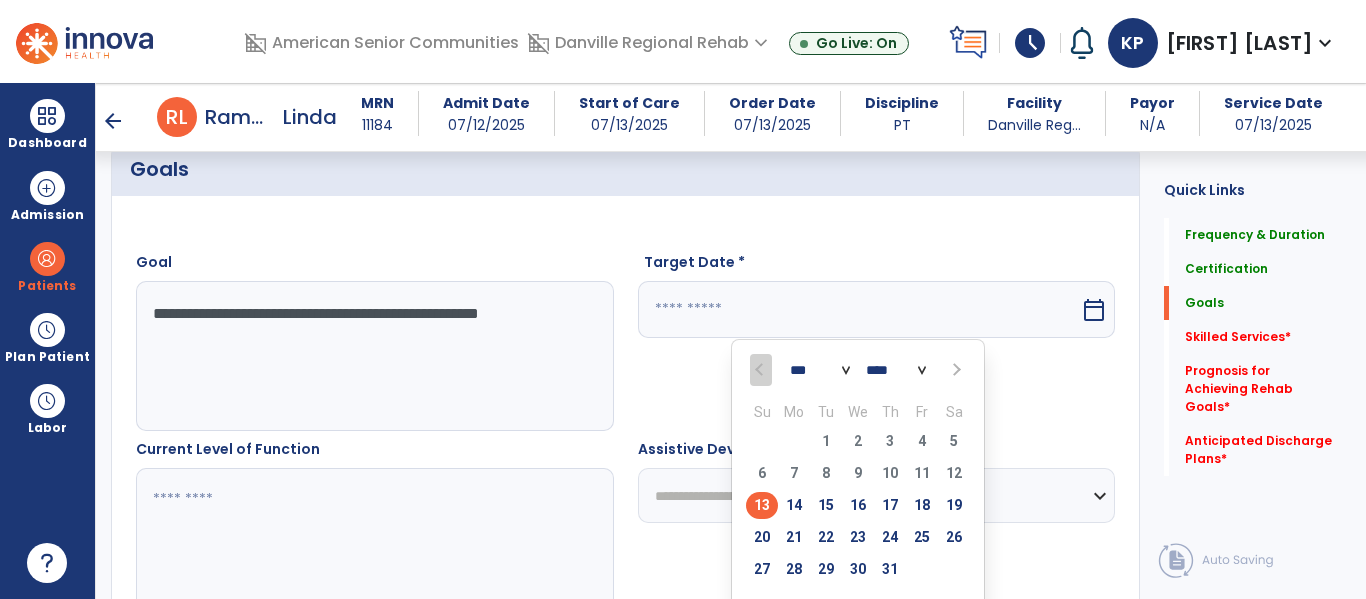 click at bounding box center [954, 370] 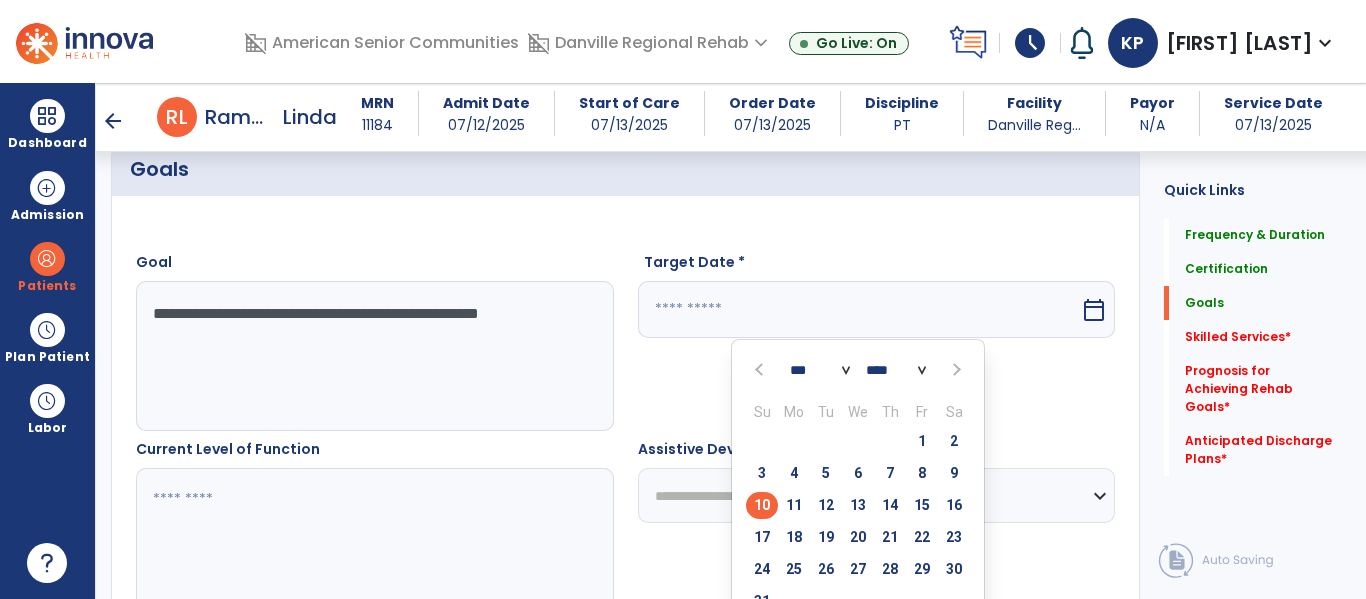 click on "10" at bounding box center [762, 505] 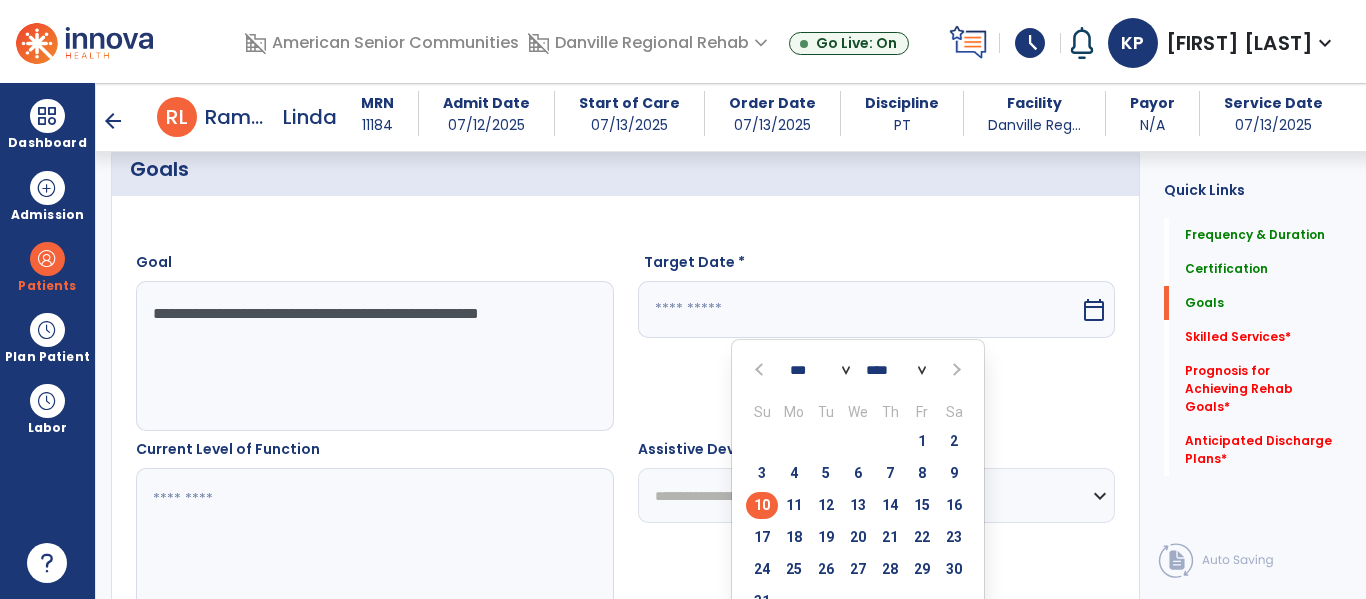 type on "*********" 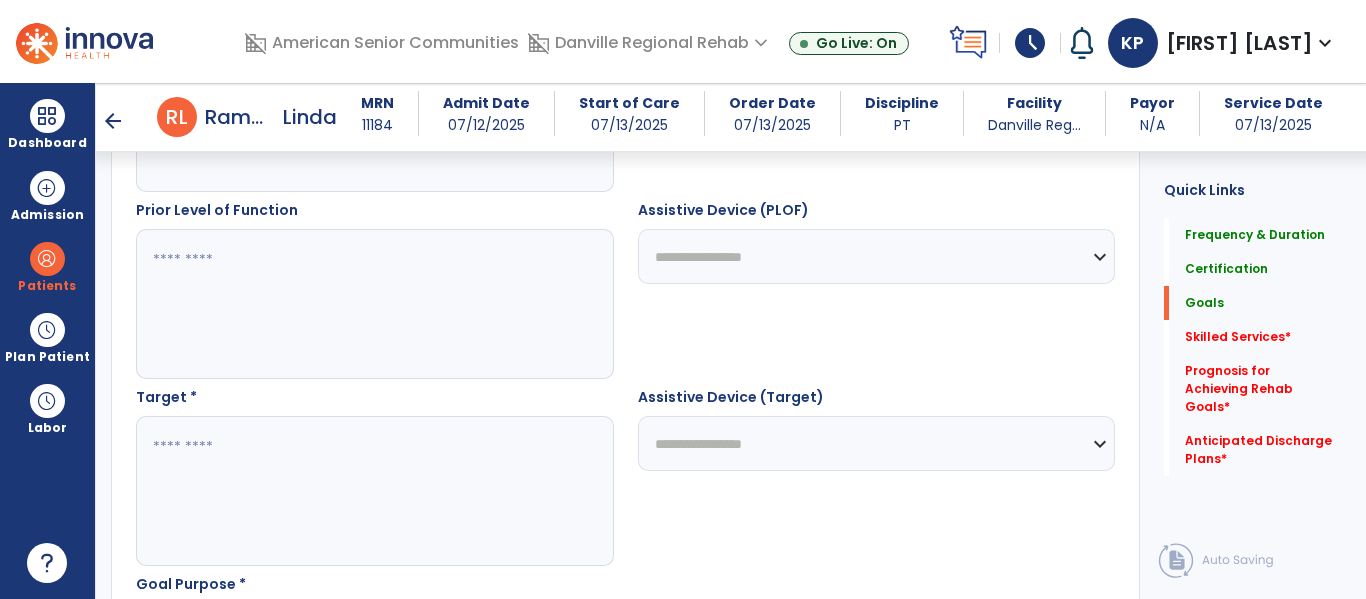 scroll, scrollTop: 904, scrollLeft: 0, axis: vertical 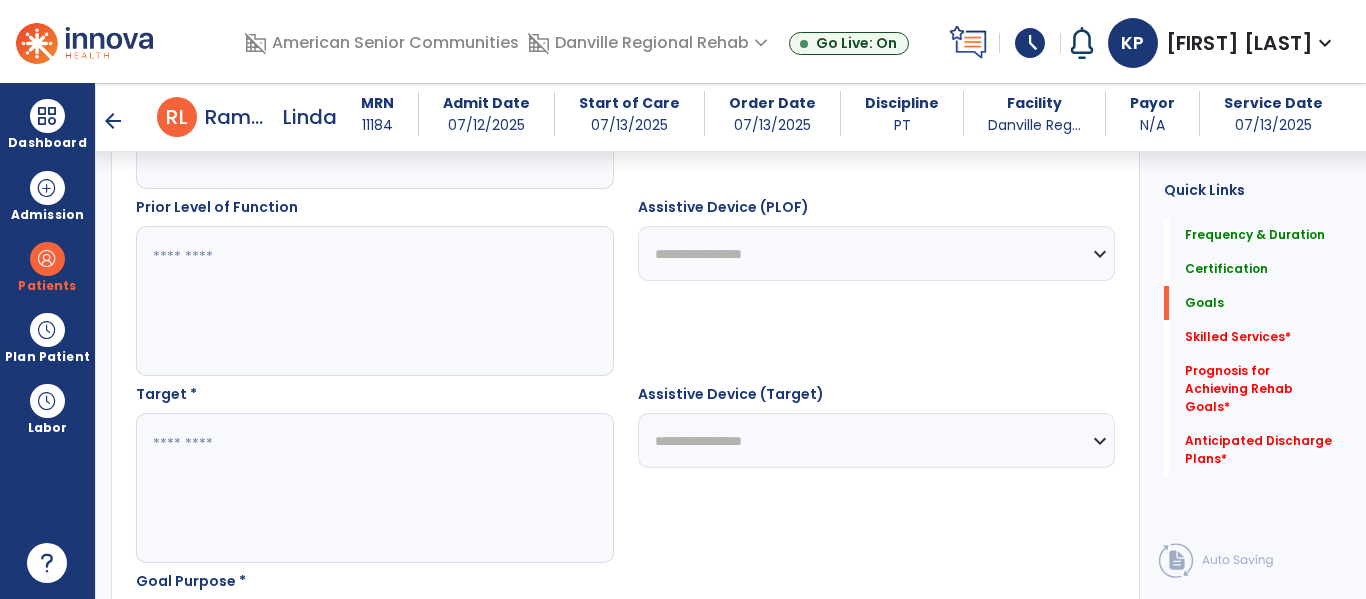 click at bounding box center (374, 488) 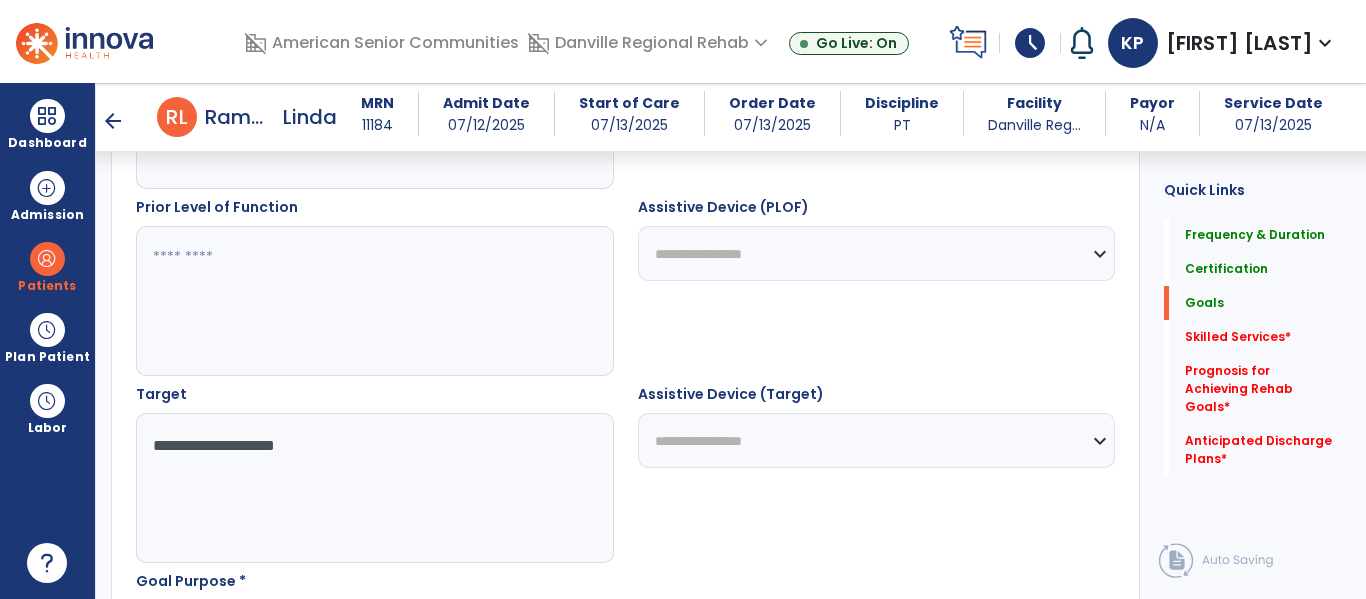 scroll, scrollTop: 1069, scrollLeft: 0, axis: vertical 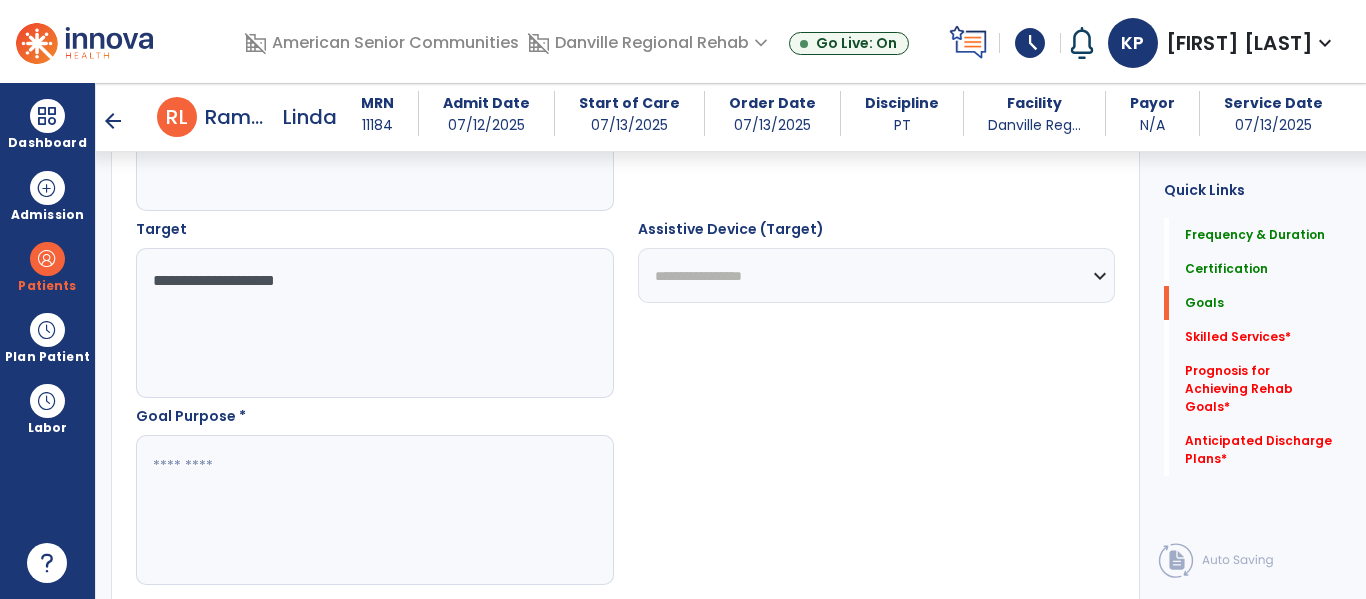 type on "**********" 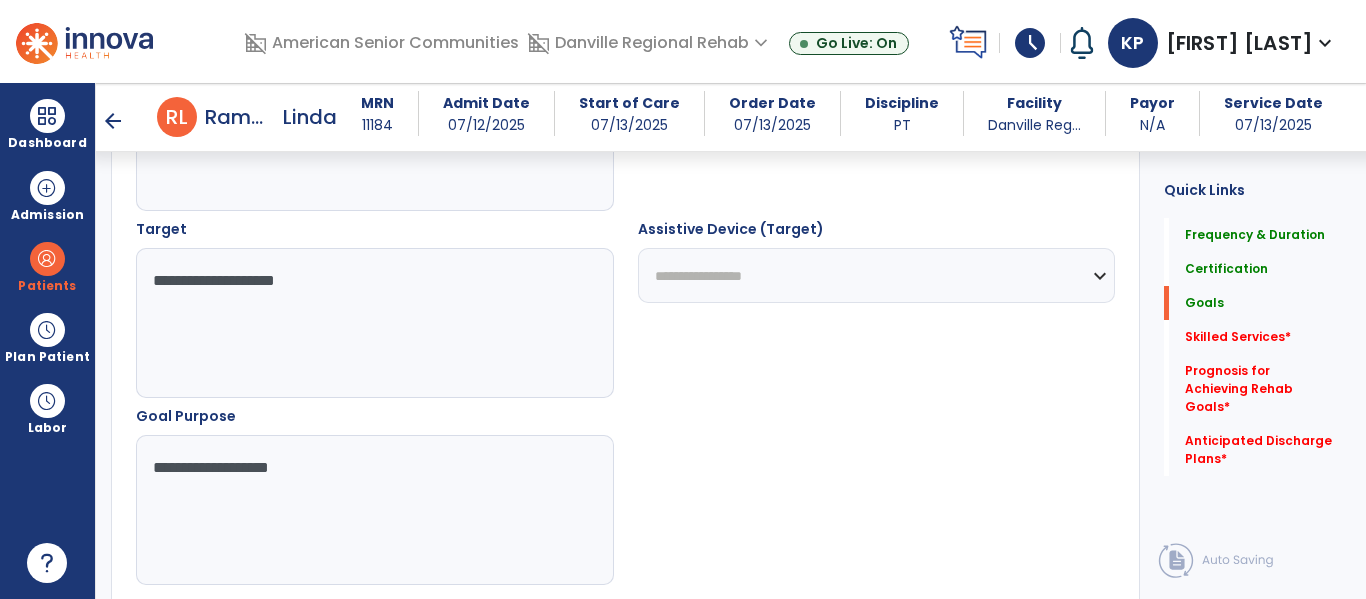 type on "**********" 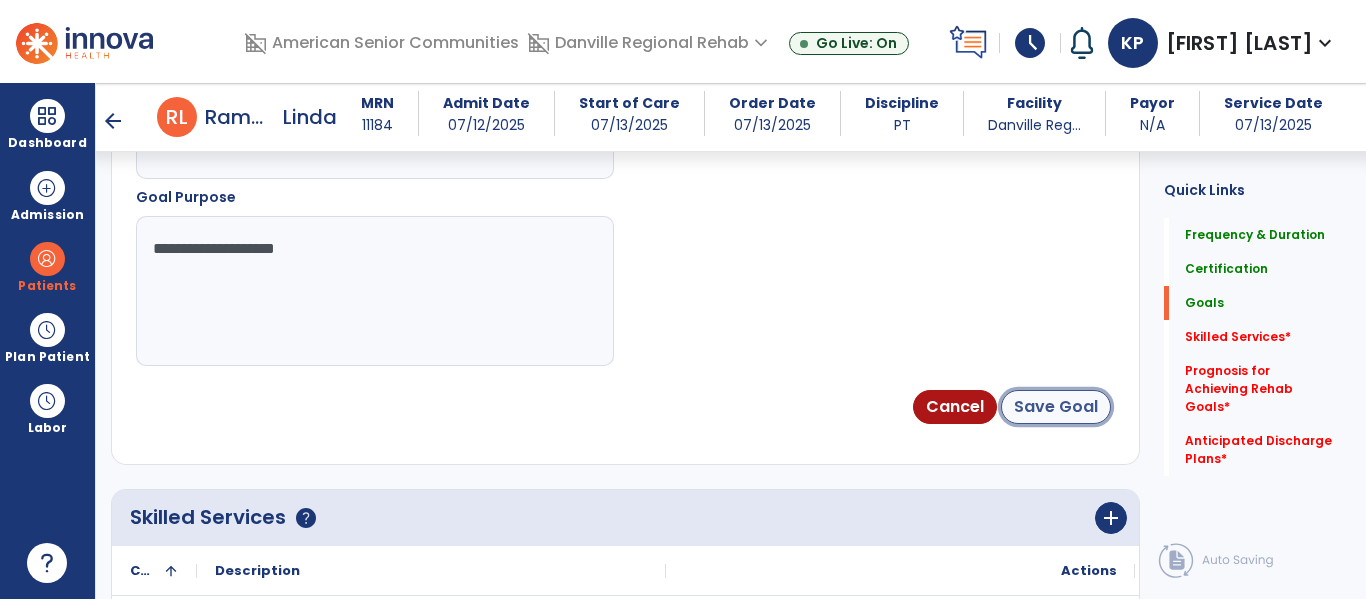 click on "Save Goal" at bounding box center (1056, 407) 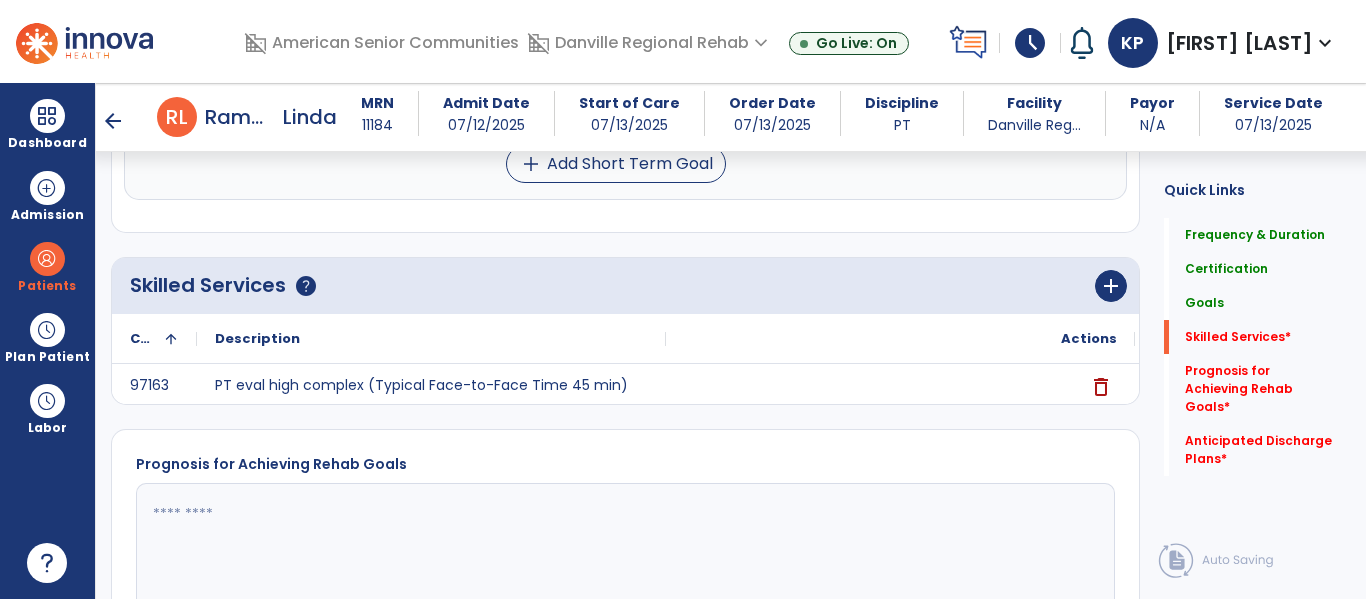 scroll, scrollTop: 1647, scrollLeft: 0, axis: vertical 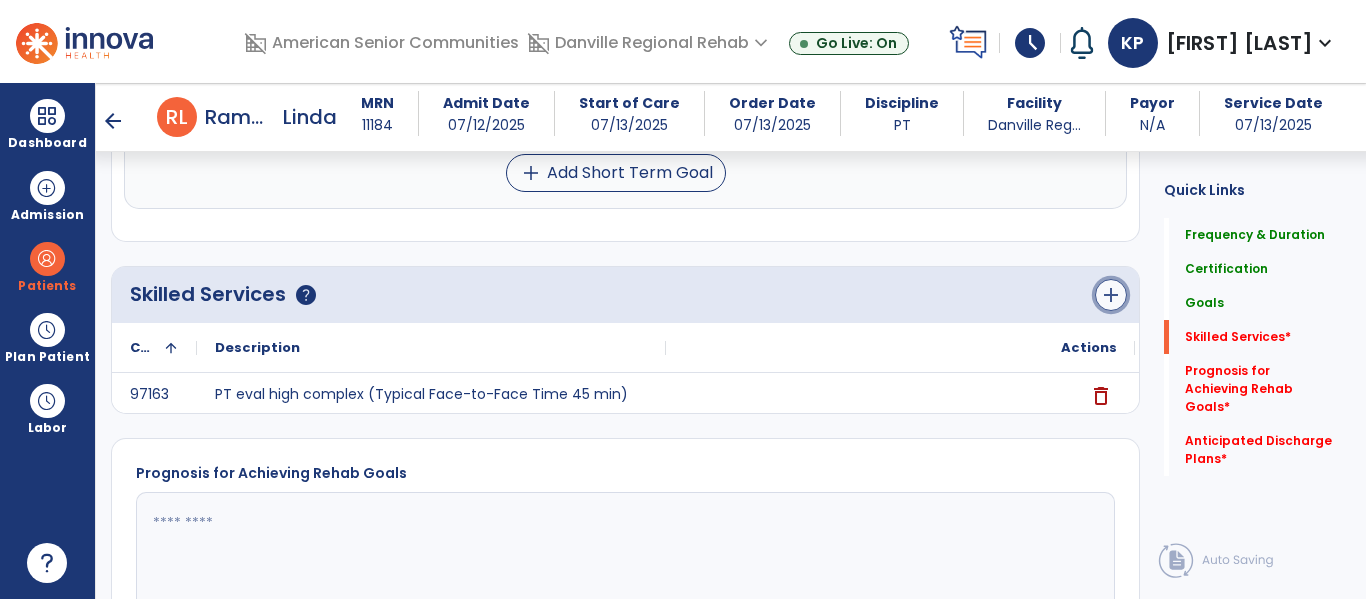 click on "add" 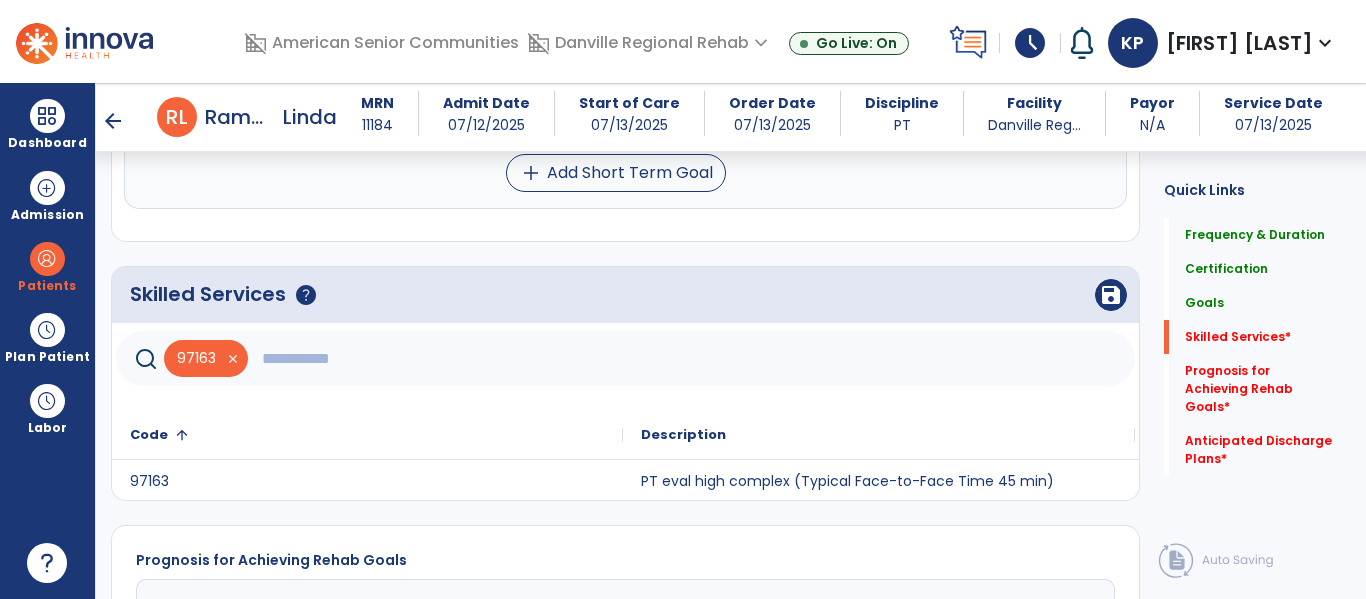 click 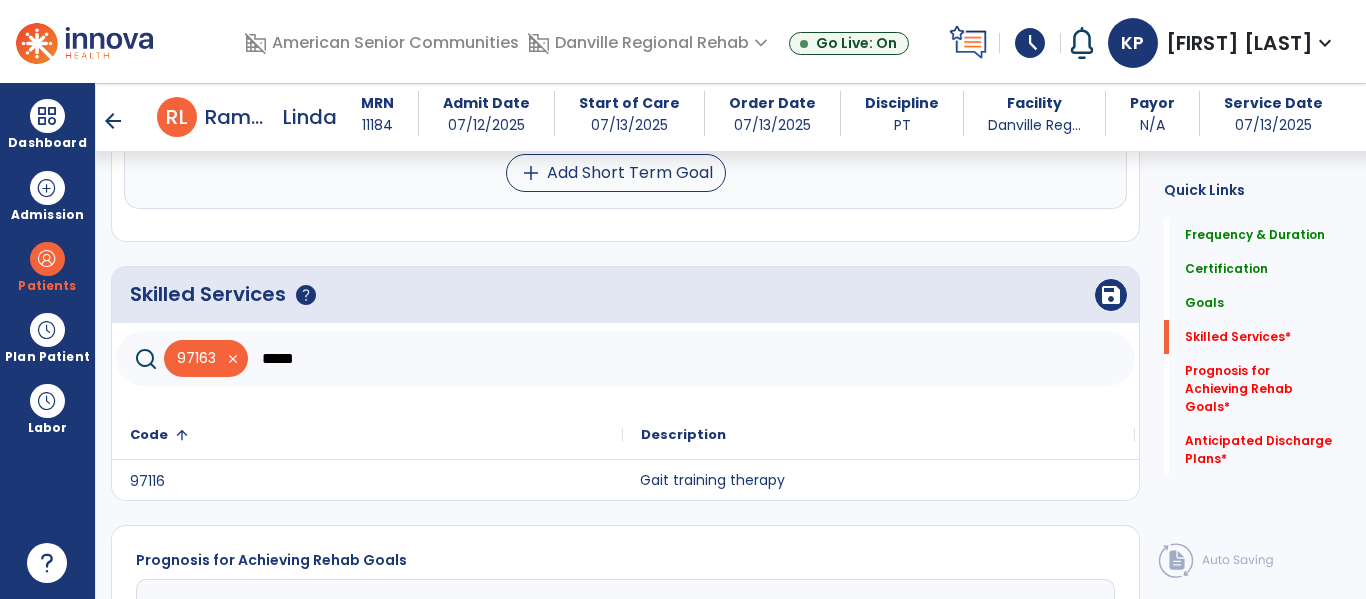 click on "Gait training therapy" 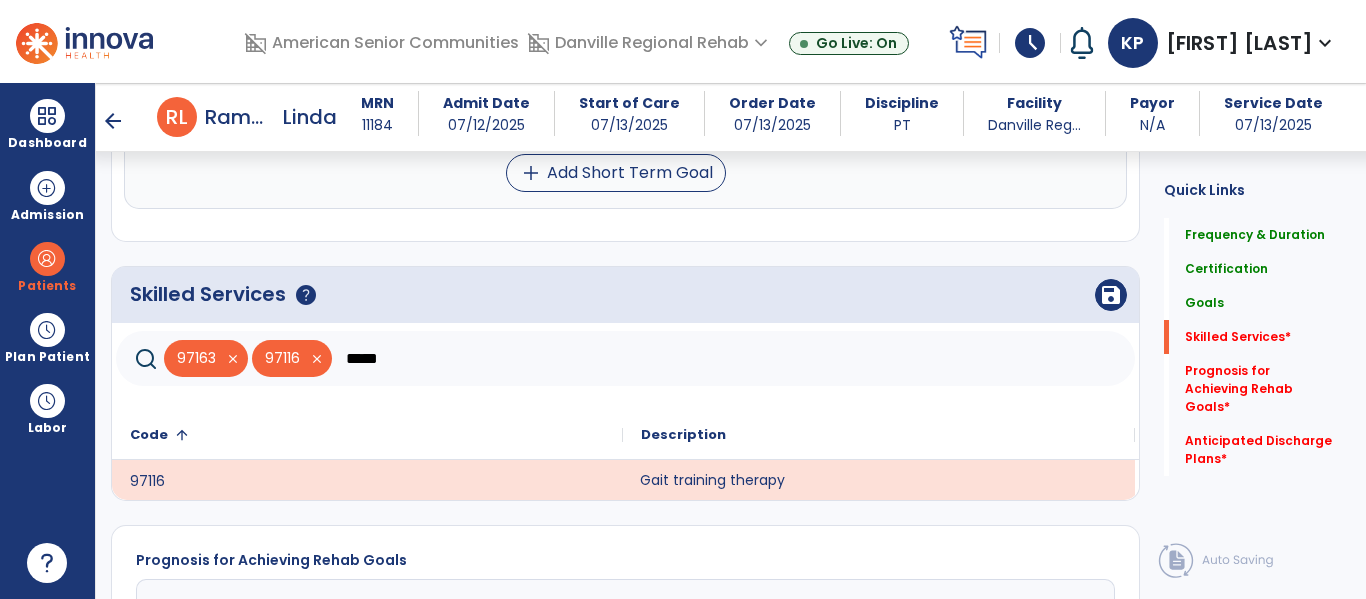 click on "*****" 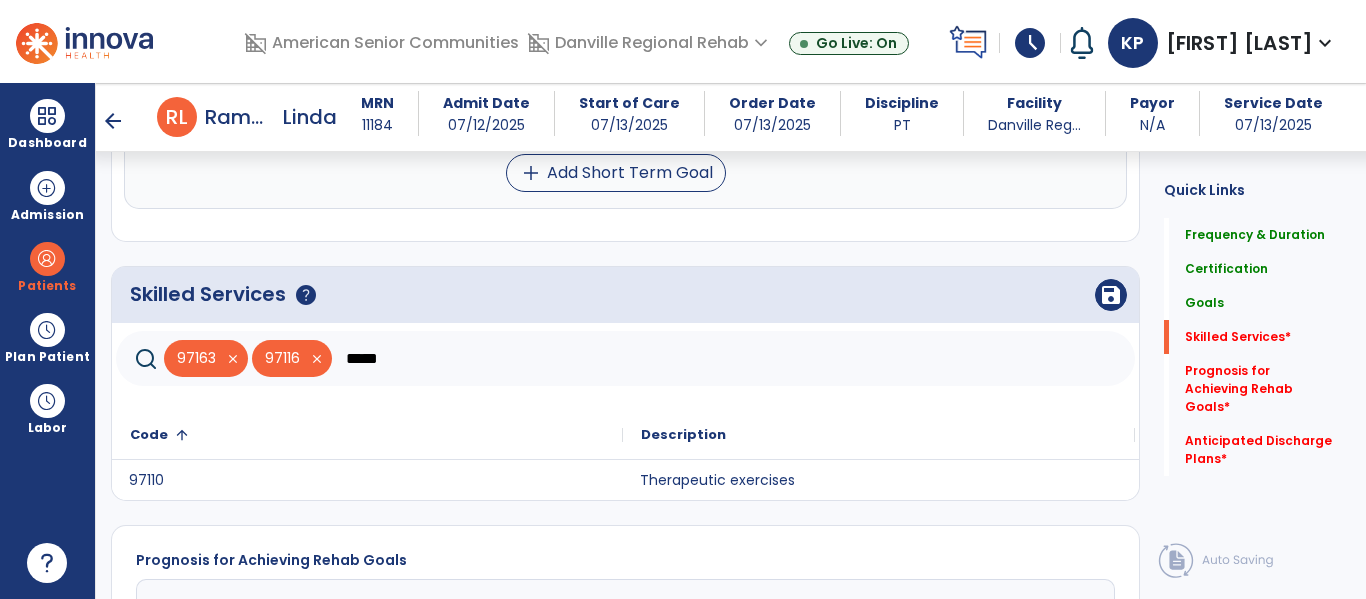 click on "97110" 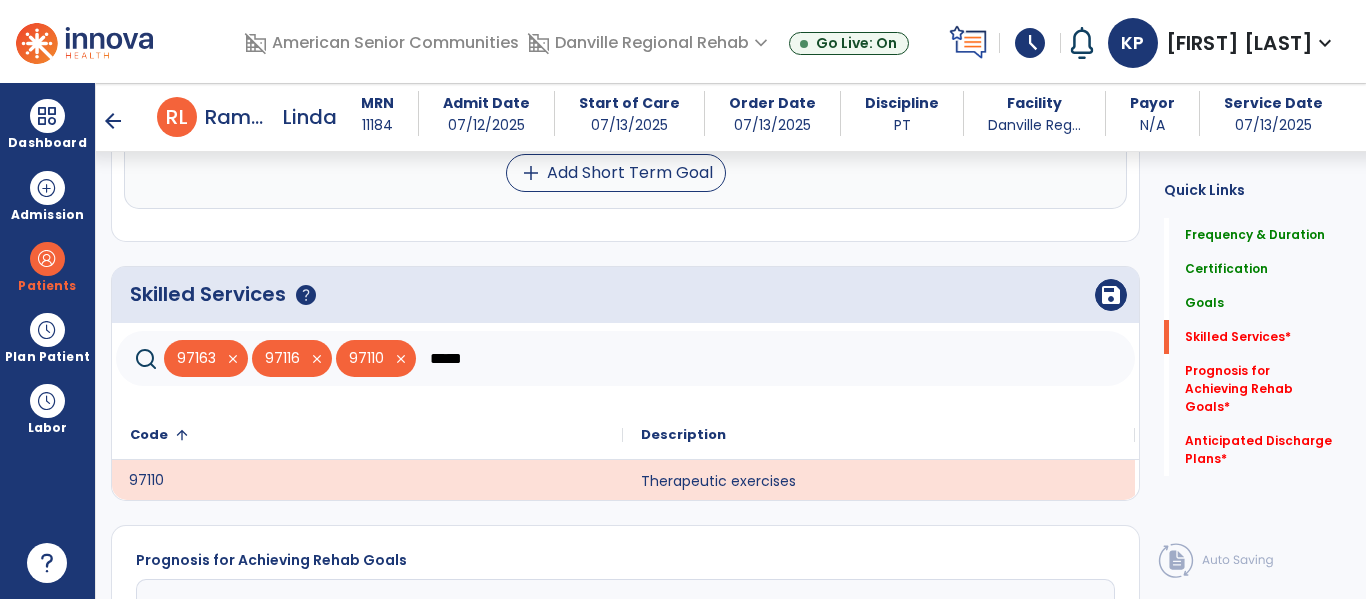 click on "*****" 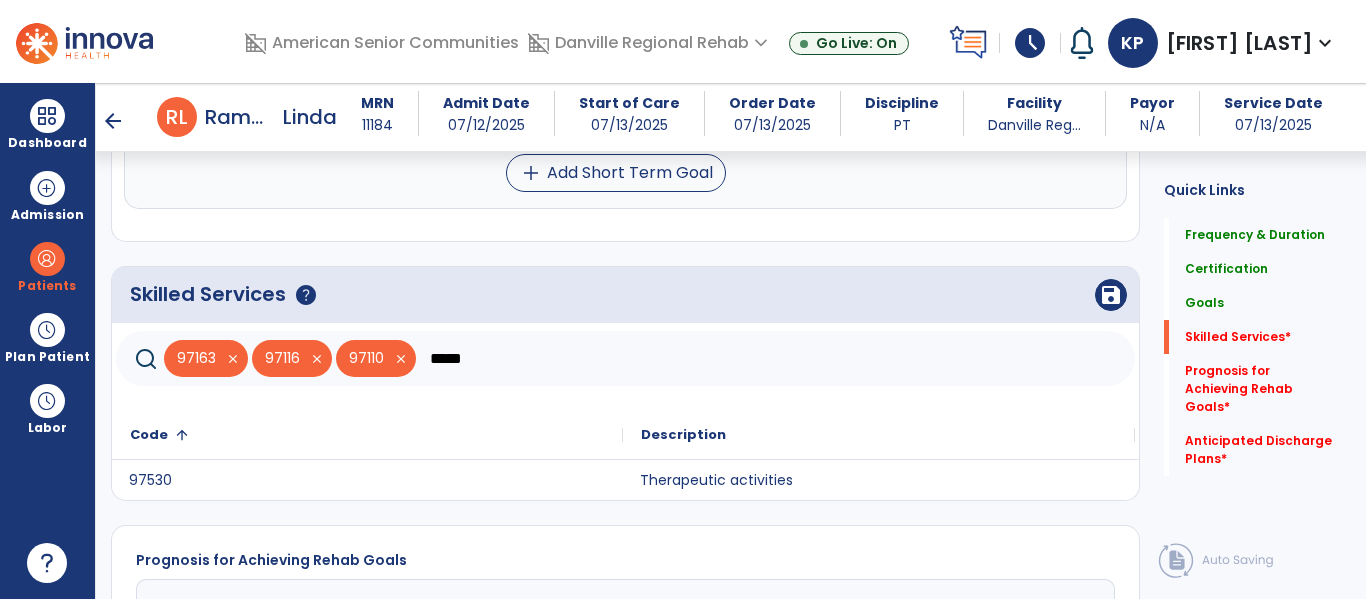 click on "Therapeutic activities" 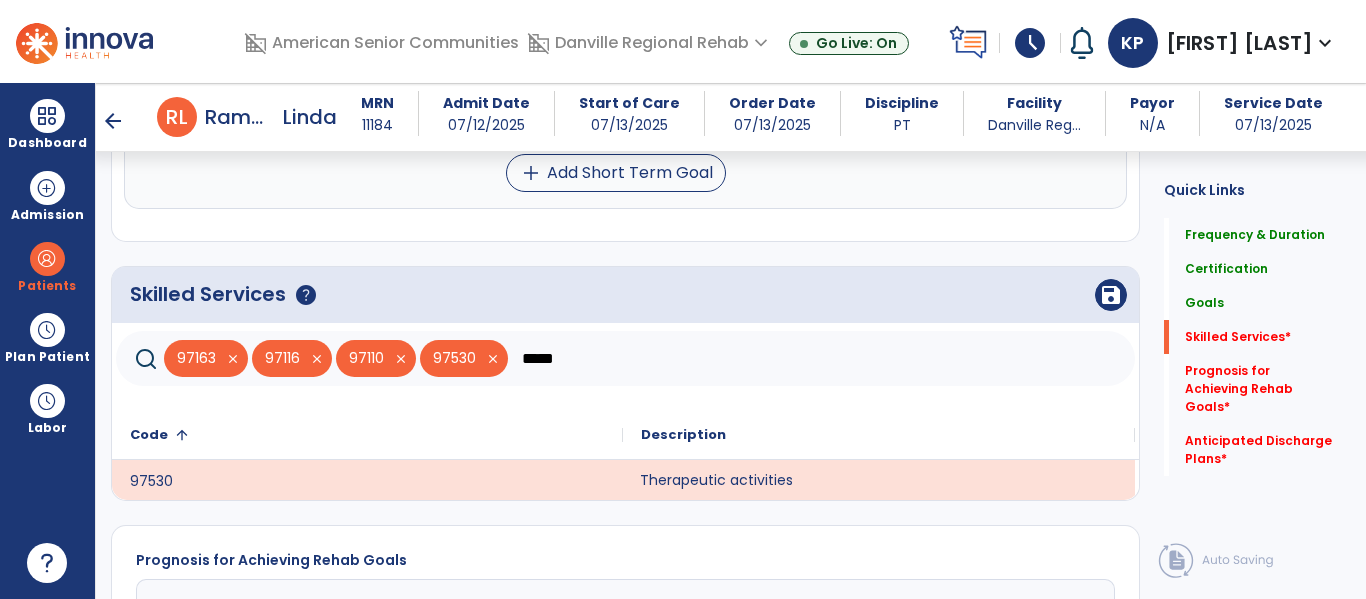 click on "*****" 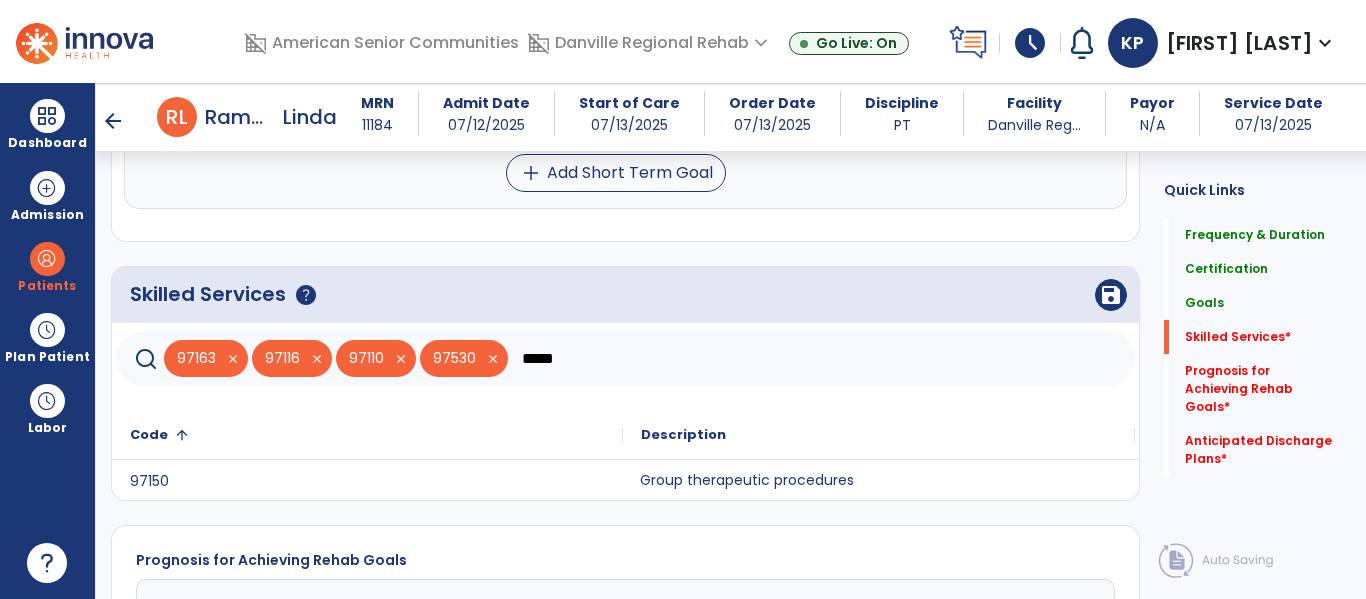 click on "Group therapeutic procedures" 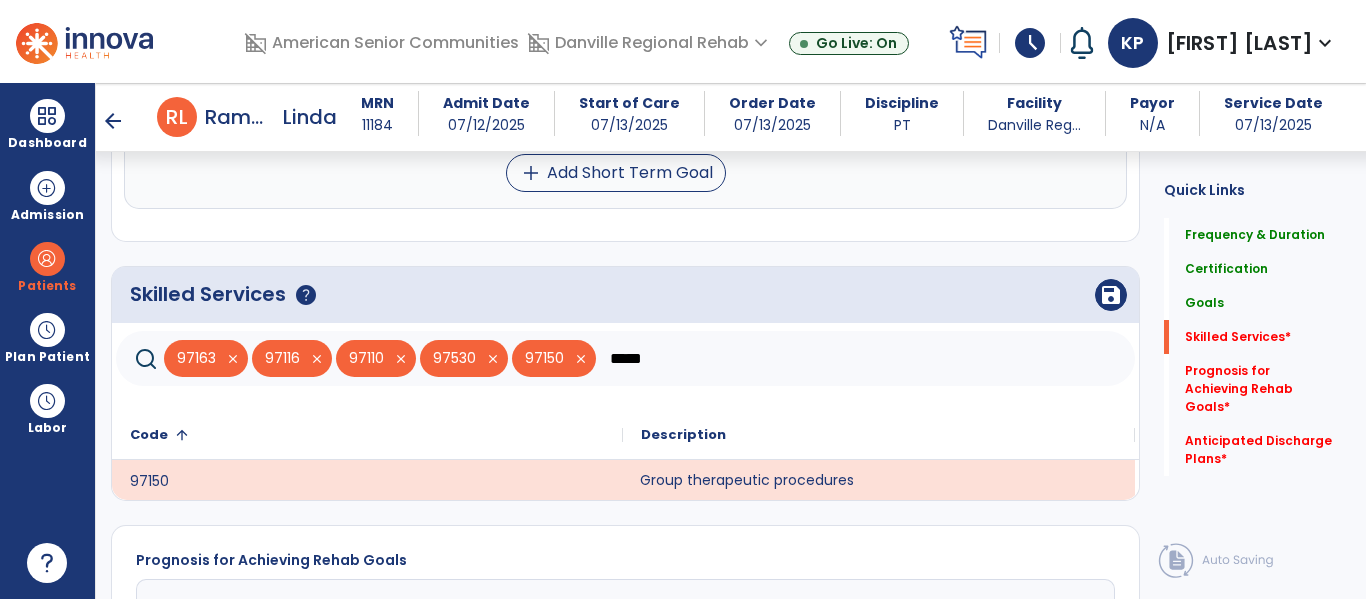 click on "*****" 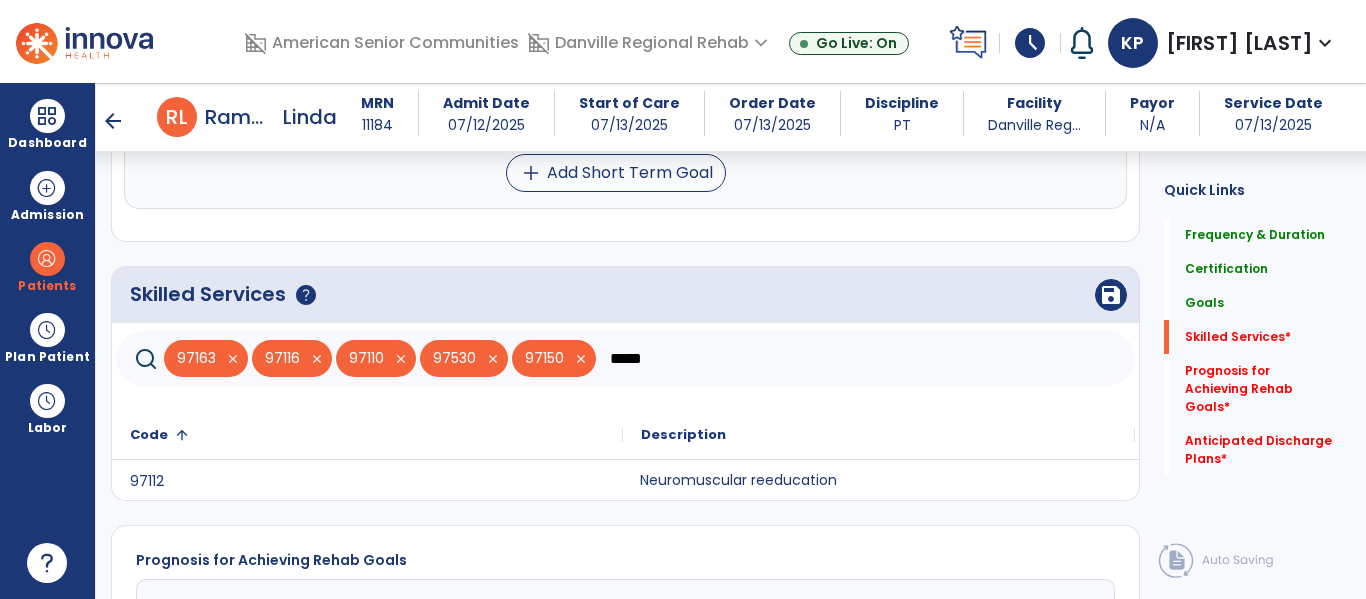 type on "*****" 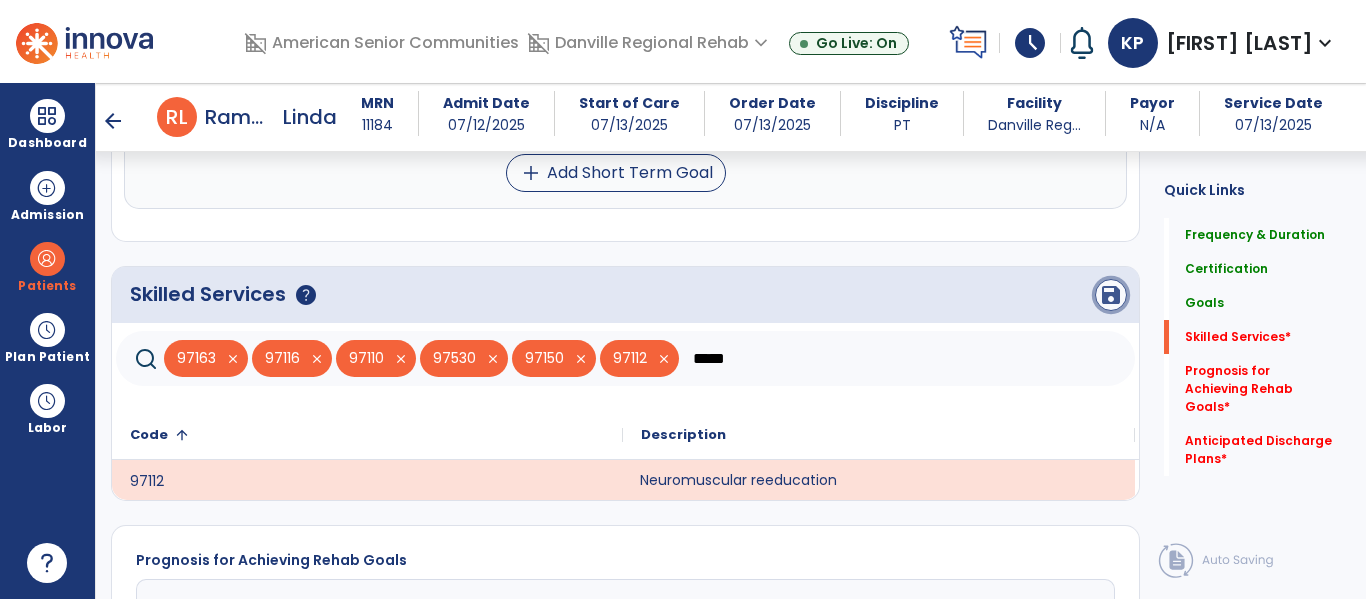 click on "save" 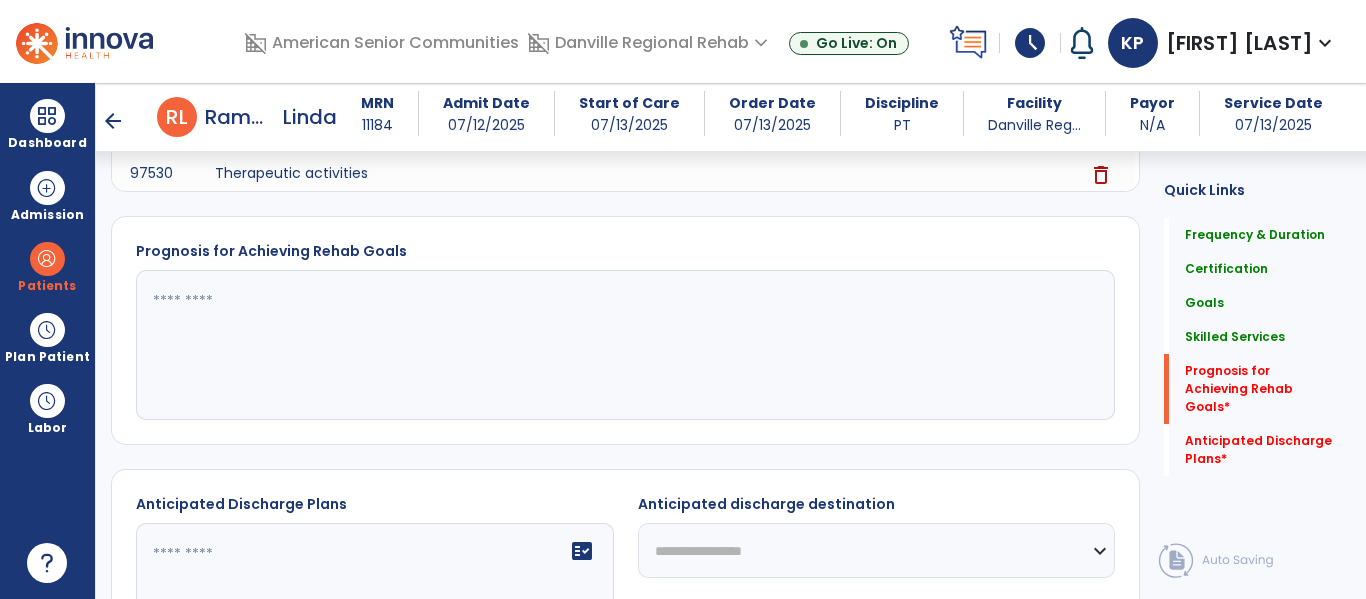 scroll, scrollTop: 2109, scrollLeft: 0, axis: vertical 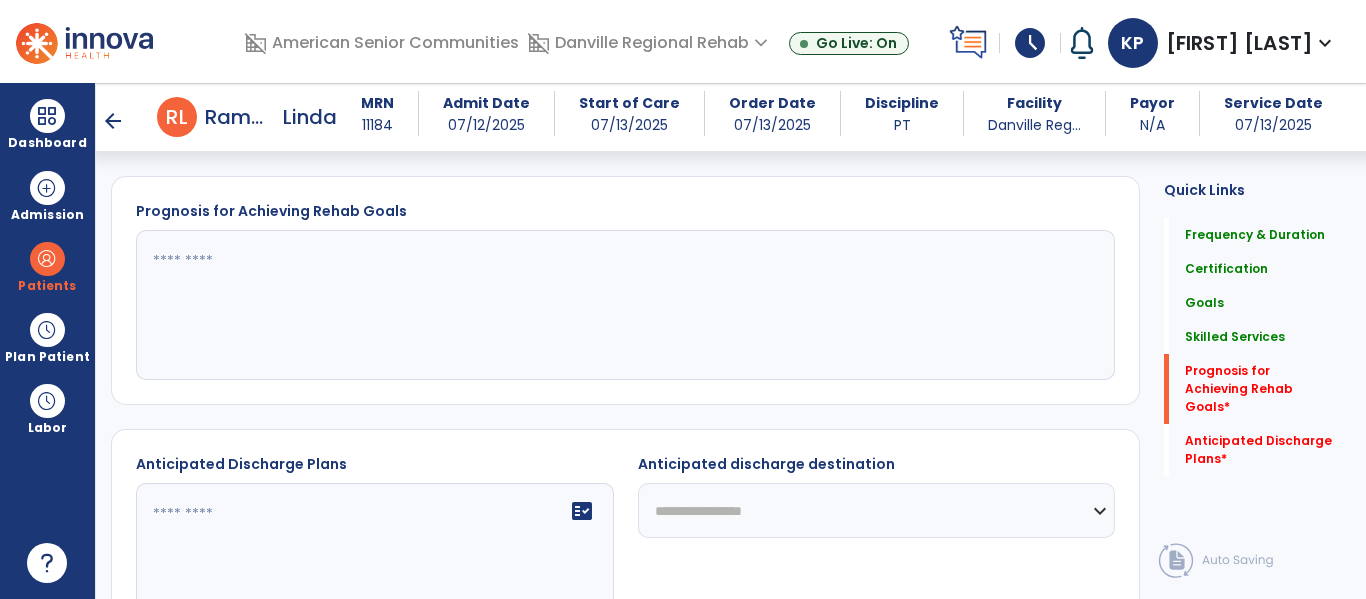 click 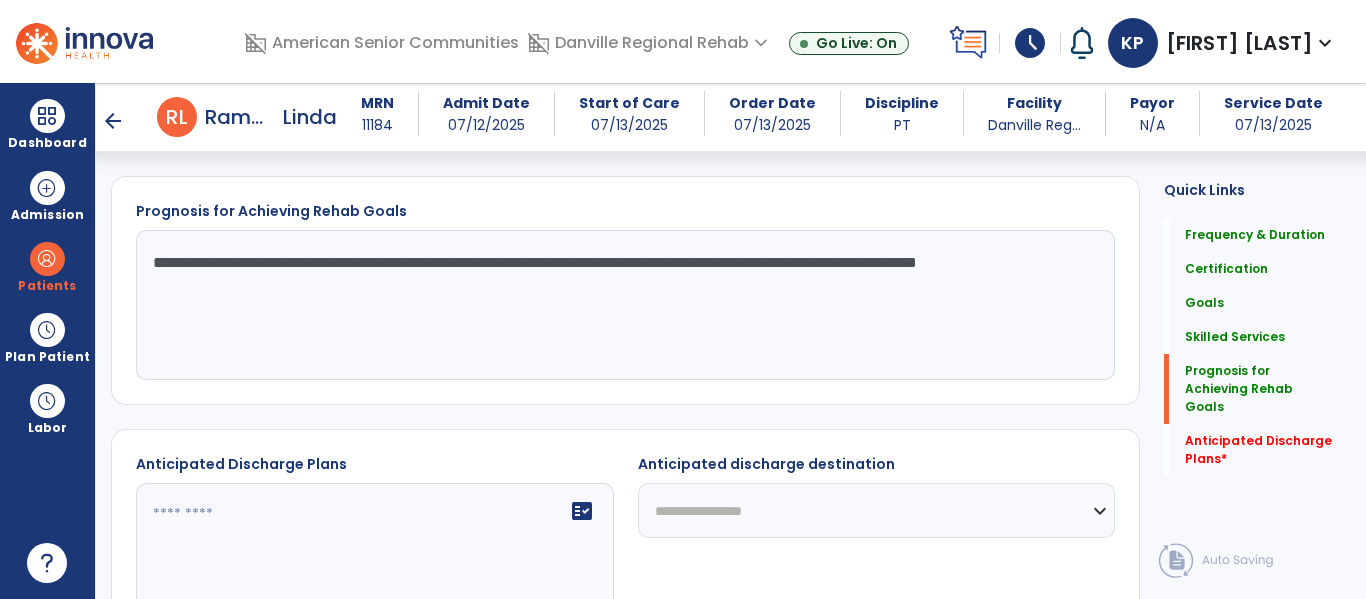 scroll, scrollTop: 2264, scrollLeft: 0, axis: vertical 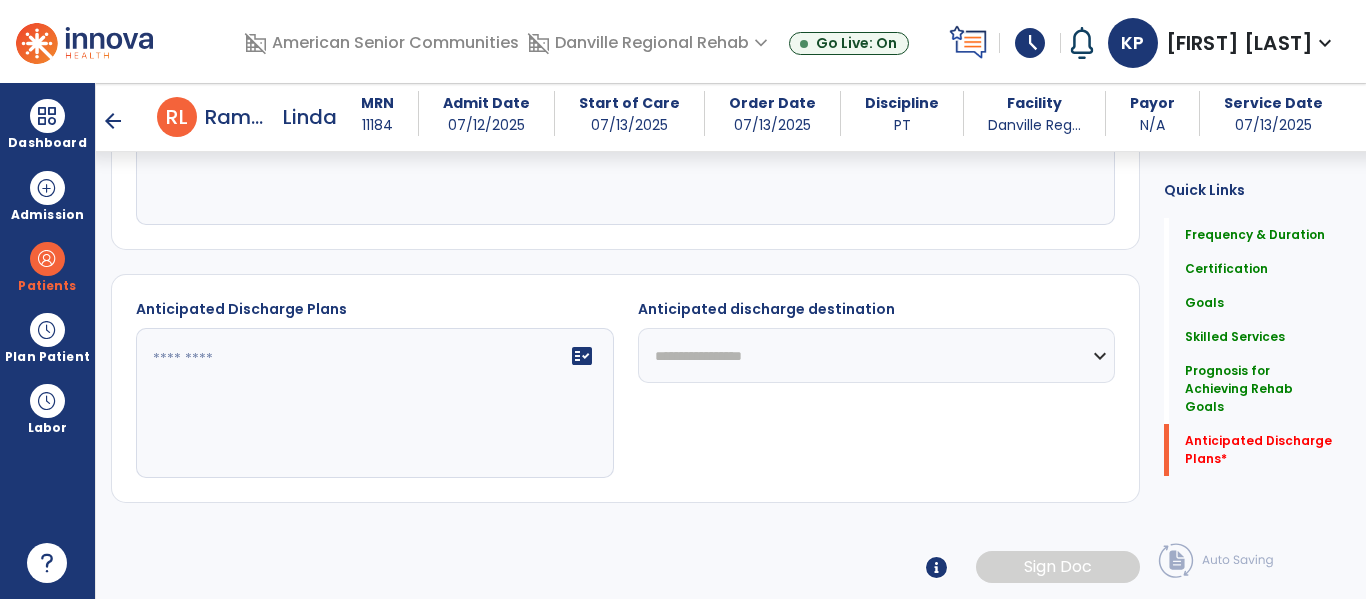 type on "**********" 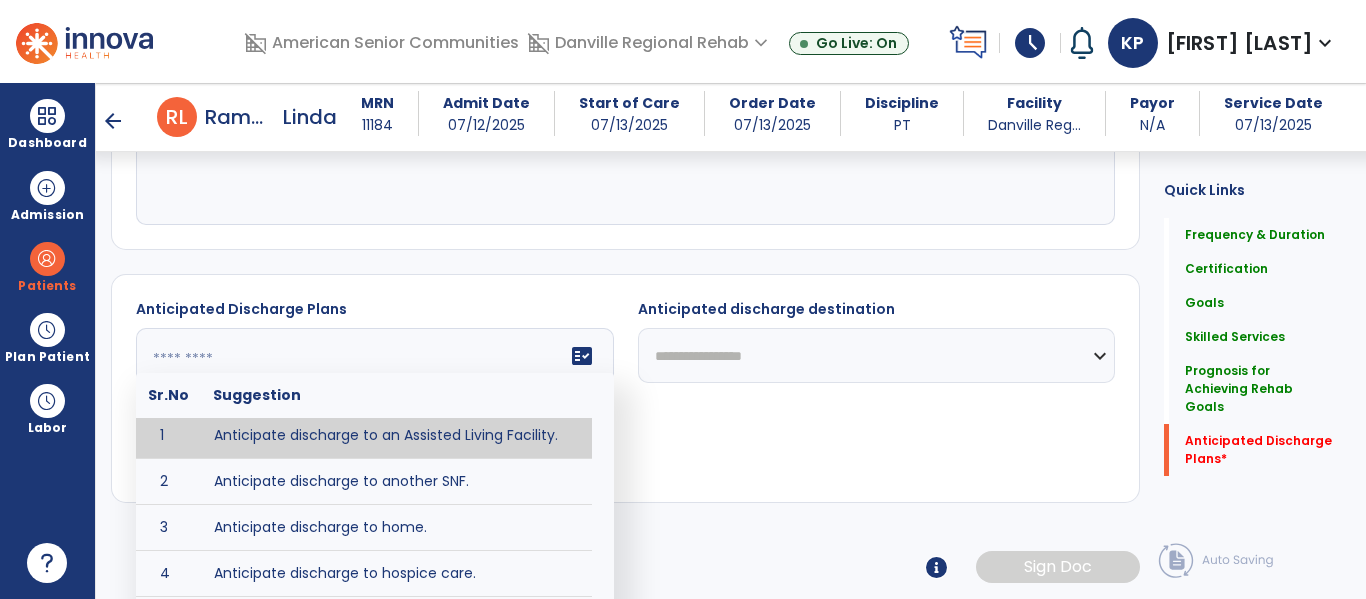 scroll, scrollTop: 0, scrollLeft: 0, axis: both 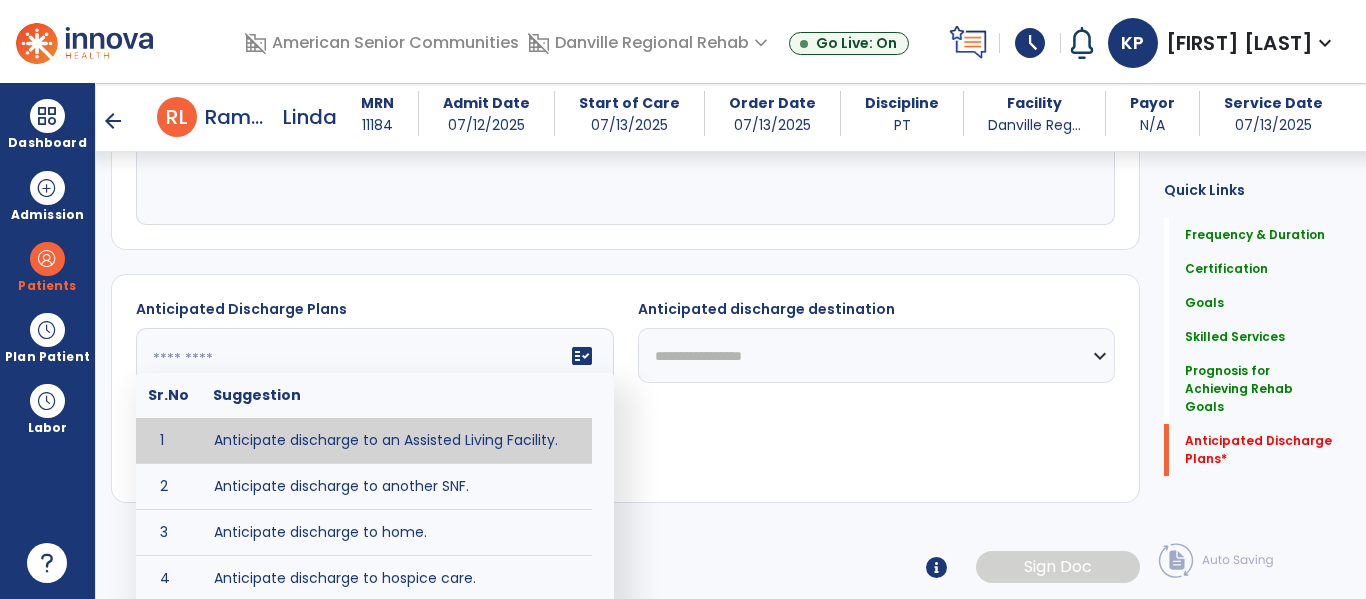 type on "**********" 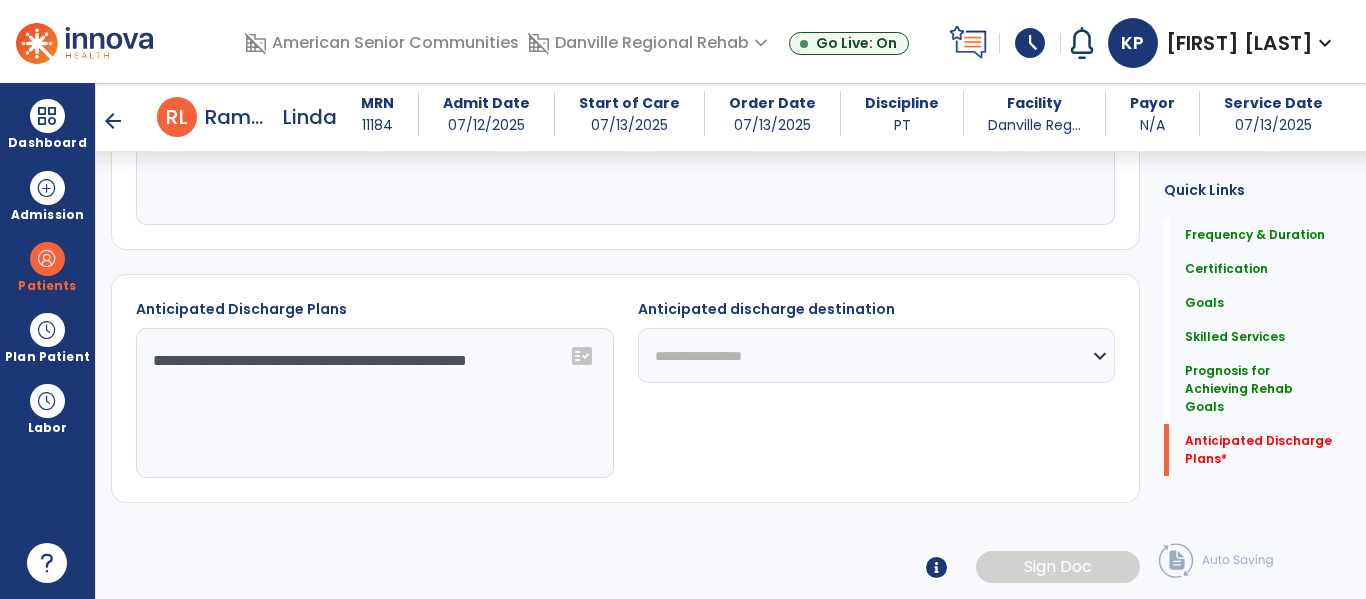 click on "**********" 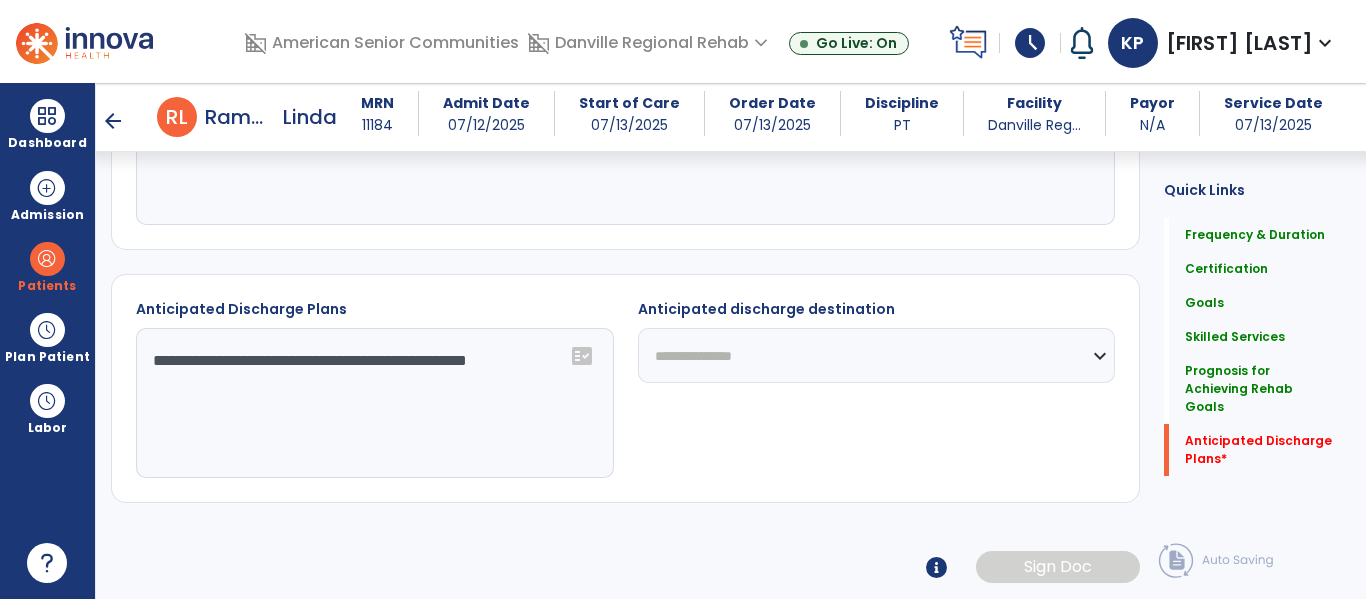 click on "**********" 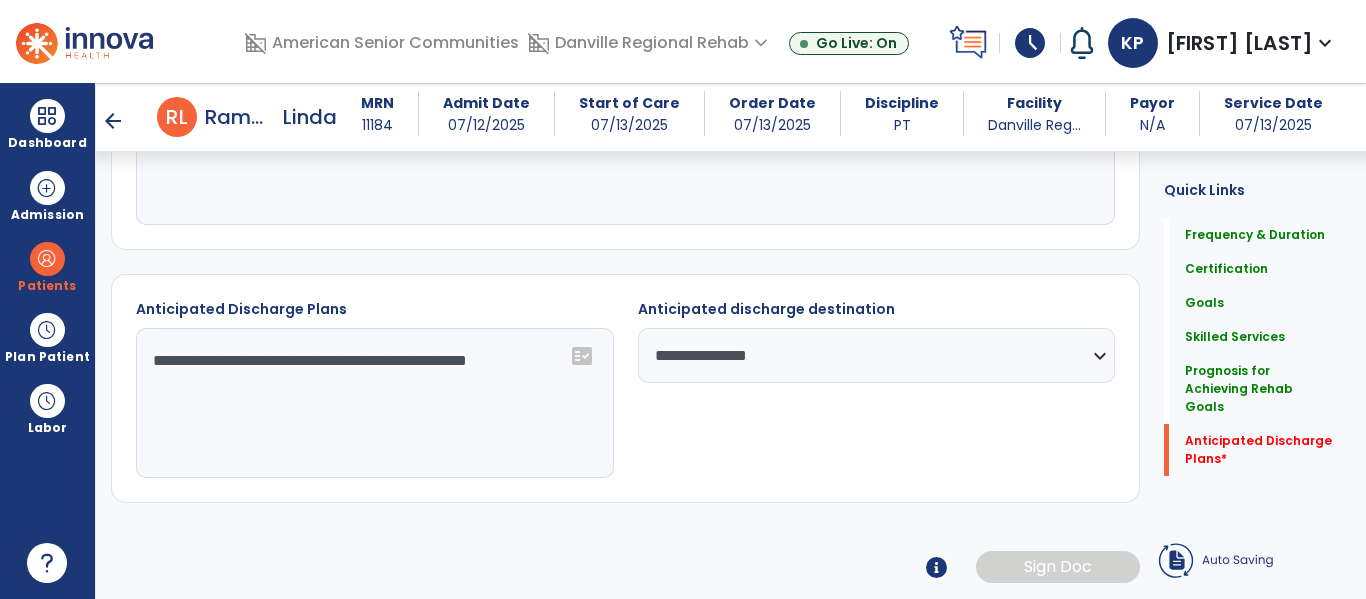 click on "**********" 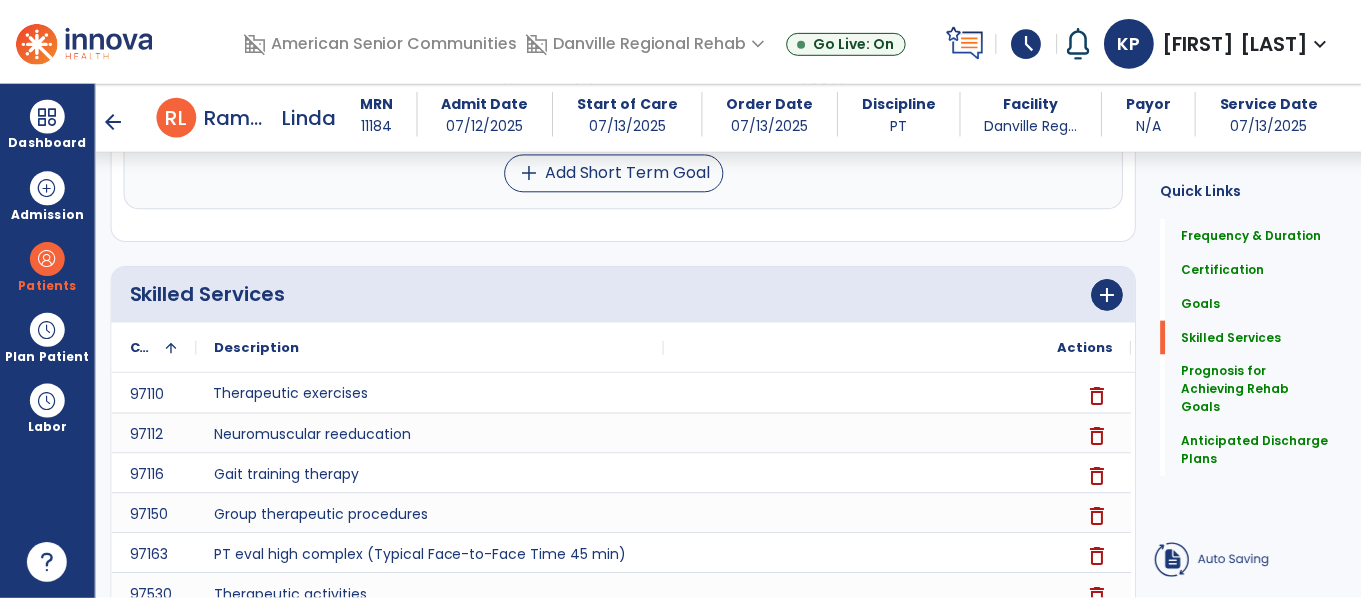 scroll, scrollTop: 2394, scrollLeft: 0, axis: vertical 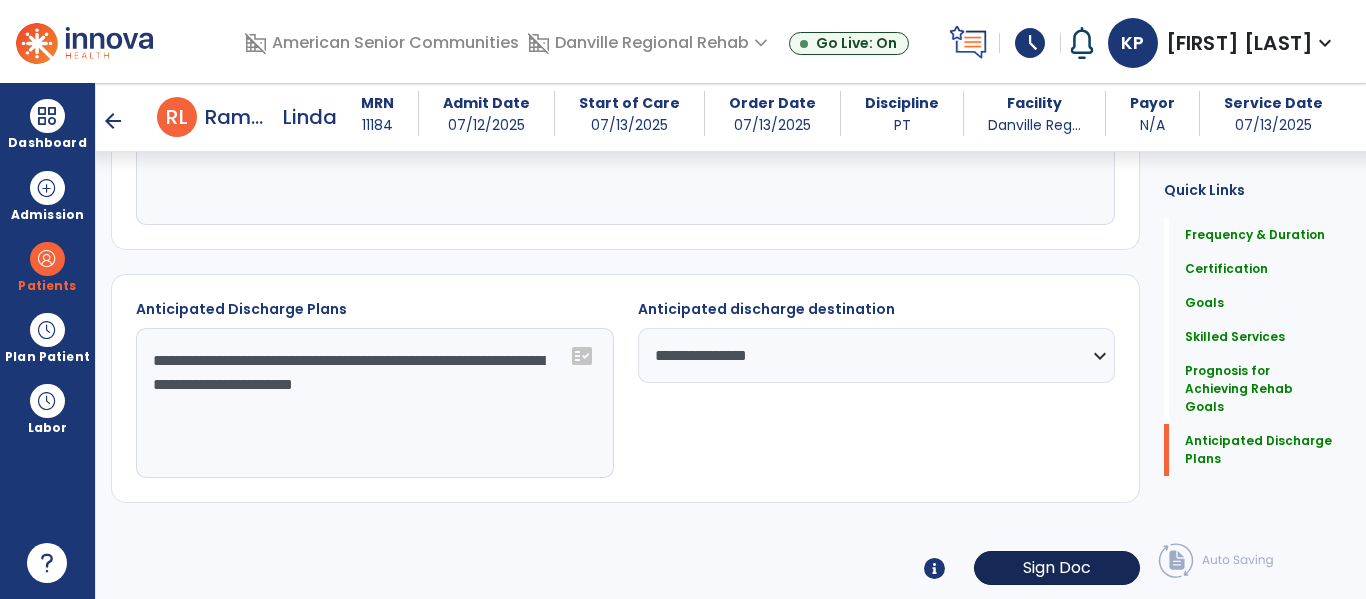 type on "**********" 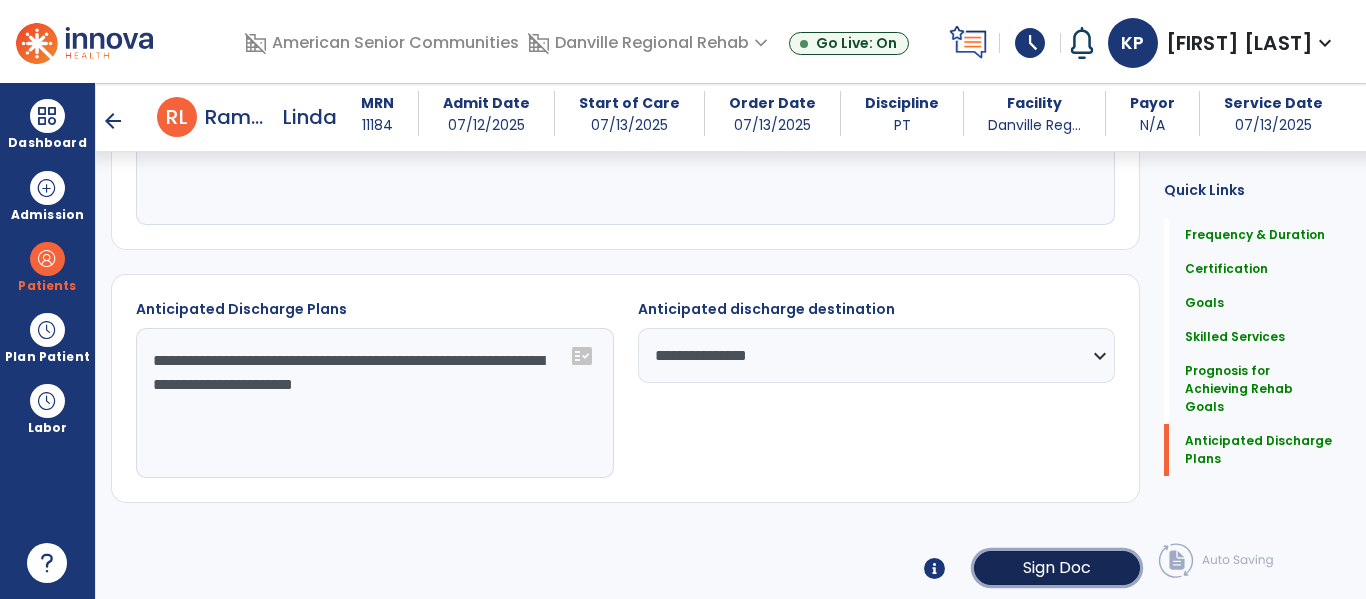 click on "Sign Doc" 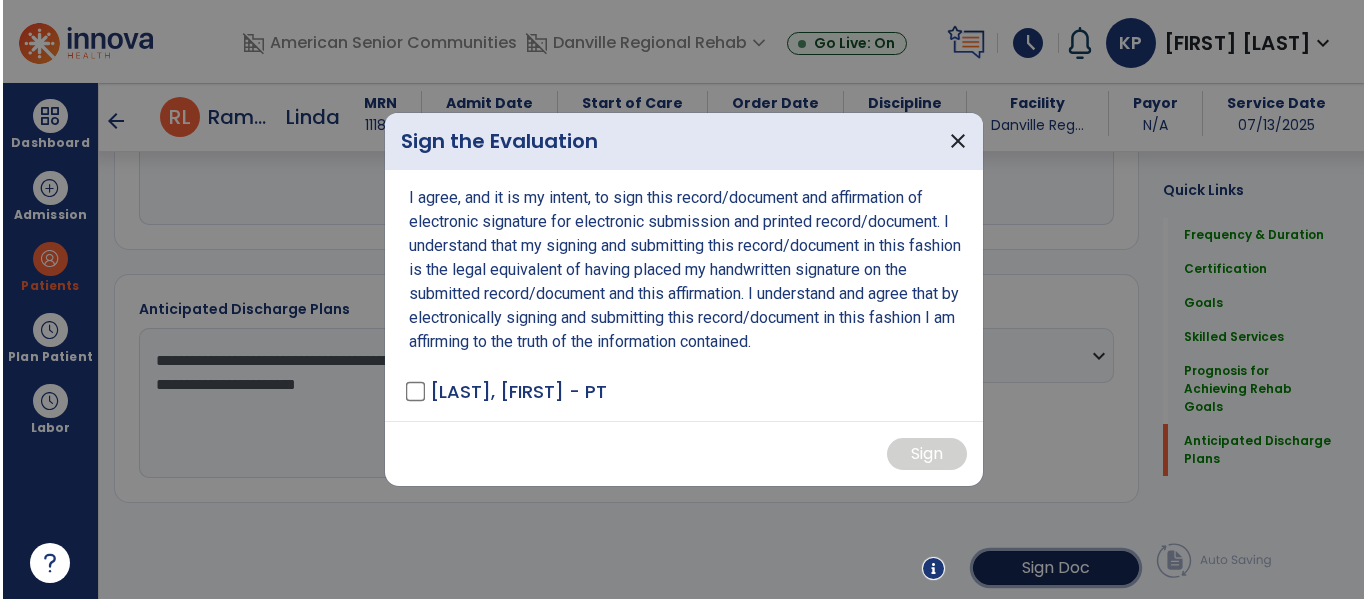 scroll, scrollTop: 2394, scrollLeft: 0, axis: vertical 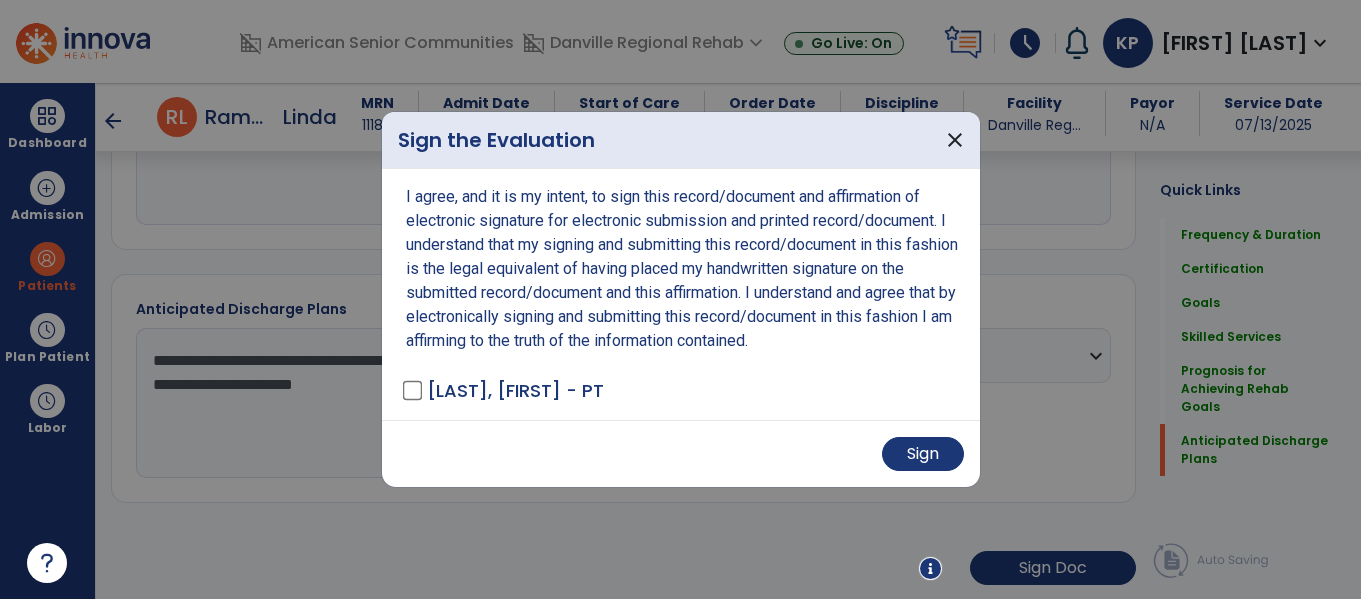 click on "Sign" at bounding box center (681, 453) 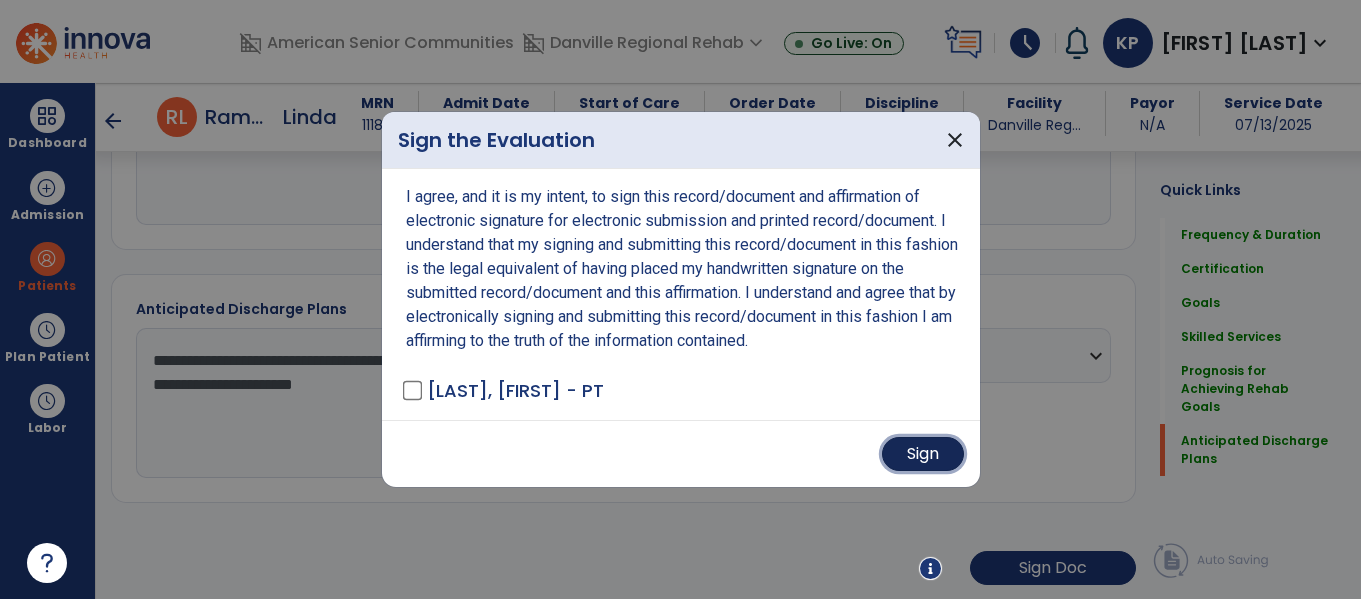 click on "Sign" at bounding box center [923, 454] 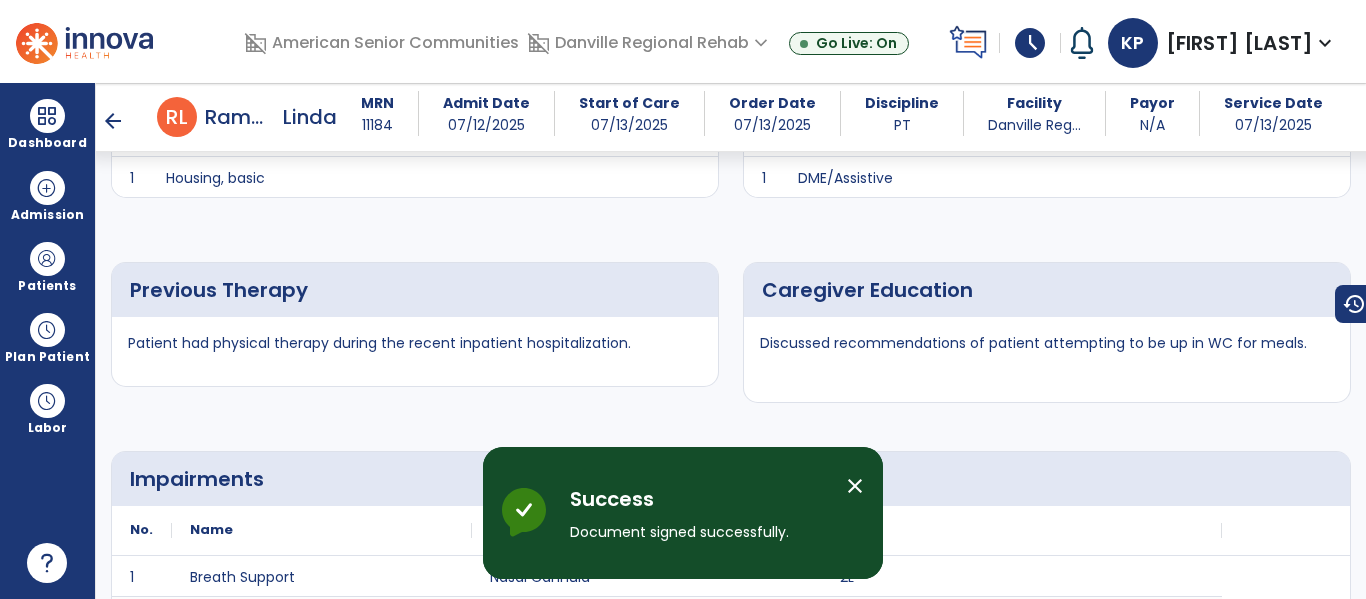 click on "arrow_back" at bounding box center (113, 121) 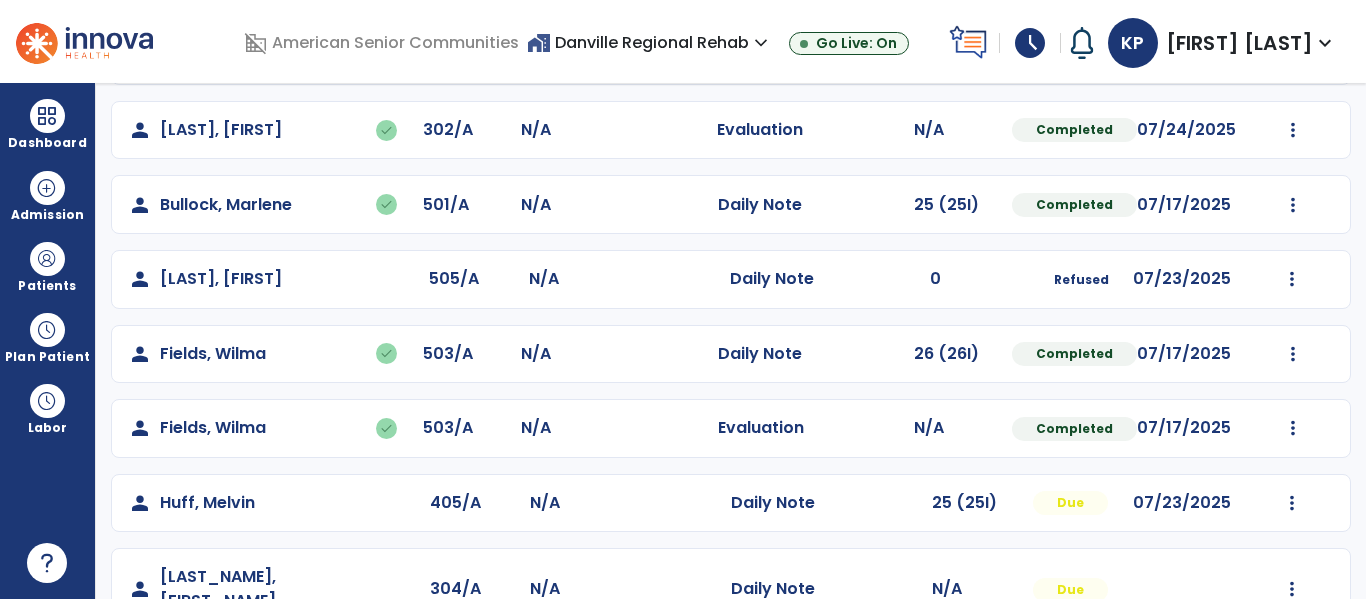 scroll, scrollTop: 637, scrollLeft: 0, axis: vertical 